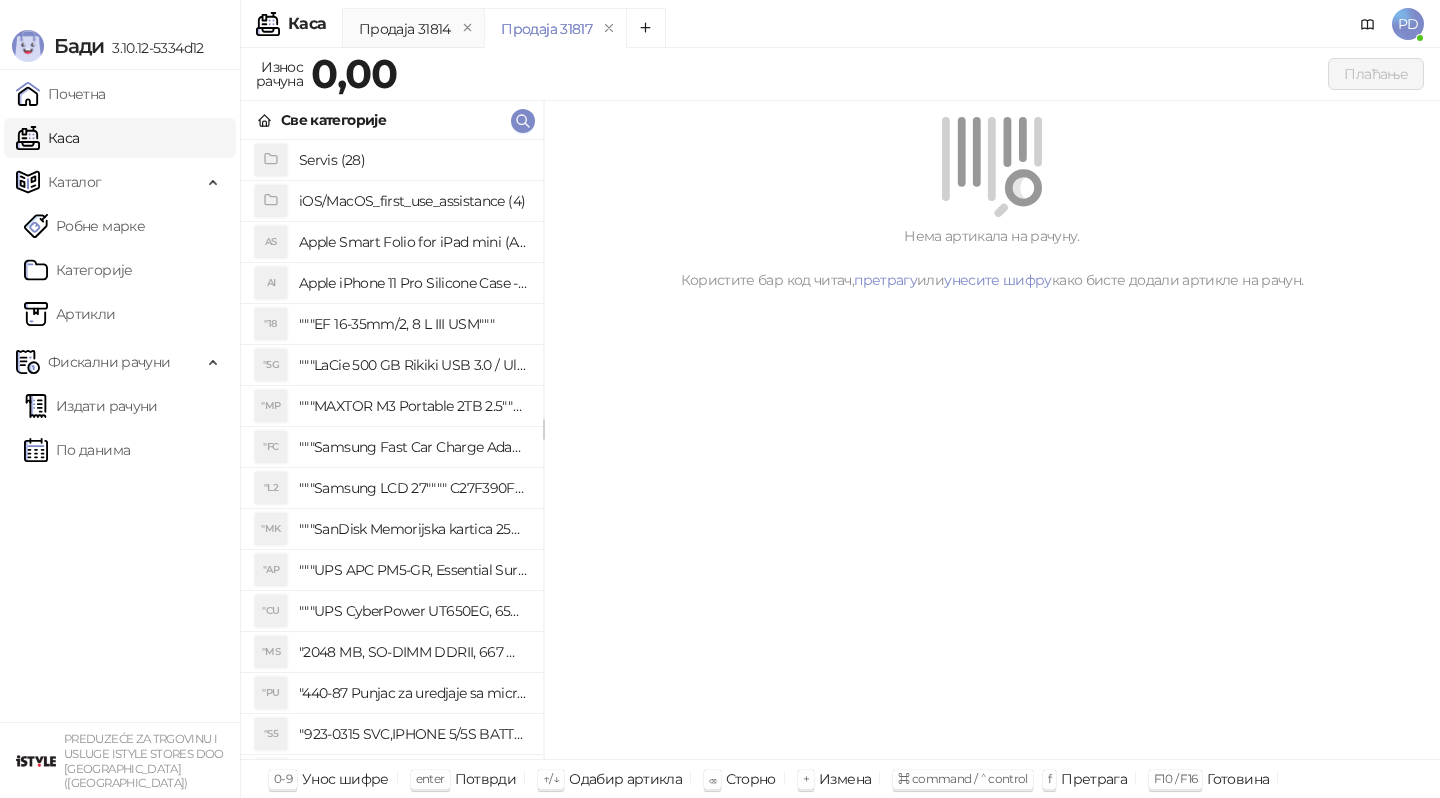 scroll, scrollTop: 0, scrollLeft: 0, axis: both 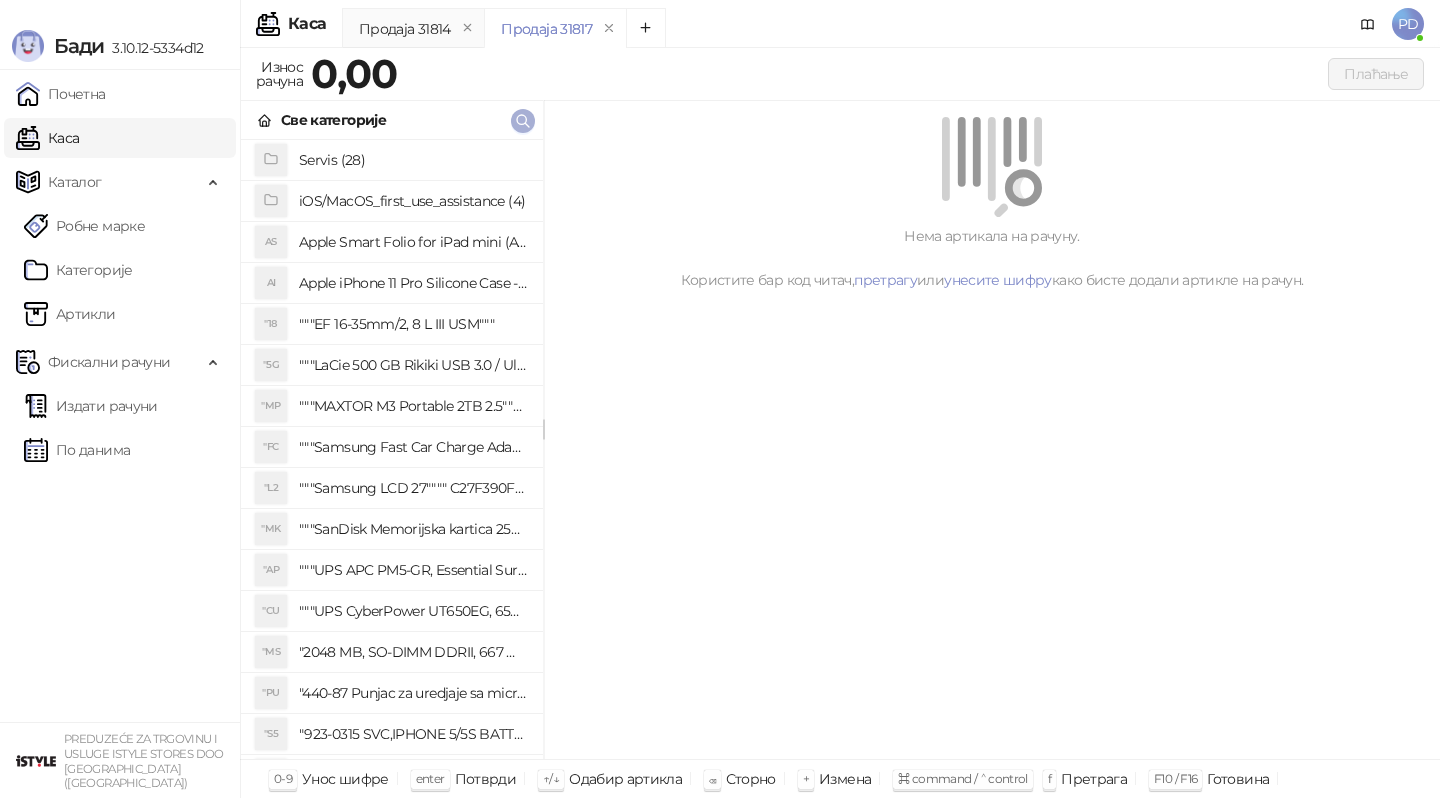 click at bounding box center [523, 120] 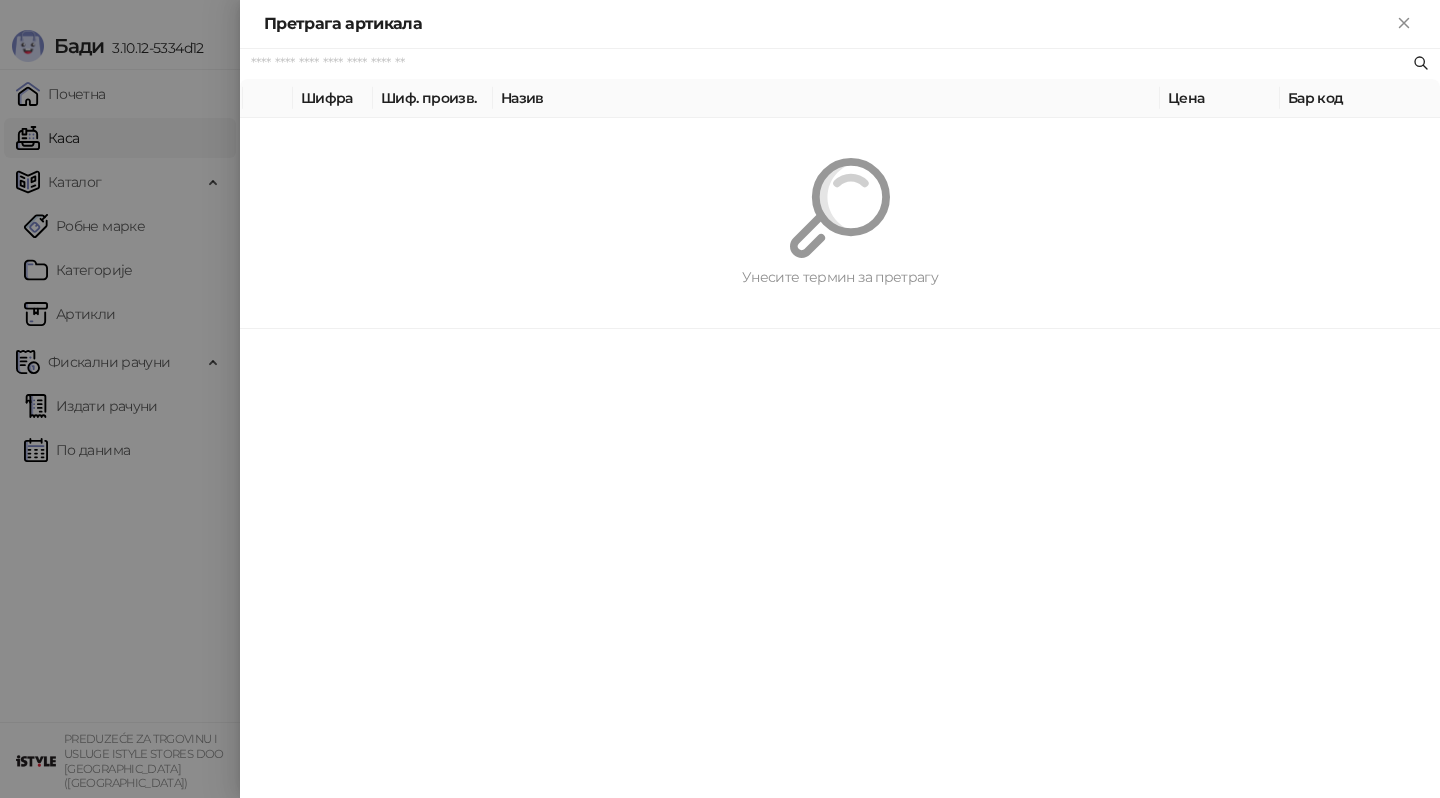 paste on "*********" 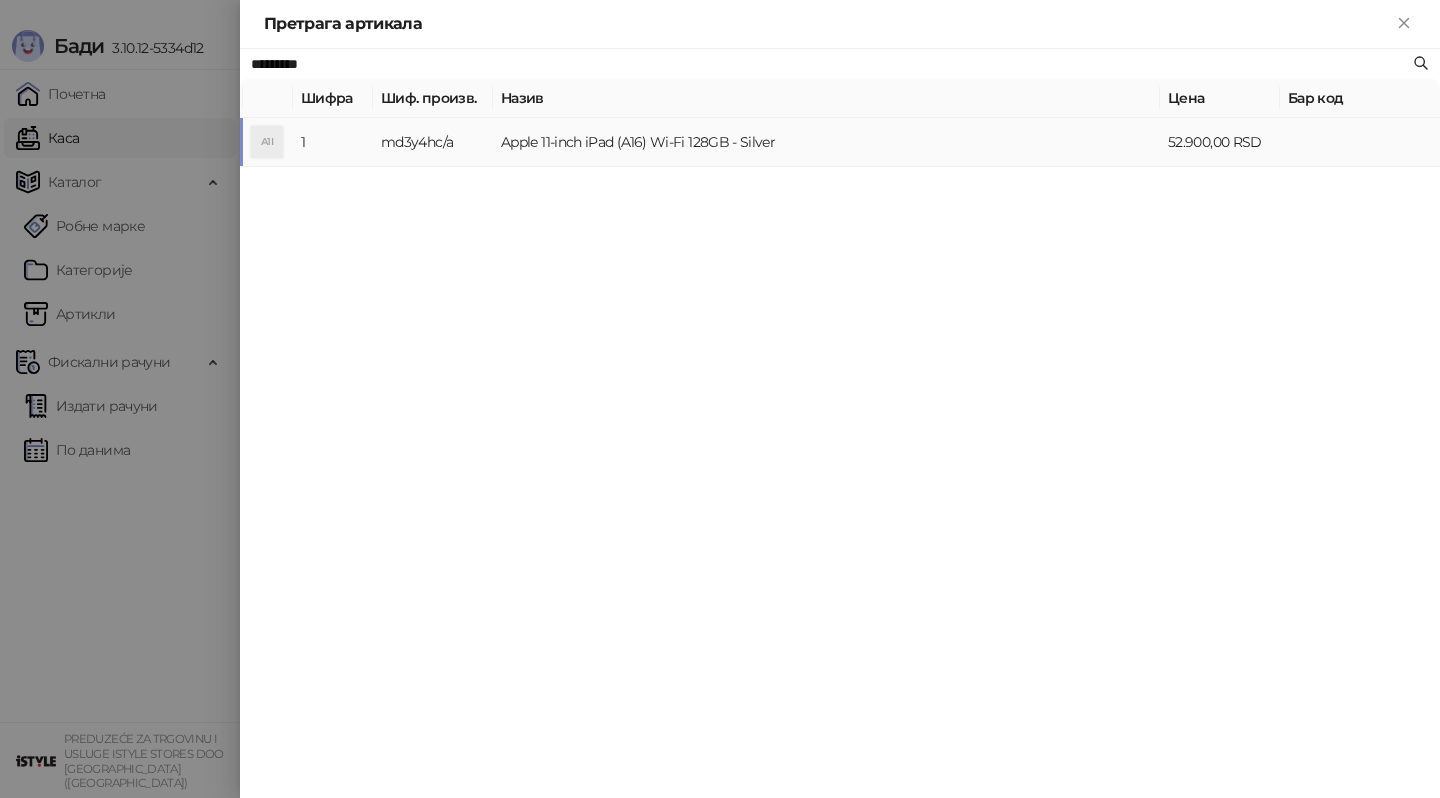 type on "*********" 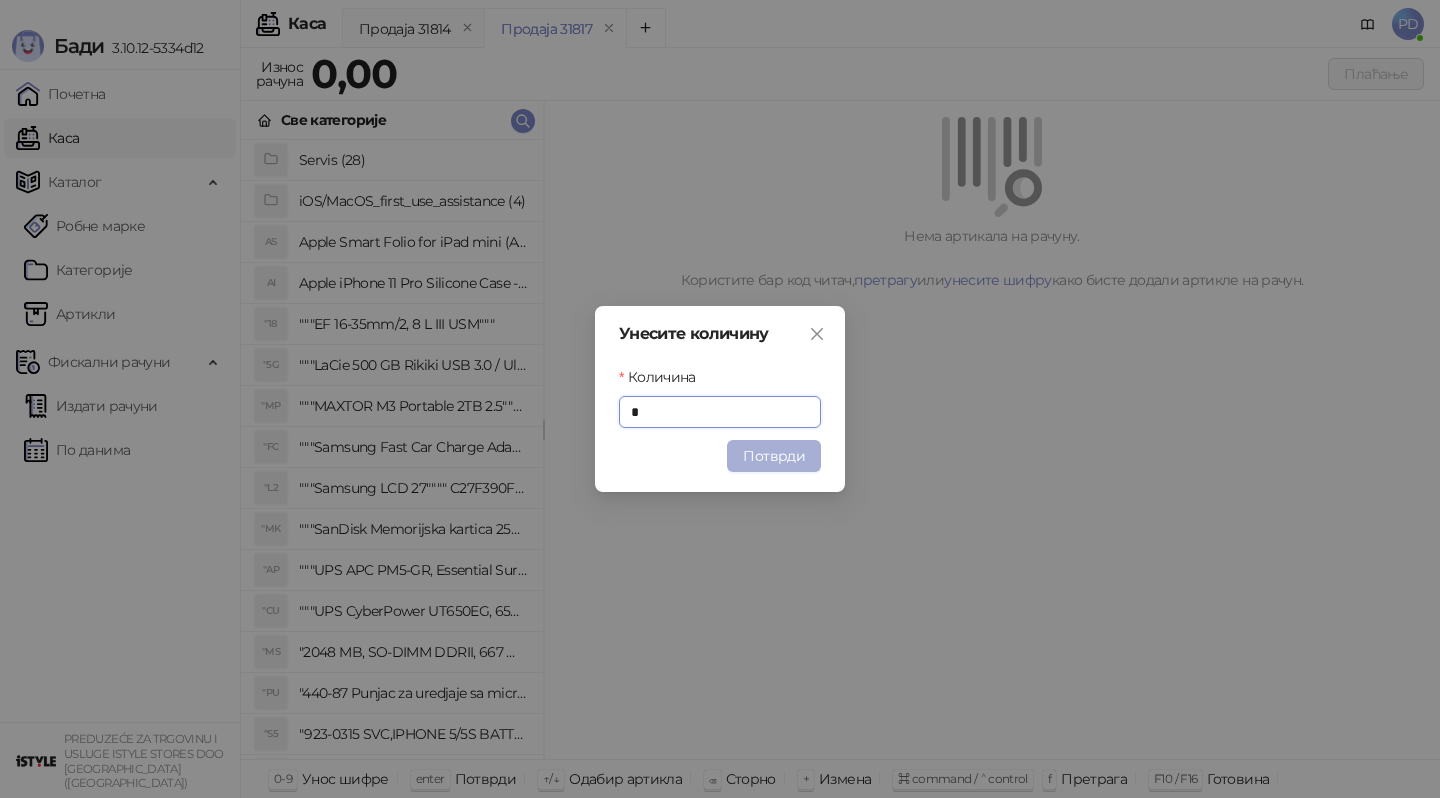 click on "Потврди" at bounding box center (774, 456) 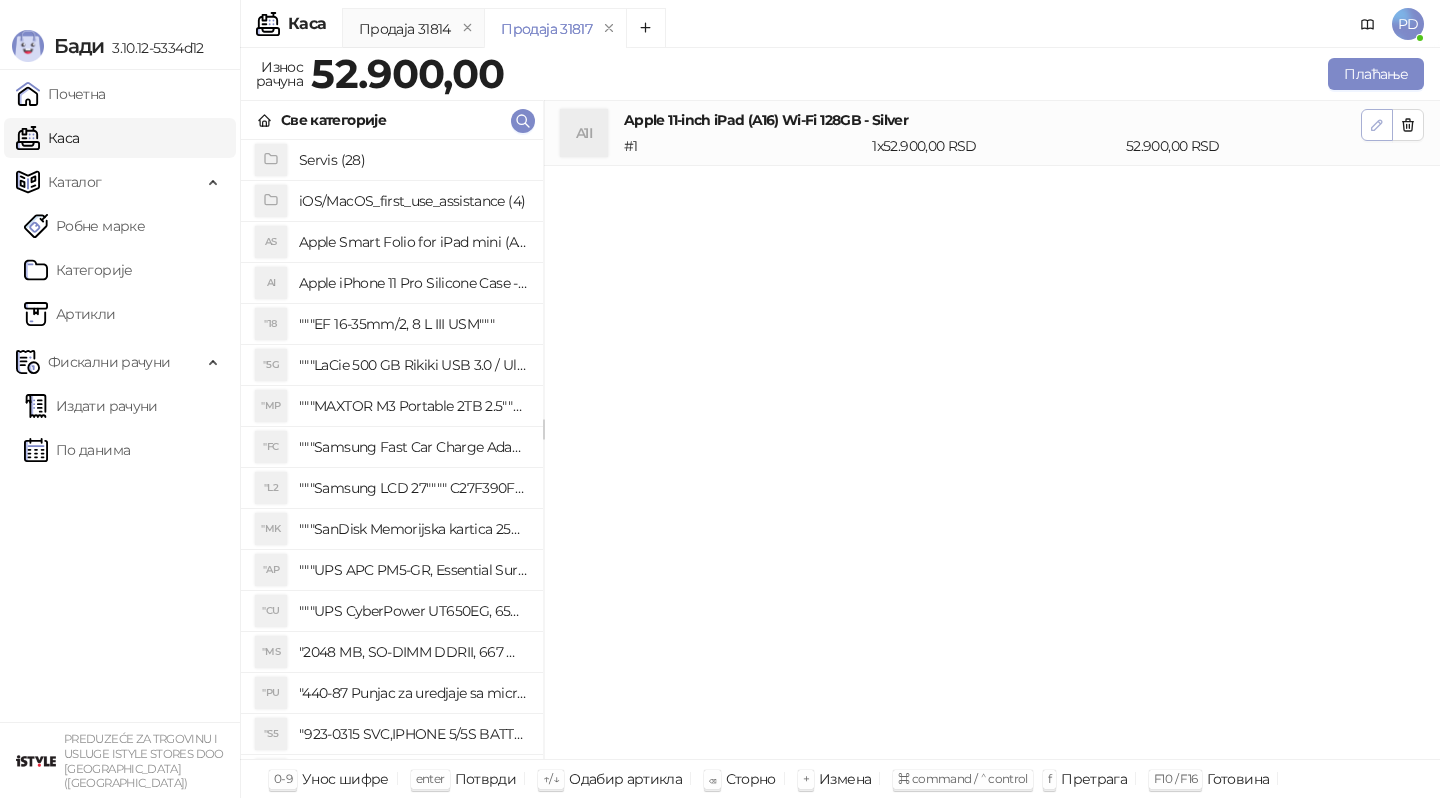 click 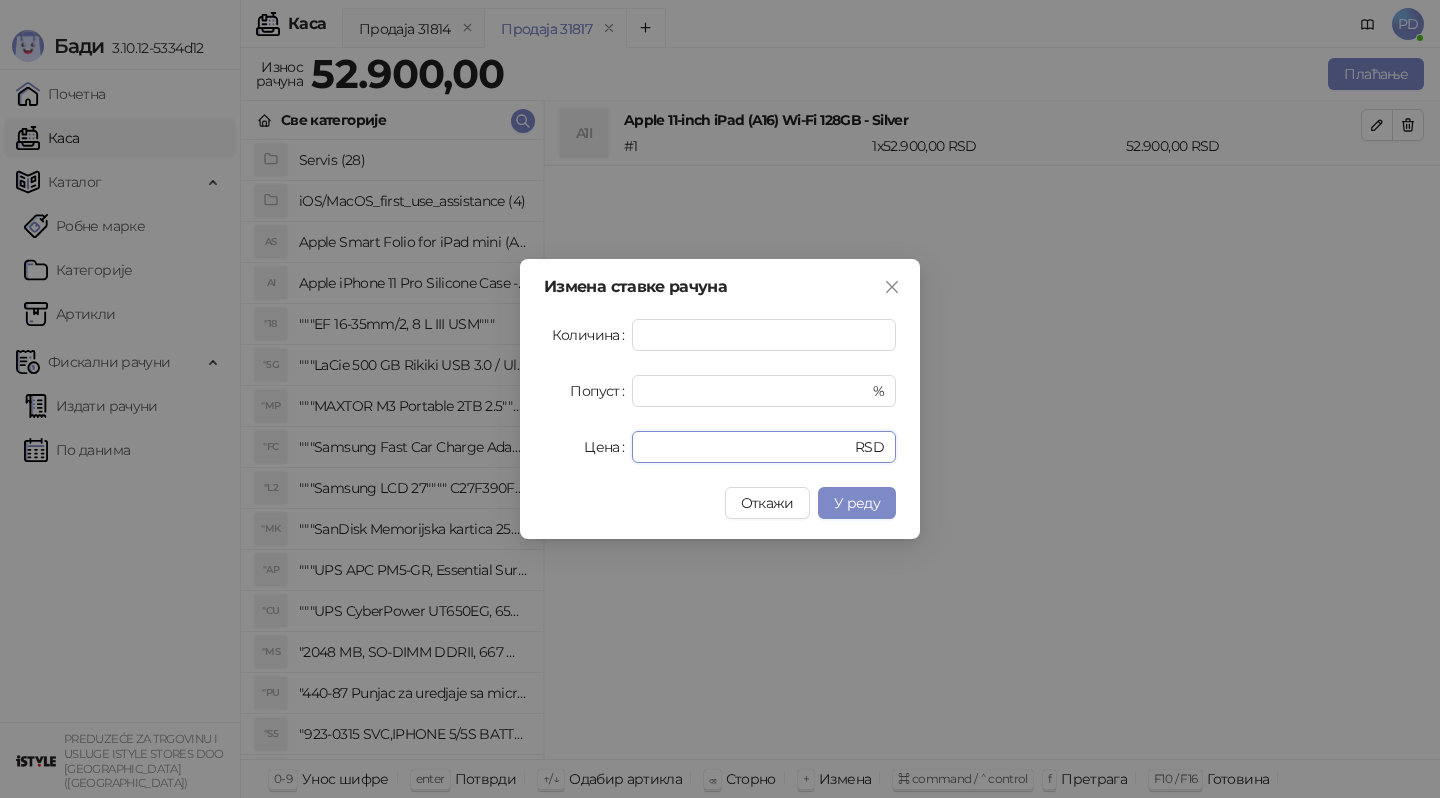 drag, startPoint x: 750, startPoint y: 447, endPoint x: 329, endPoint y: 449, distance: 421.00476 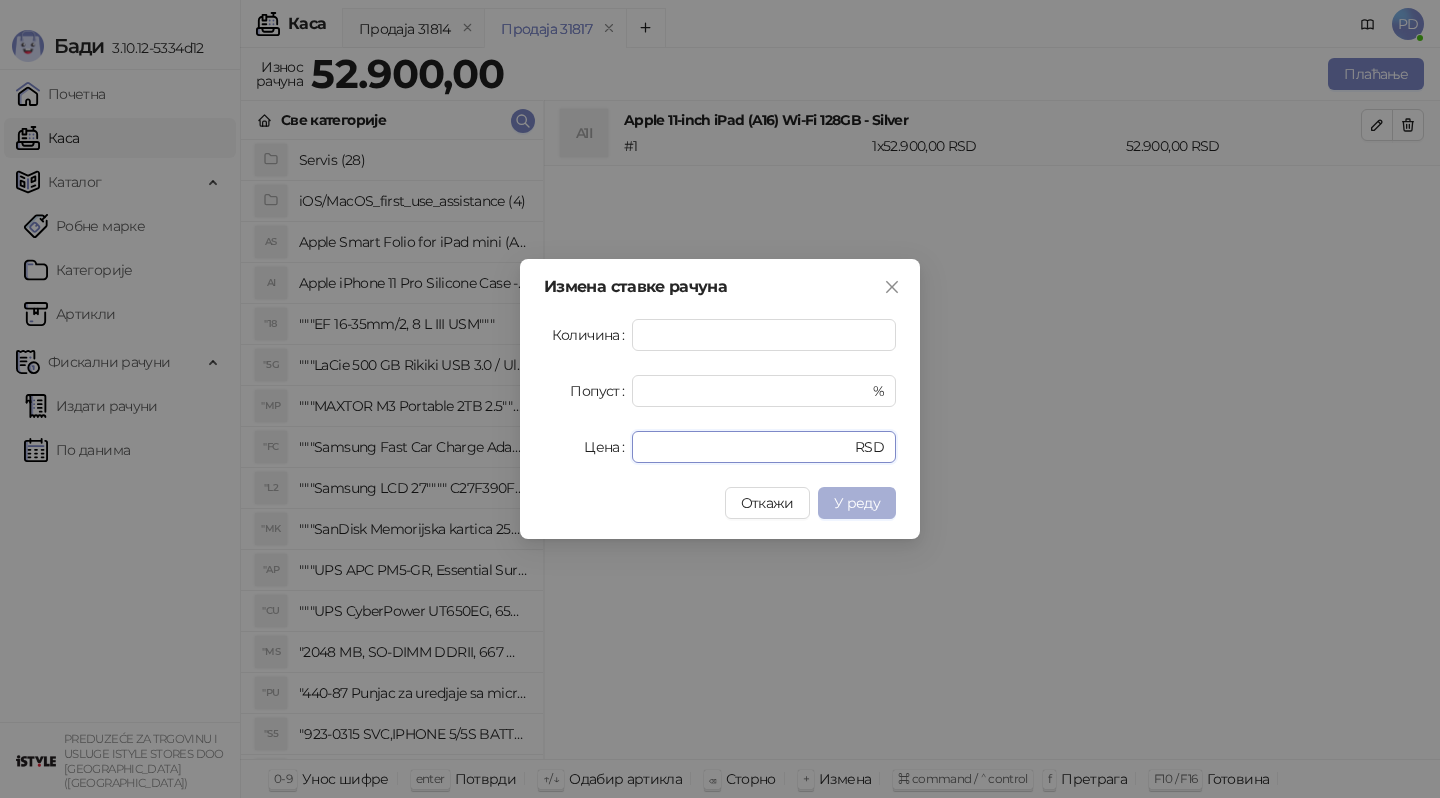 type on "*****" 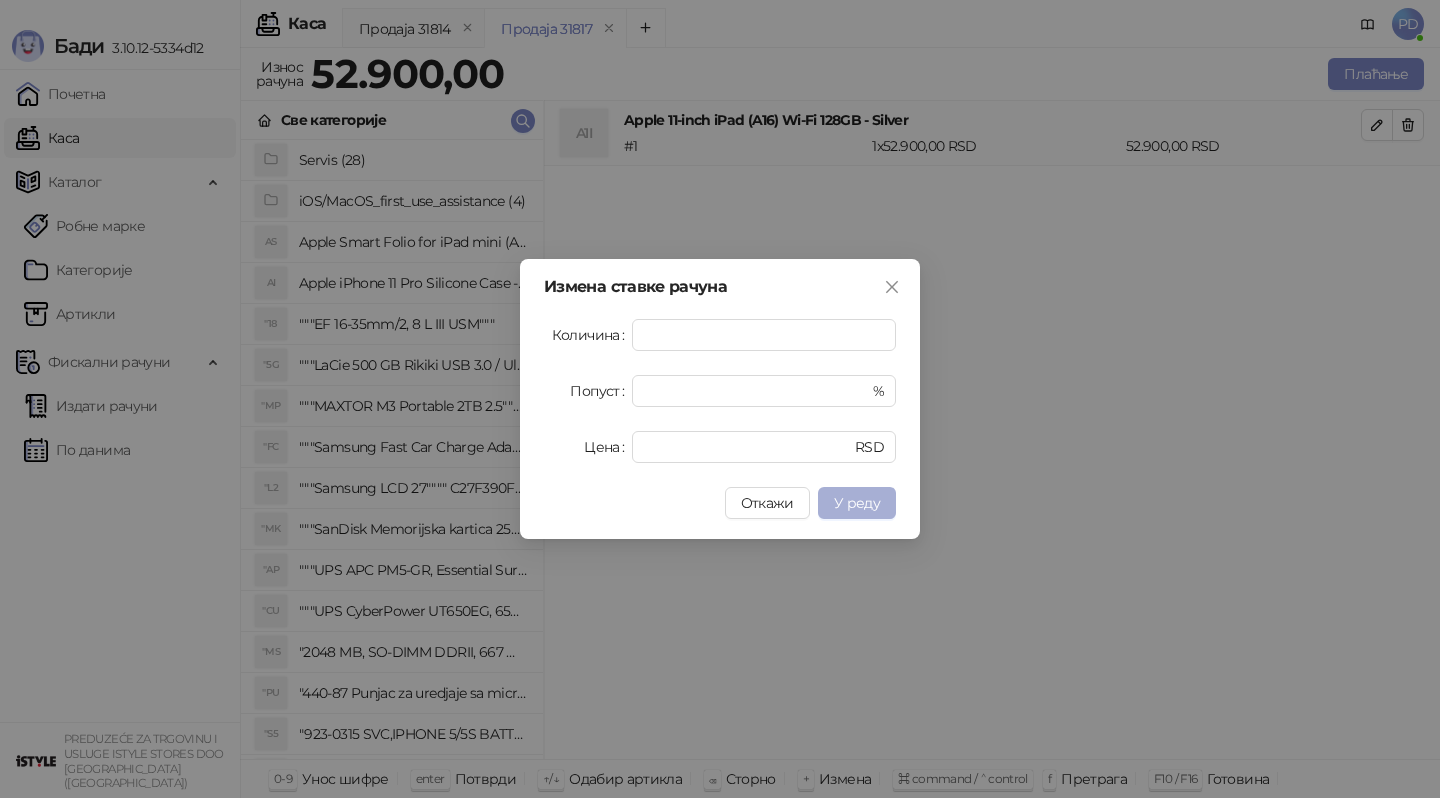 click on "У реду" at bounding box center [857, 503] 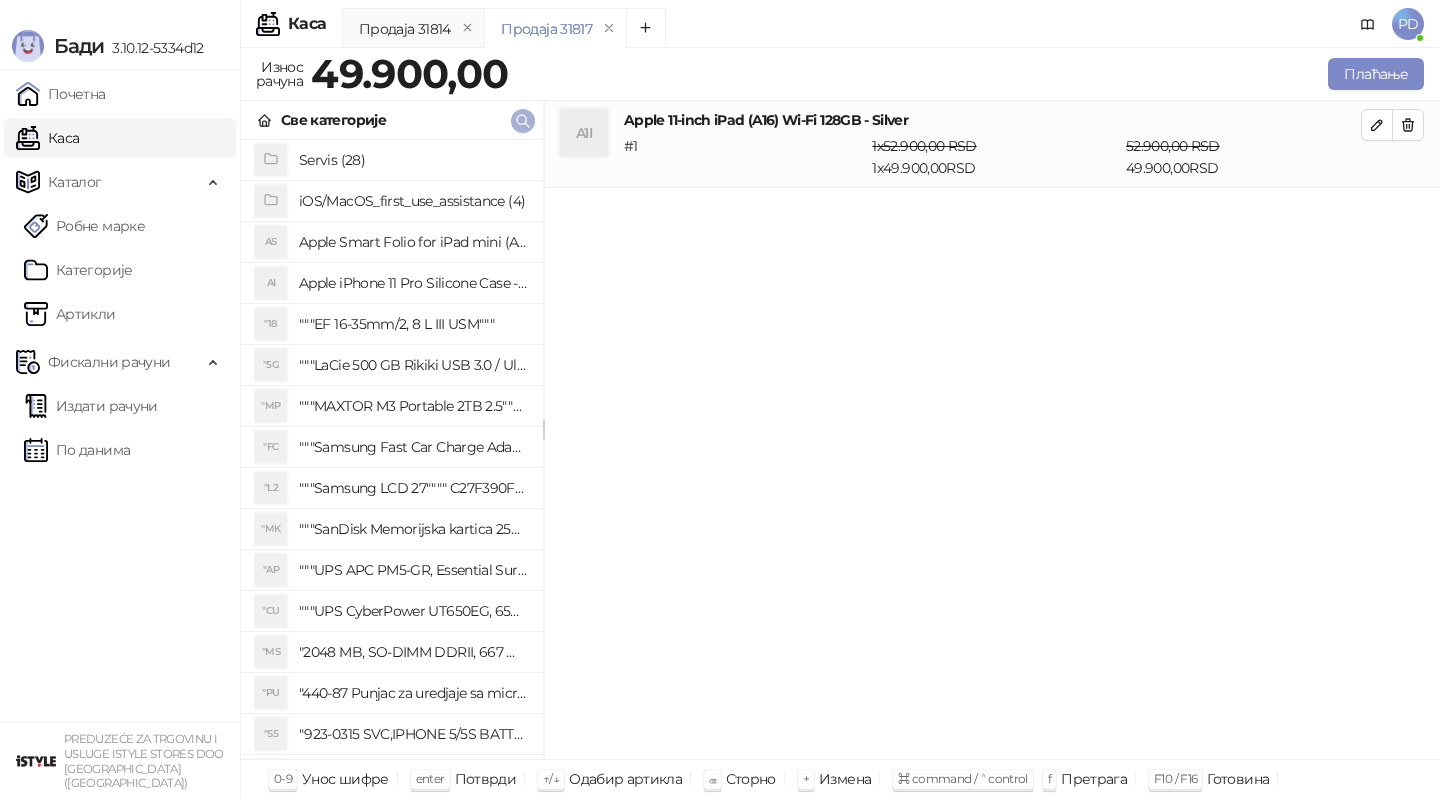 click 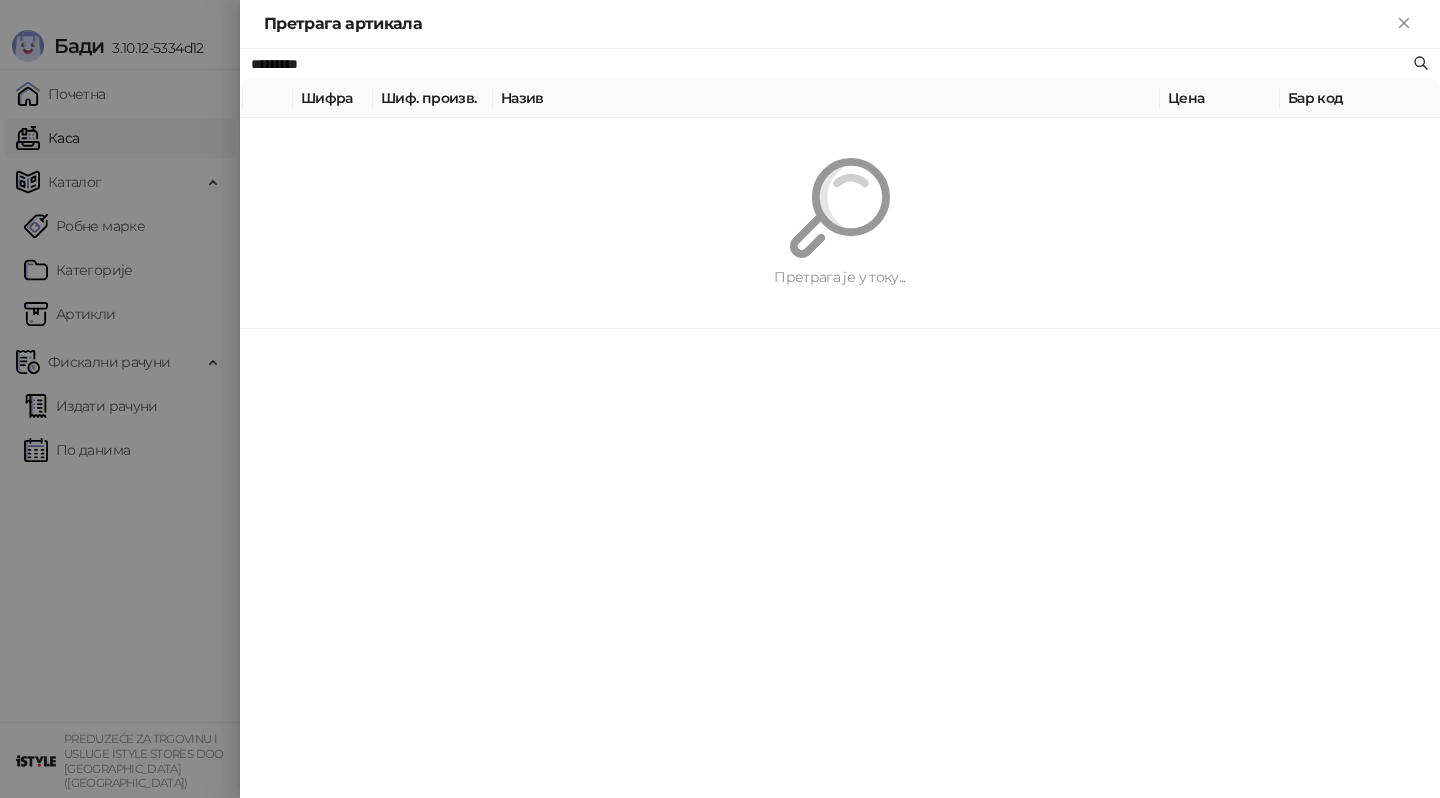 paste on "**********" 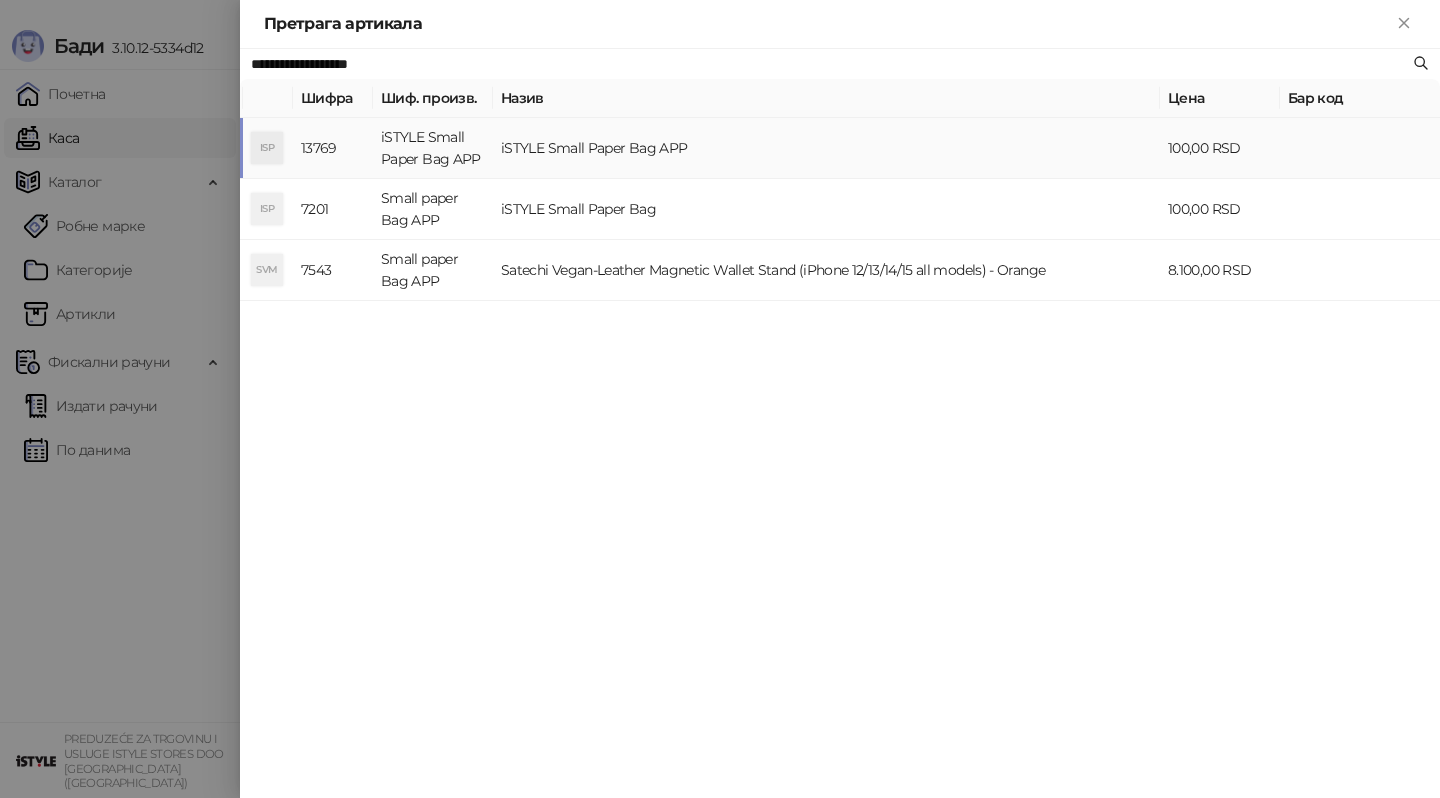 click on "iSTYLE Small Paper Bag APP" at bounding box center (433, 148) 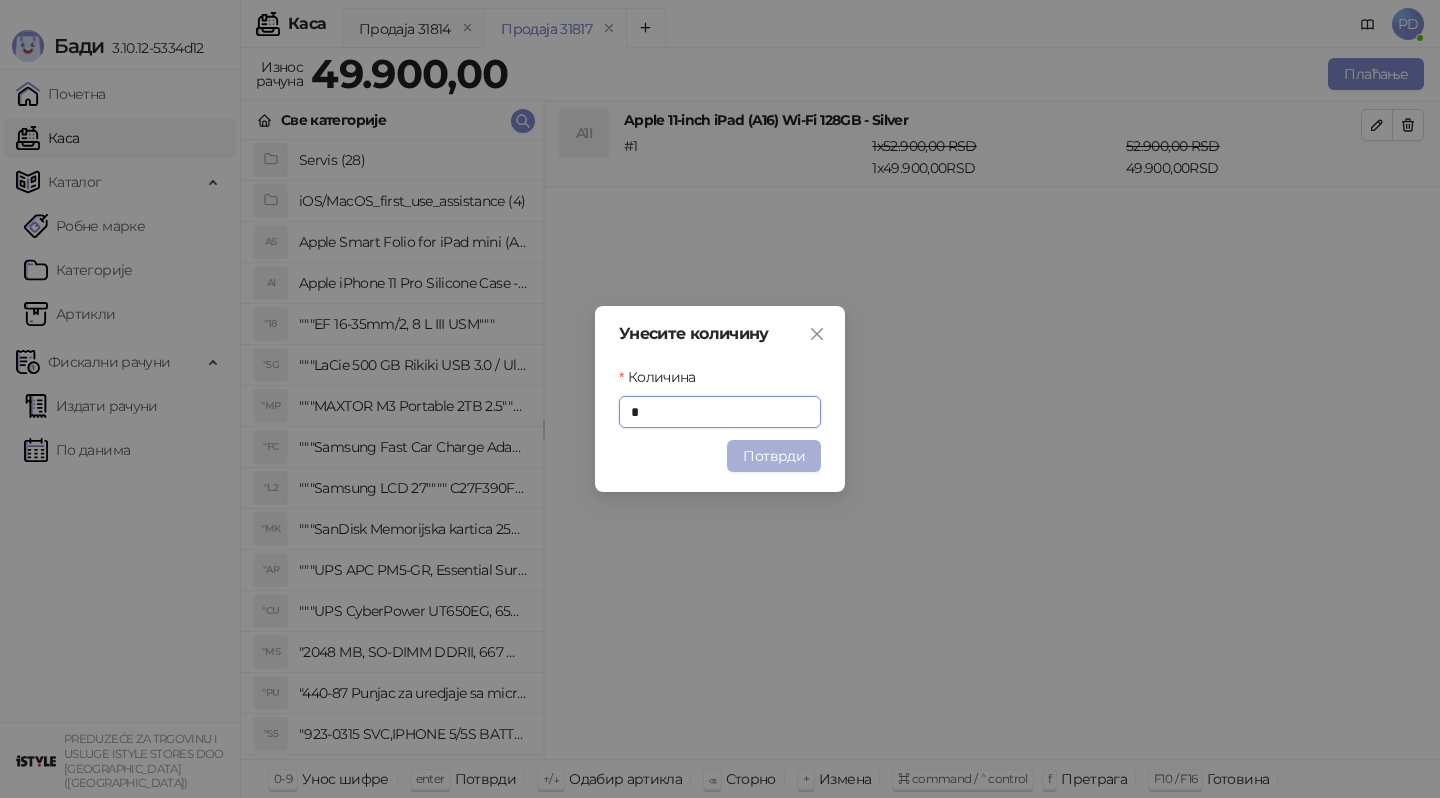 click on "Потврди" at bounding box center [774, 456] 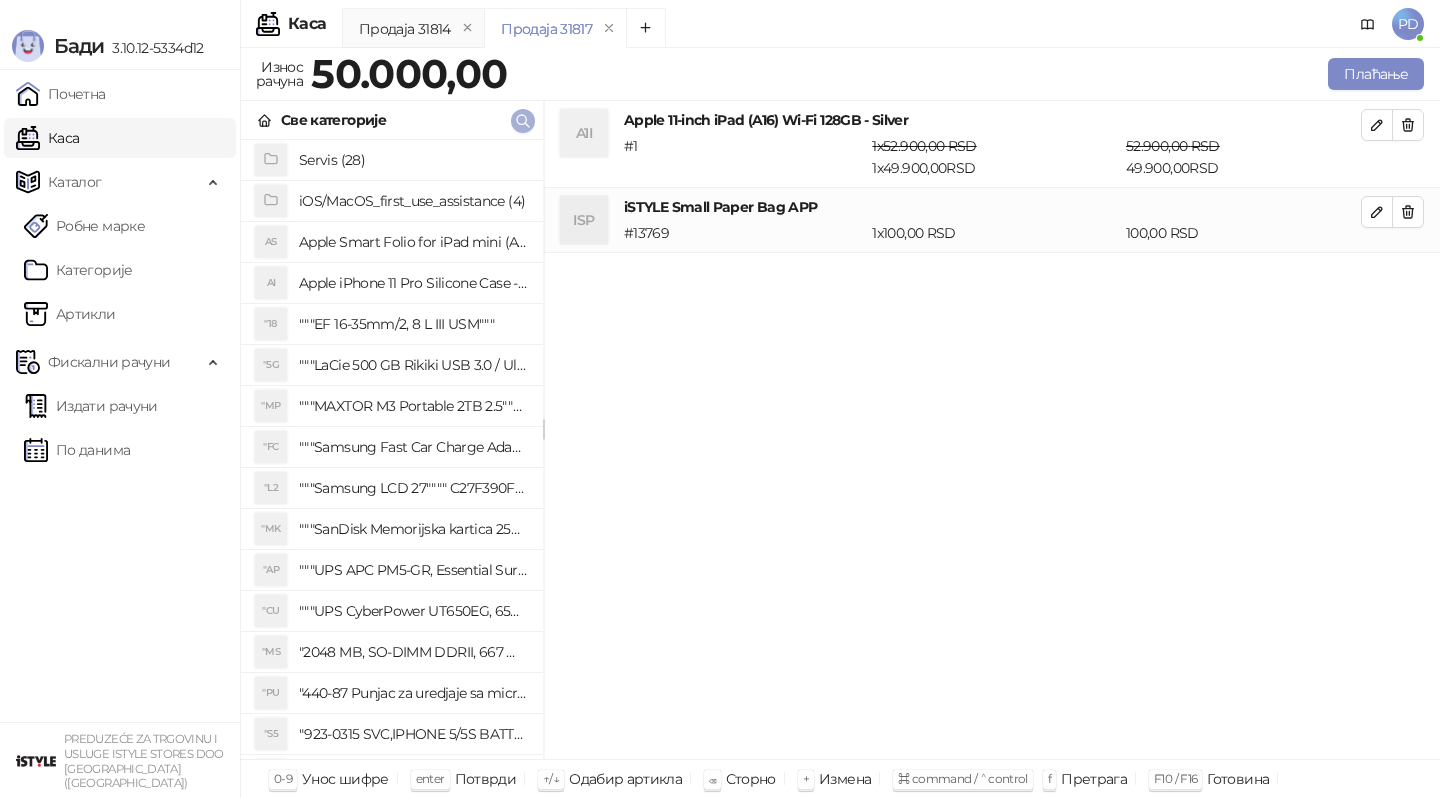 click 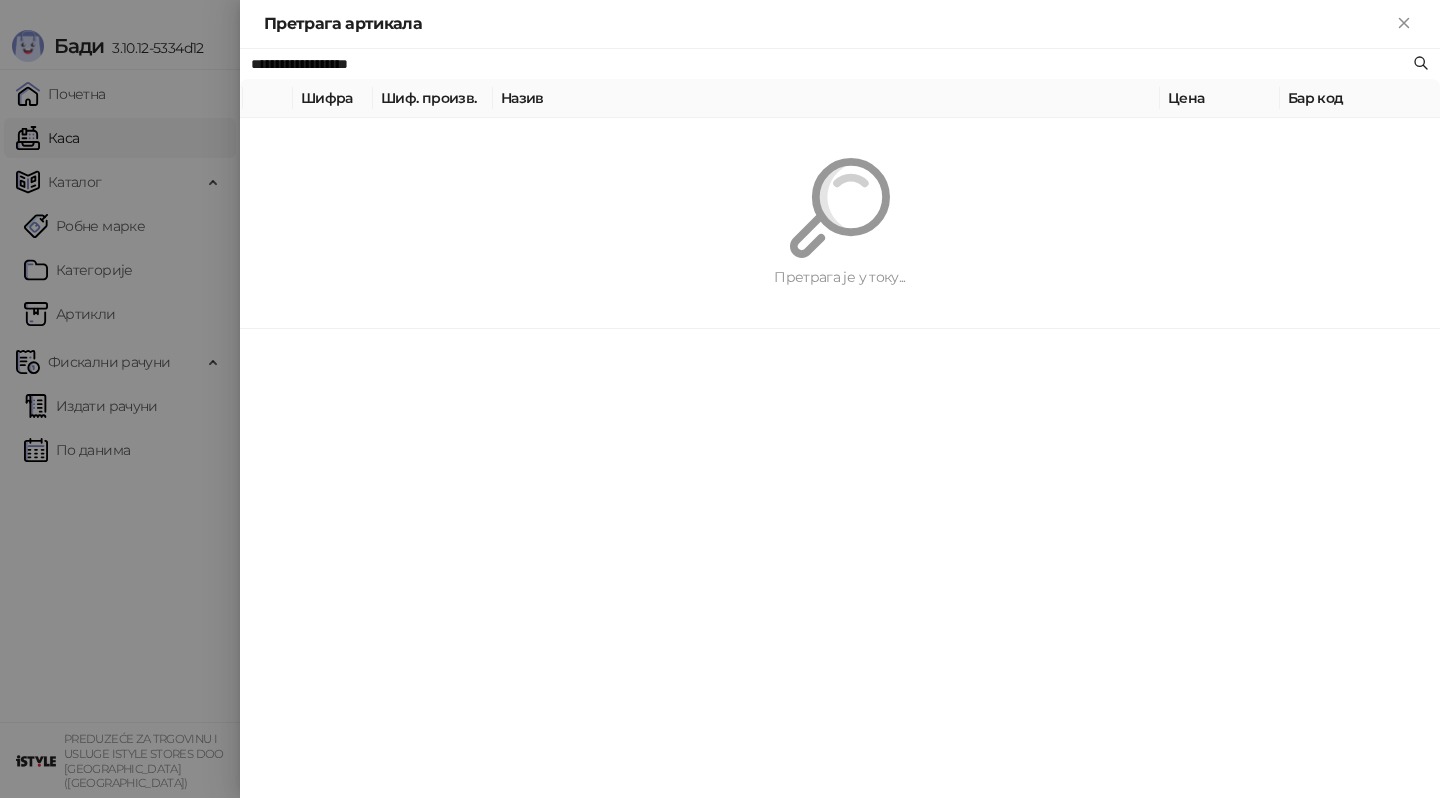 paste on "****" 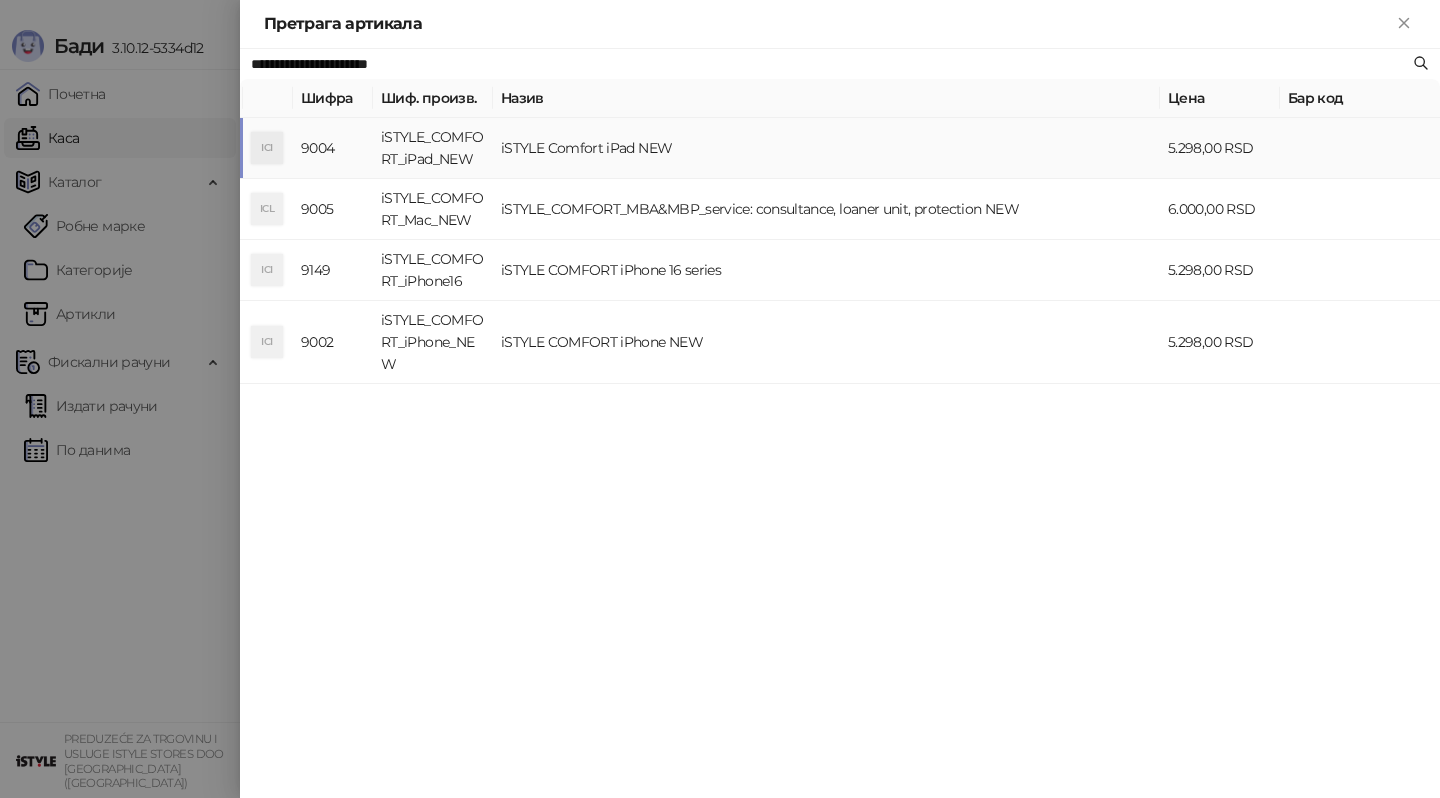 click on "iSTYLE_COMFORT_iPad_NEW" at bounding box center (433, 148) 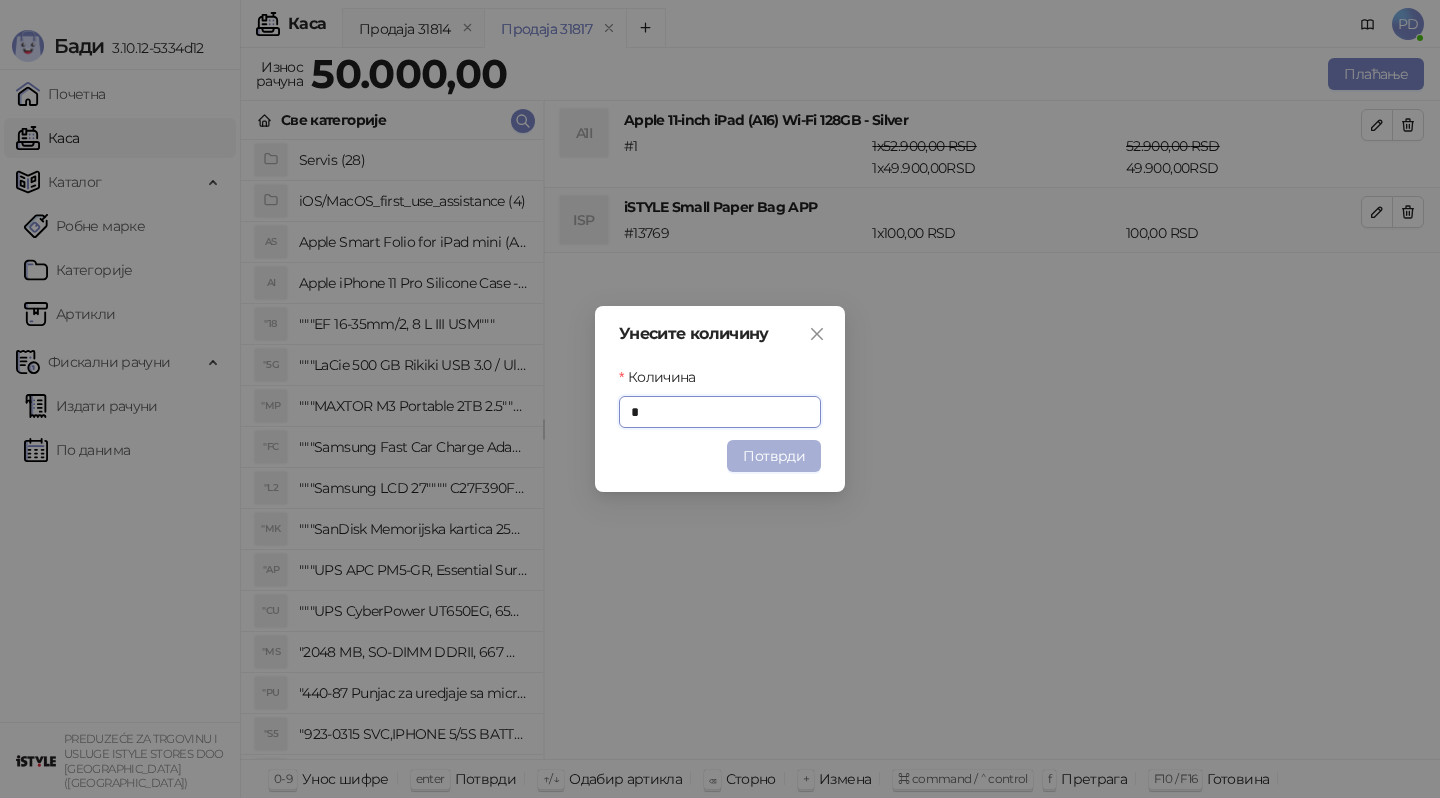 click on "Потврди" at bounding box center (774, 456) 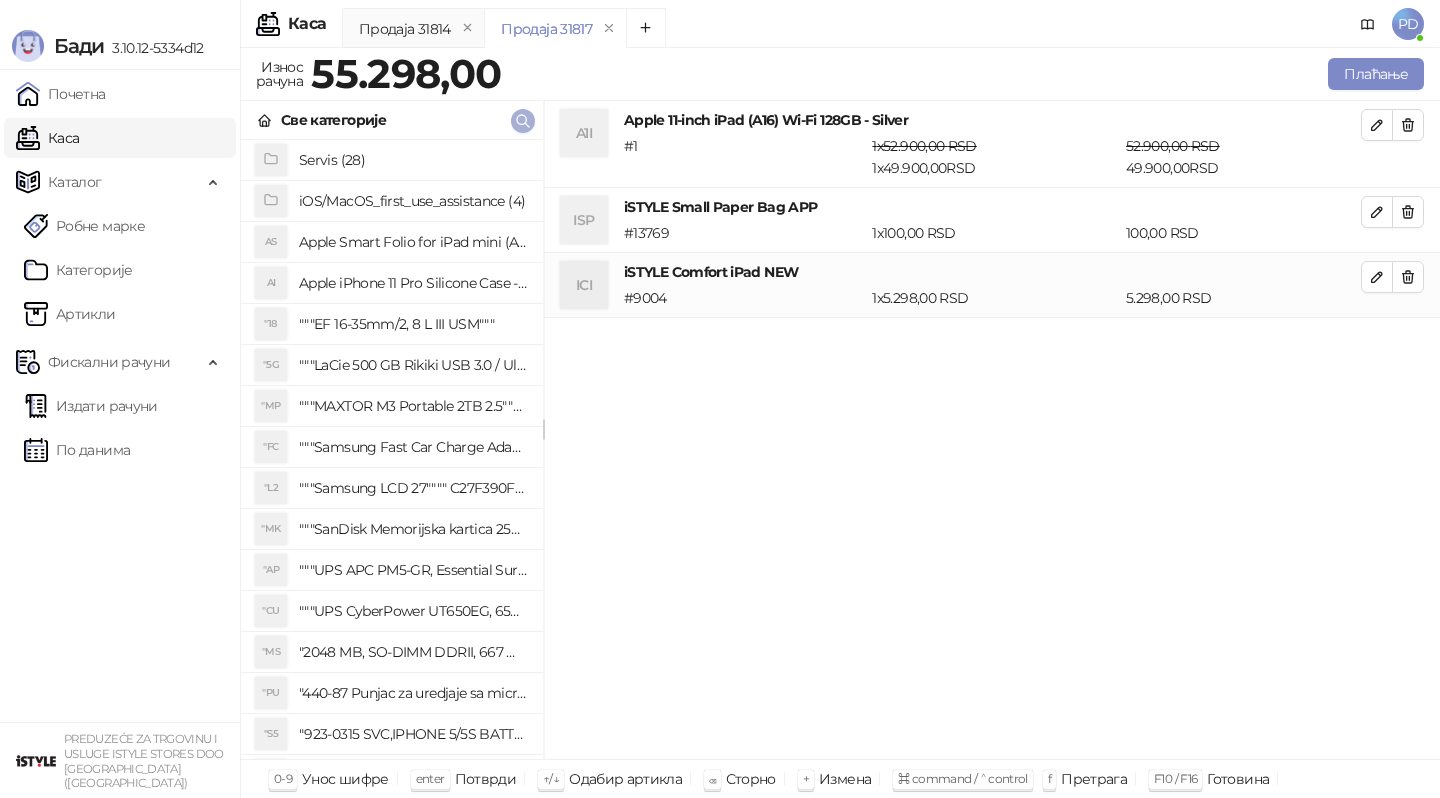 click at bounding box center [523, 121] 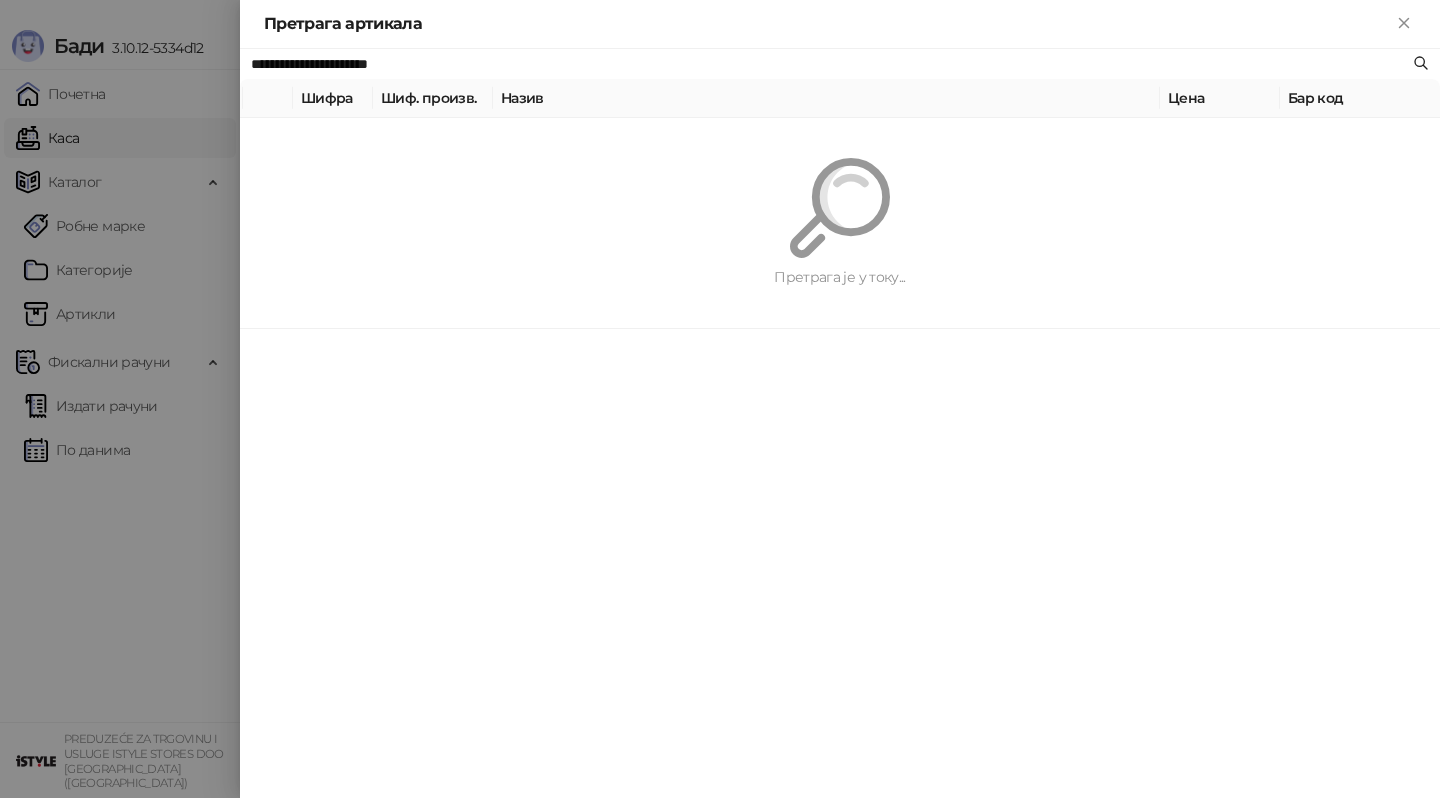 paste 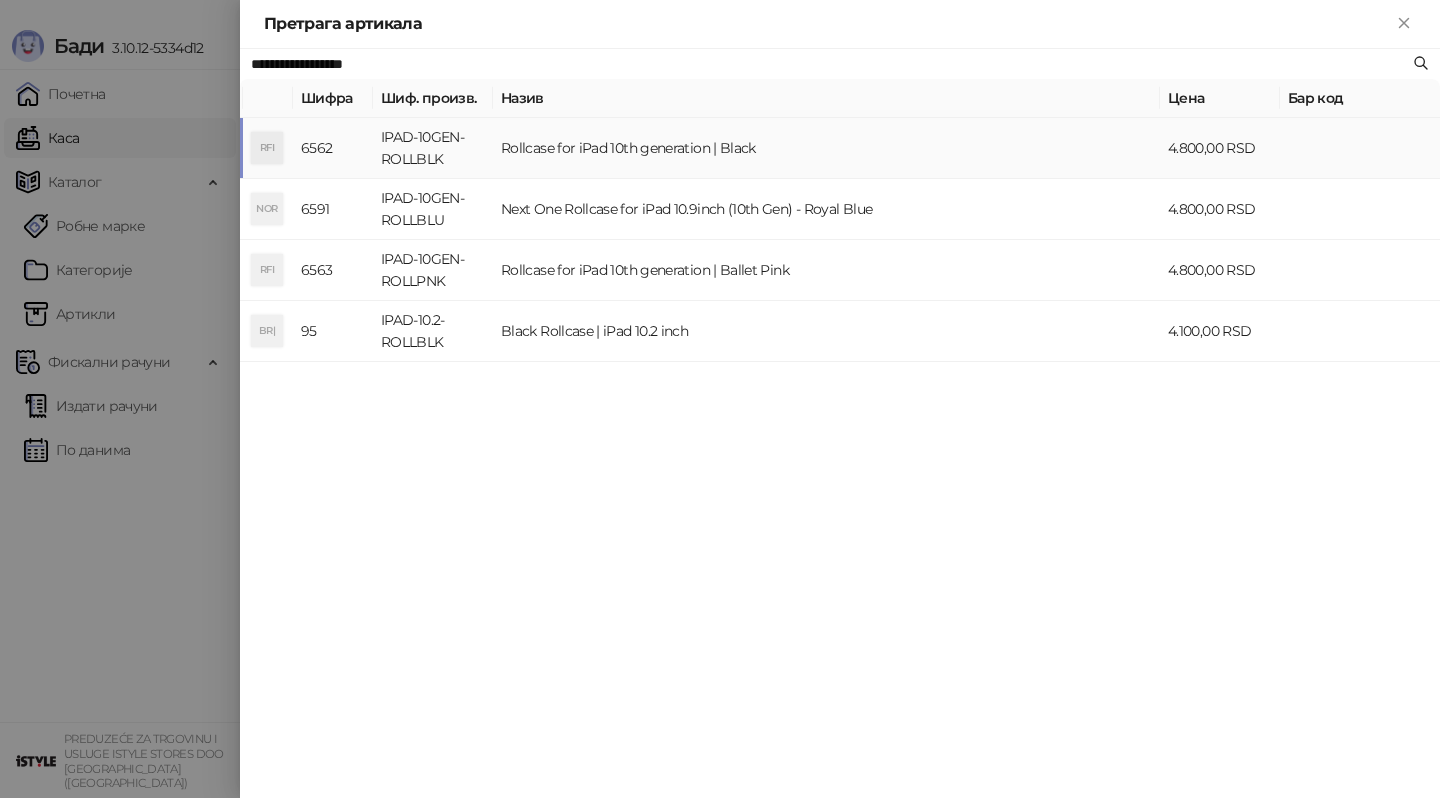type on "**********" 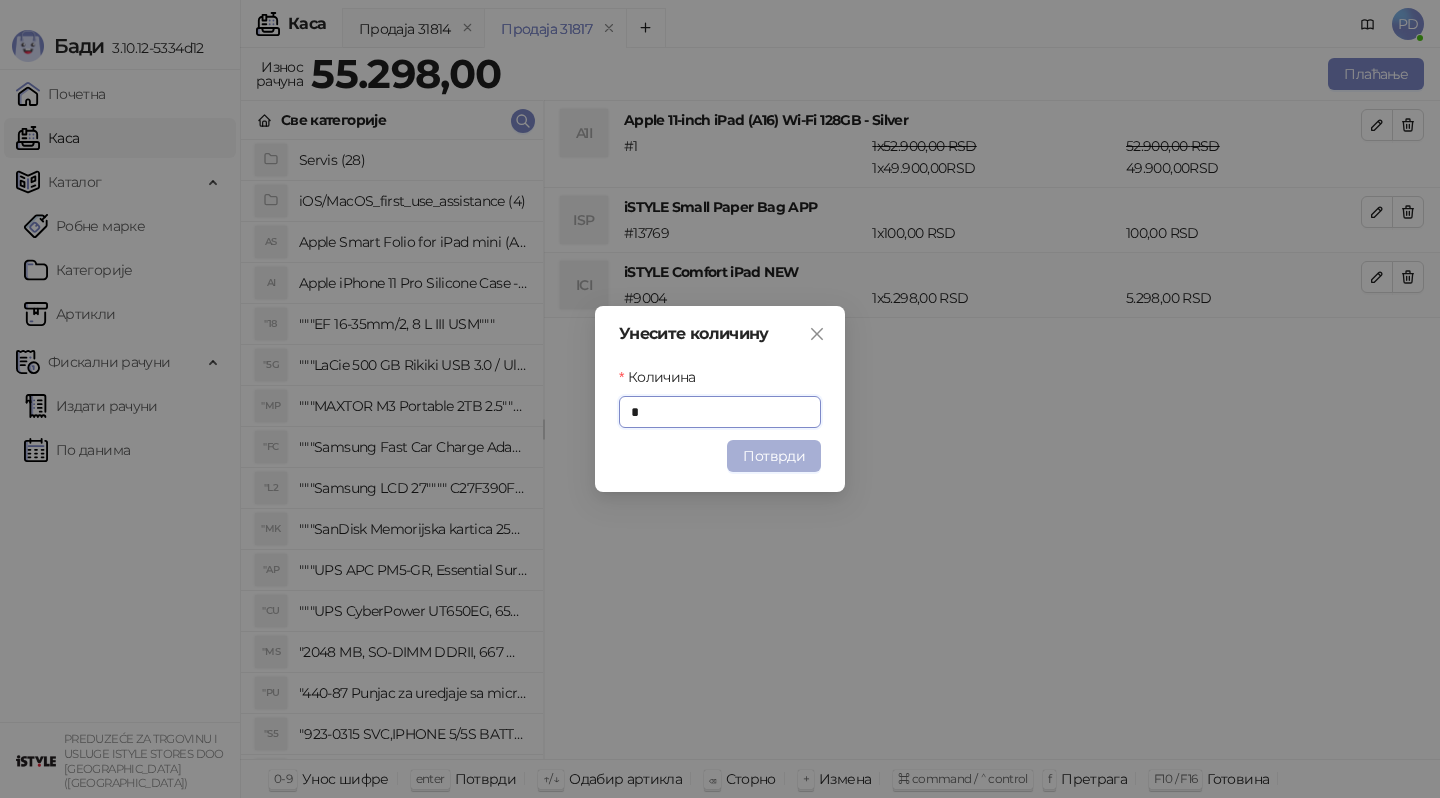 click on "Потврди" at bounding box center (774, 456) 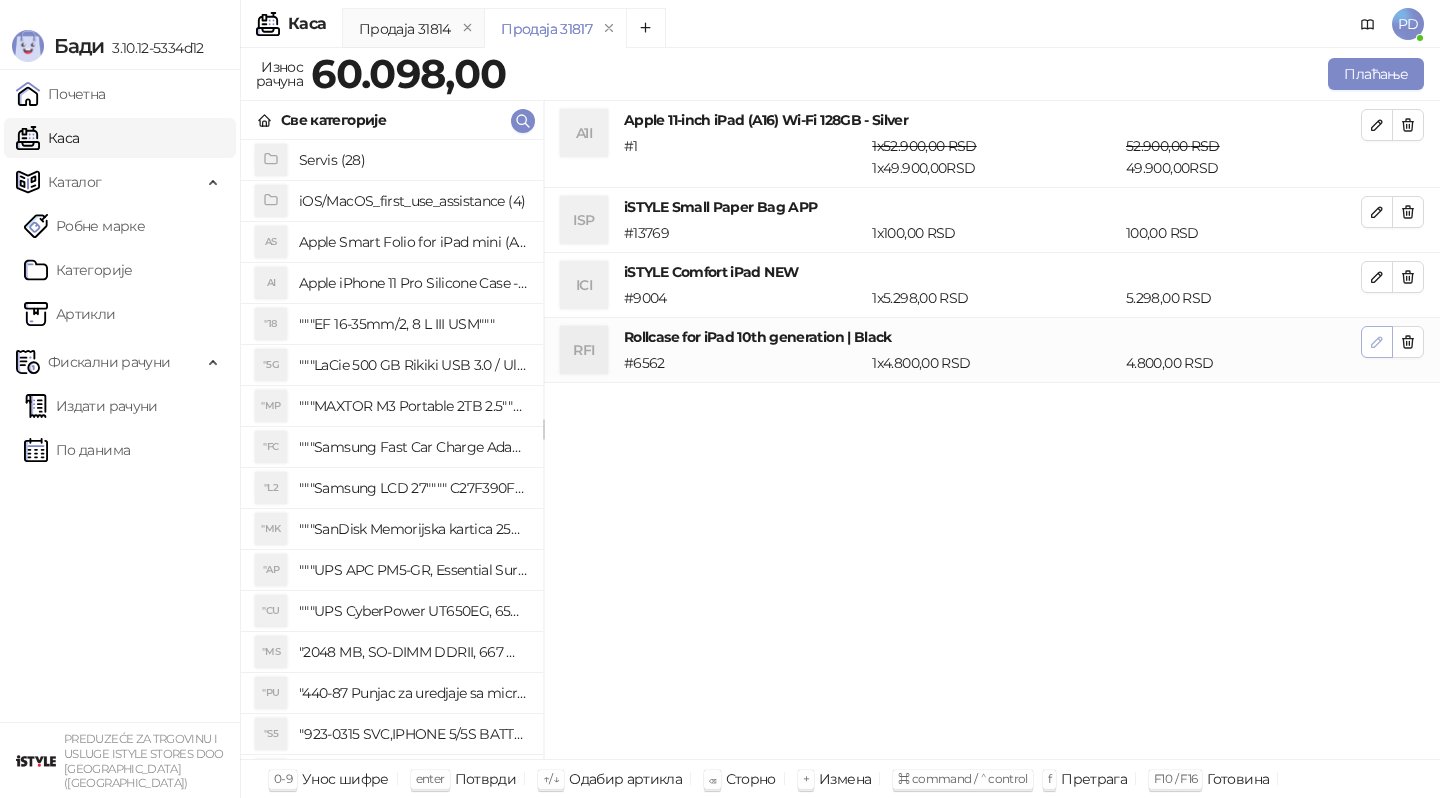 click at bounding box center [1377, 341] 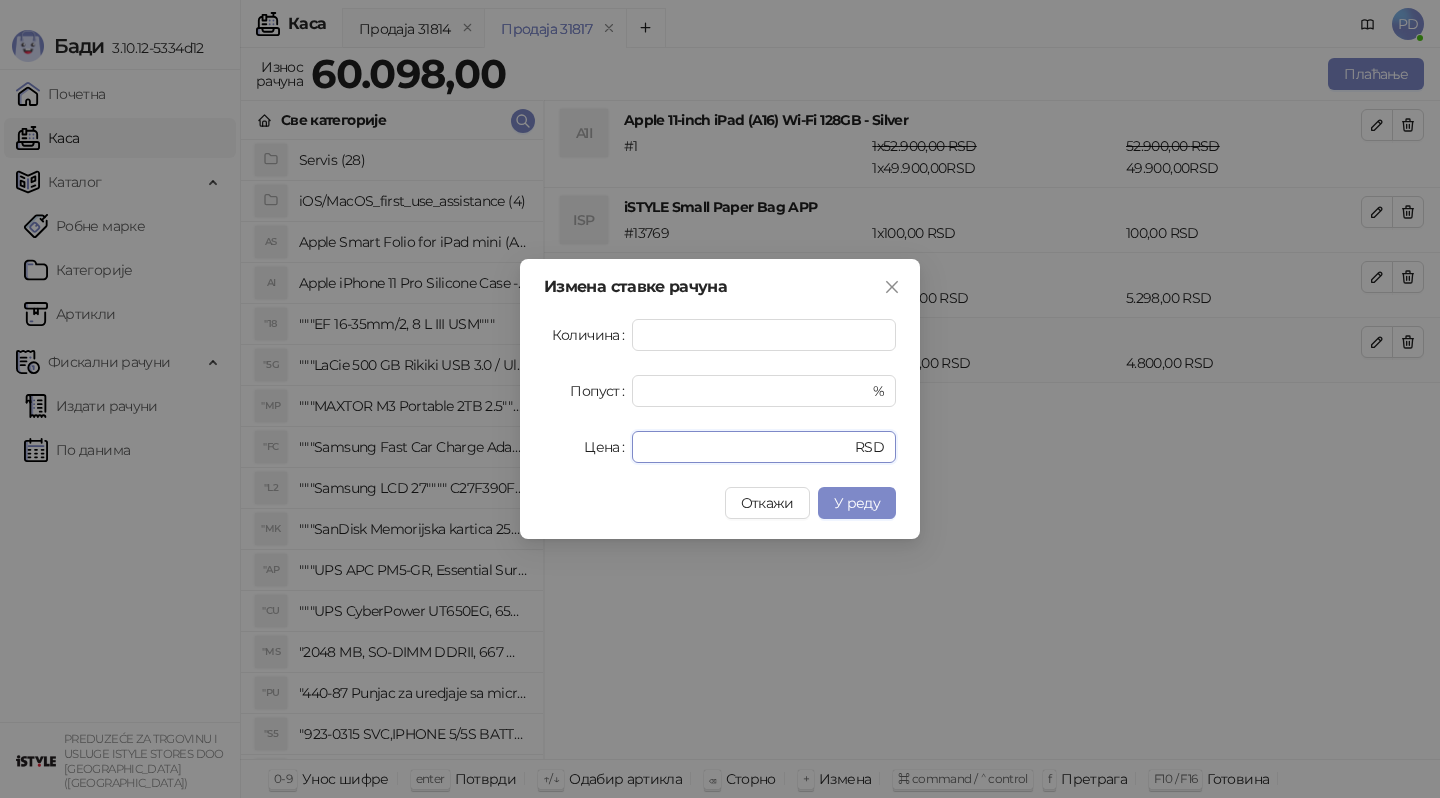 drag, startPoint x: 682, startPoint y: 451, endPoint x: 574, endPoint y: 451, distance: 108 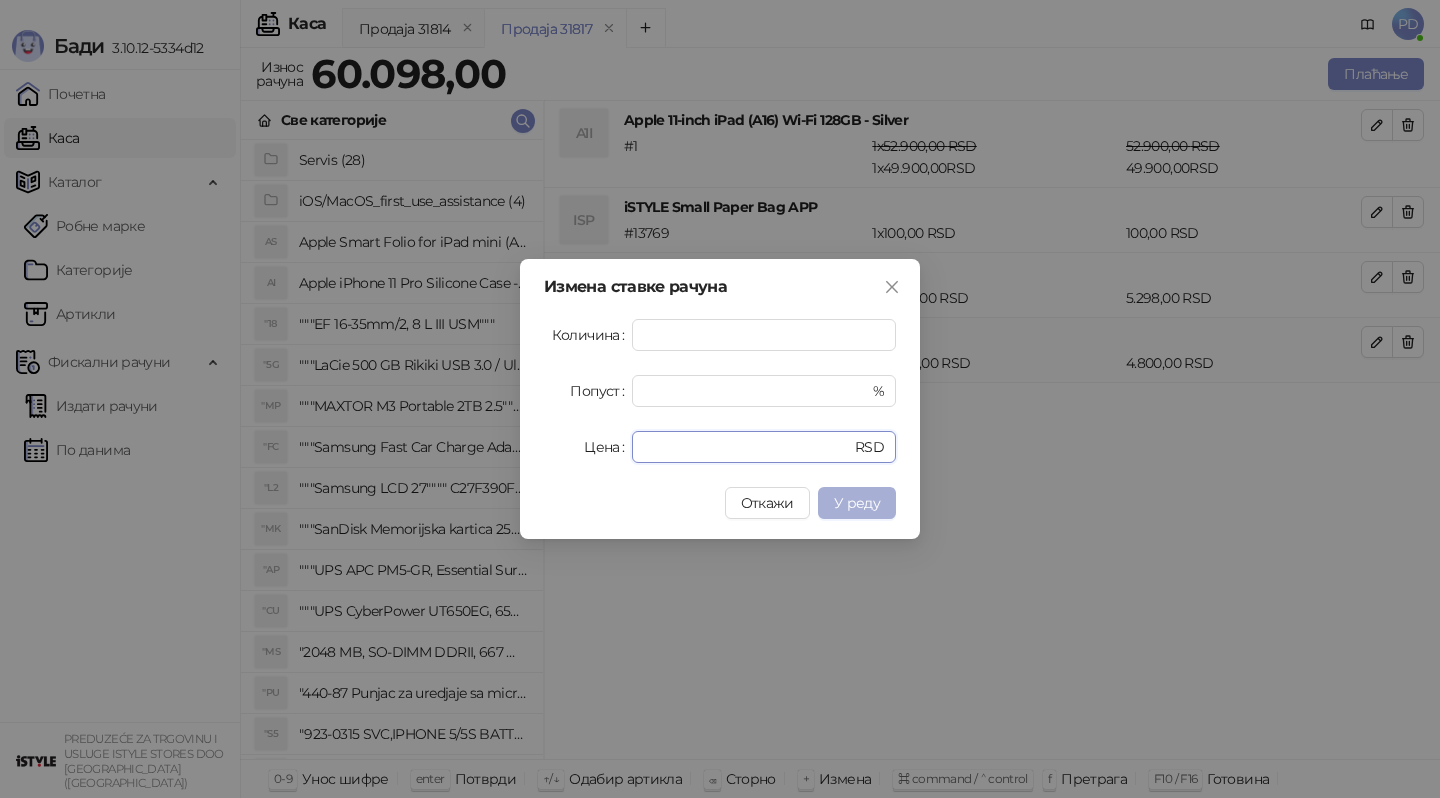 type on "*" 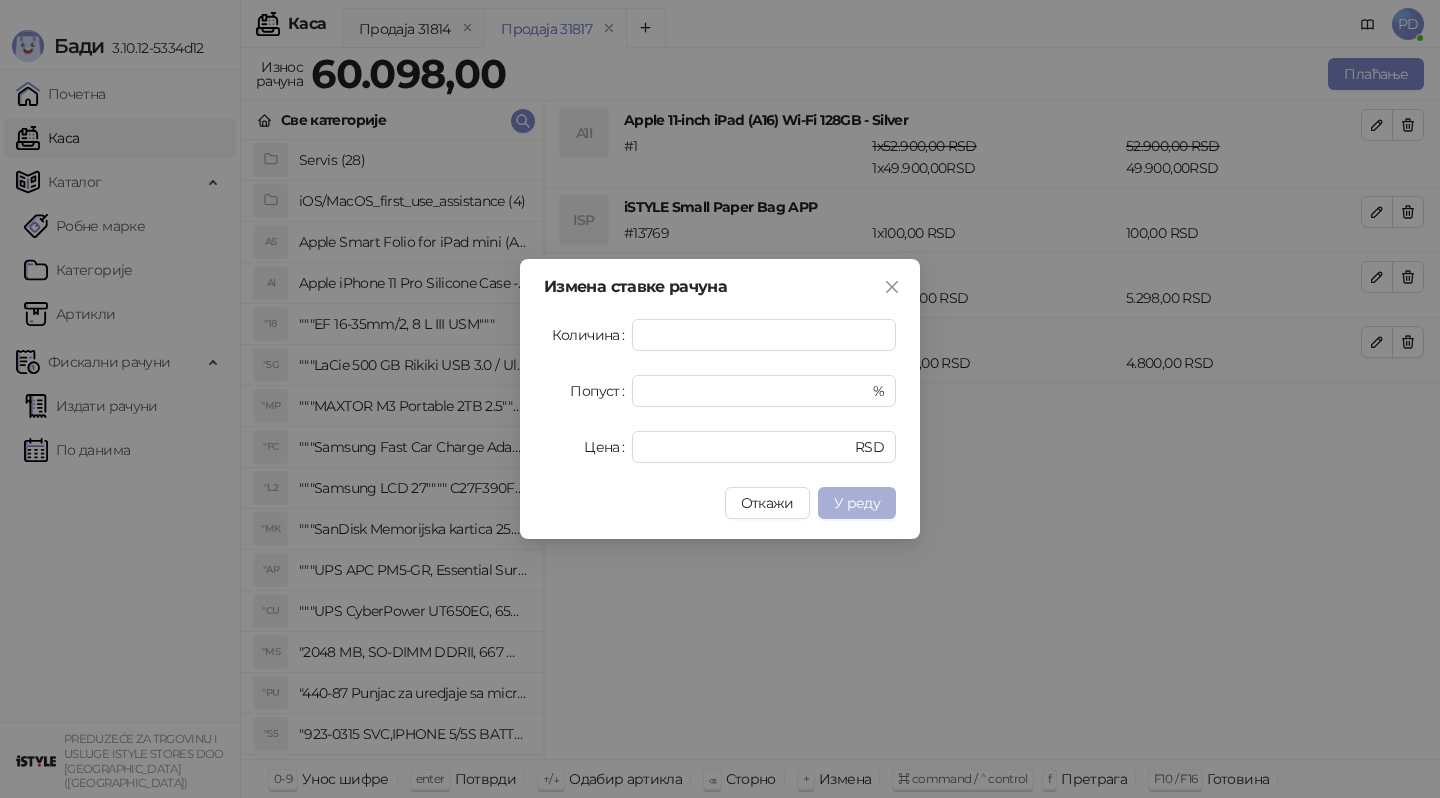 click on "У реду" at bounding box center [857, 503] 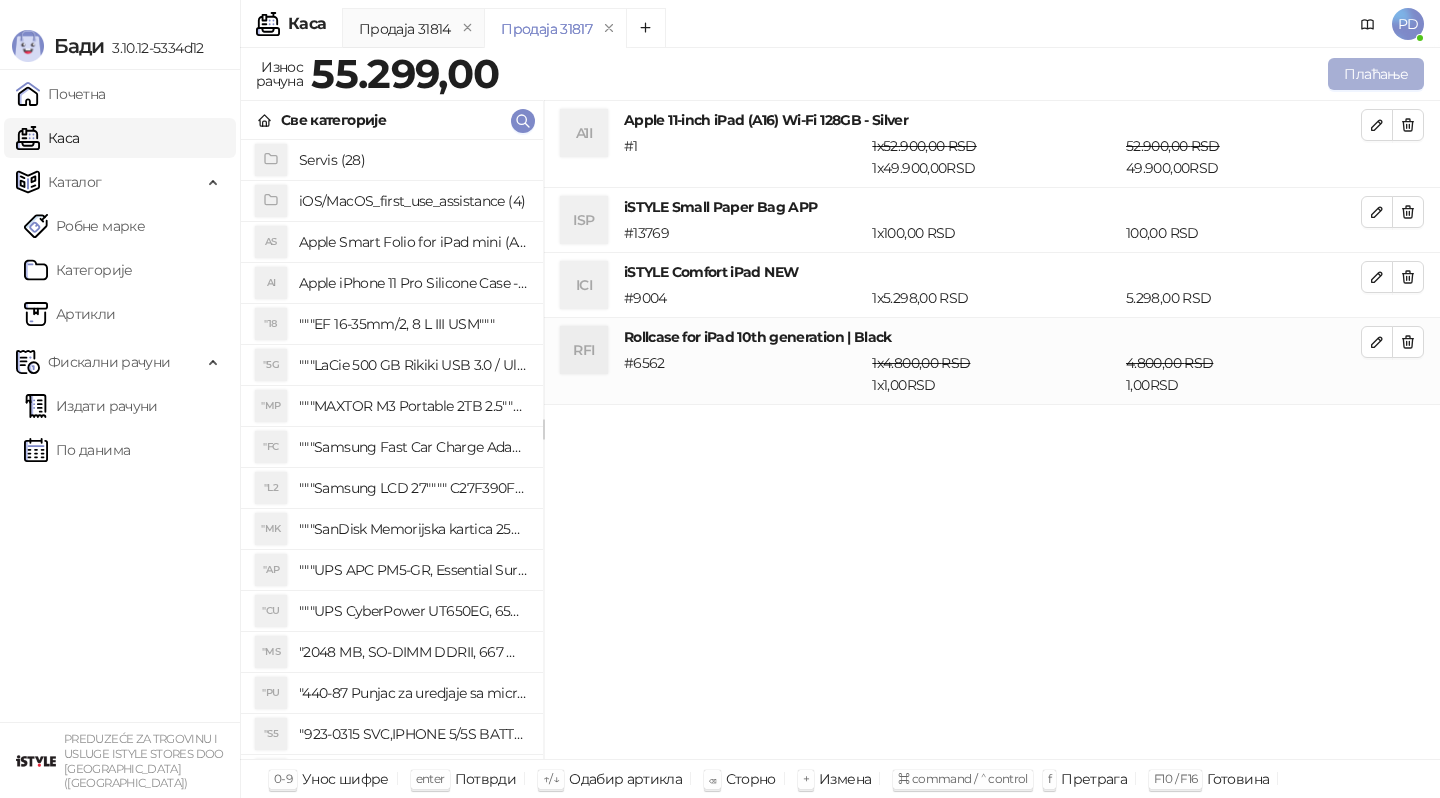 click on "Плаћање" at bounding box center (1376, 74) 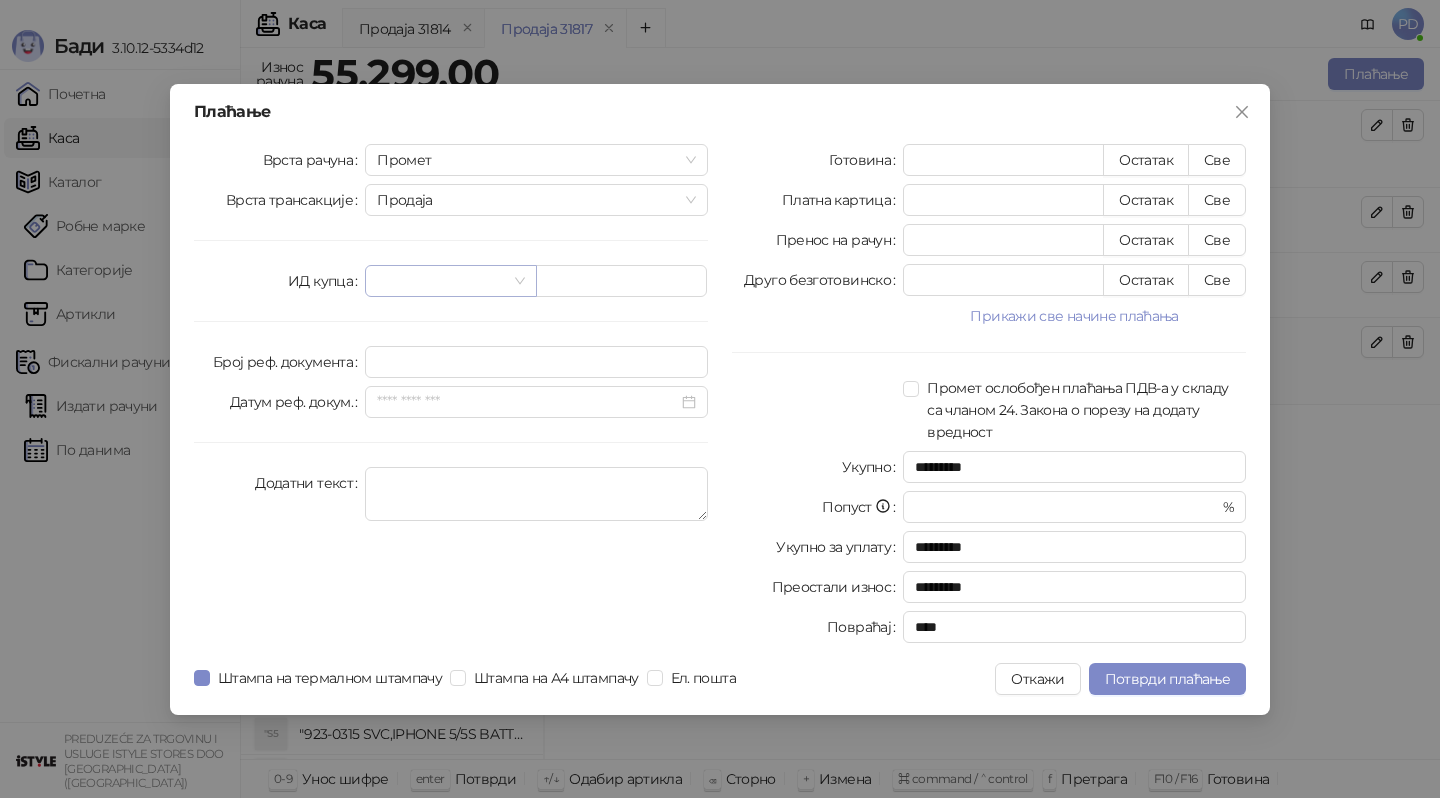 click at bounding box center (441, 281) 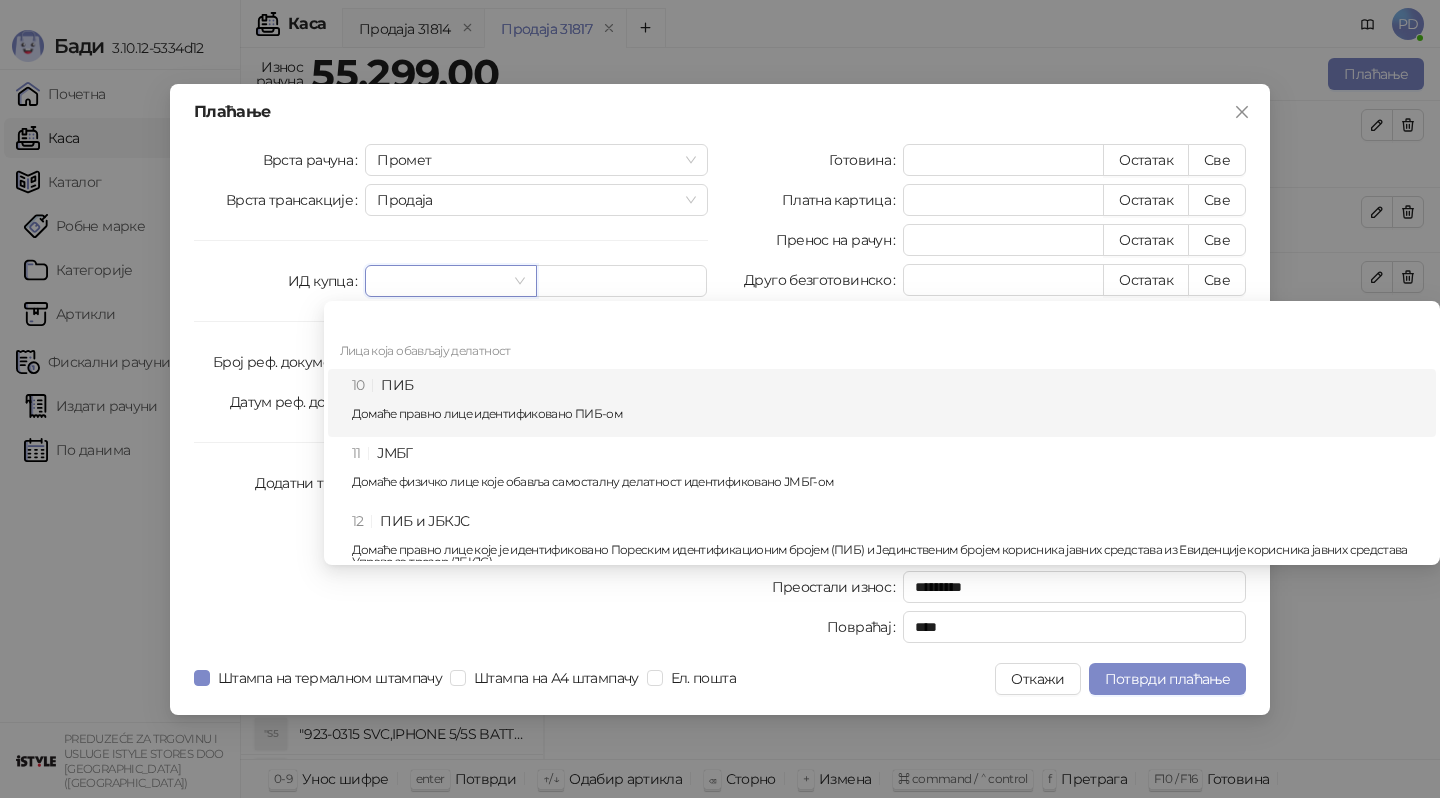 click on "10 ПИБ Домаће правно лице идентификовано ПИБ-ом" at bounding box center [888, 403] 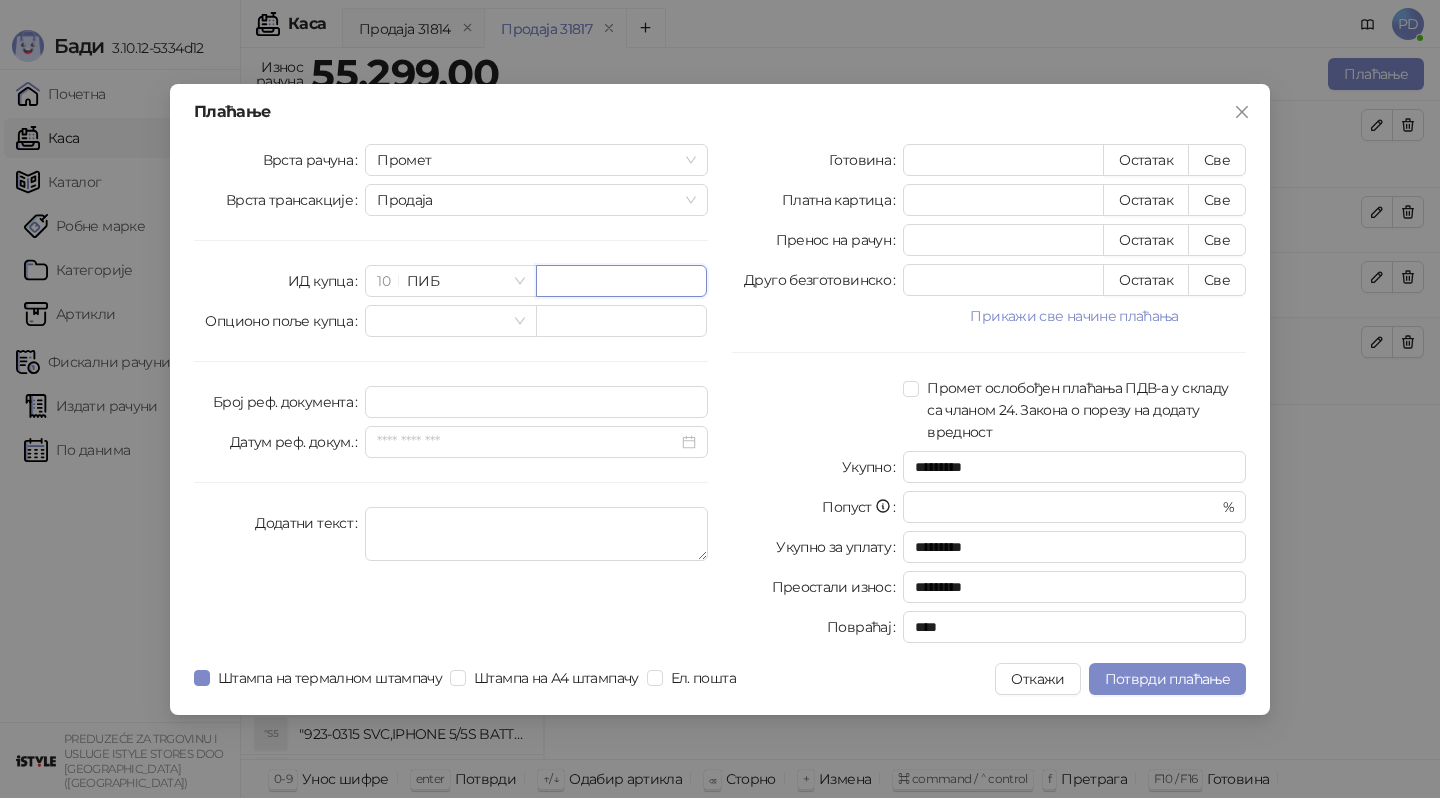 paste on "*********" 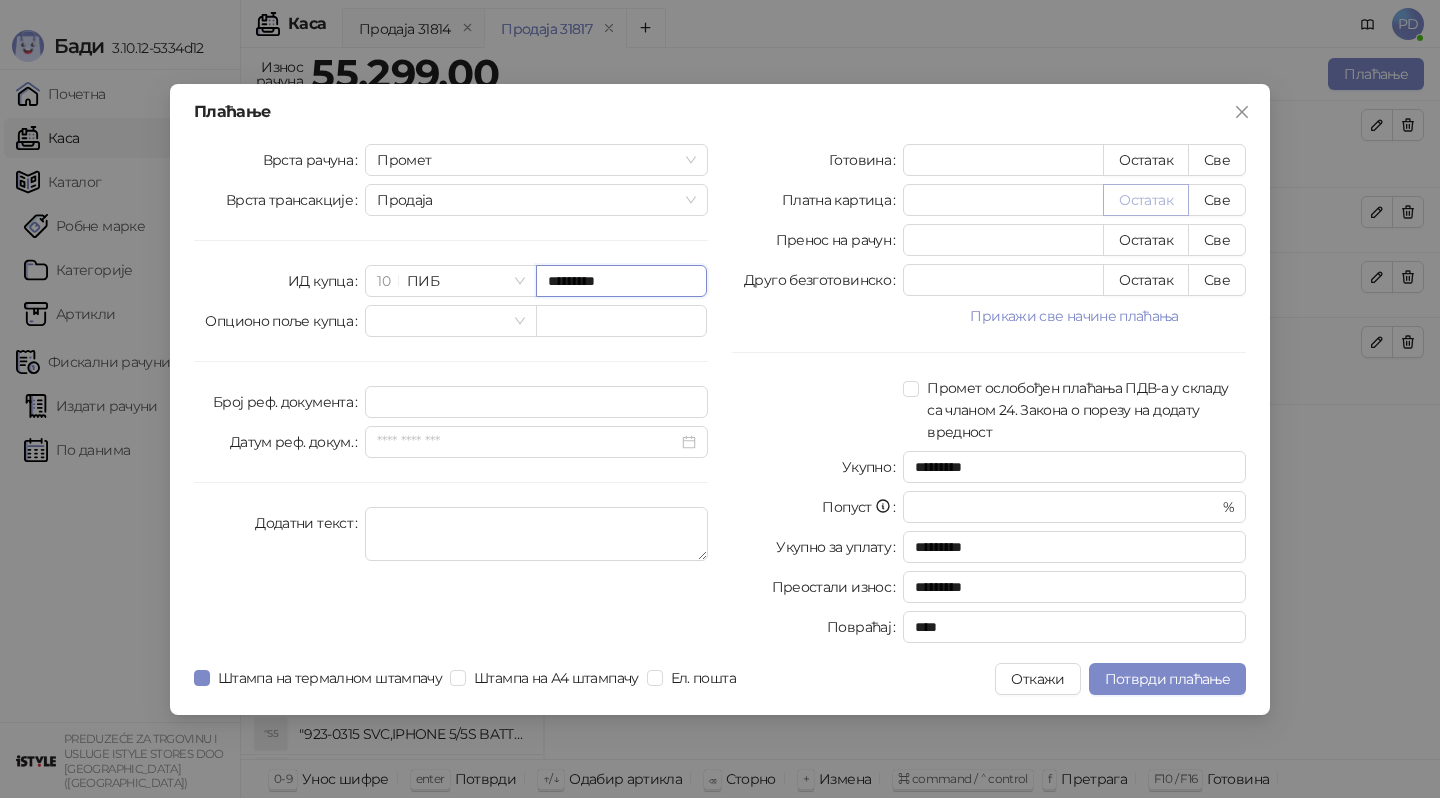 type on "*********" 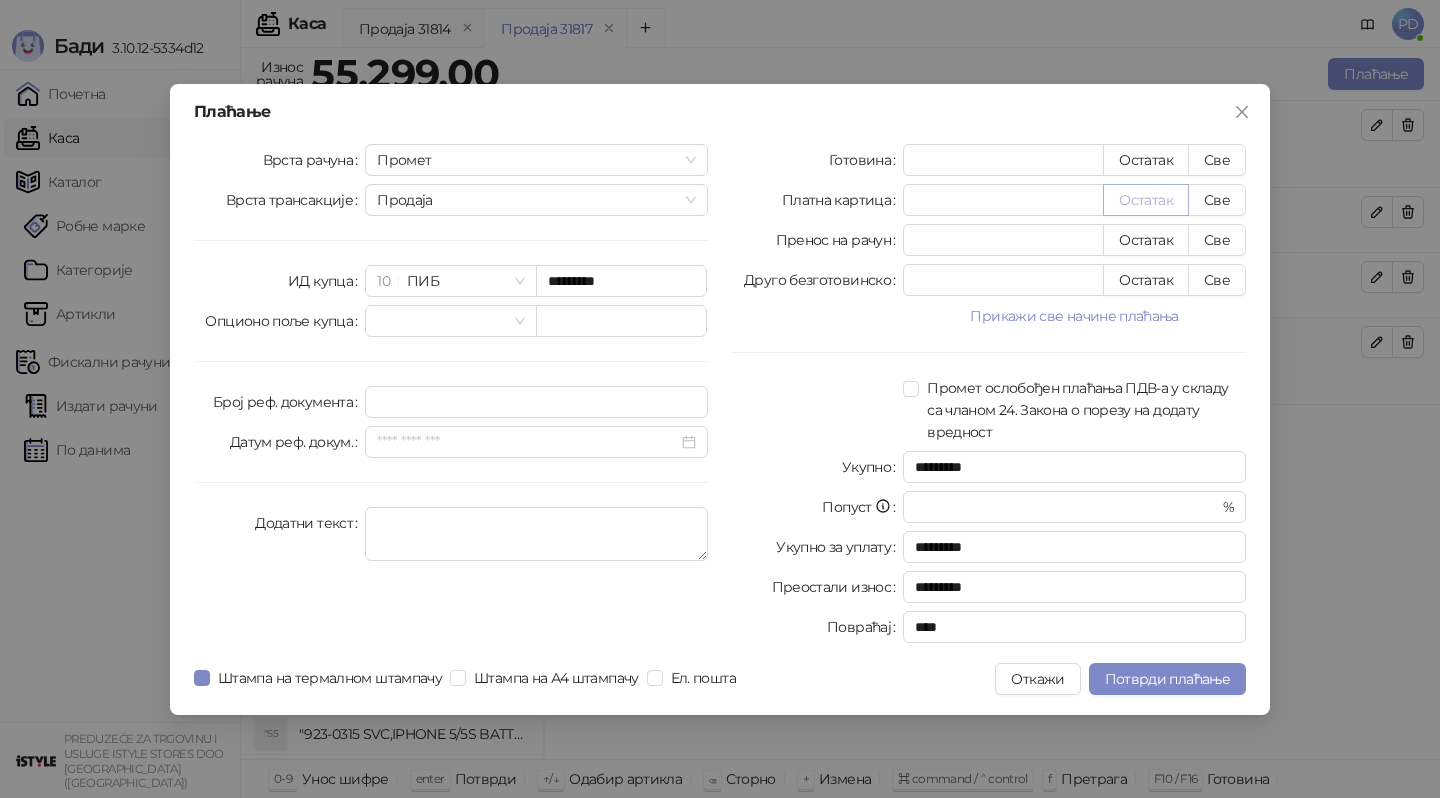 click on "Остатак" at bounding box center (1146, 200) 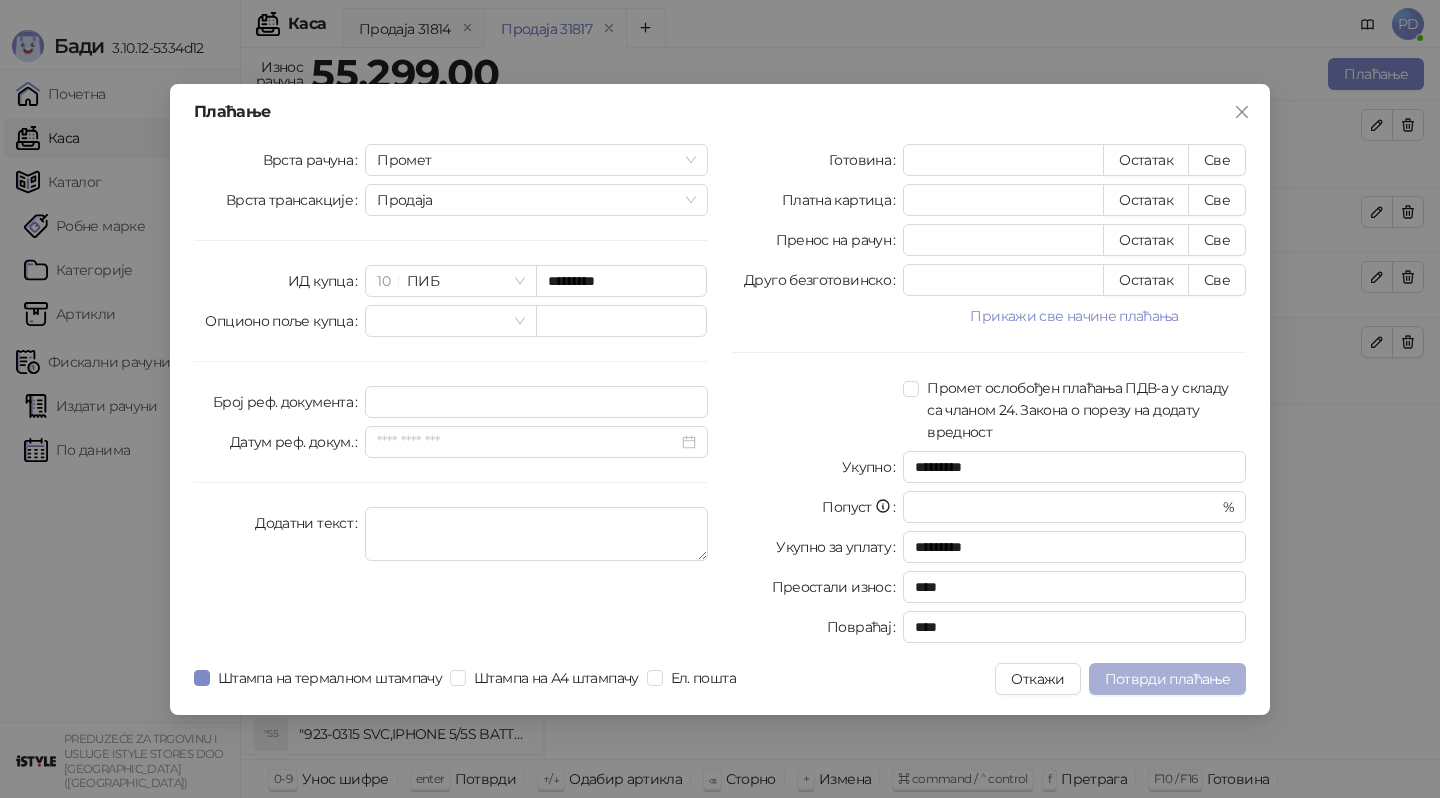 click on "Потврди плаћање" at bounding box center [1167, 679] 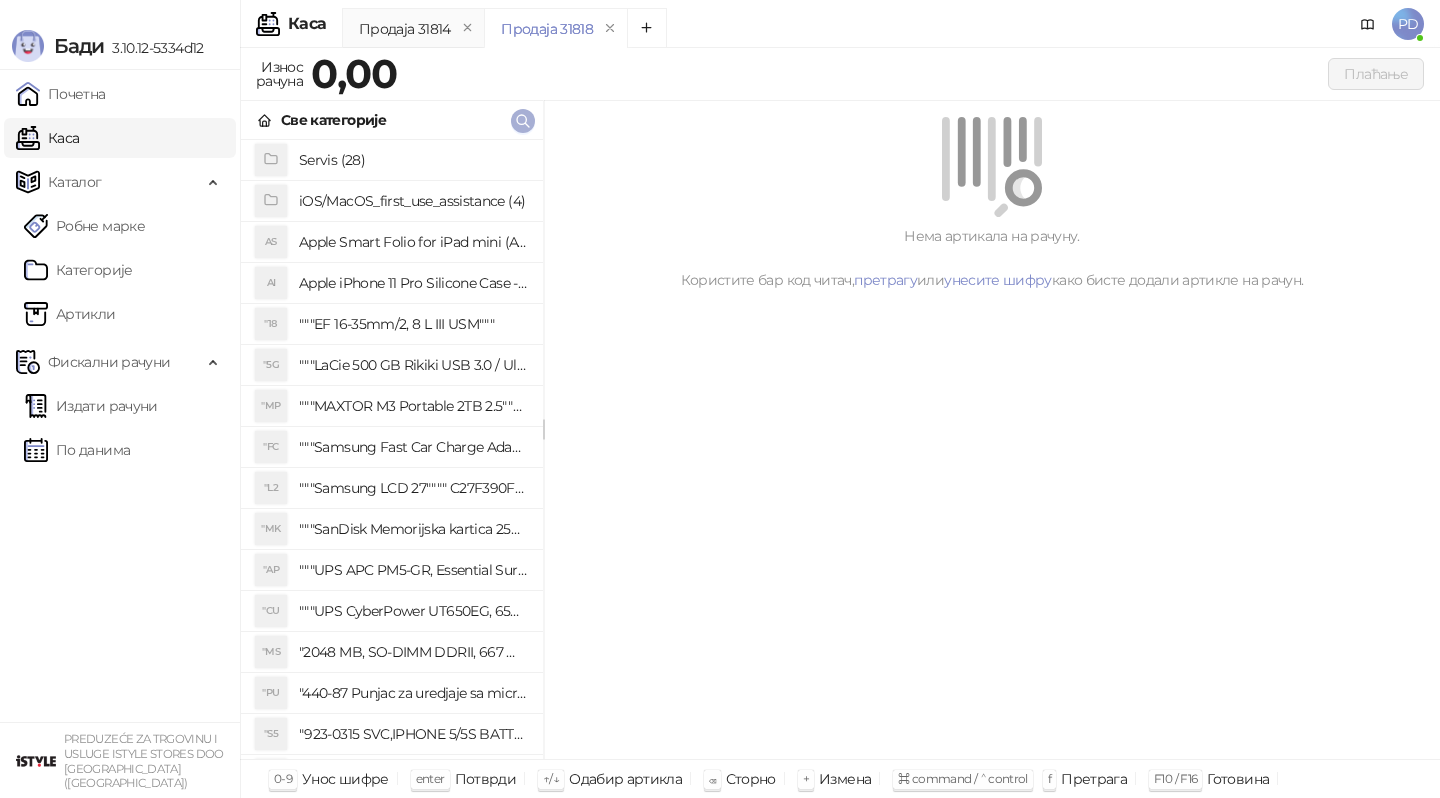 click at bounding box center [523, 120] 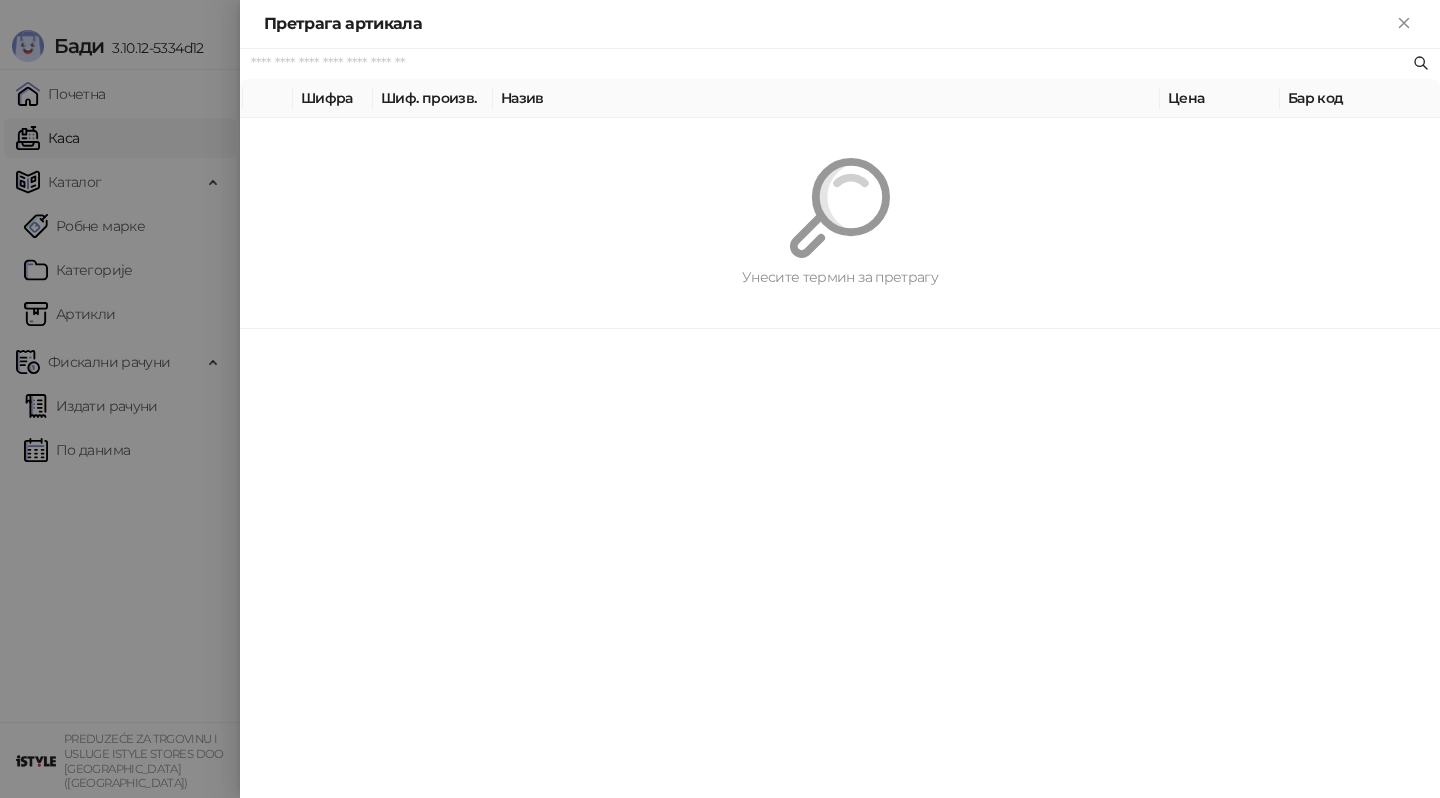 paste on "**********" 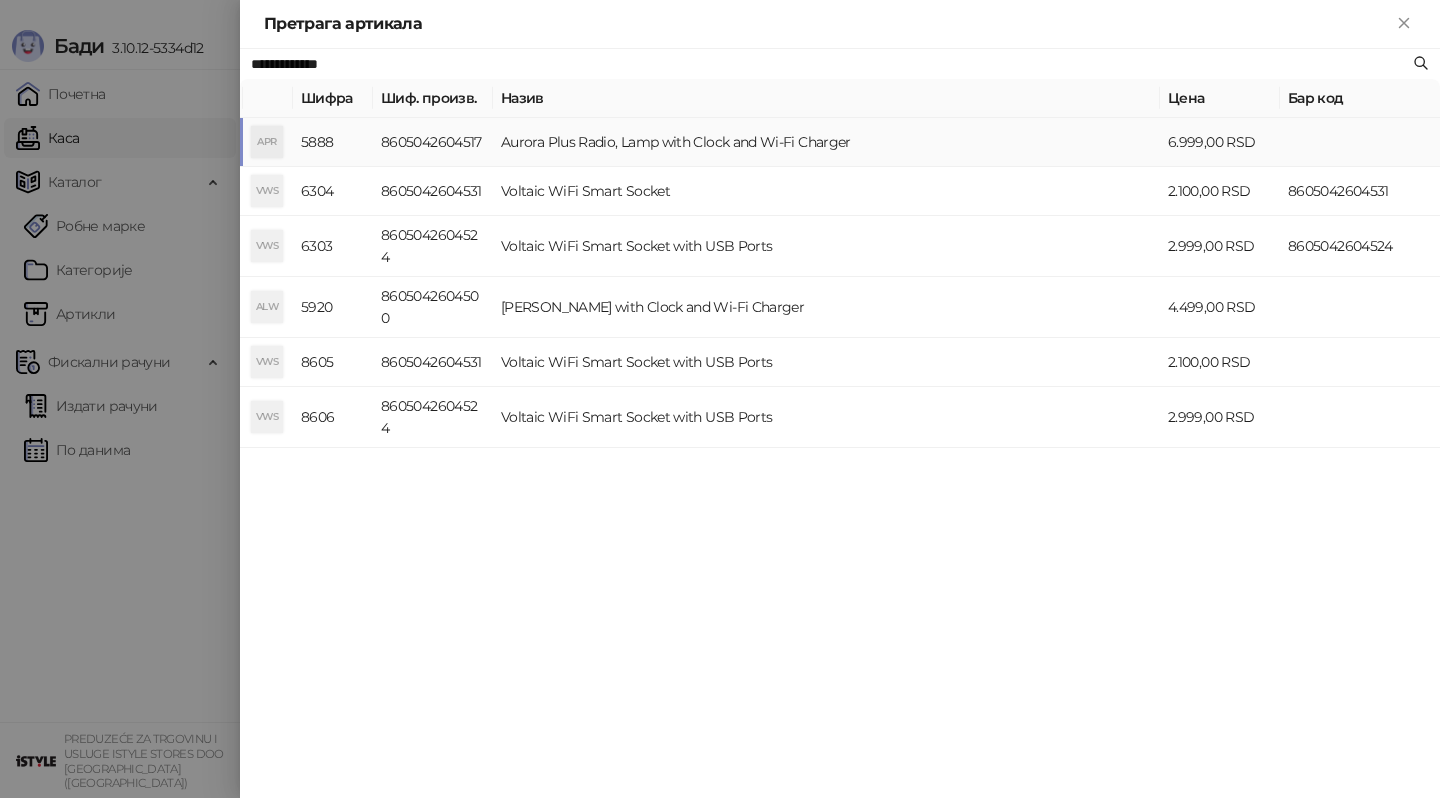 click on "8605042604517" at bounding box center [433, 142] 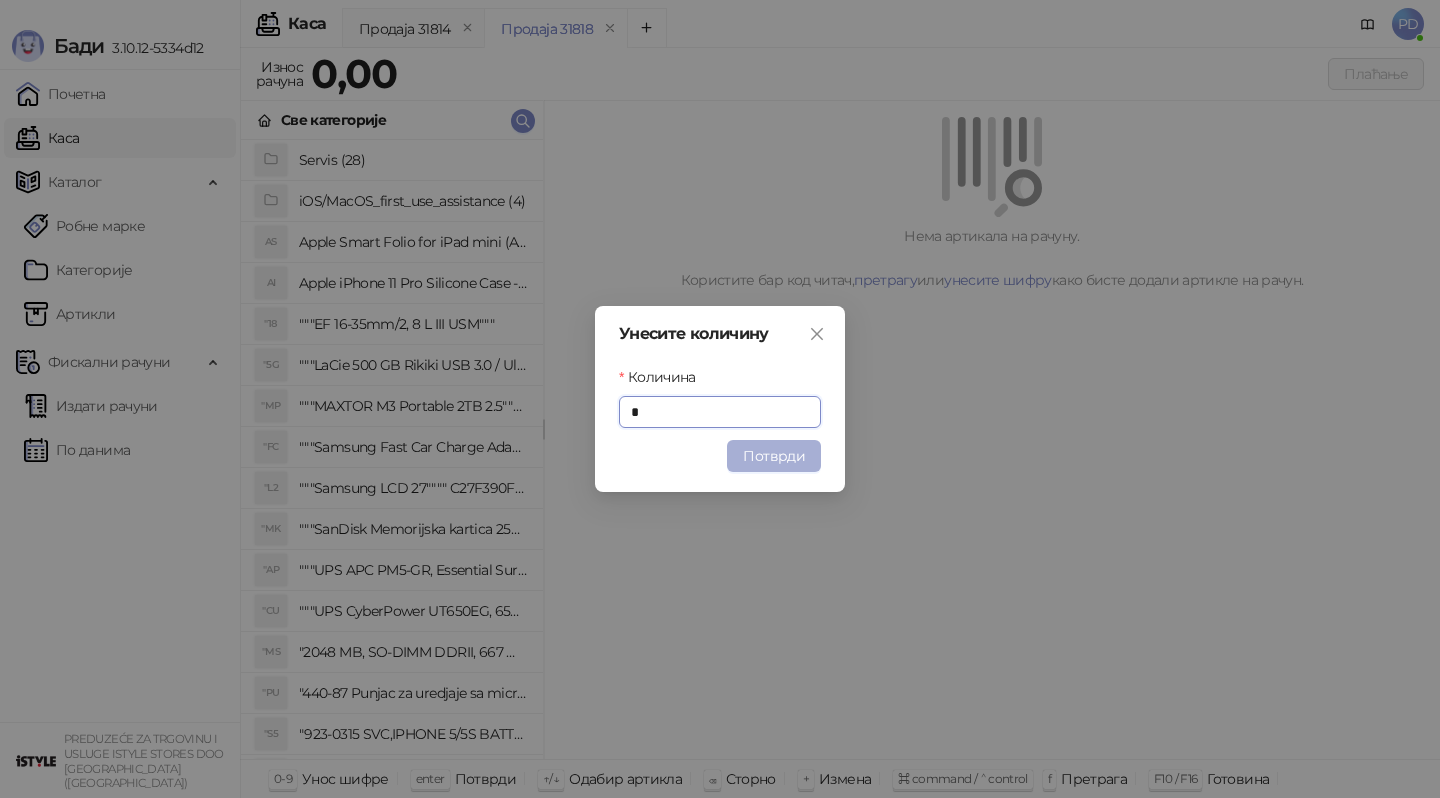click on "Потврди" at bounding box center [774, 456] 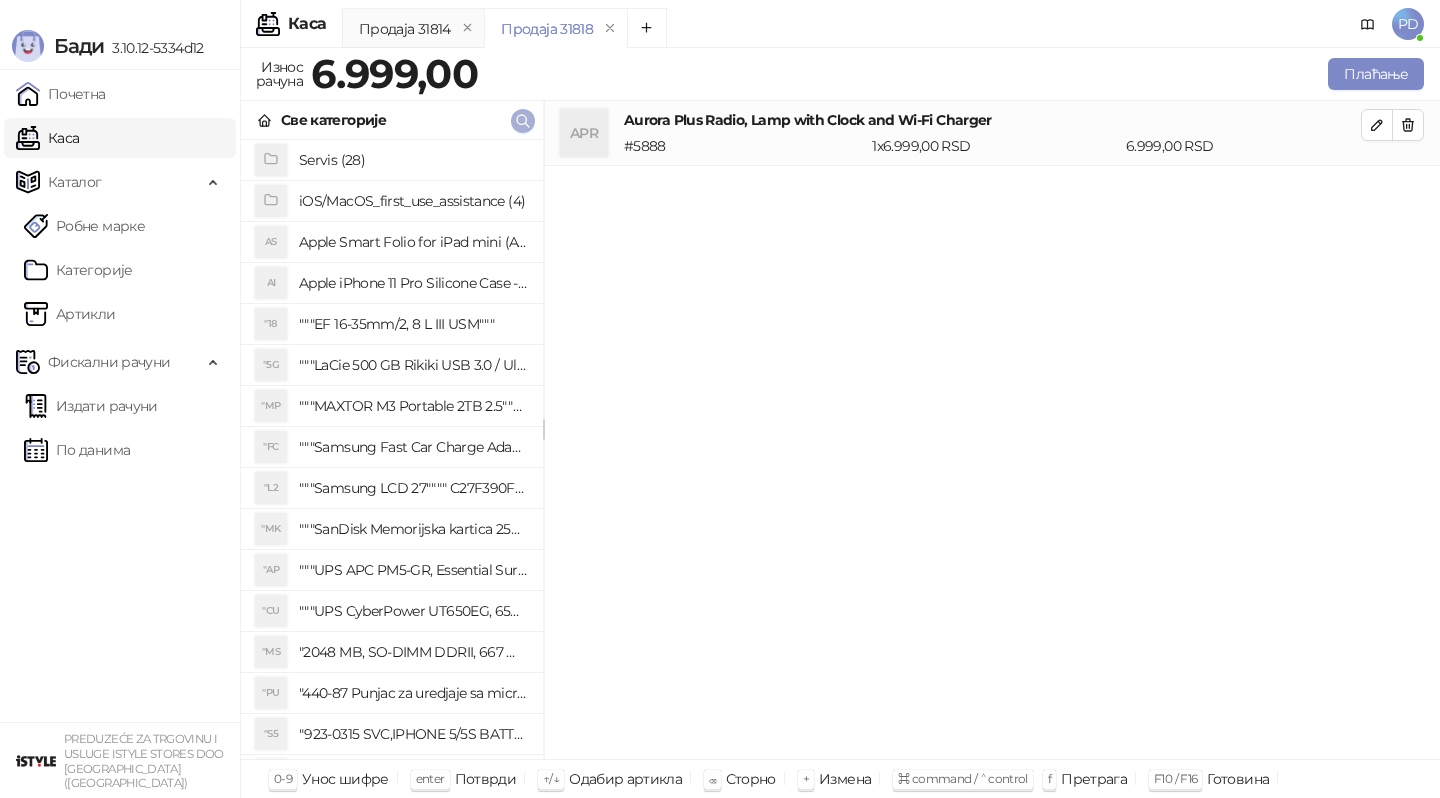click 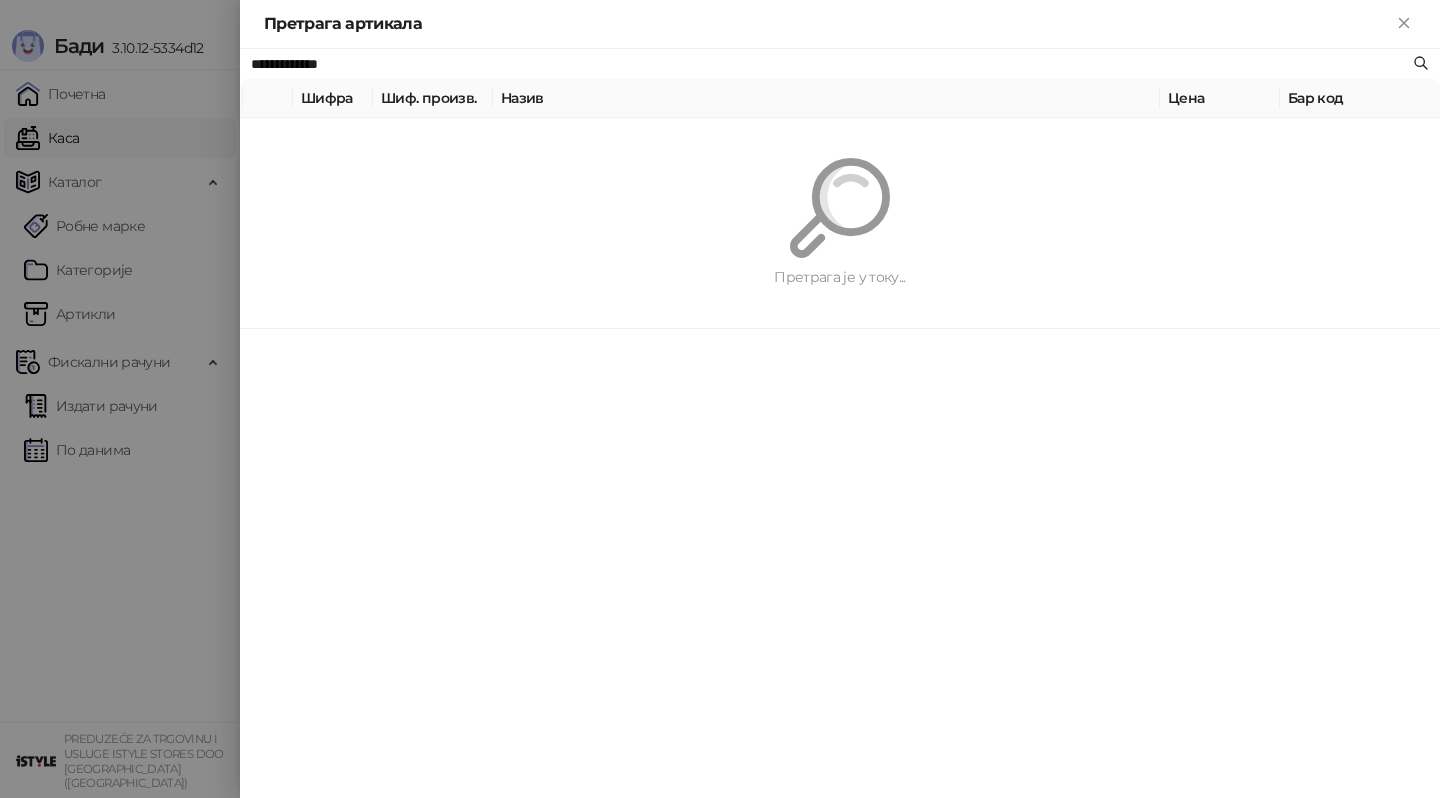 paste on "******" 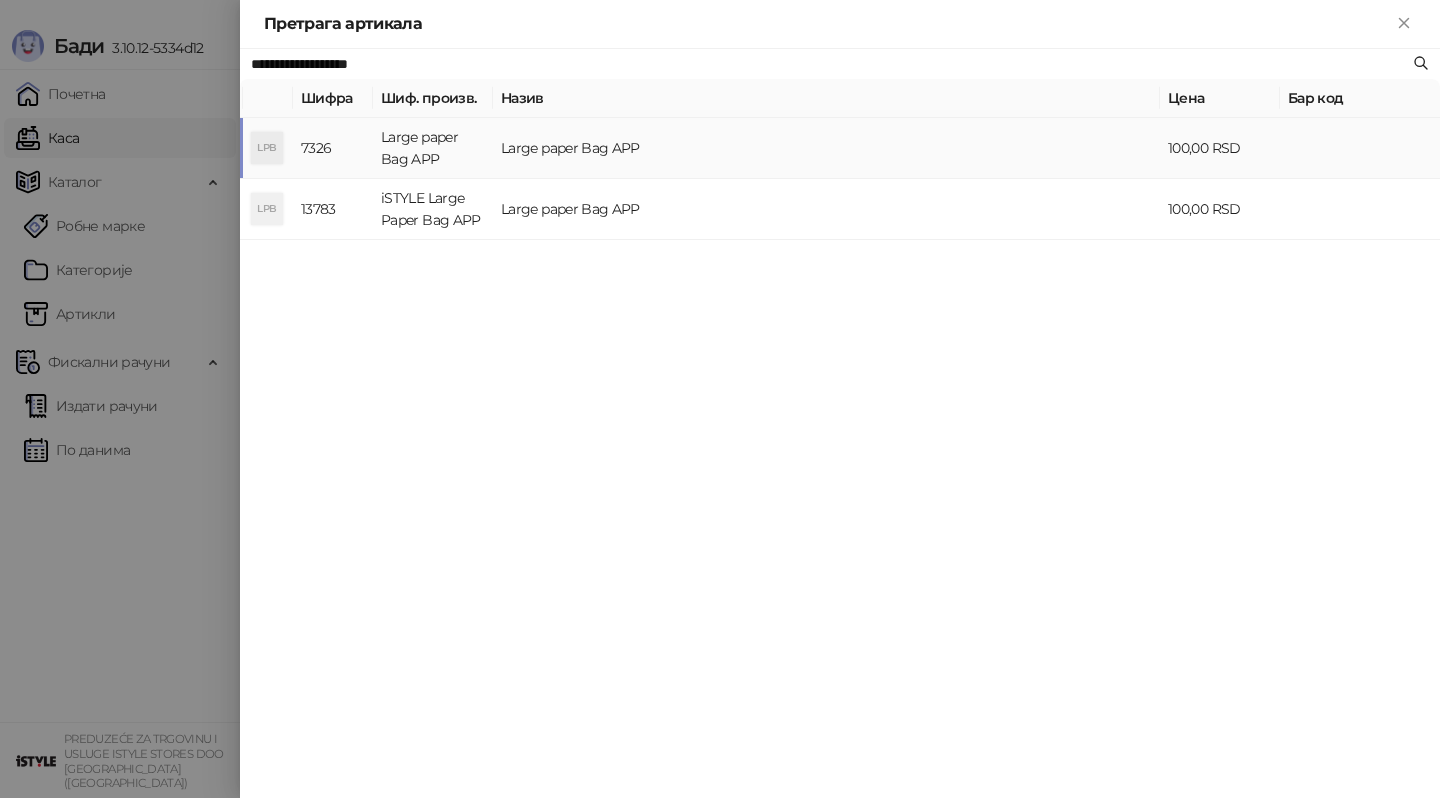 type on "**********" 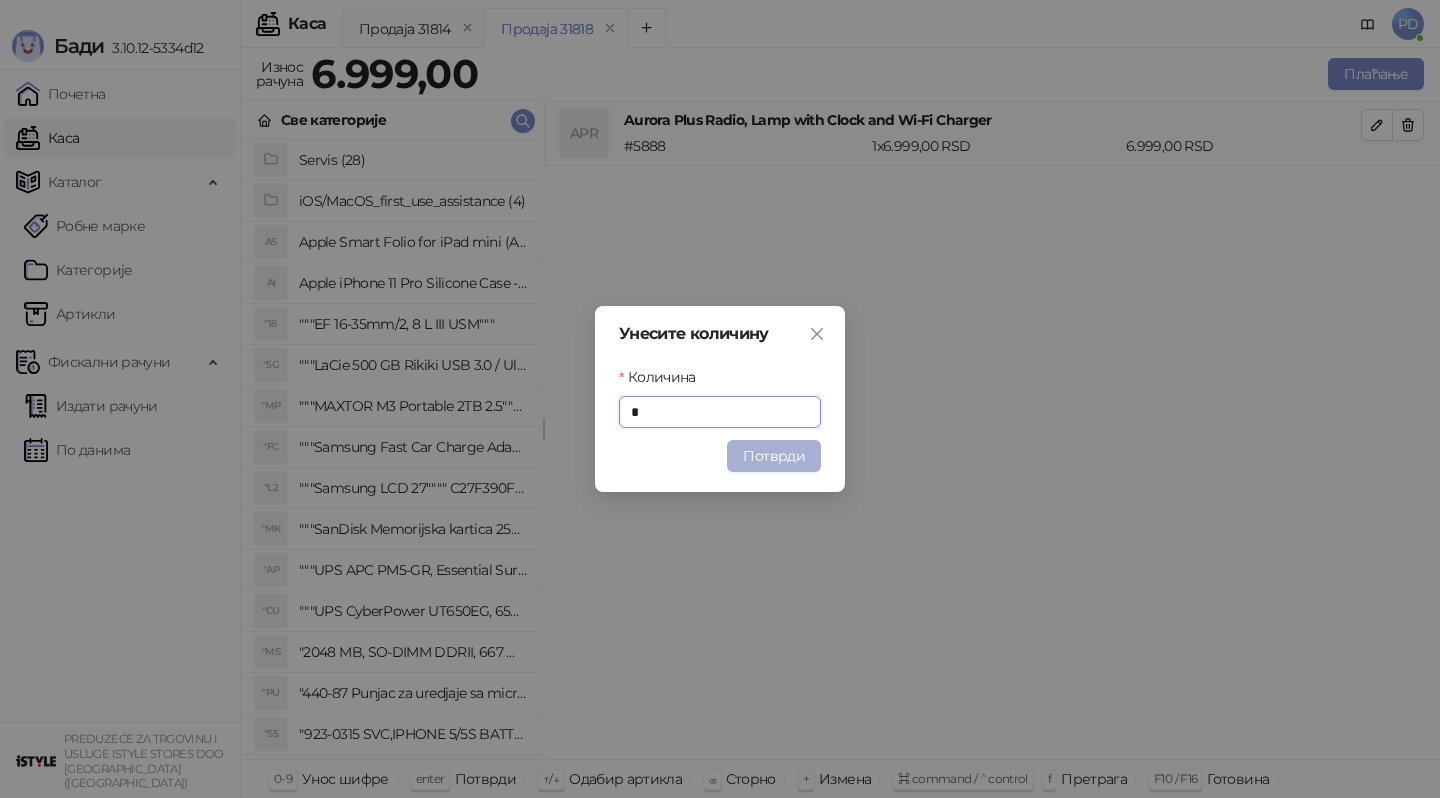 click on "Потврди" at bounding box center [774, 456] 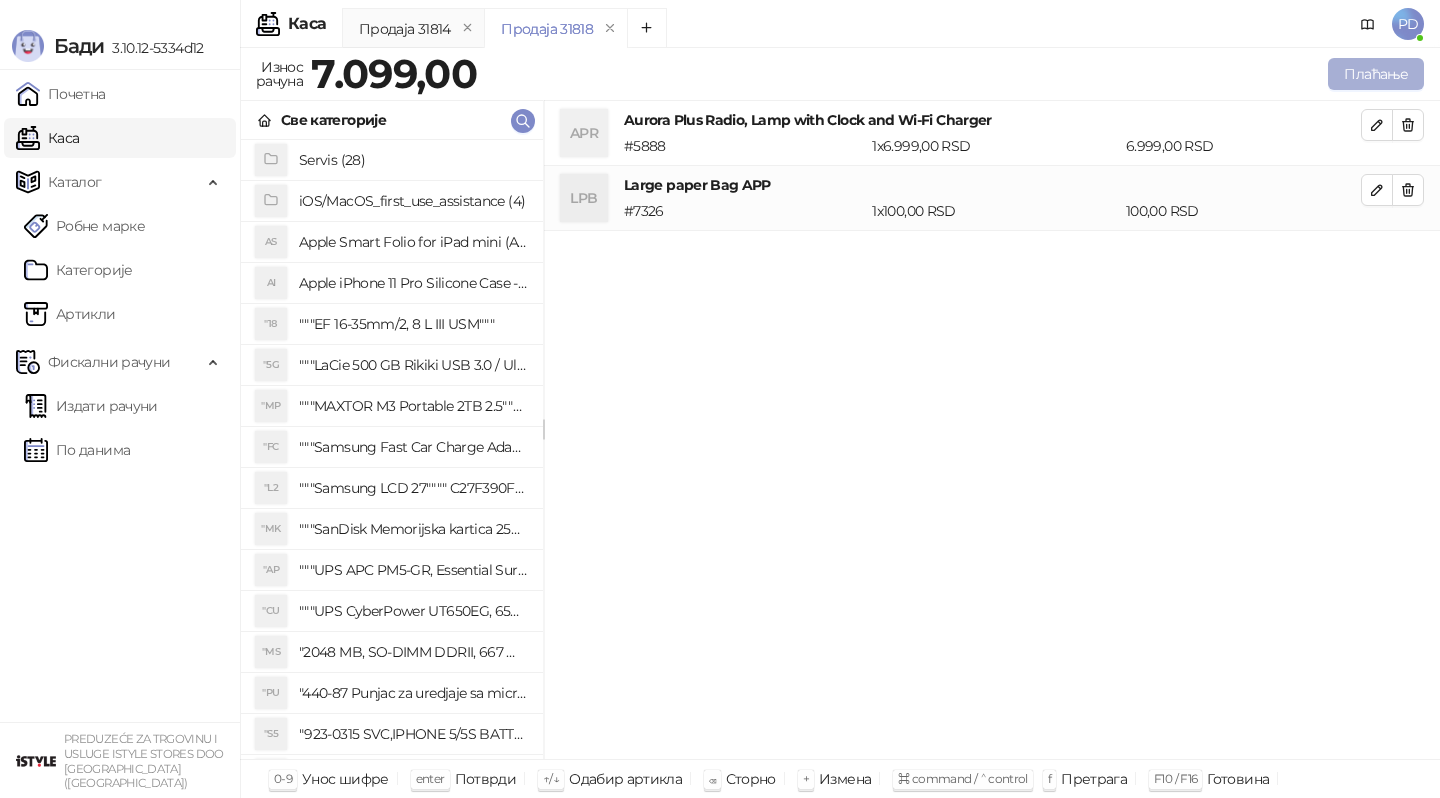 click on "Плаћање" at bounding box center [1376, 74] 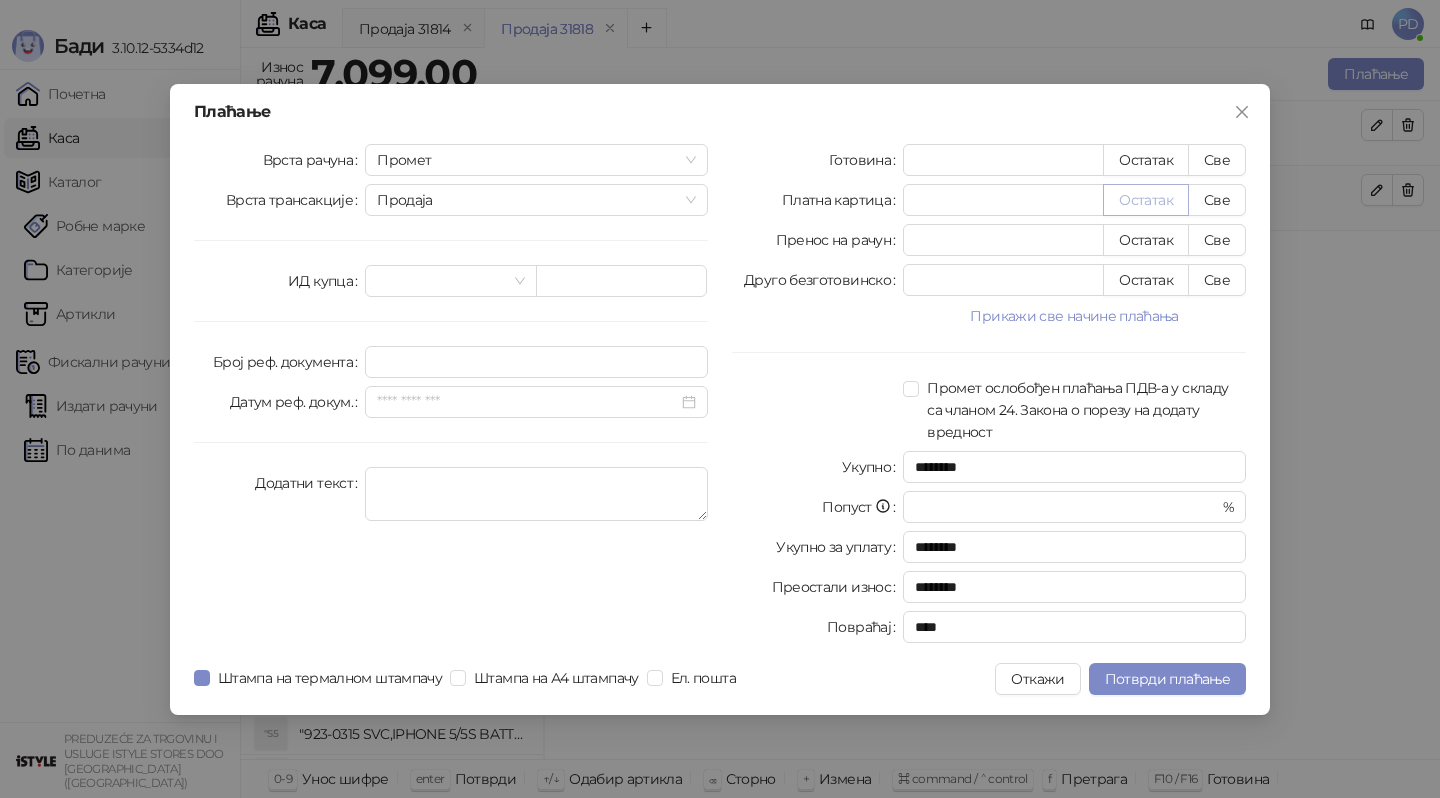 click on "Остатак" at bounding box center [1146, 200] 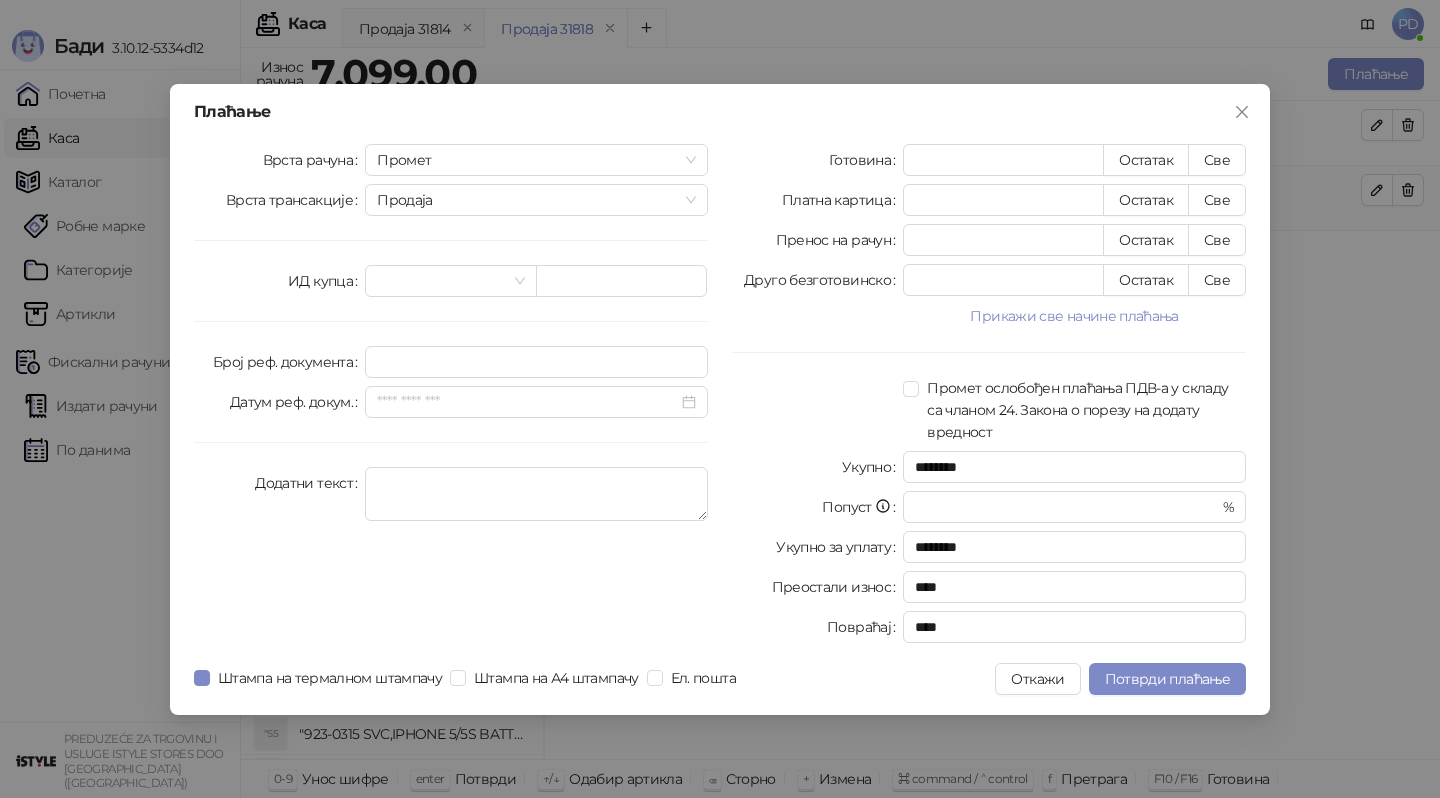 type 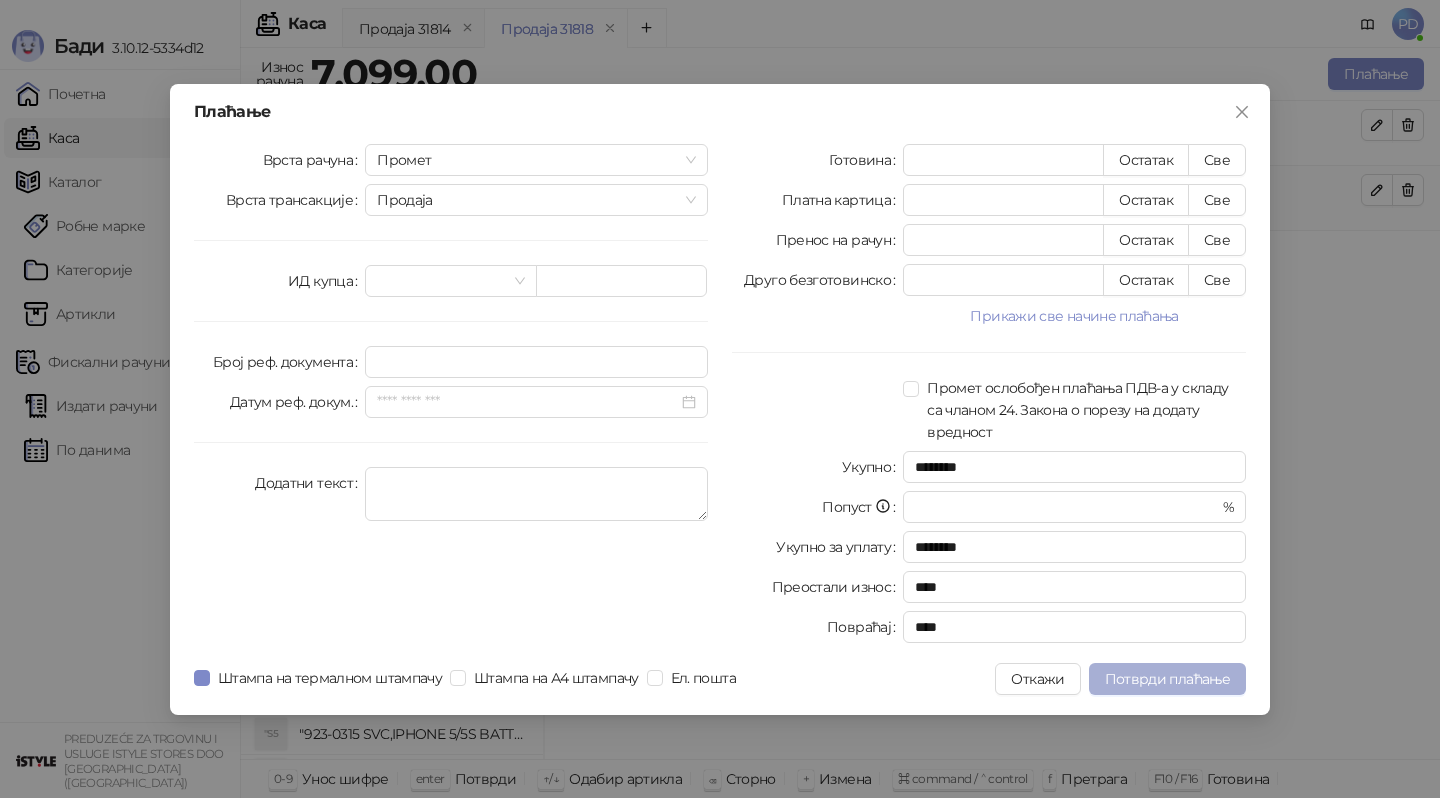 click on "Потврди плаћање" at bounding box center [1167, 679] 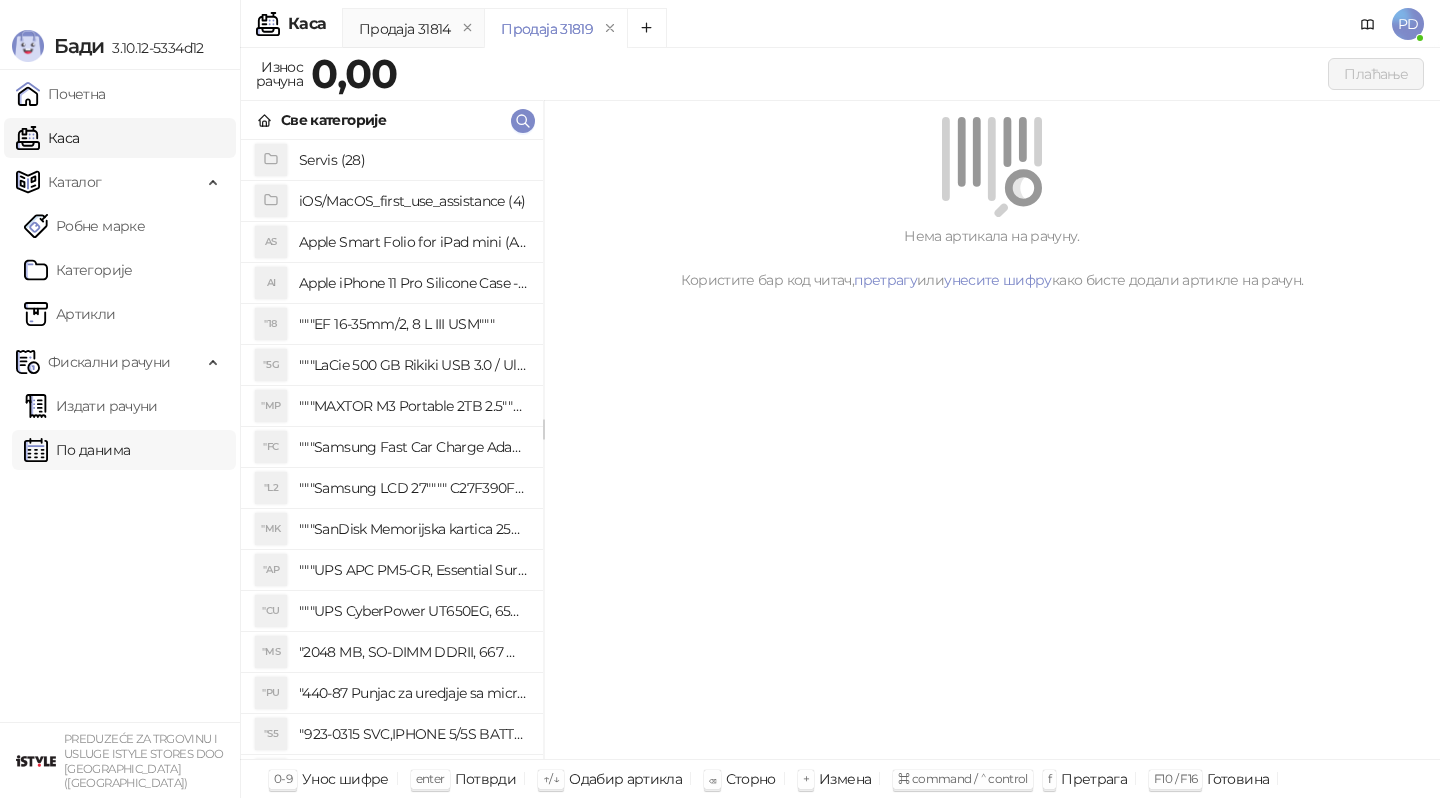 click on "По данима" at bounding box center (77, 450) 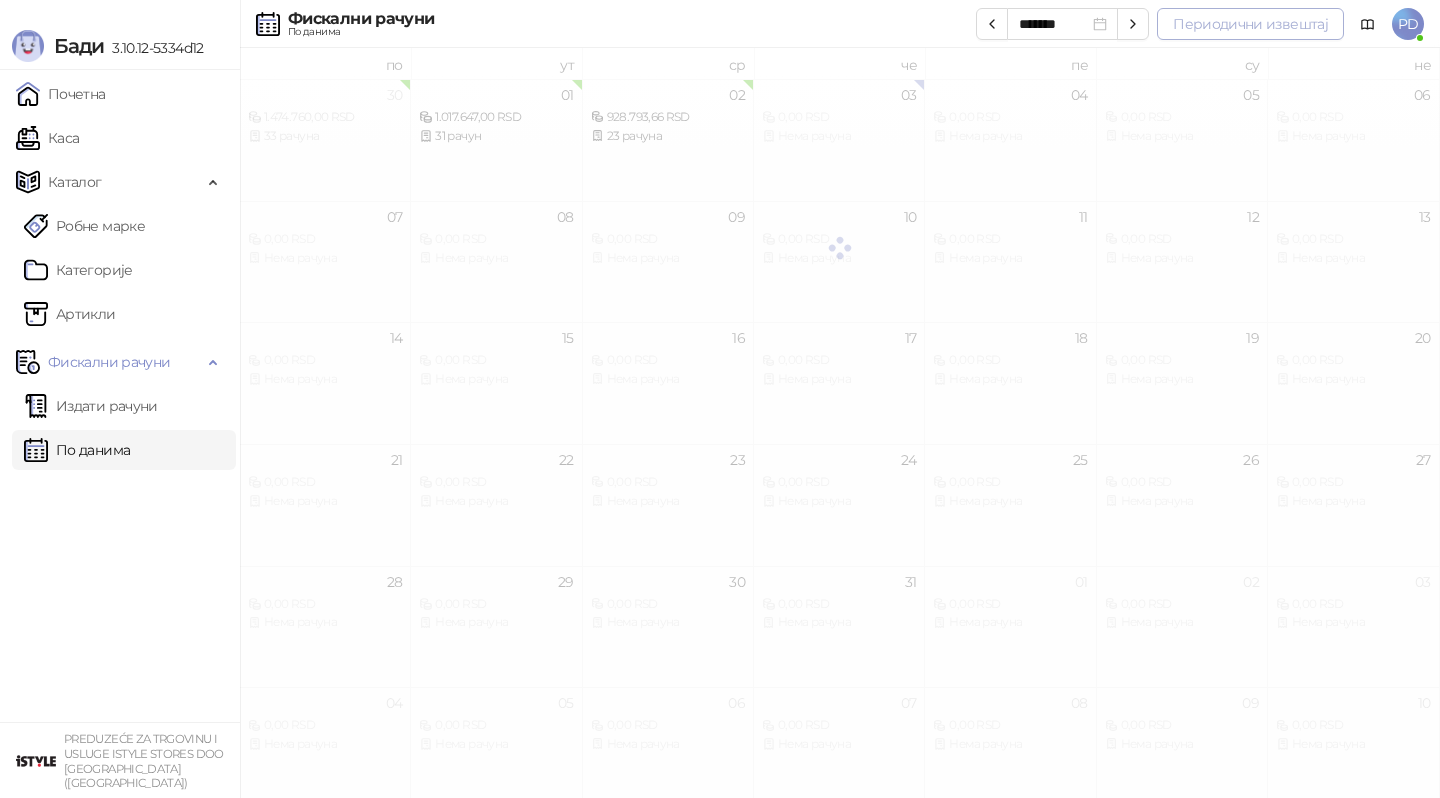 click on "Периодични извештај" at bounding box center [1250, 24] 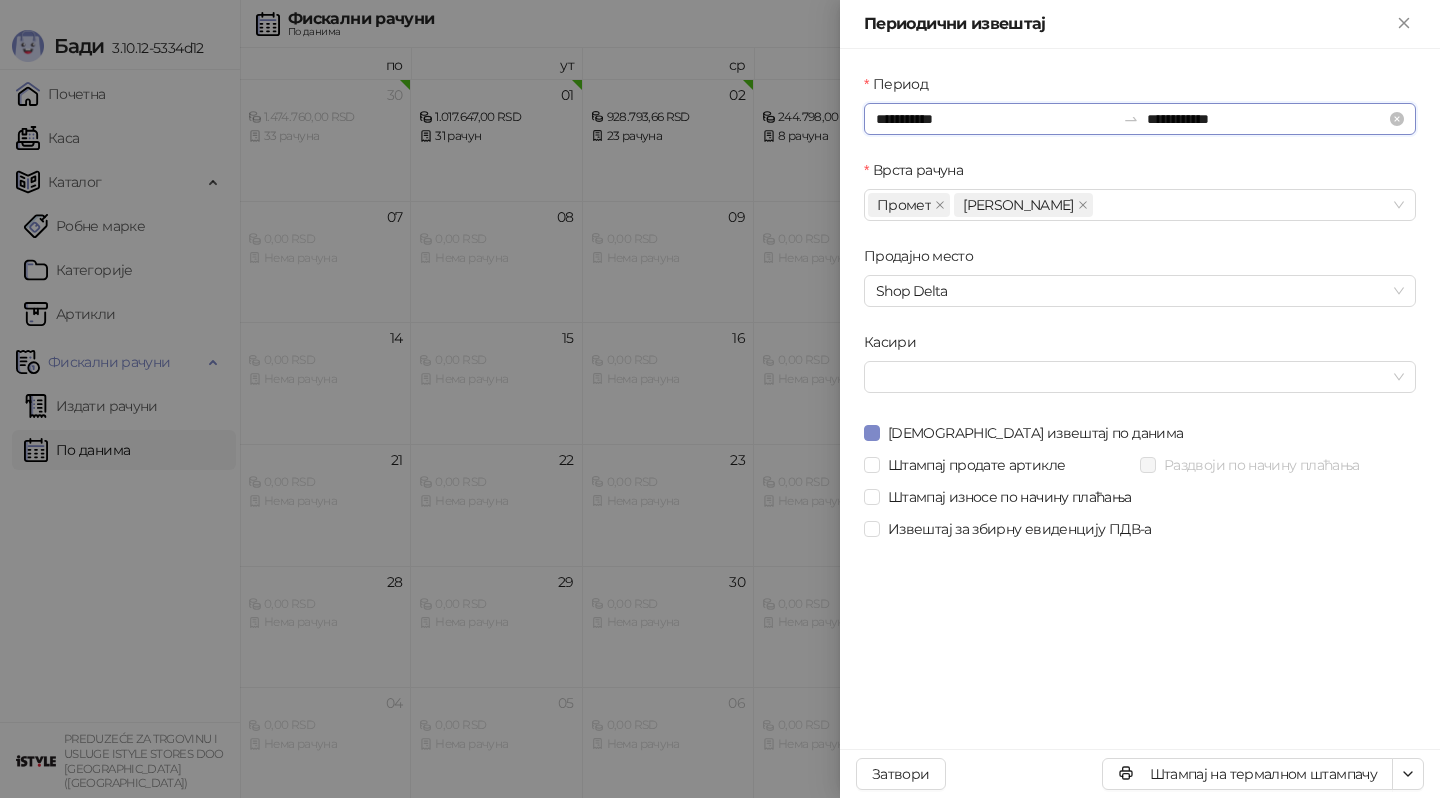 click on "**********" at bounding box center (995, 119) 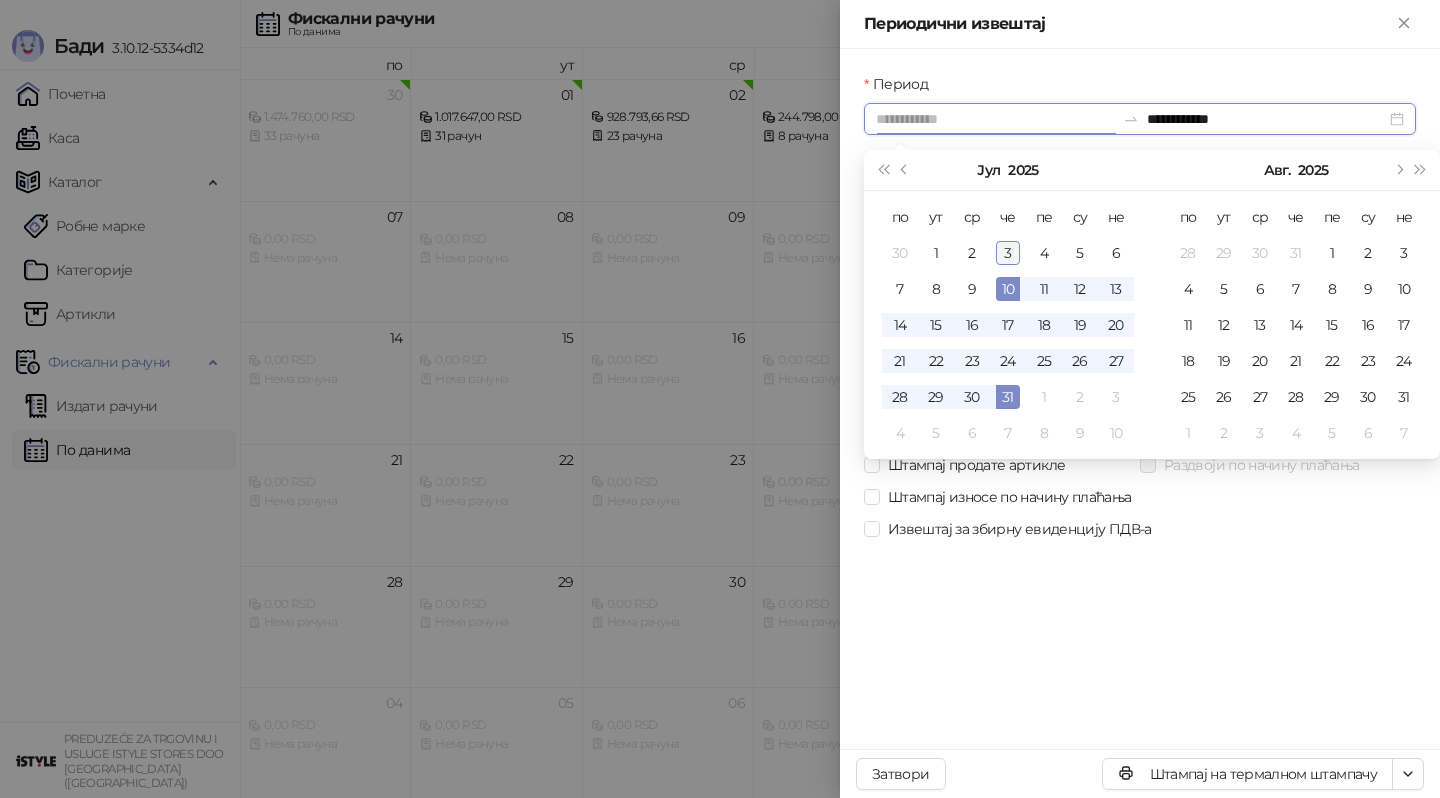 type on "**********" 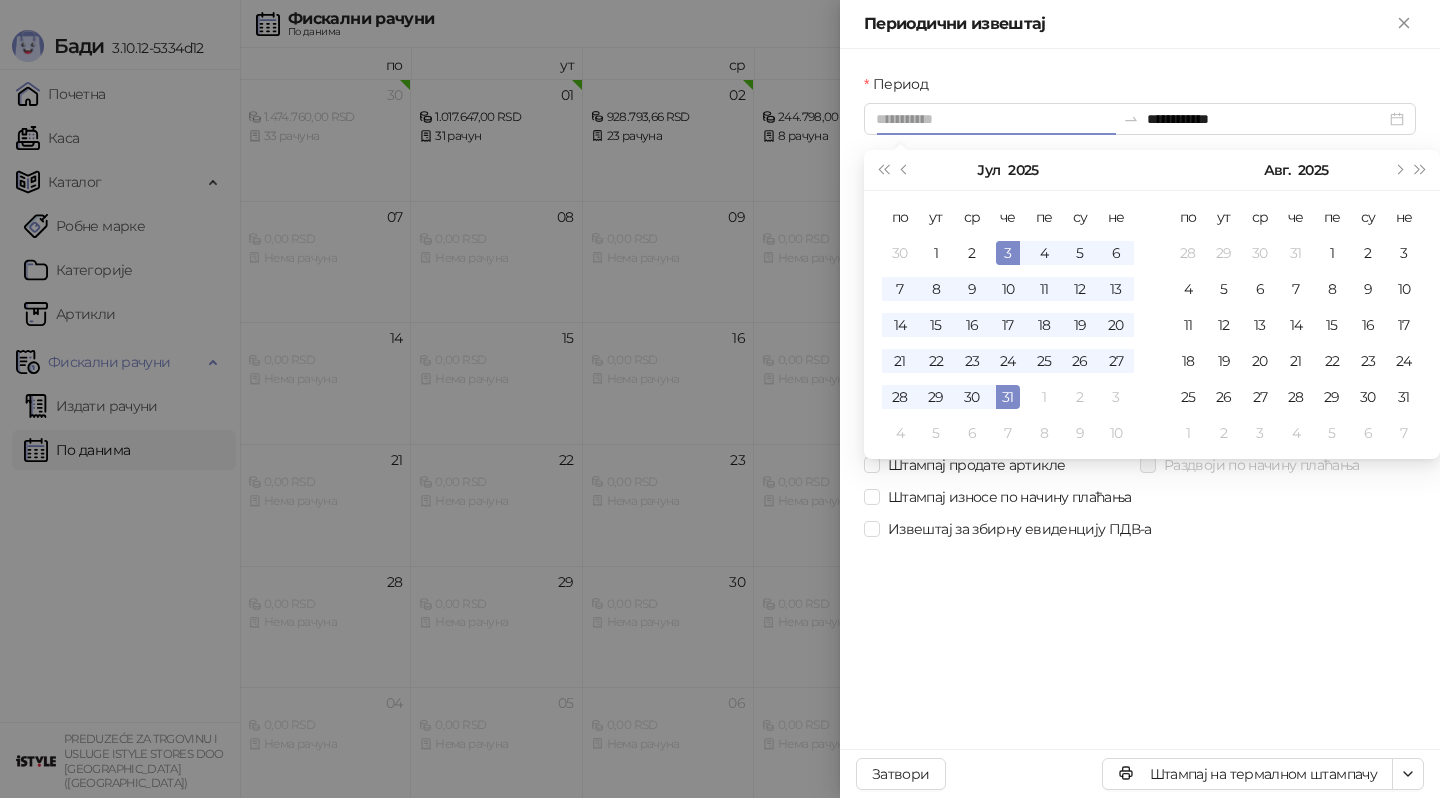 click on "3" at bounding box center (1008, 253) 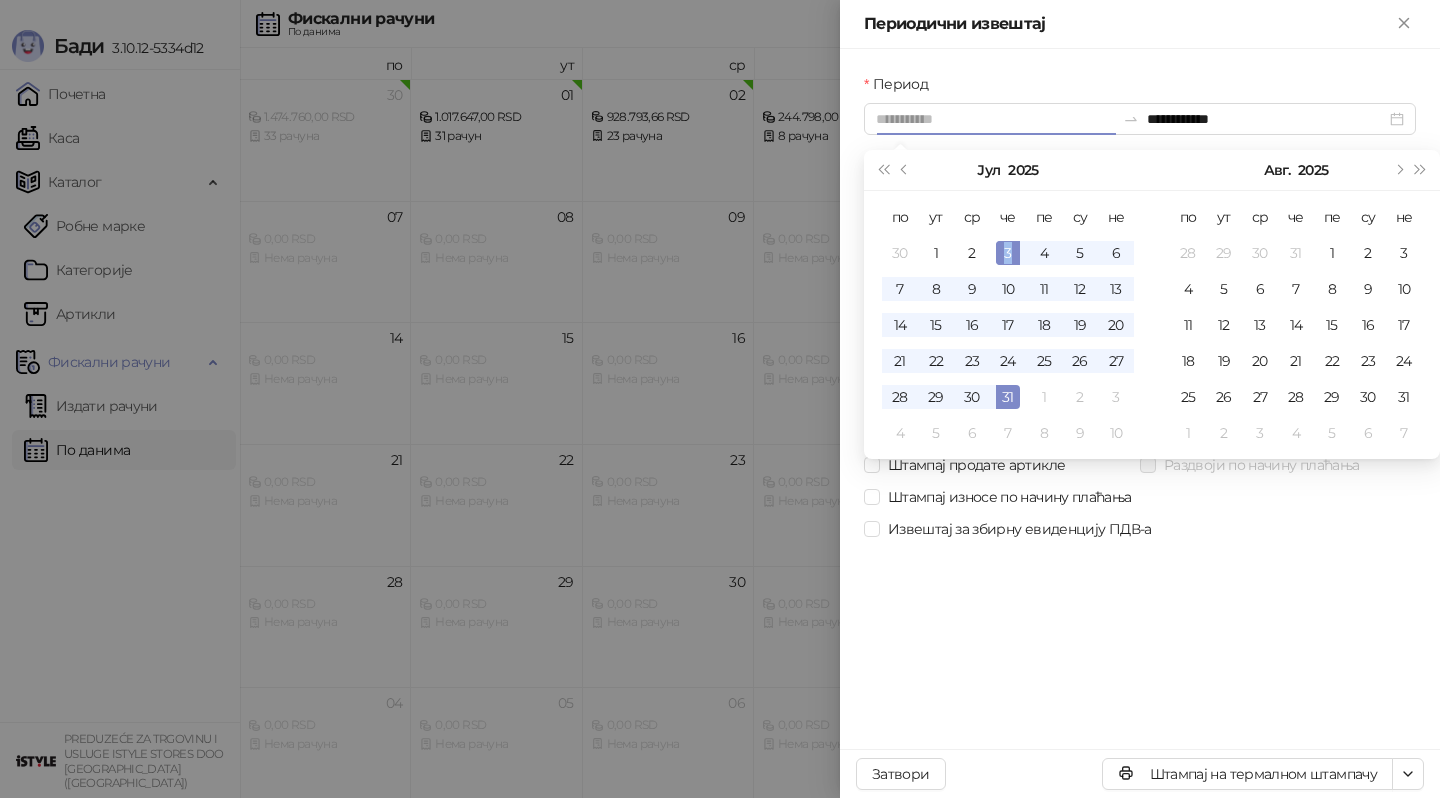 click on "3" at bounding box center [1008, 253] 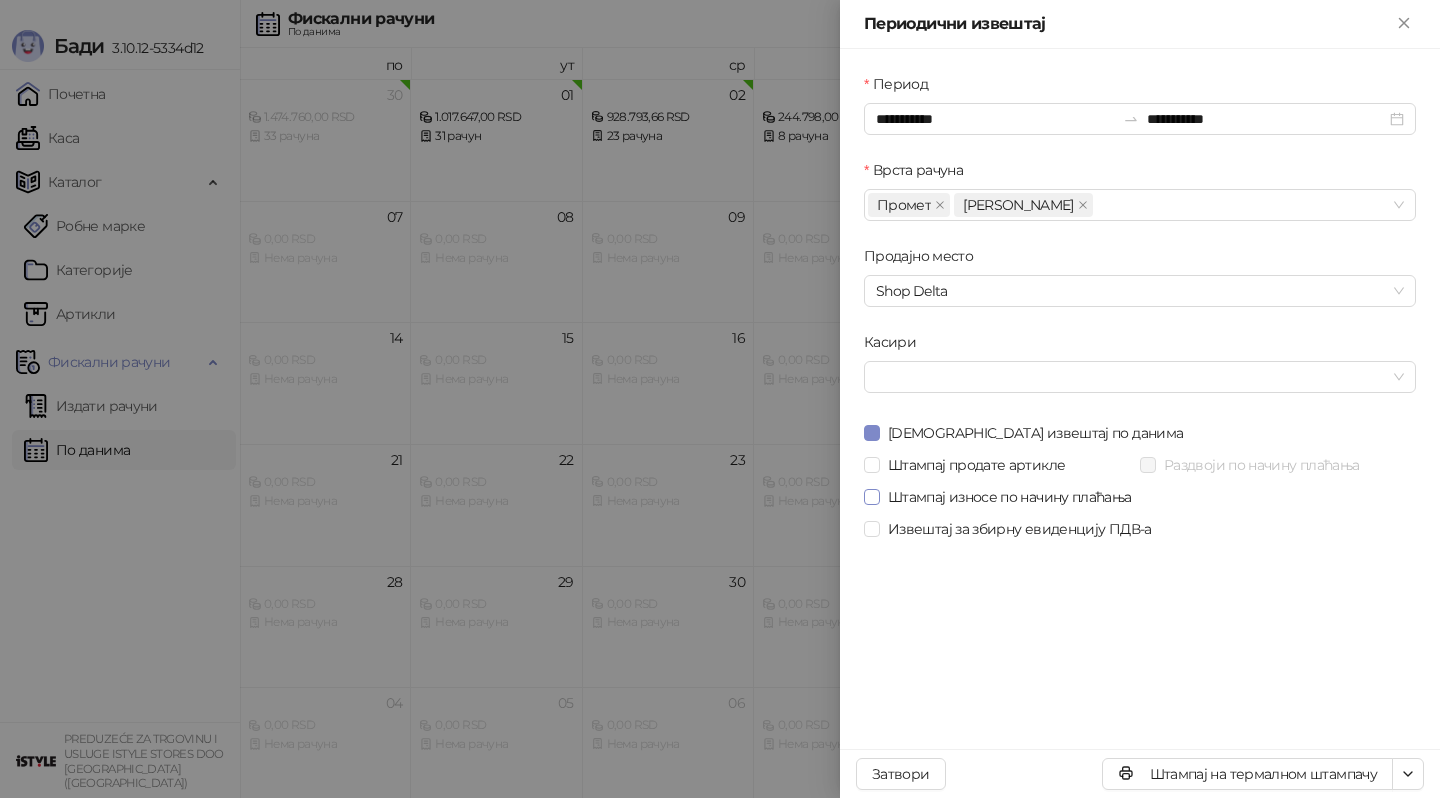 click on "Штампај износе по начину плаћања" at bounding box center (1010, 497) 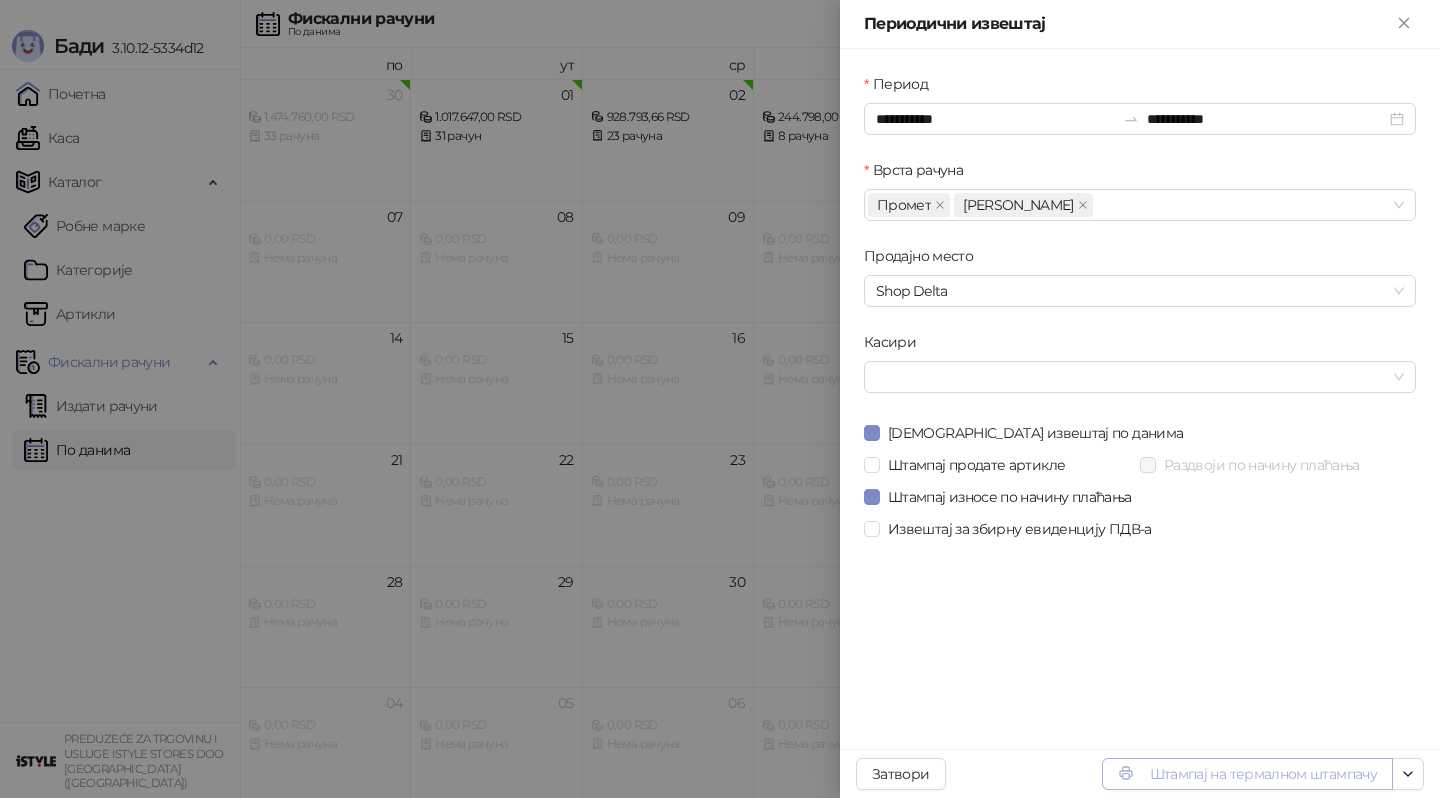 click on "Штампај на термалном штампачу" at bounding box center [1247, 774] 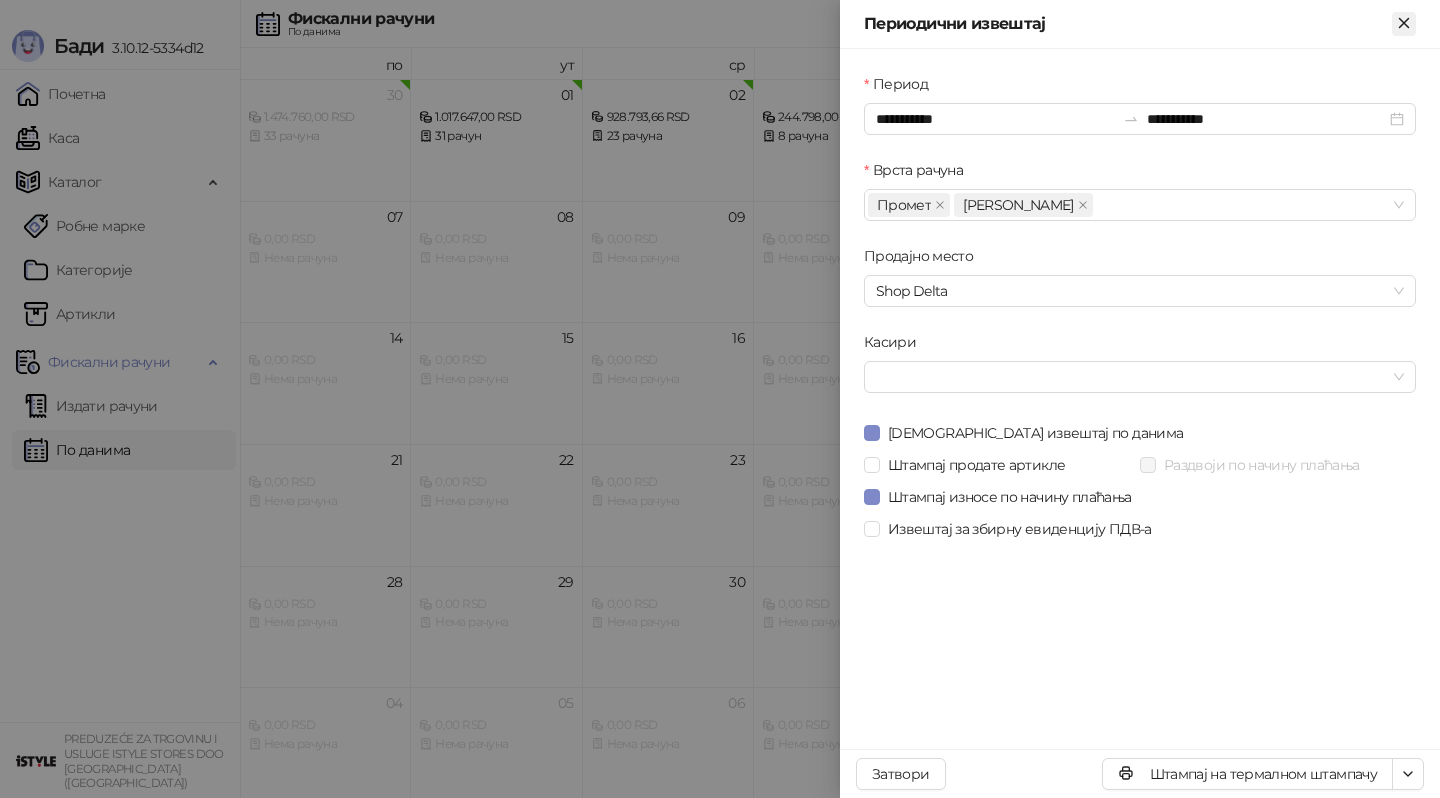 click 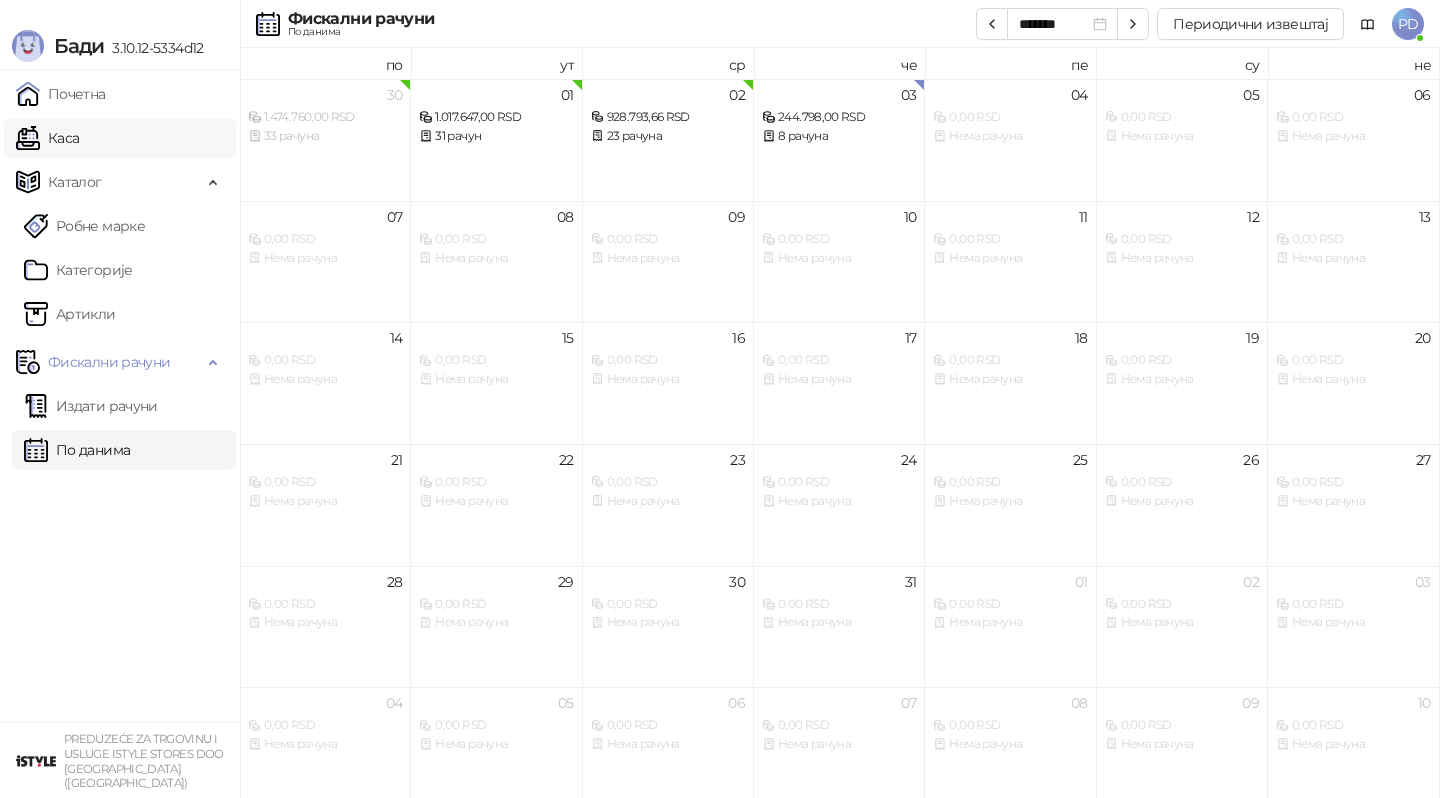 click on "Каса" at bounding box center (47, 138) 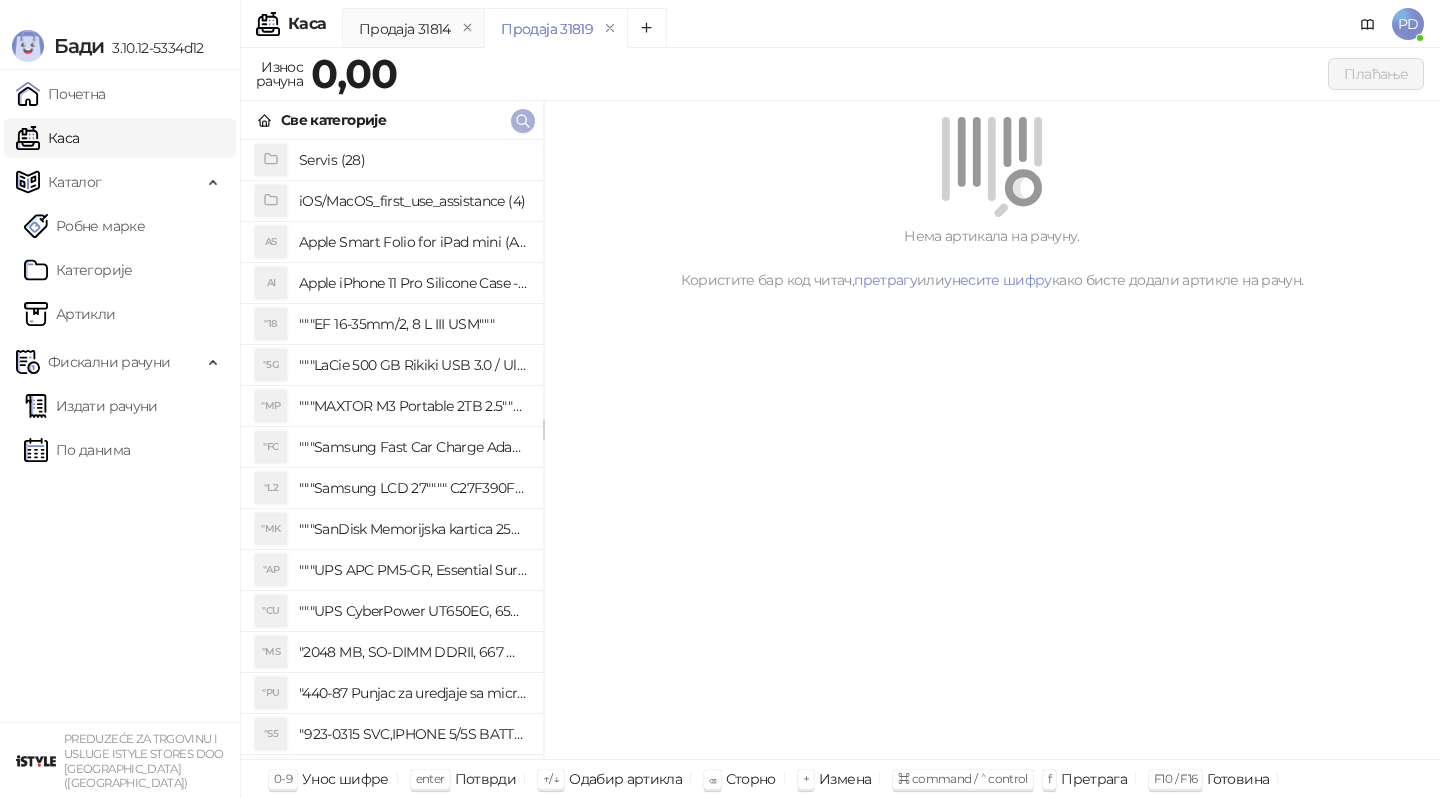 click 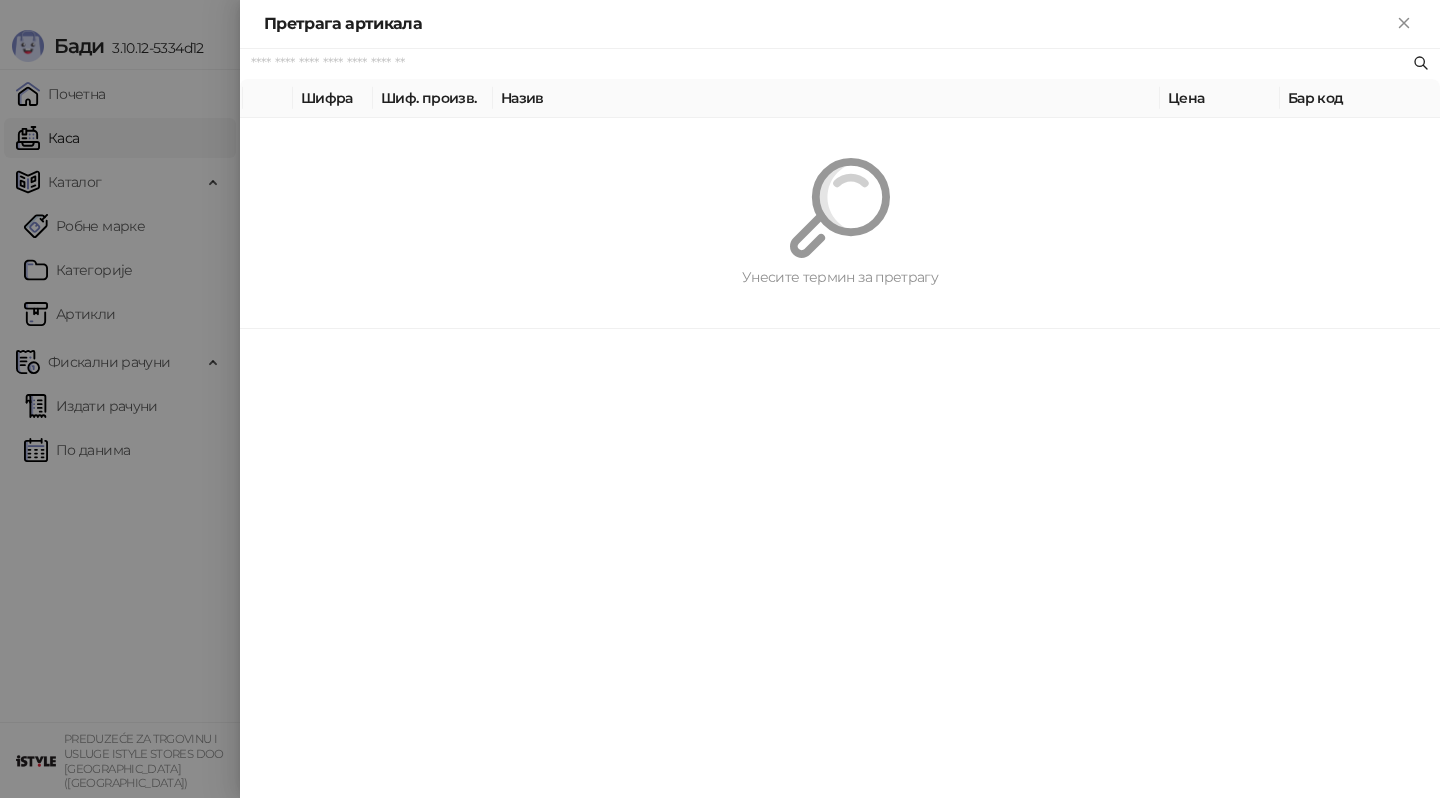 paste on "*********" 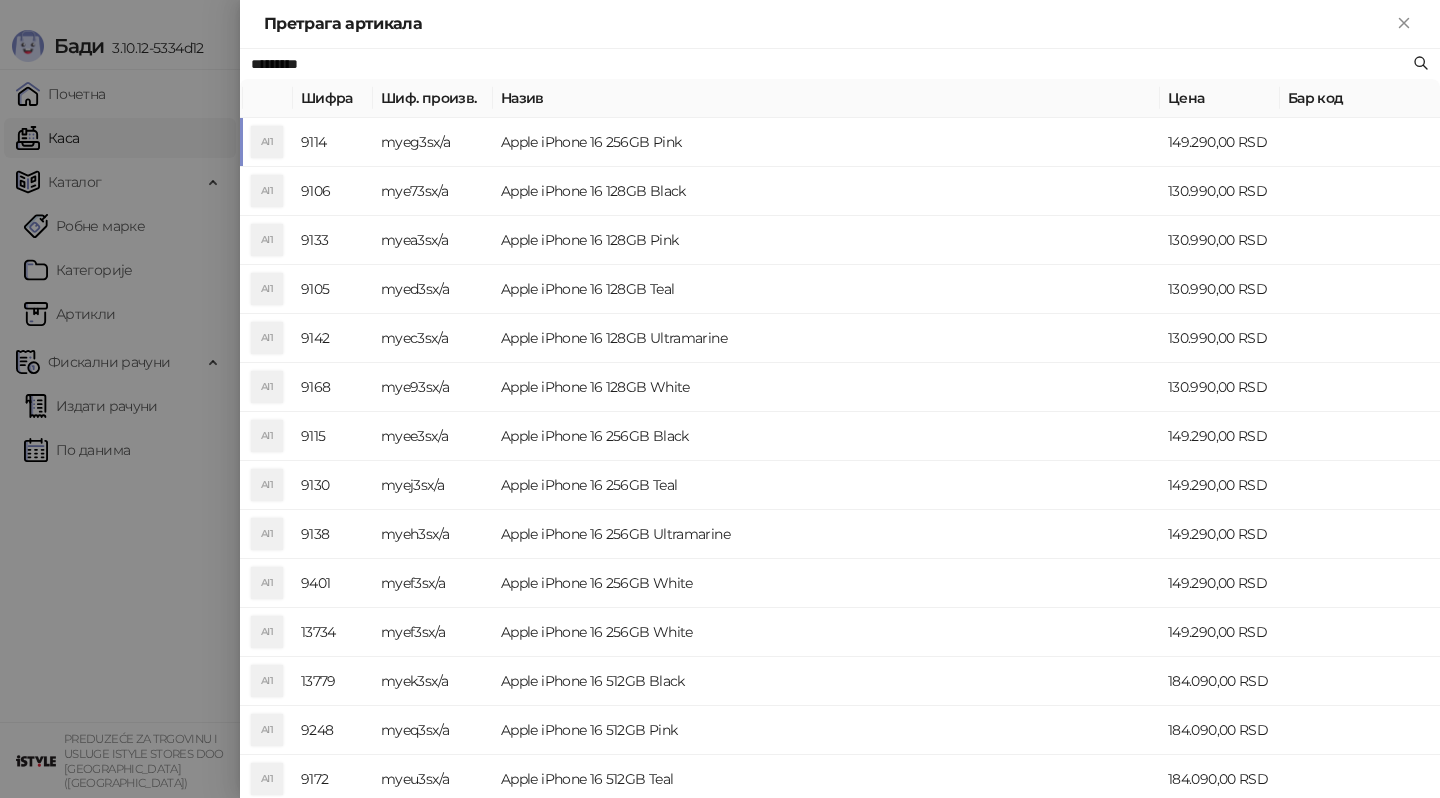 type on "*********" 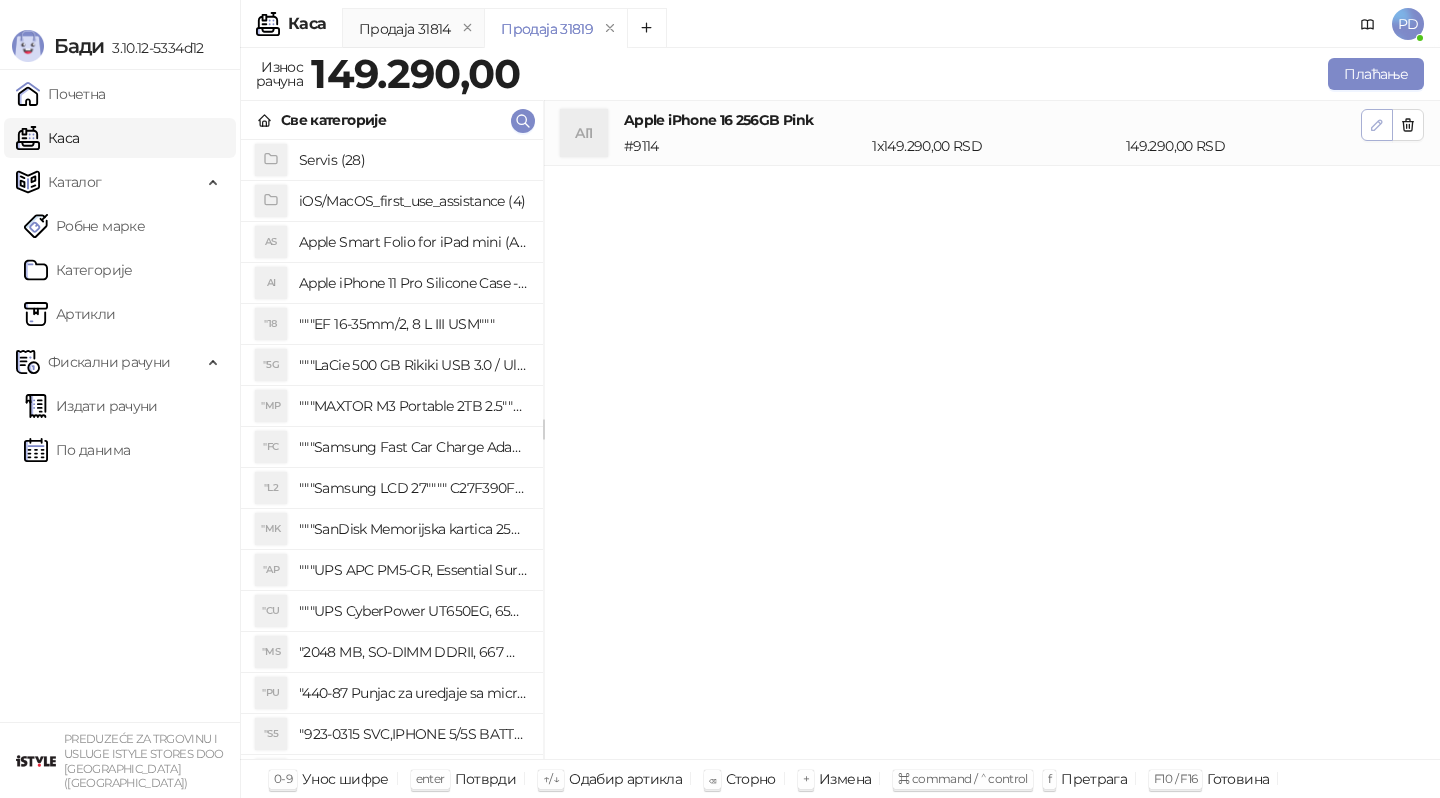 click at bounding box center [1377, 125] 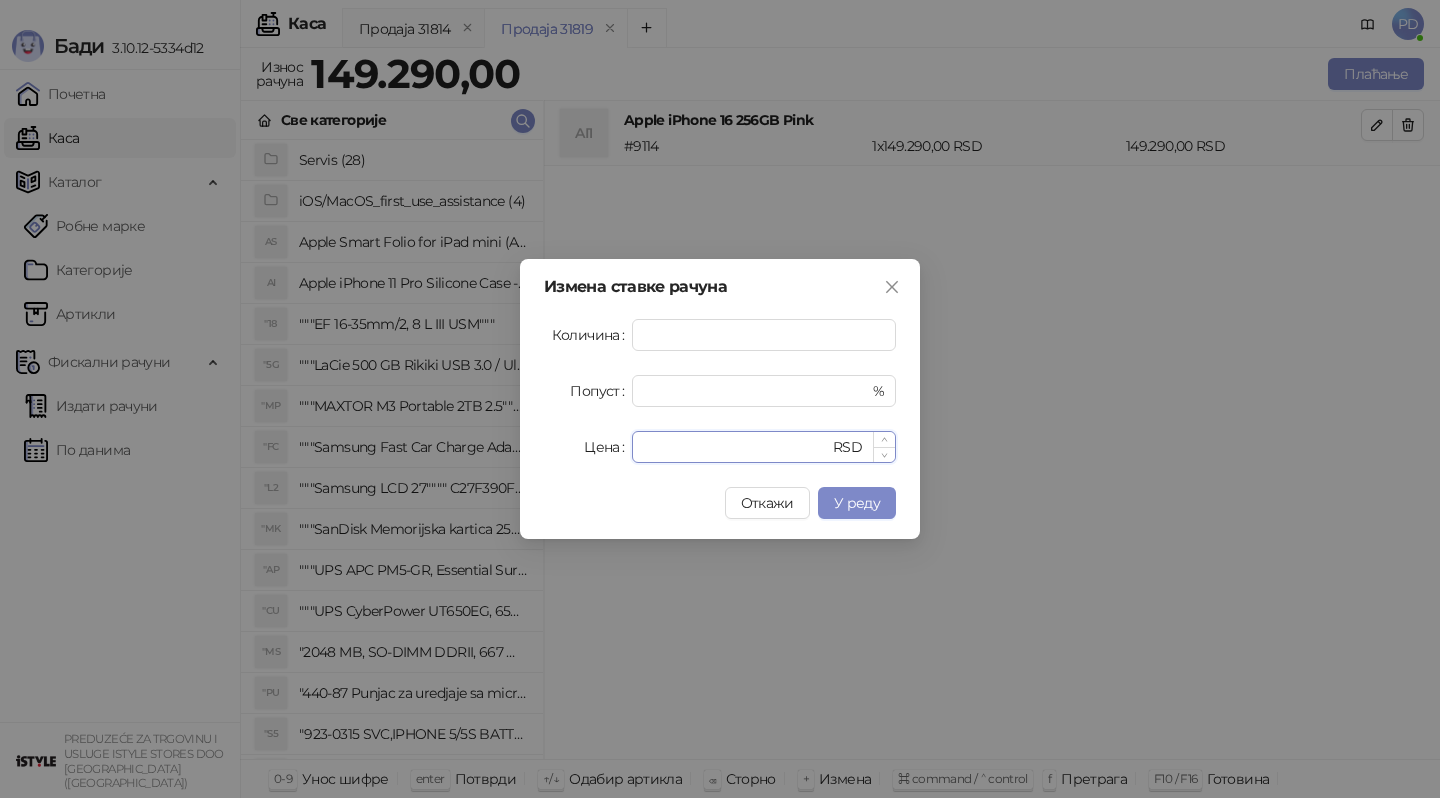 click on "******" at bounding box center (736, 447) 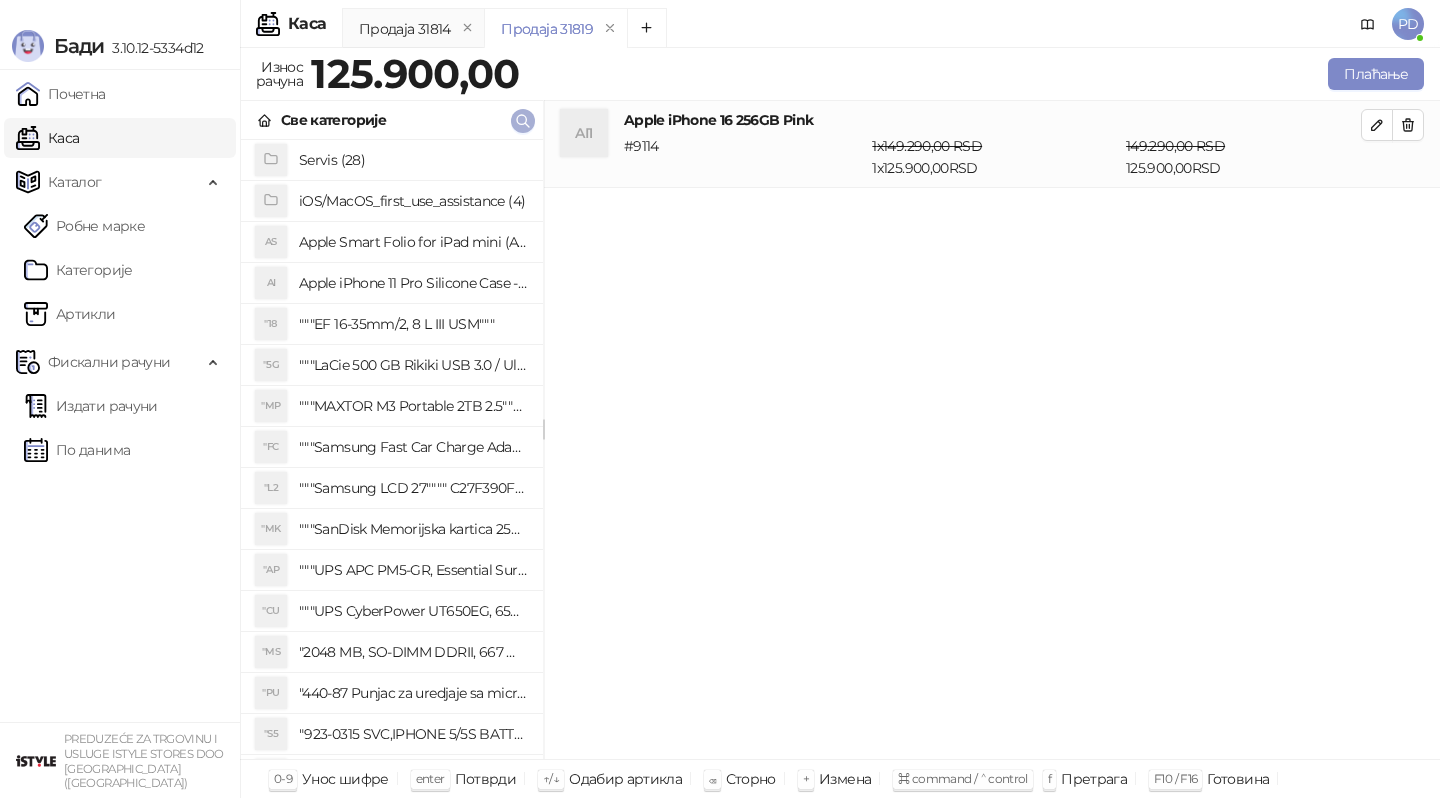 click 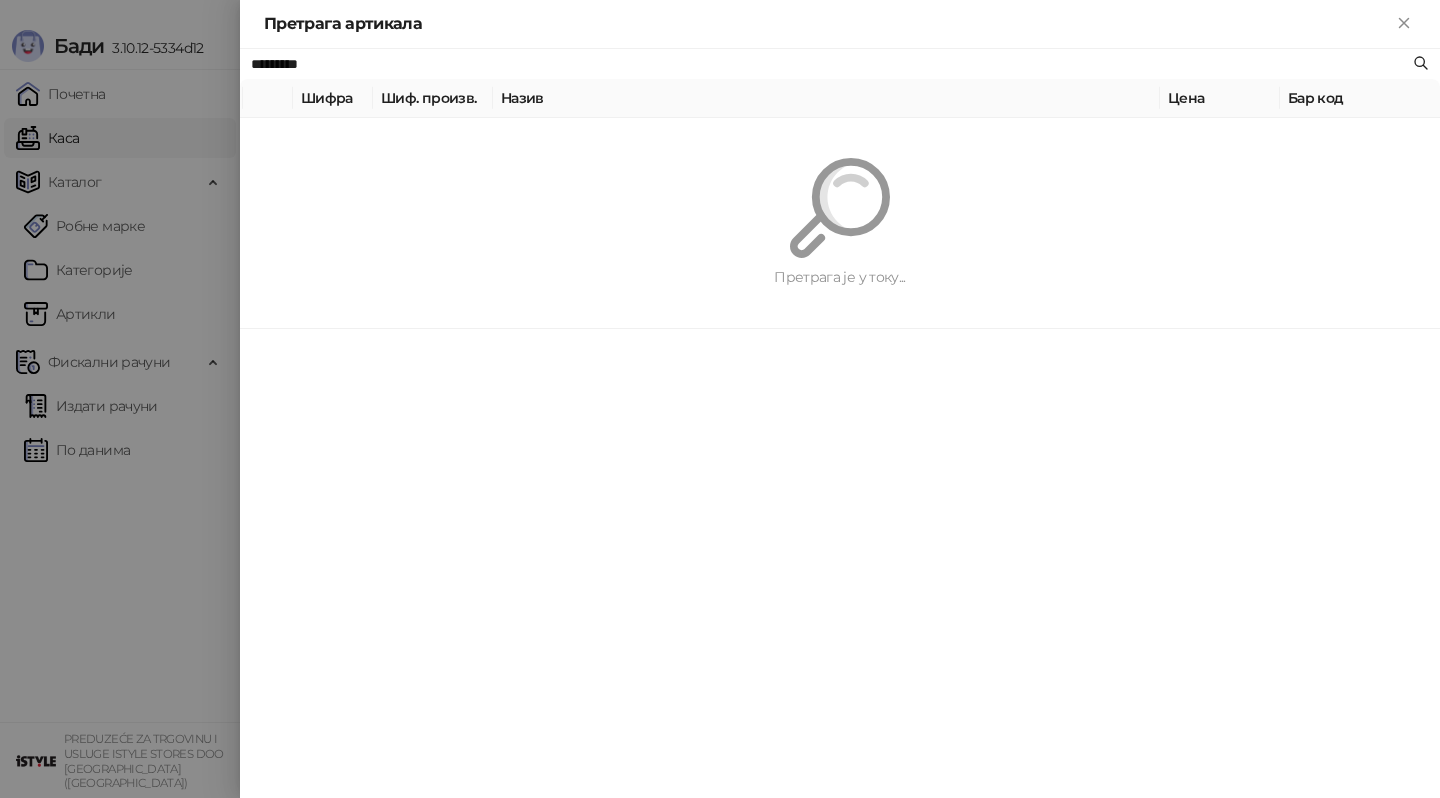 paste on "**********" 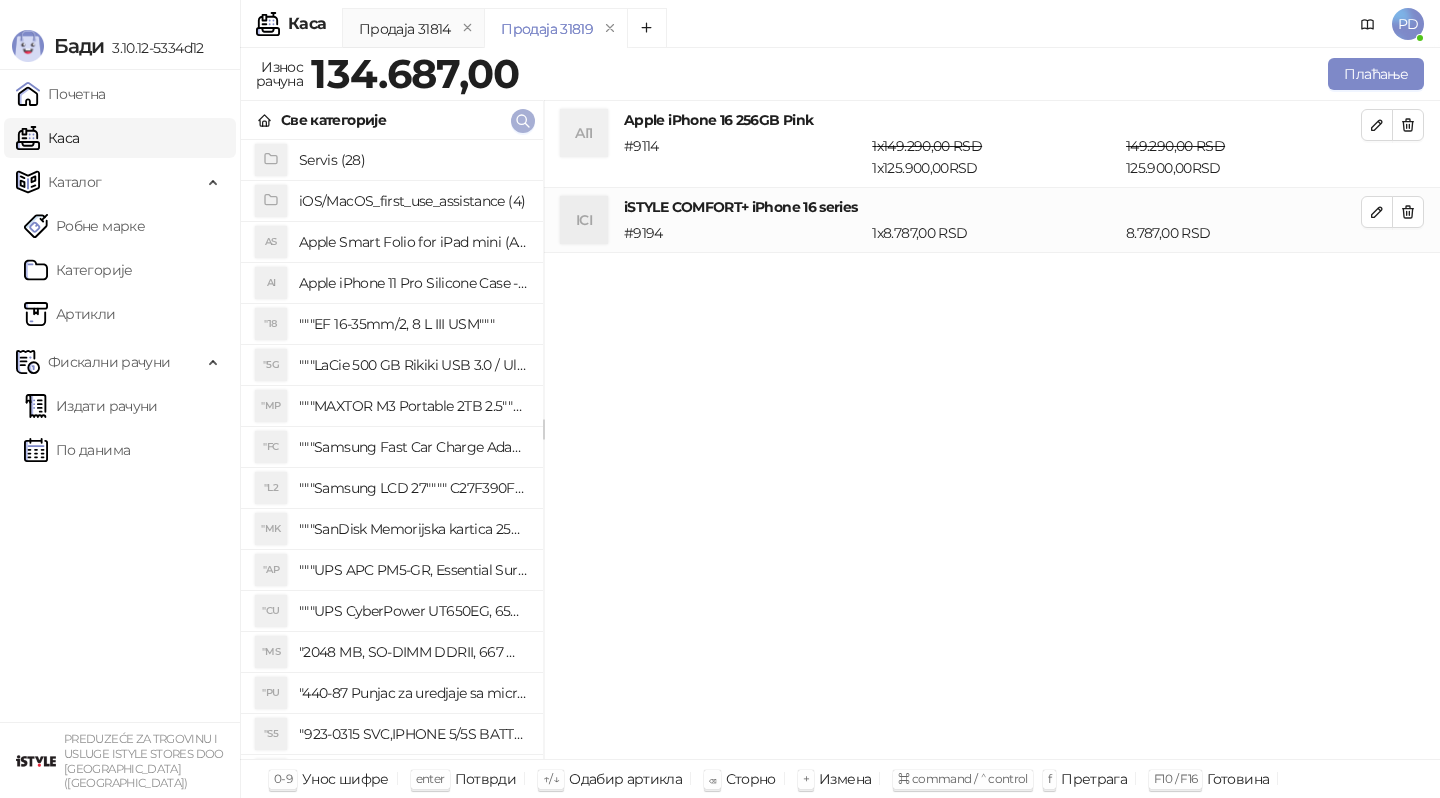 click 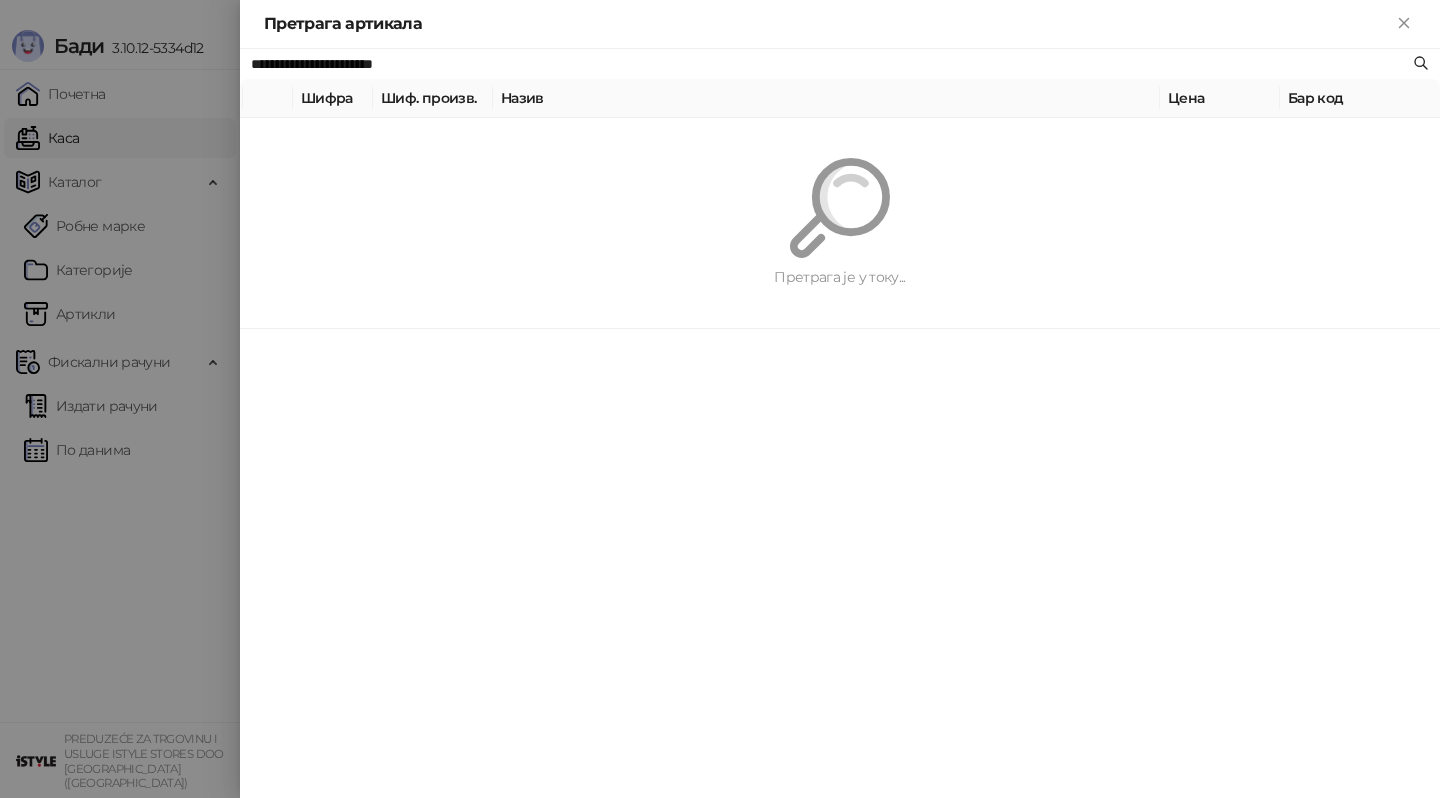 paste 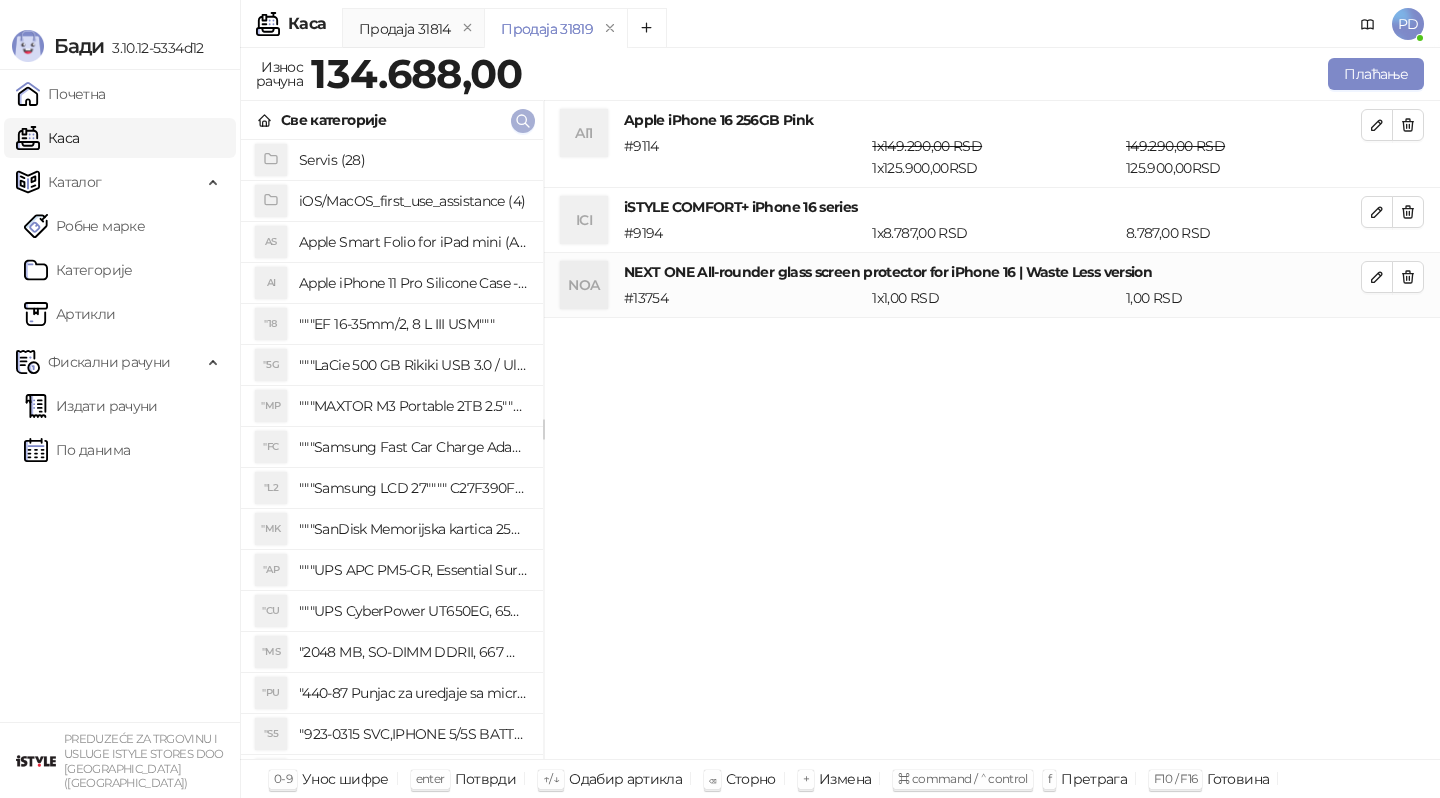 click 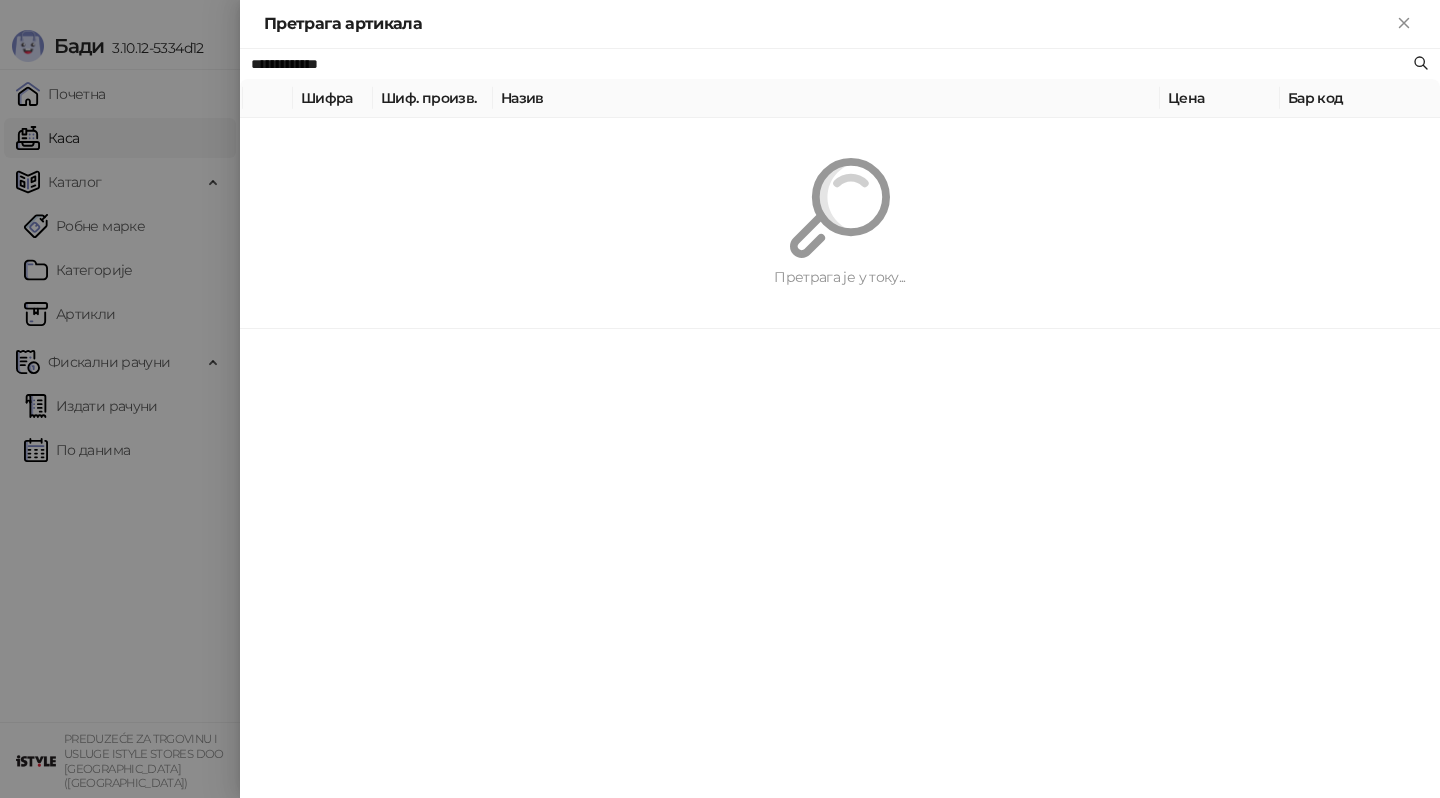 paste on "**********" 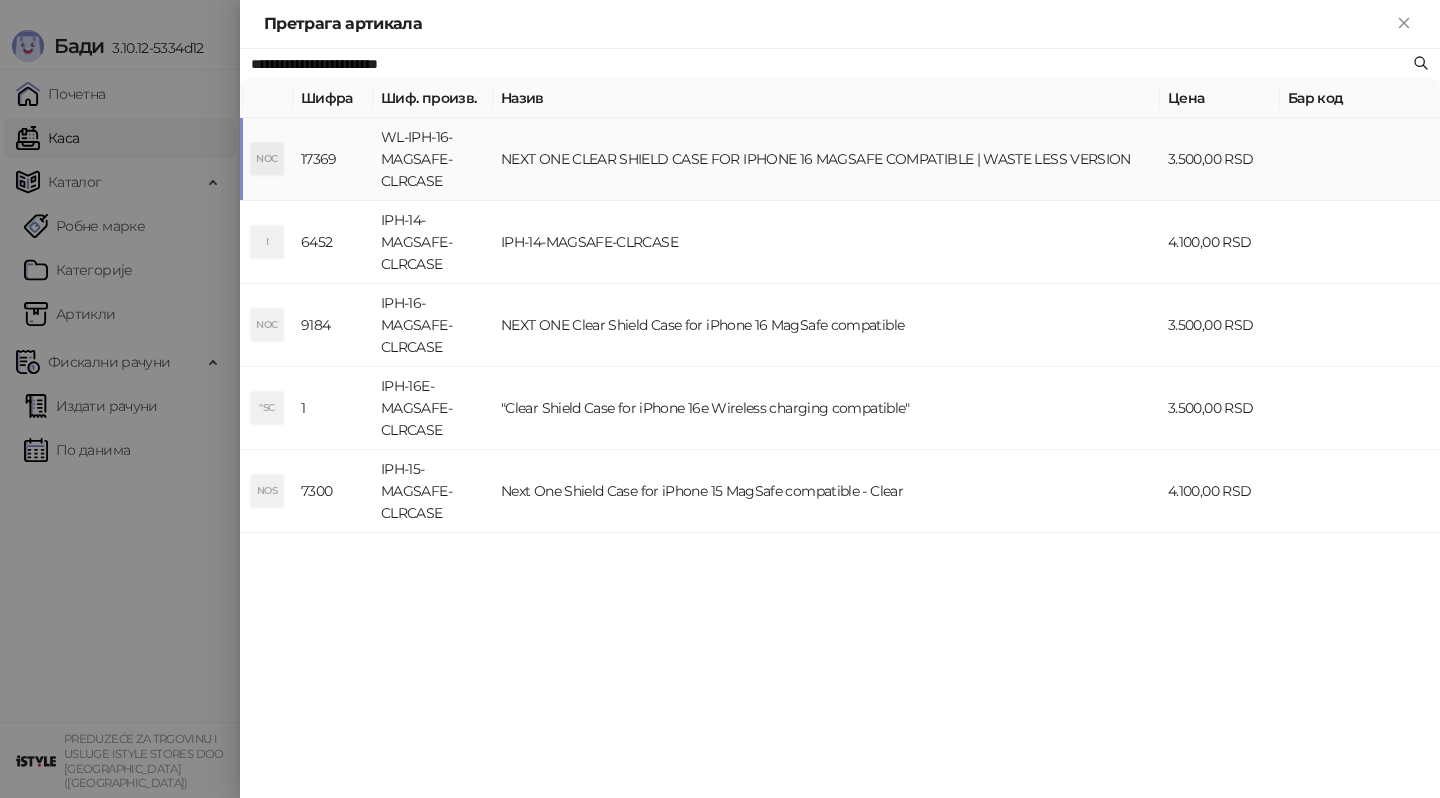 type on "**********" 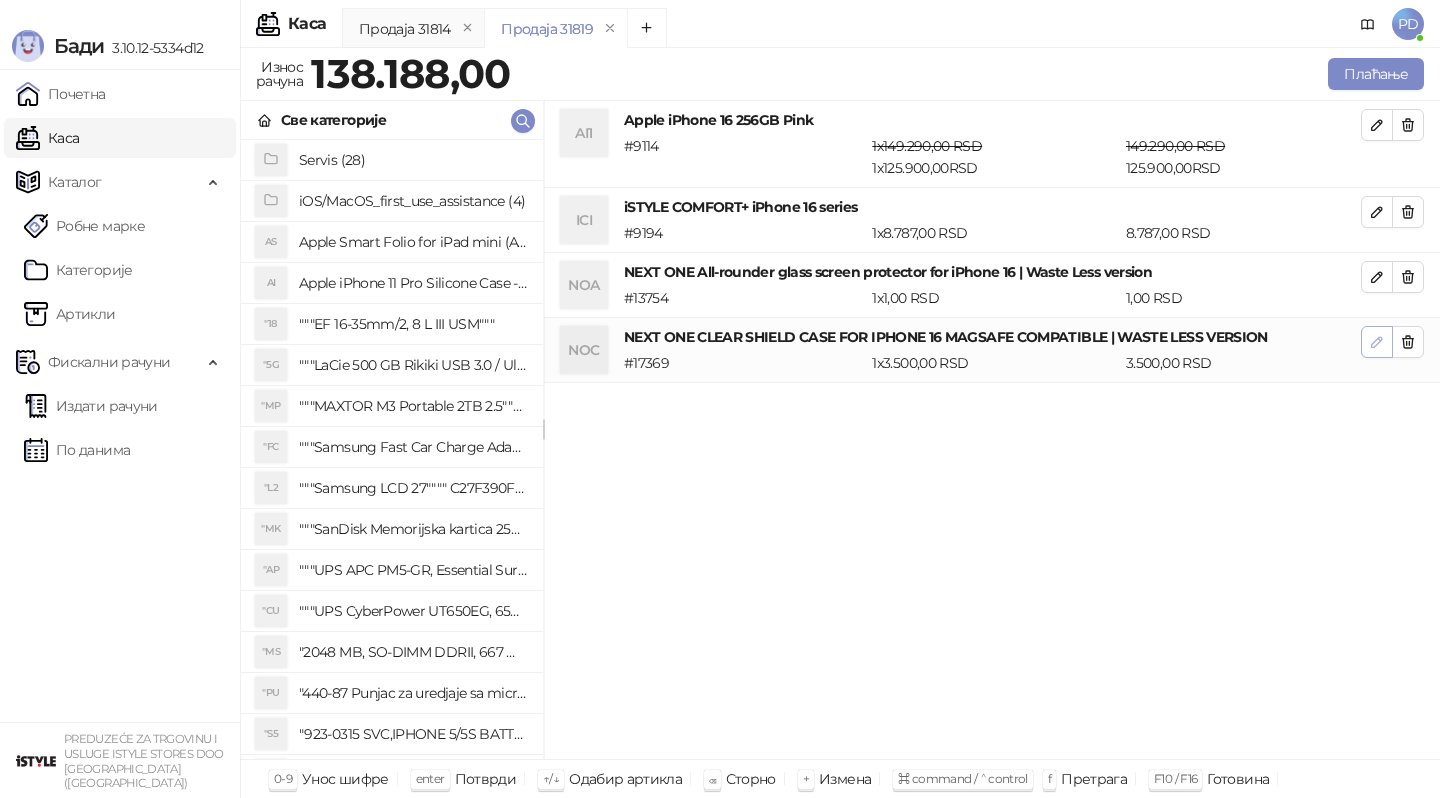 click 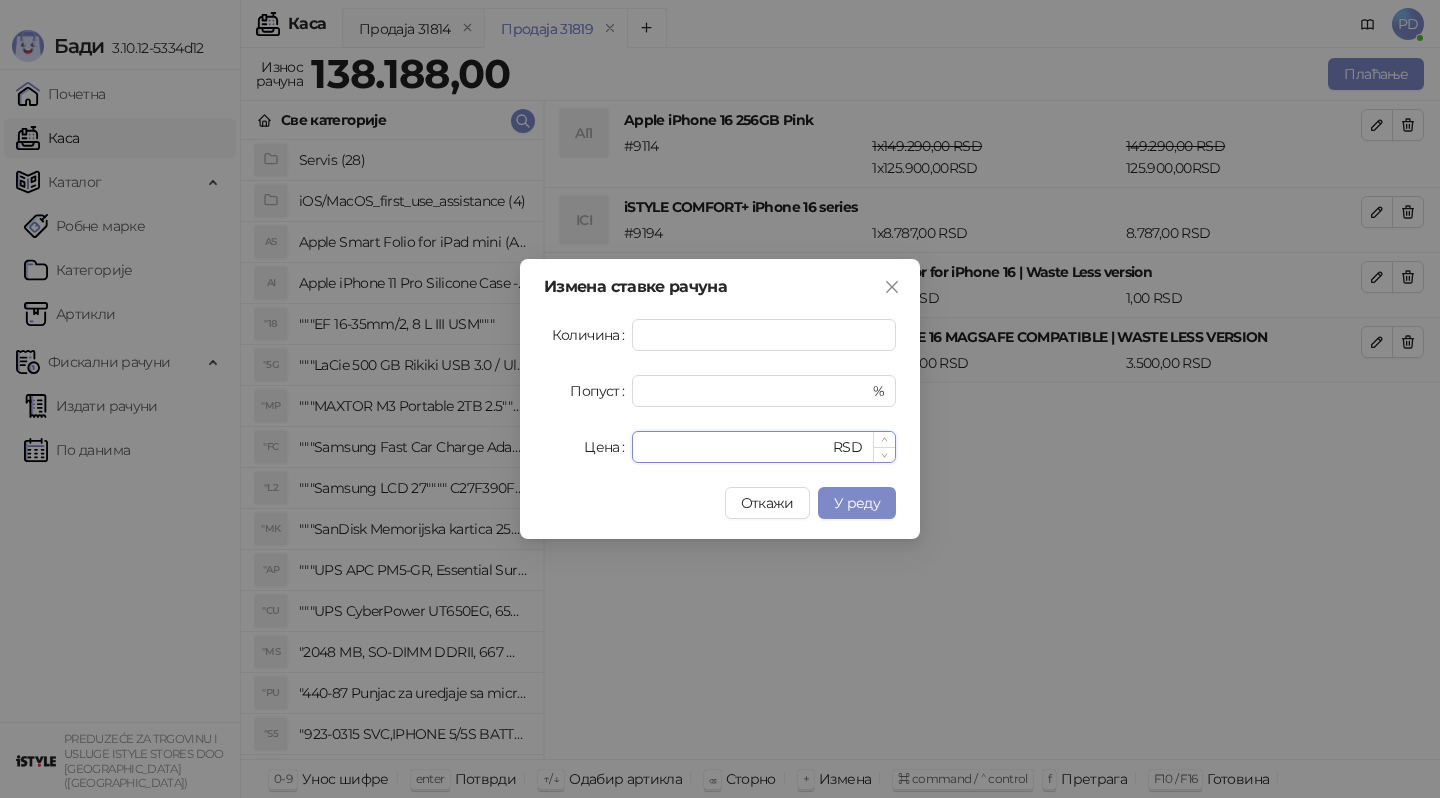 click on "****" at bounding box center [736, 447] 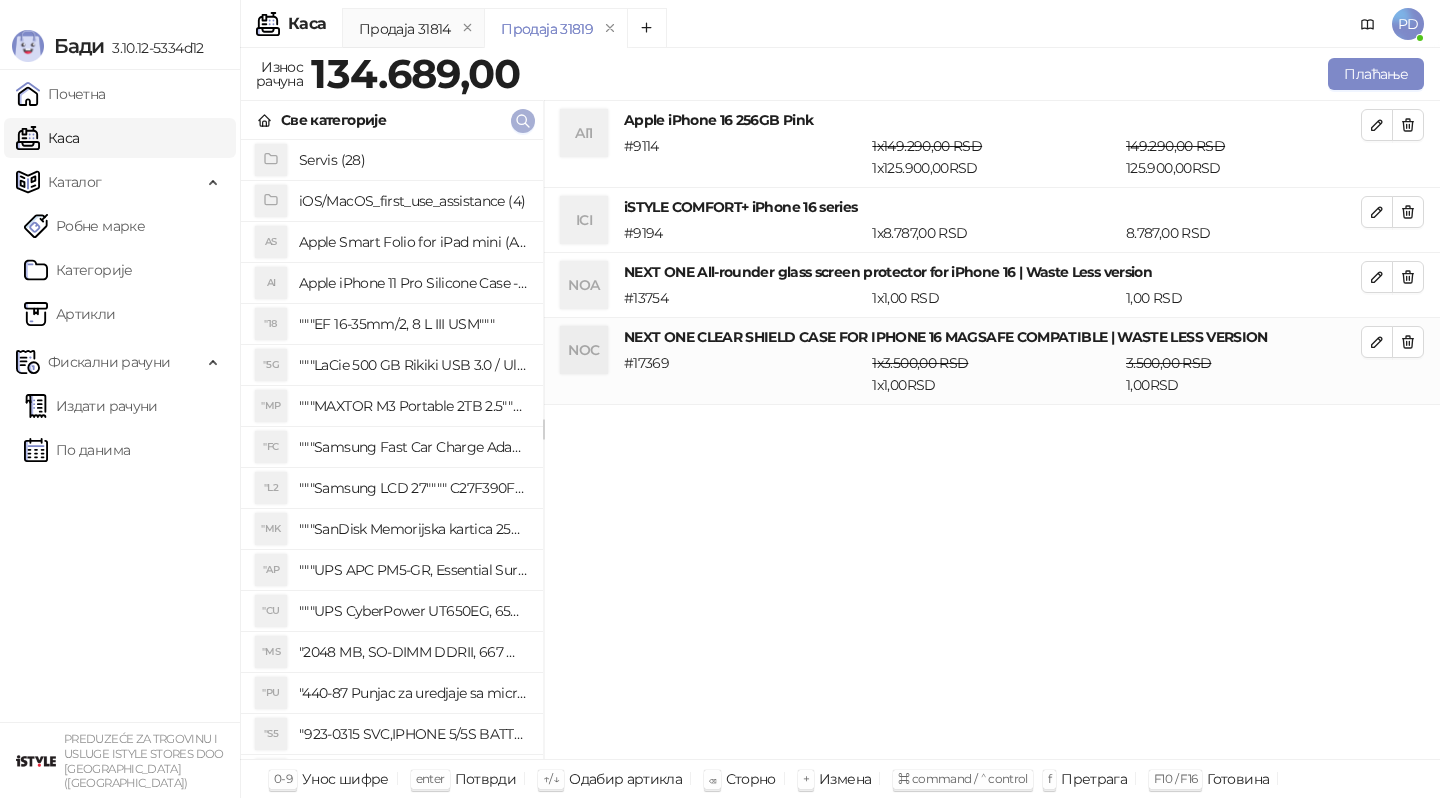 click 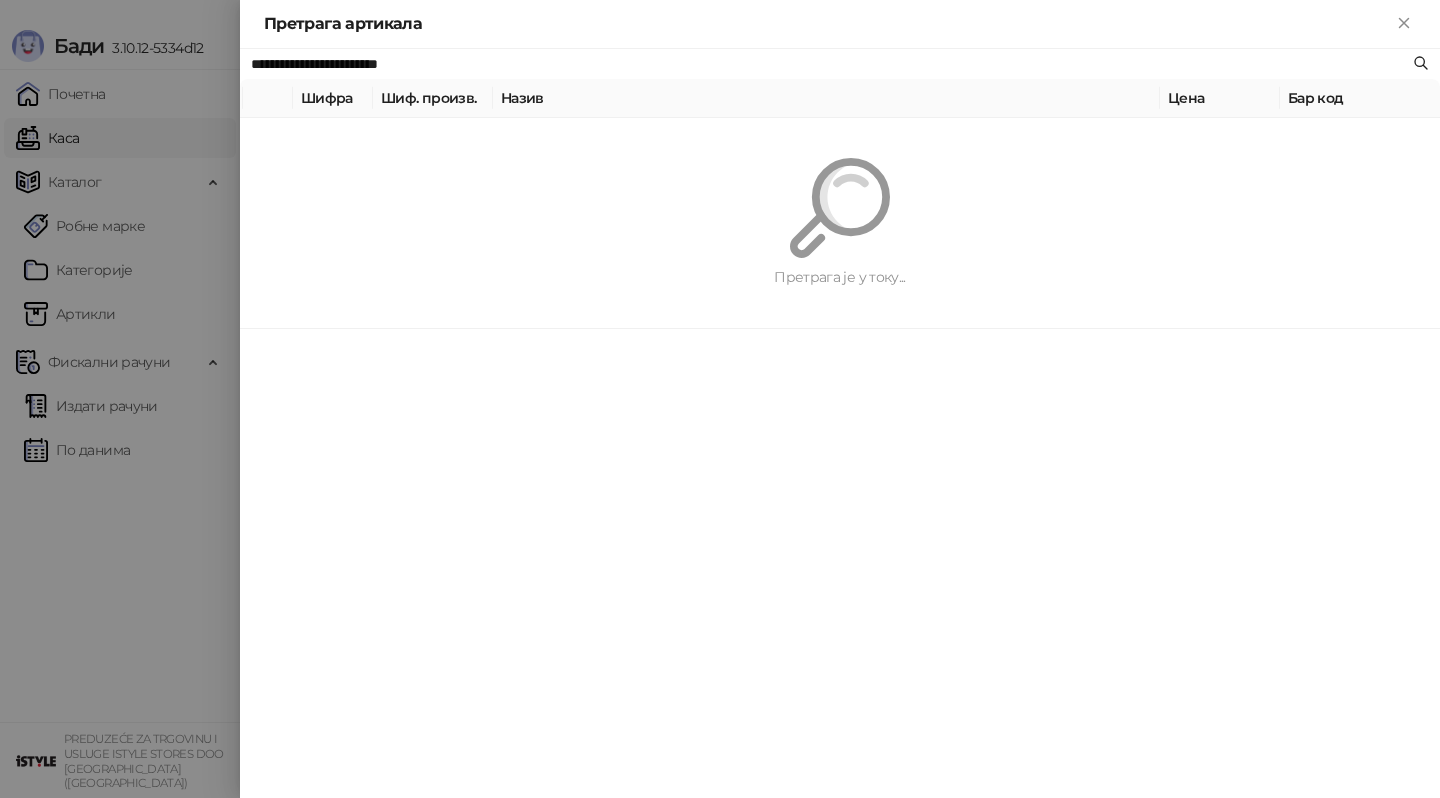 paste 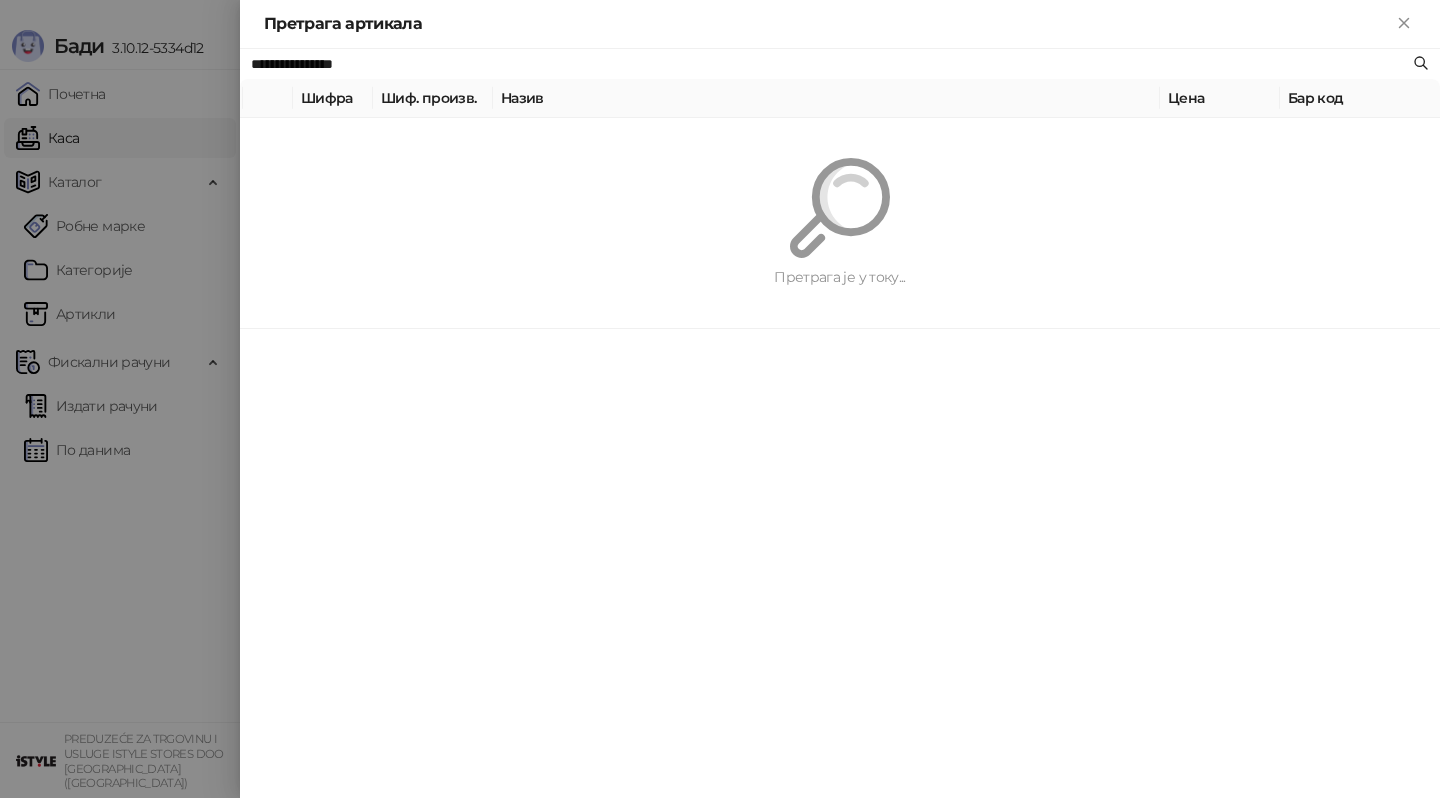 type on "**********" 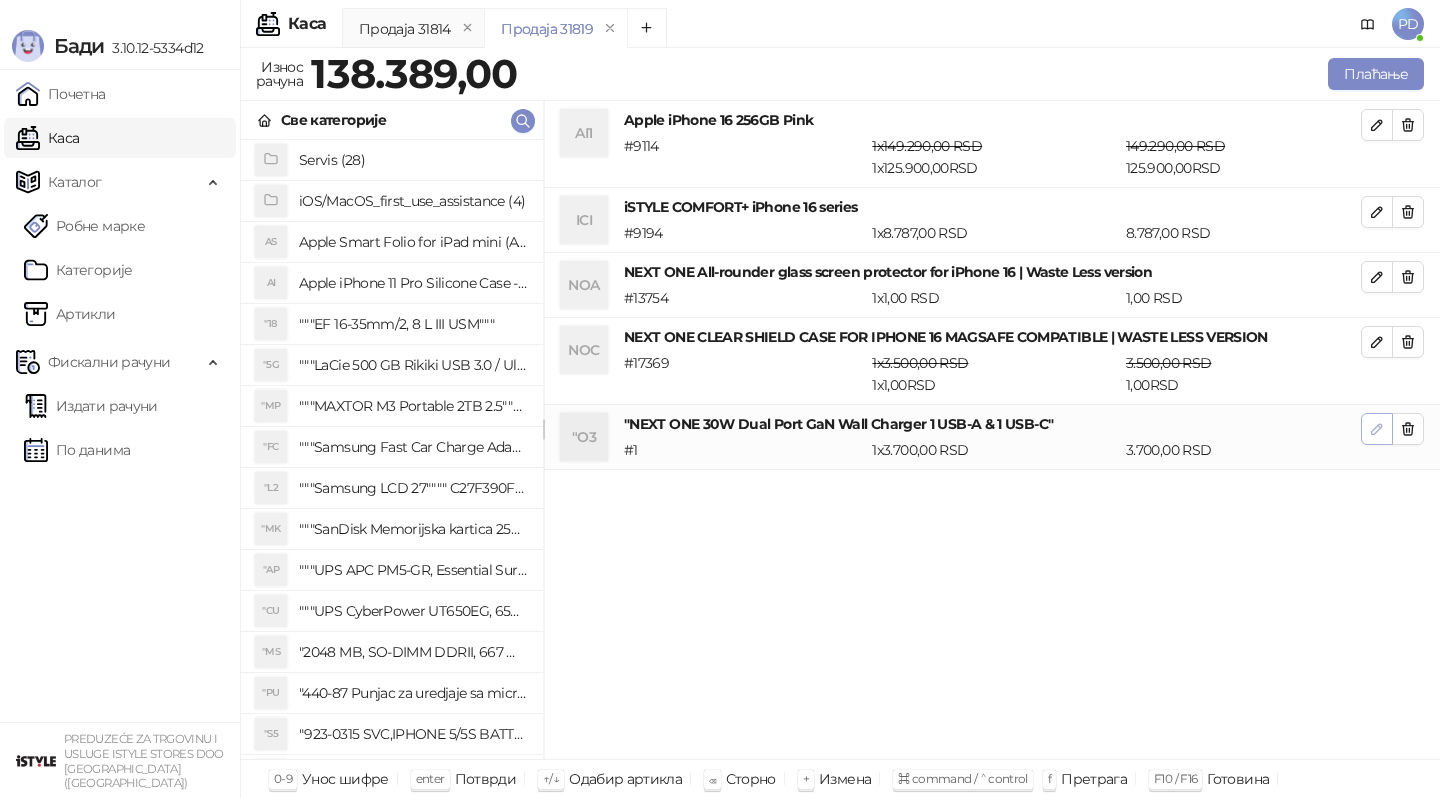 click at bounding box center [1377, 429] 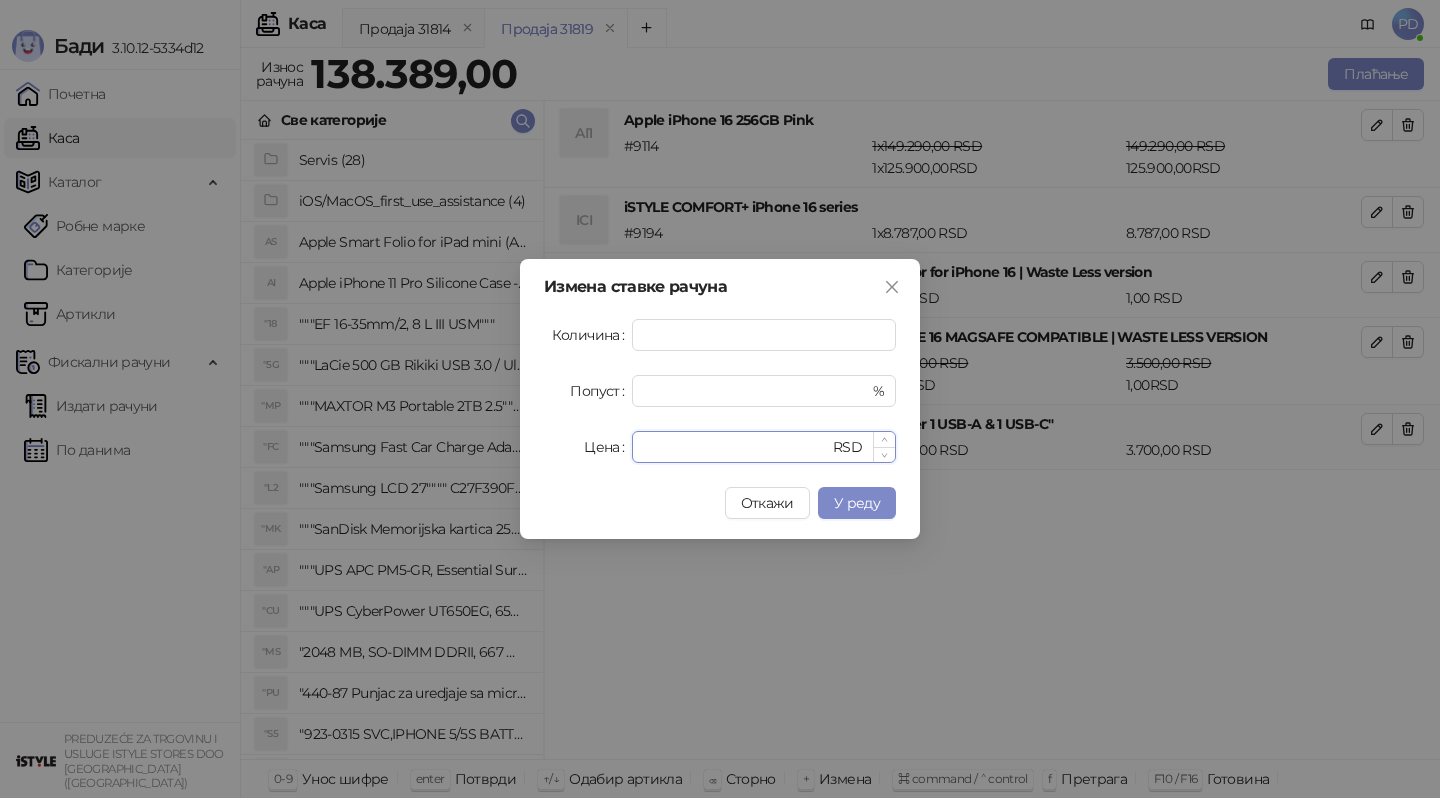 click on "****" at bounding box center (736, 447) 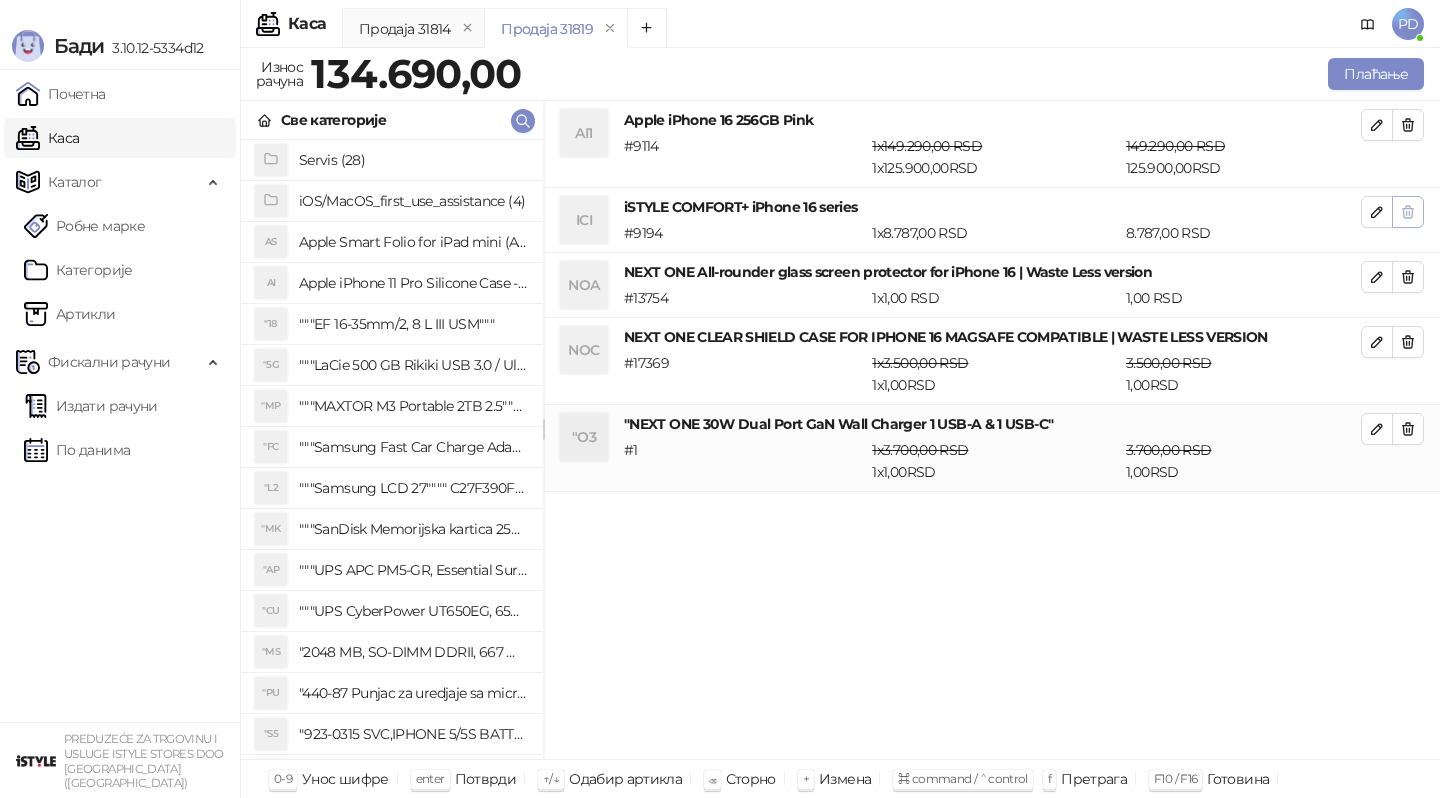 click at bounding box center (1408, 212) 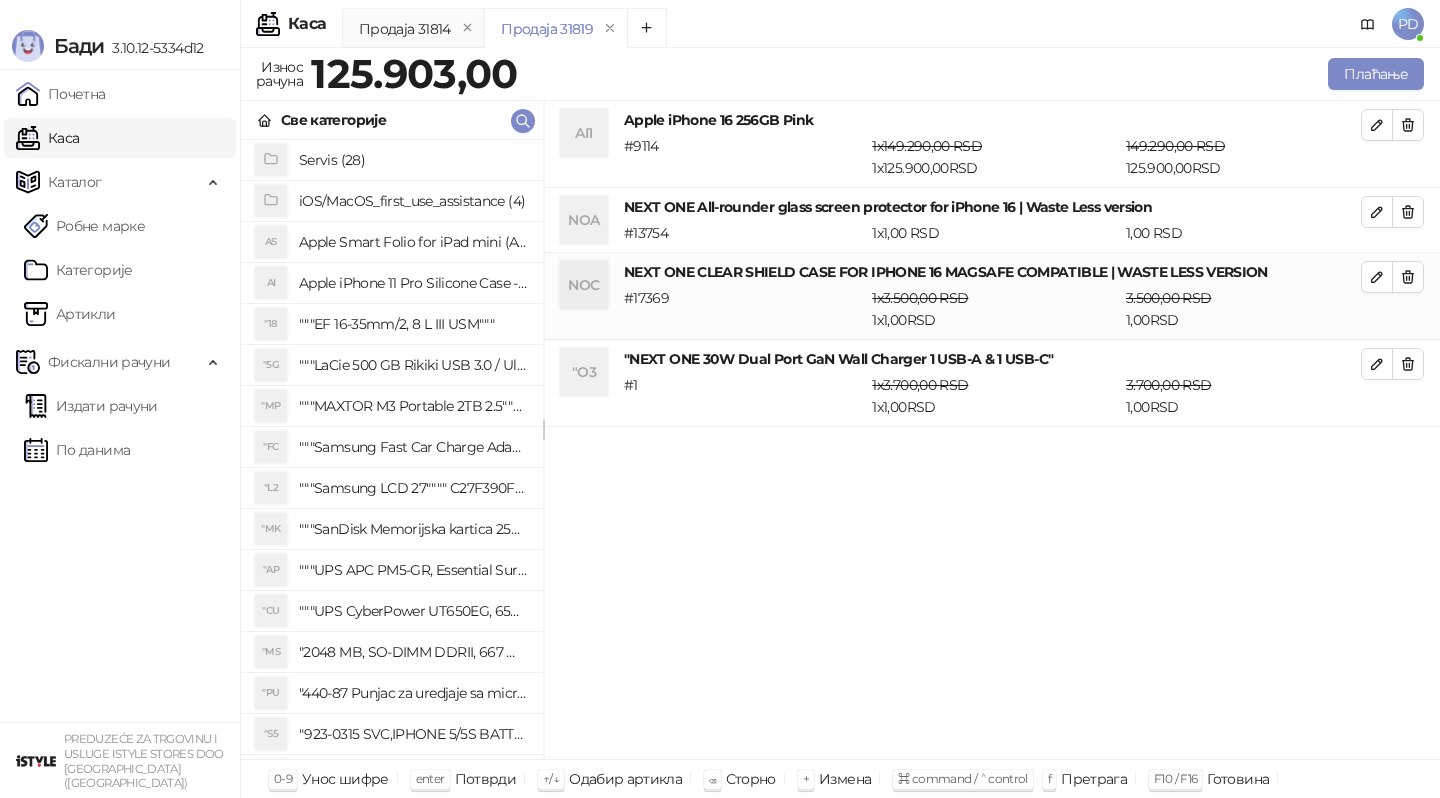 click at bounding box center (1408, 212) 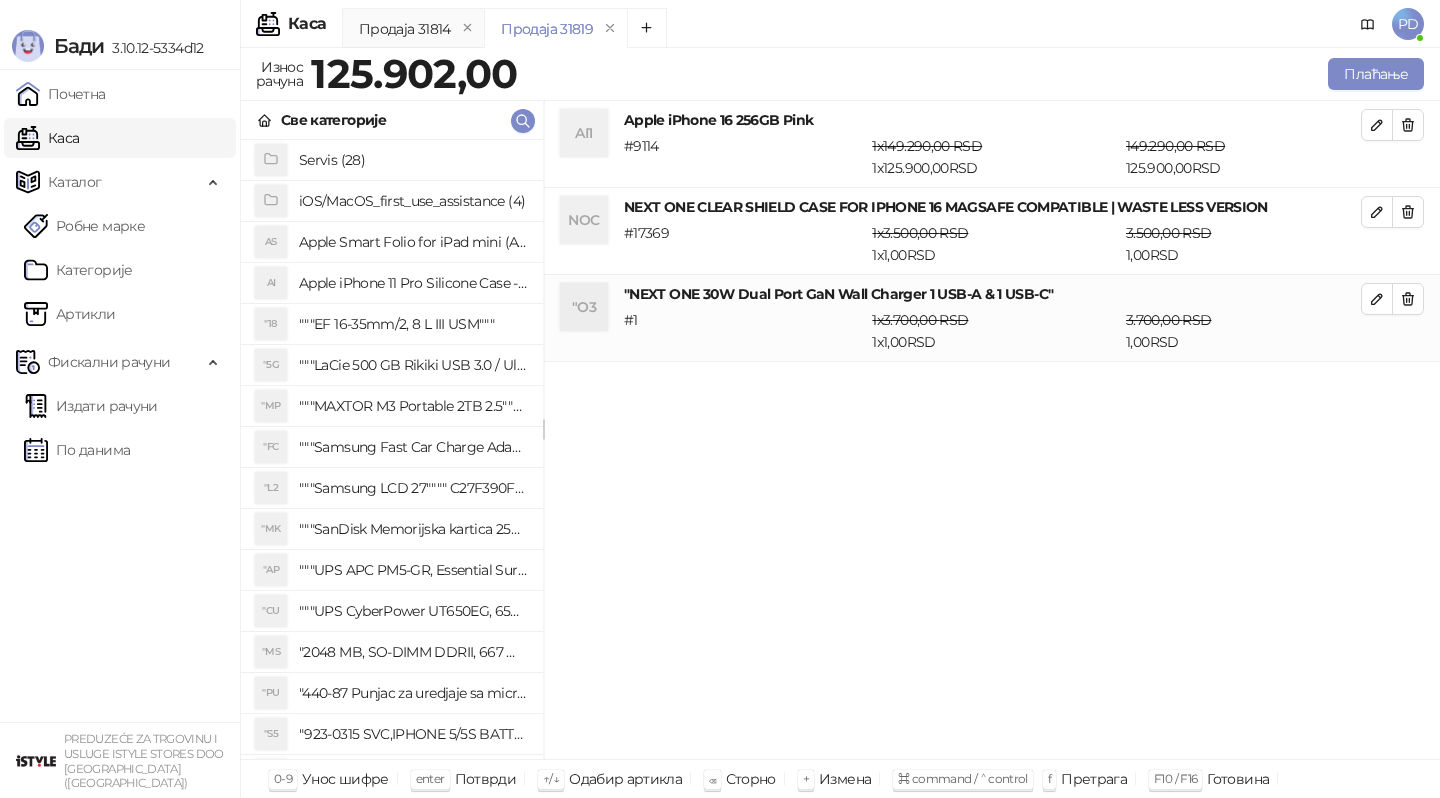 click at bounding box center (1408, 212) 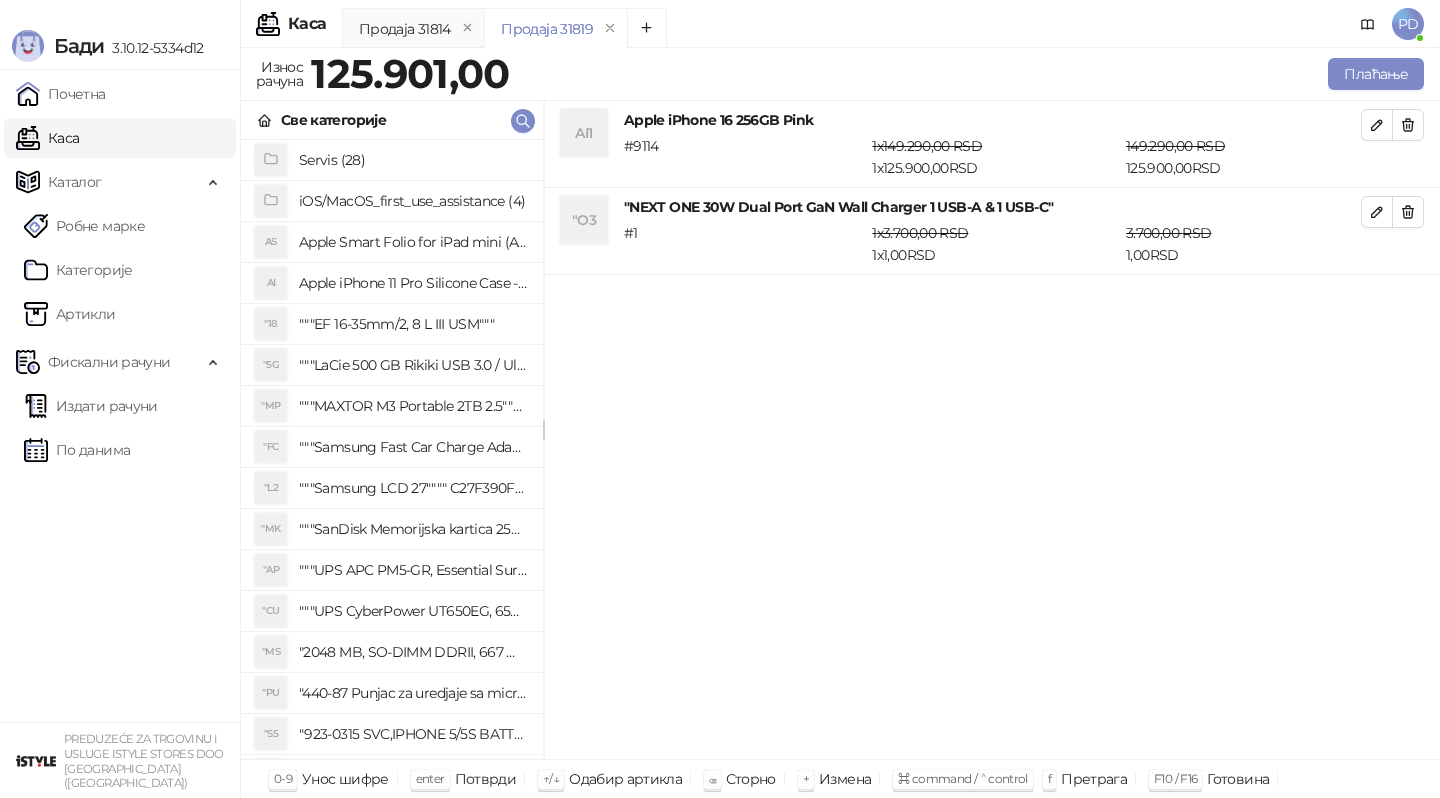 click at bounding box center (1408, 212) 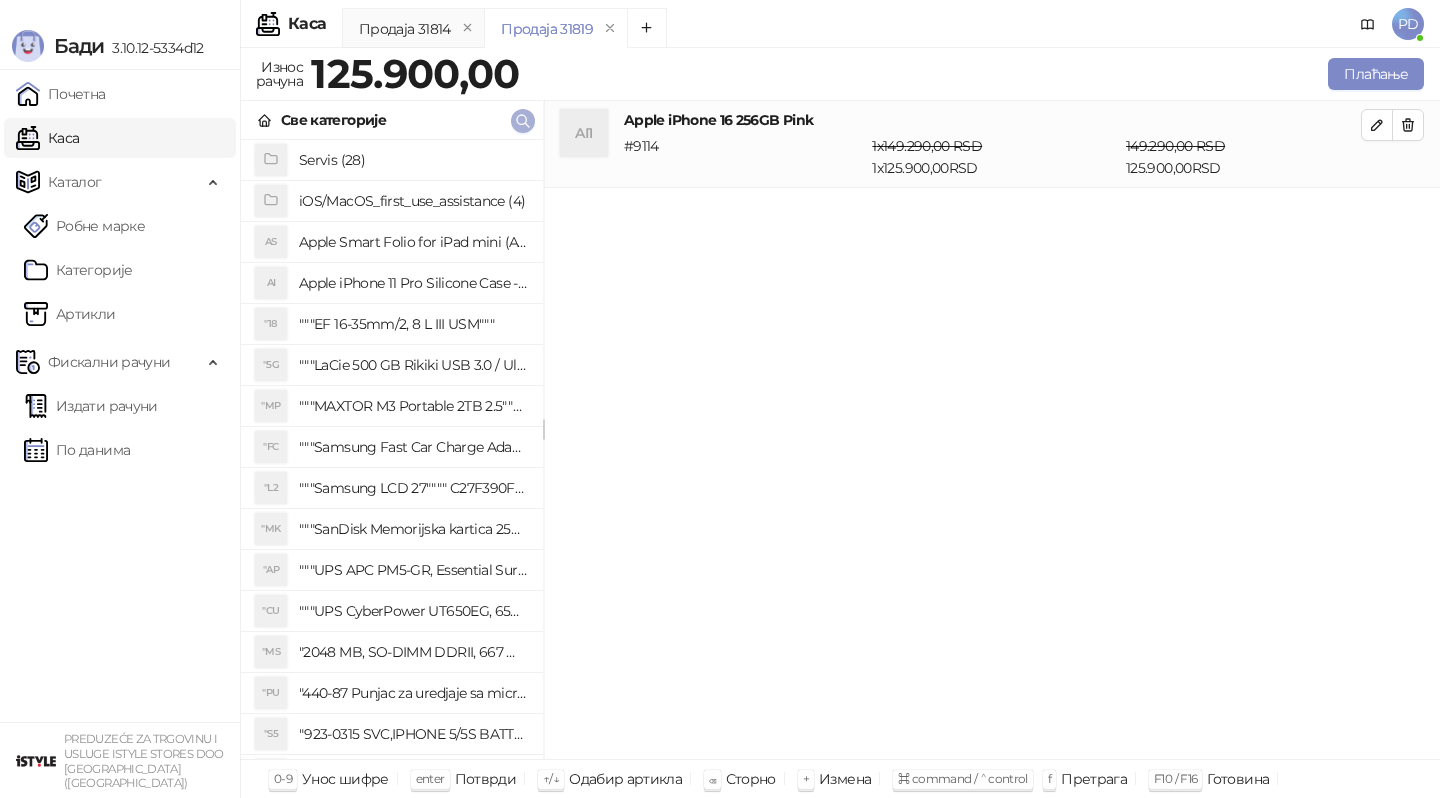 click 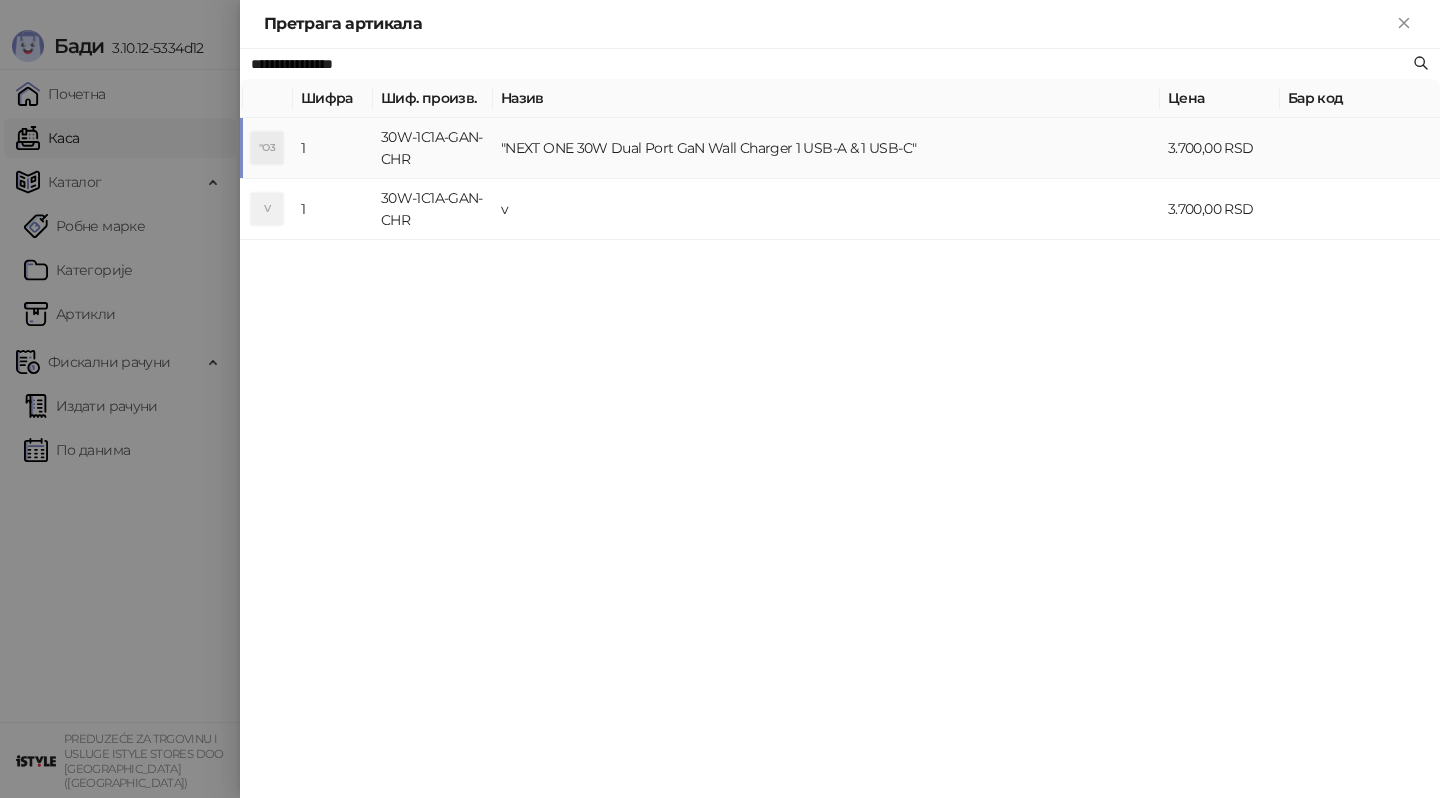 paste on "********" 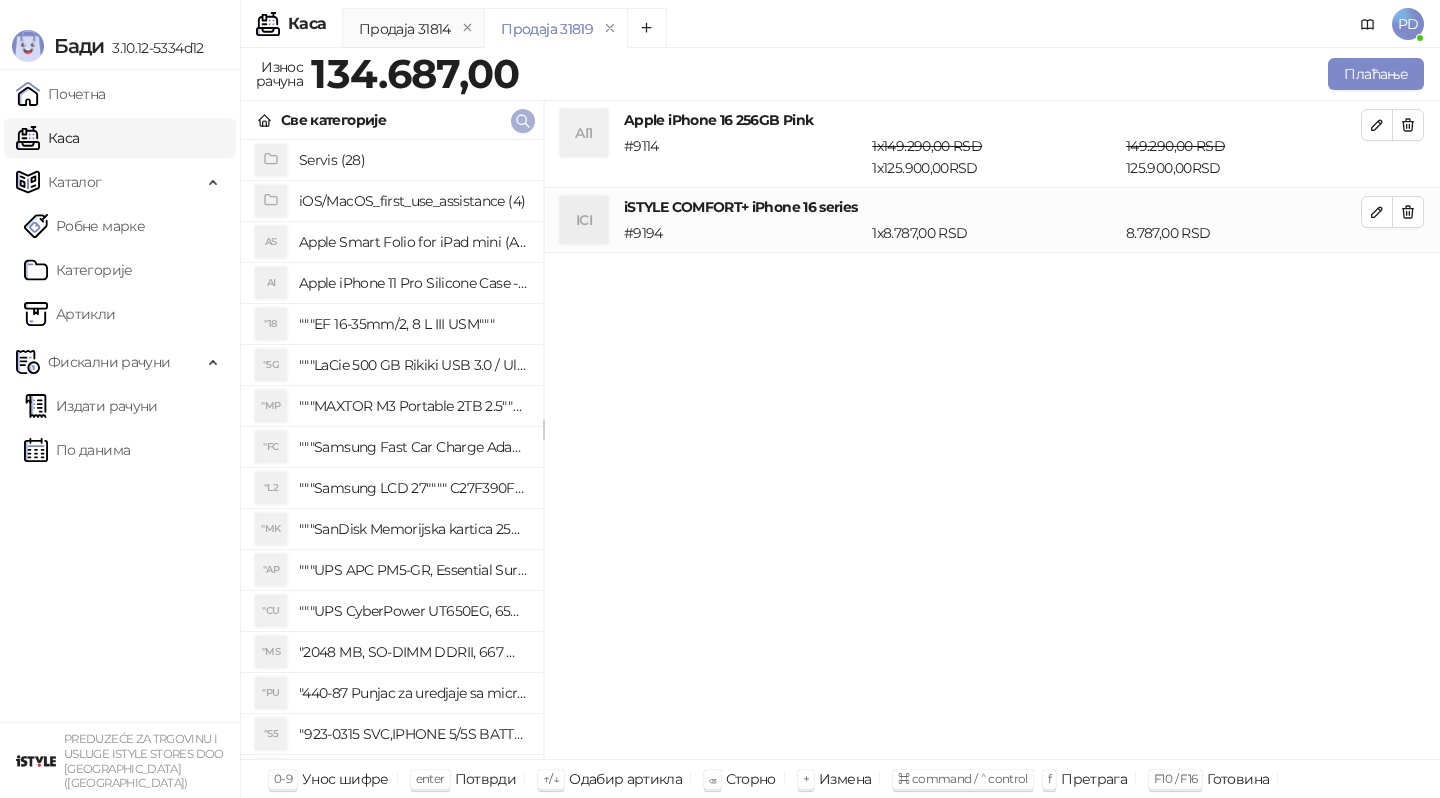 click 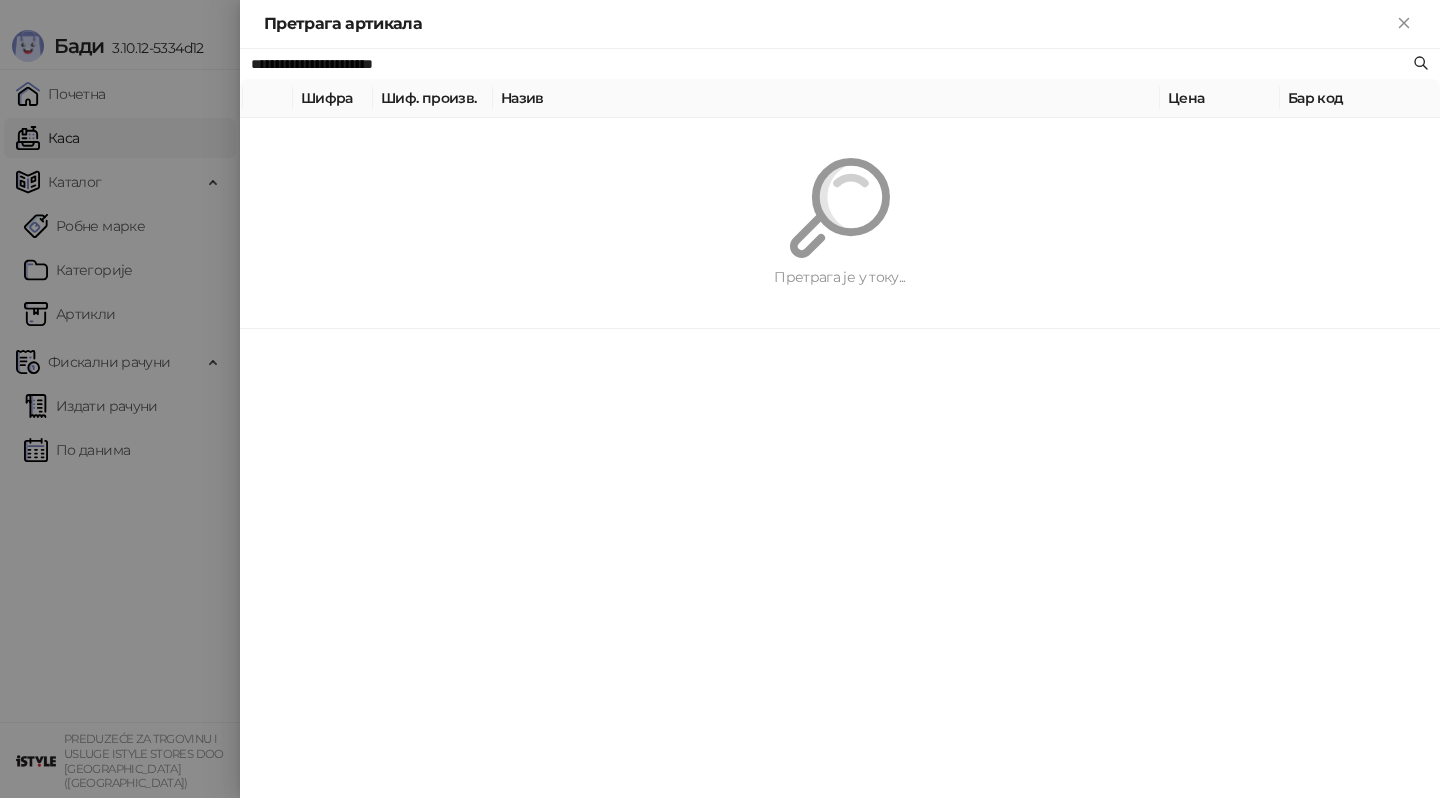 paste 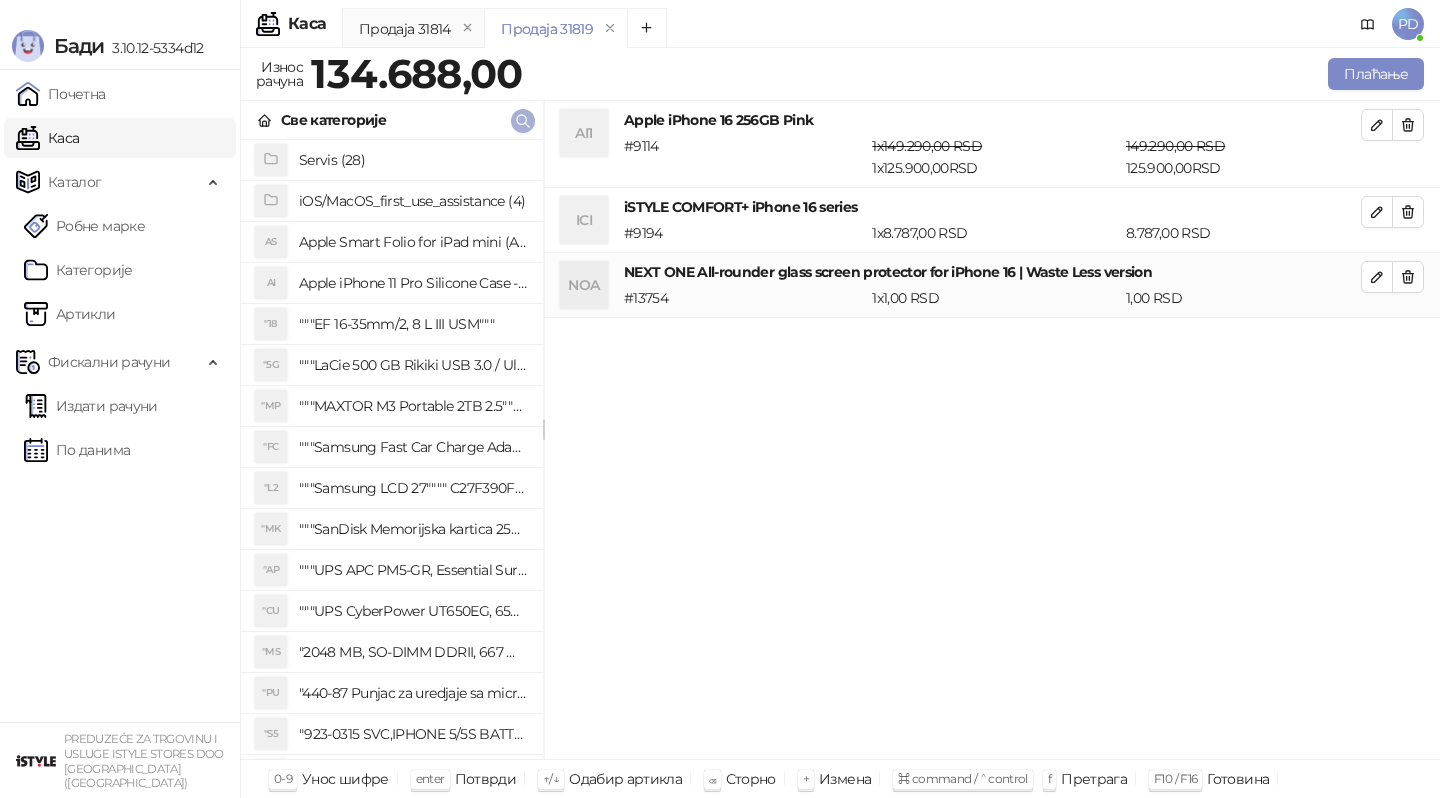 click 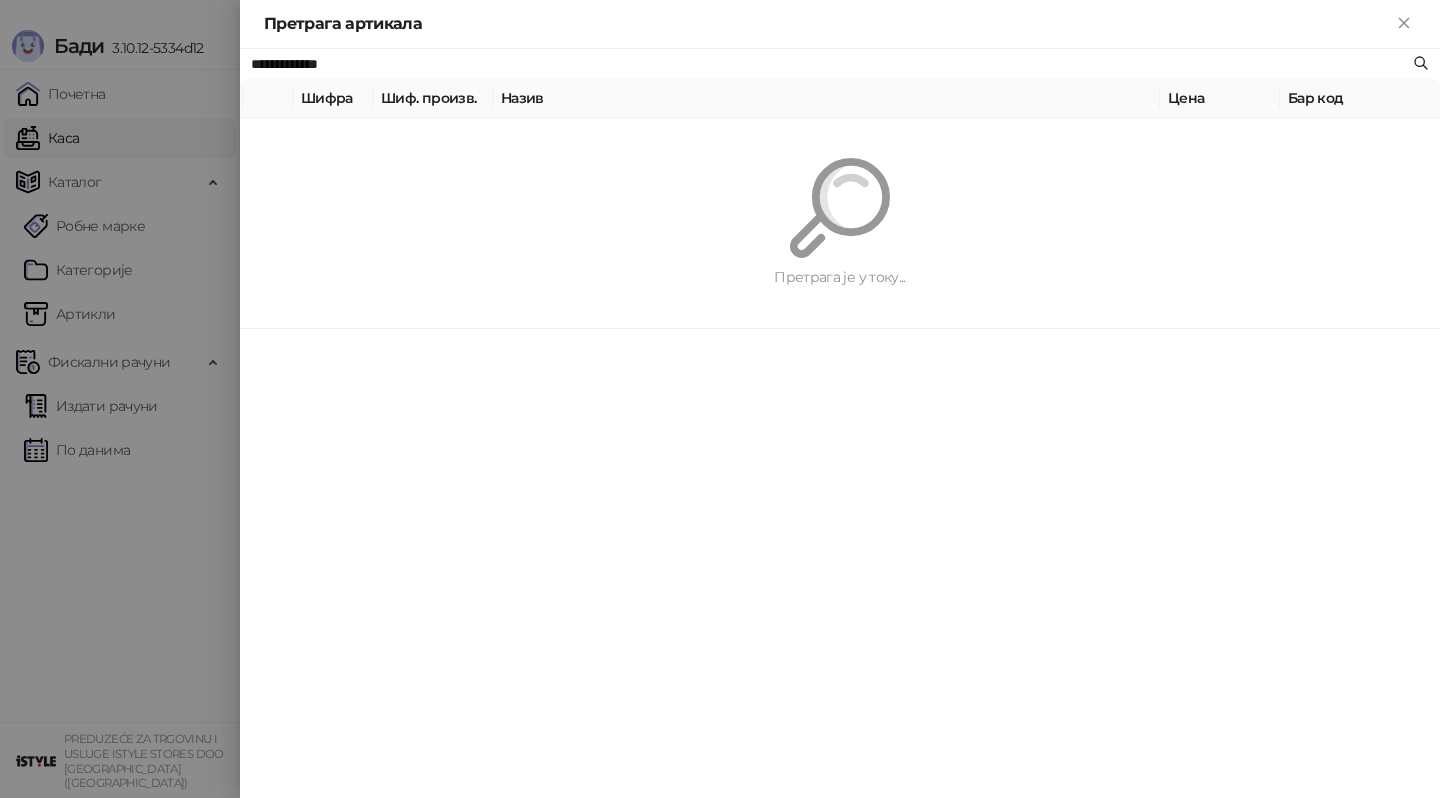 paste on "**********" 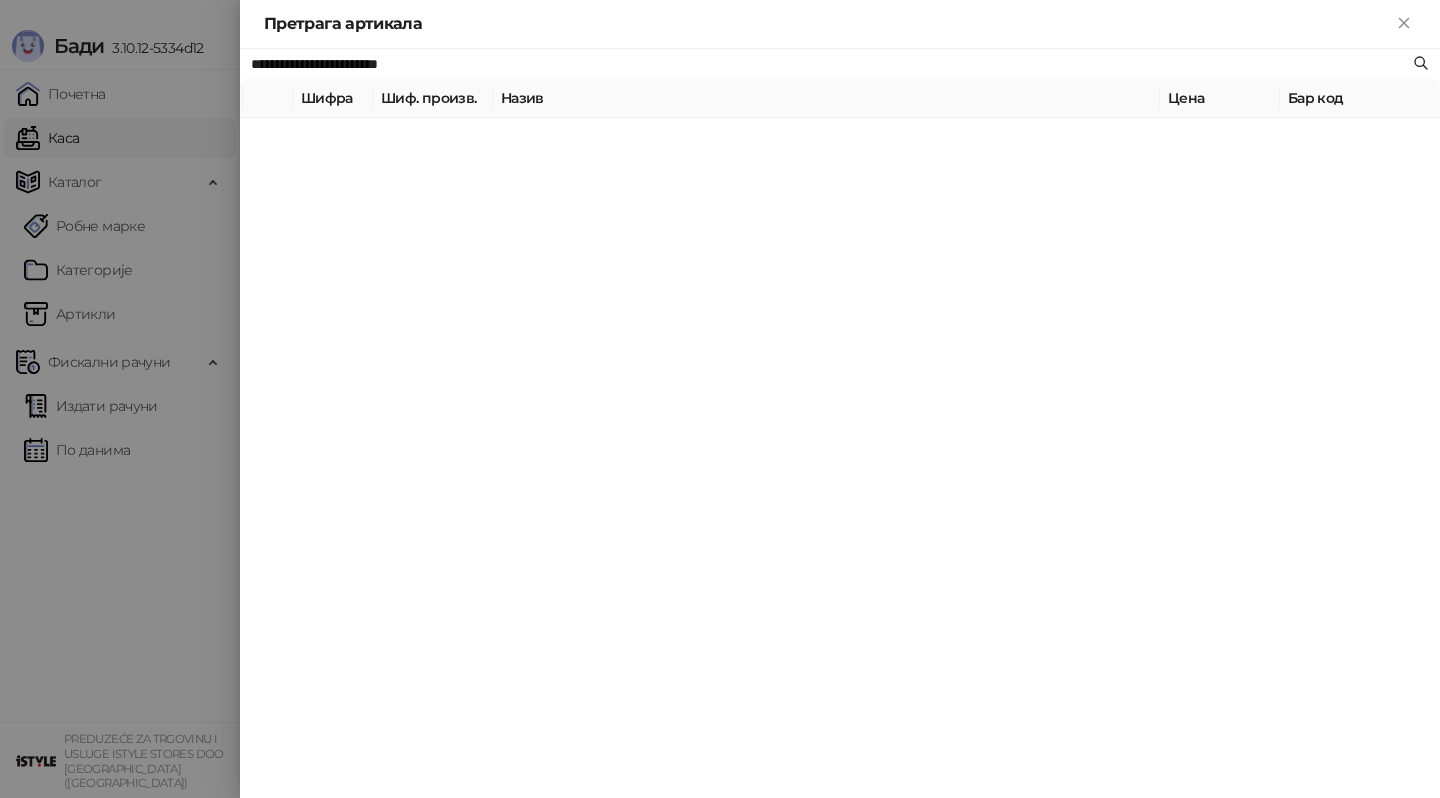 type on "**********" 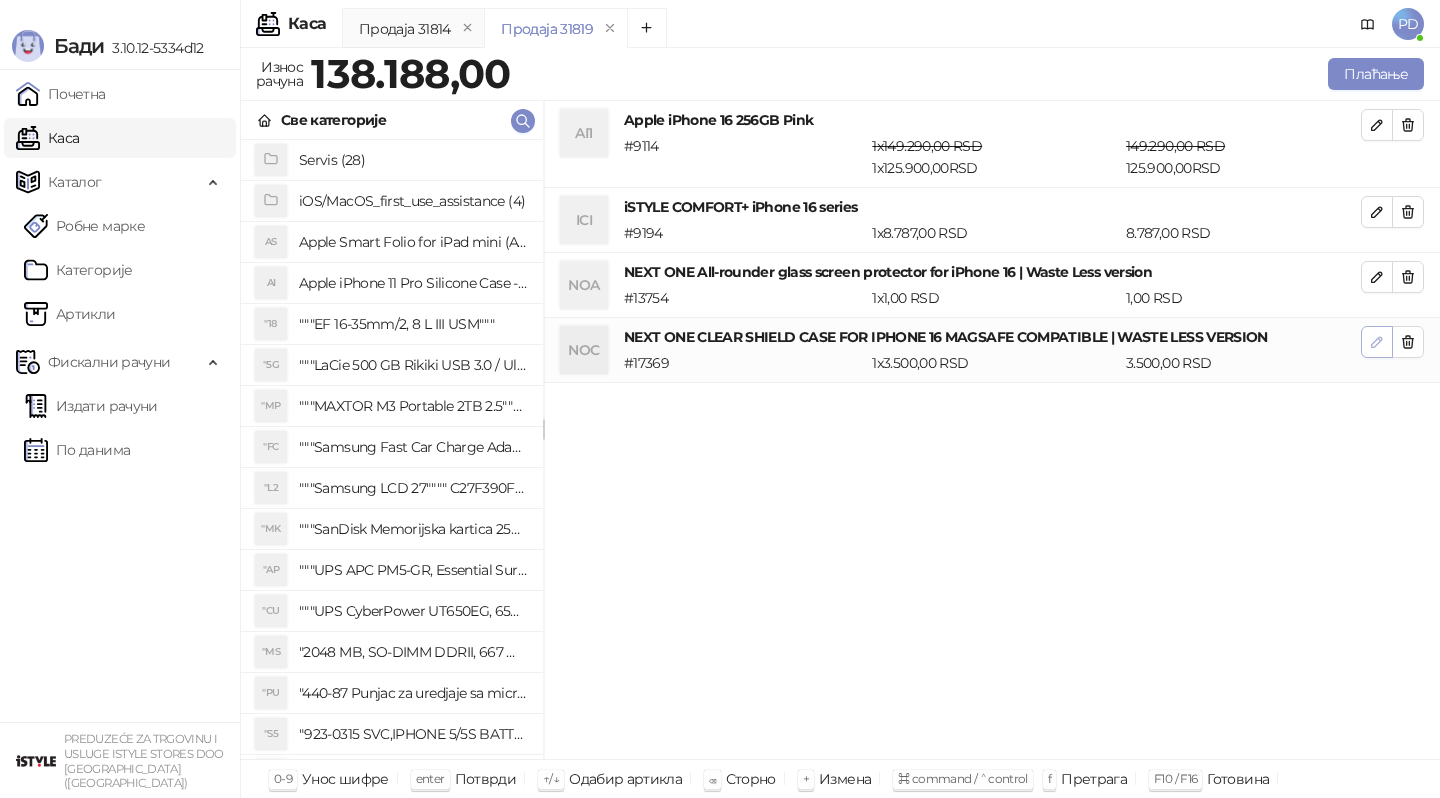 click 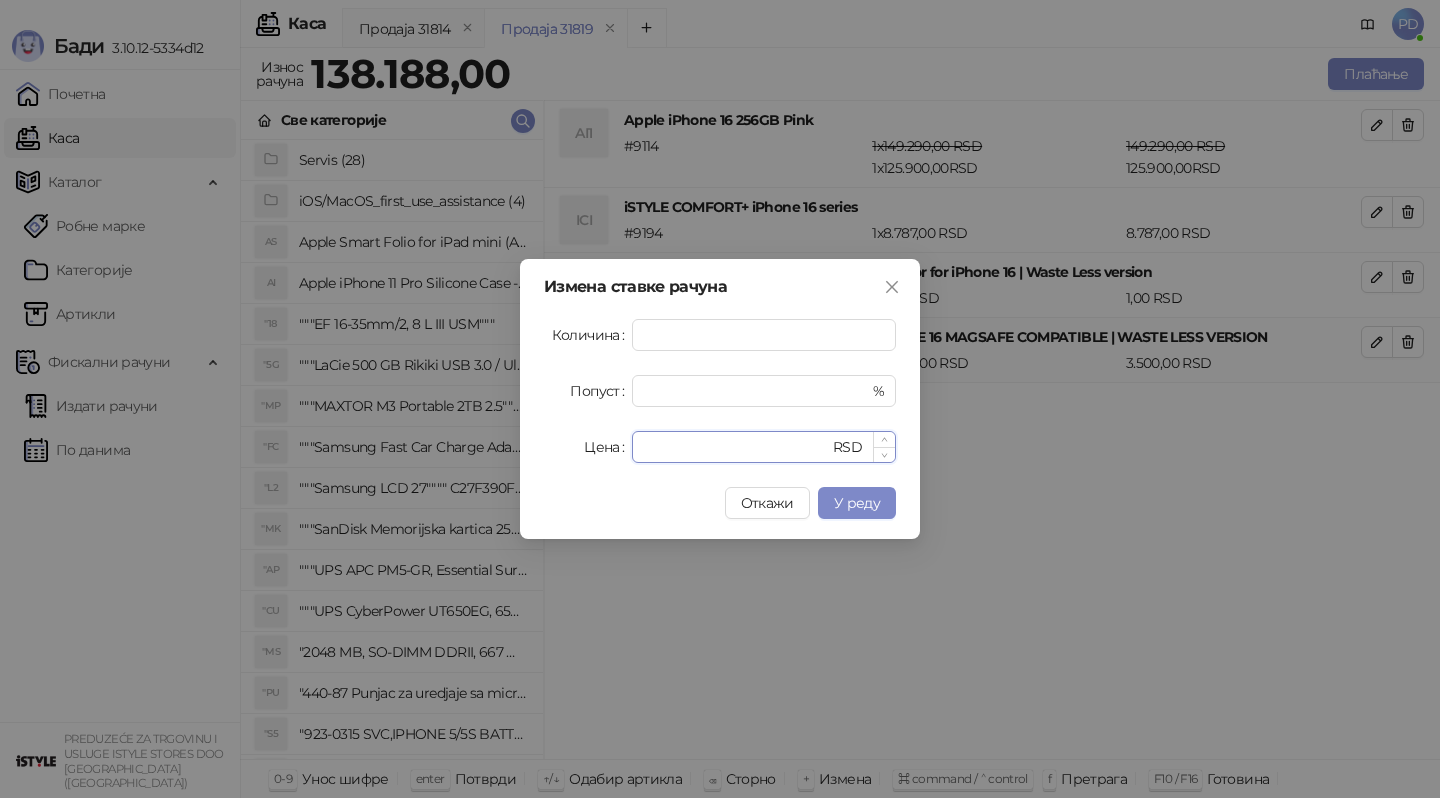 click on "****" at bounding box center (736, 447) 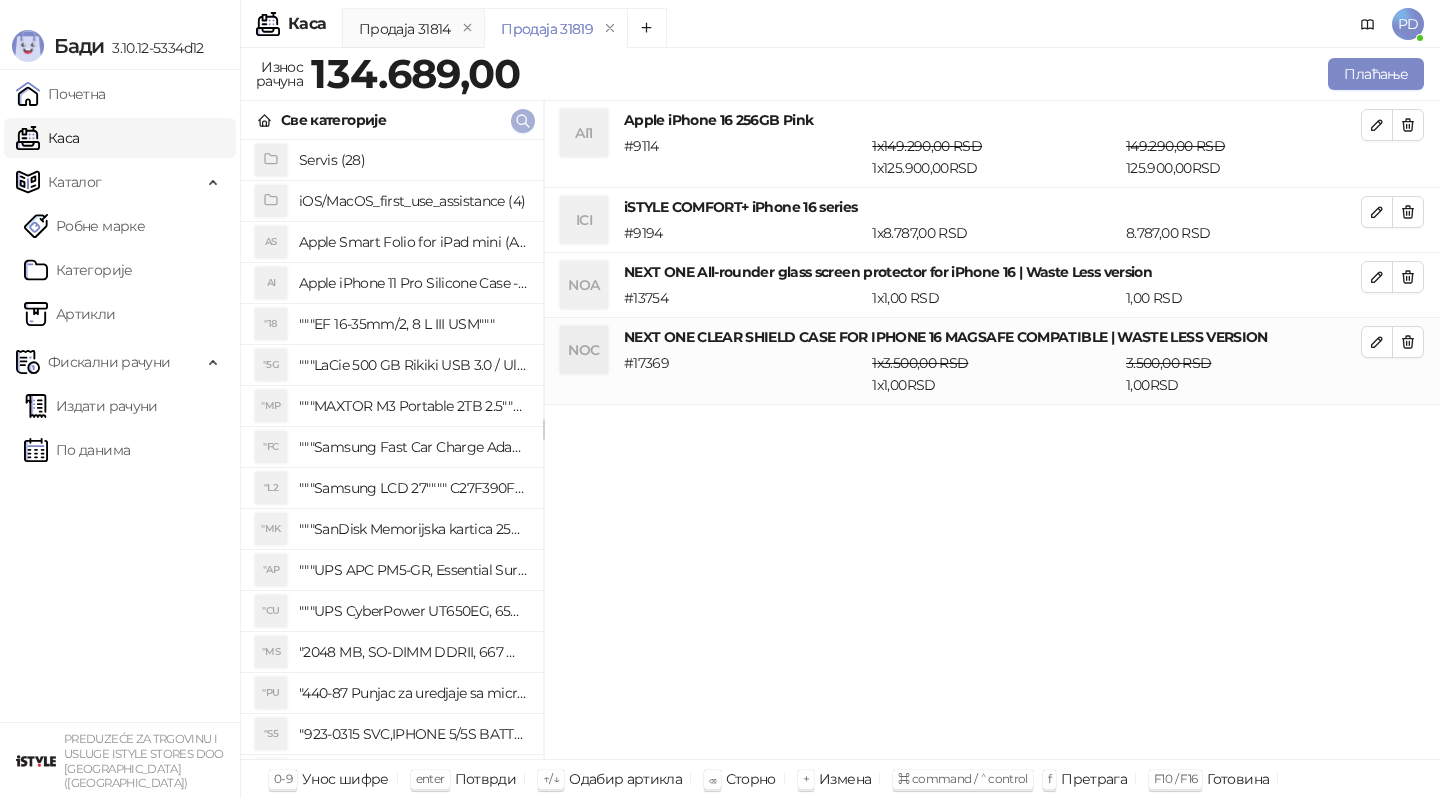 click 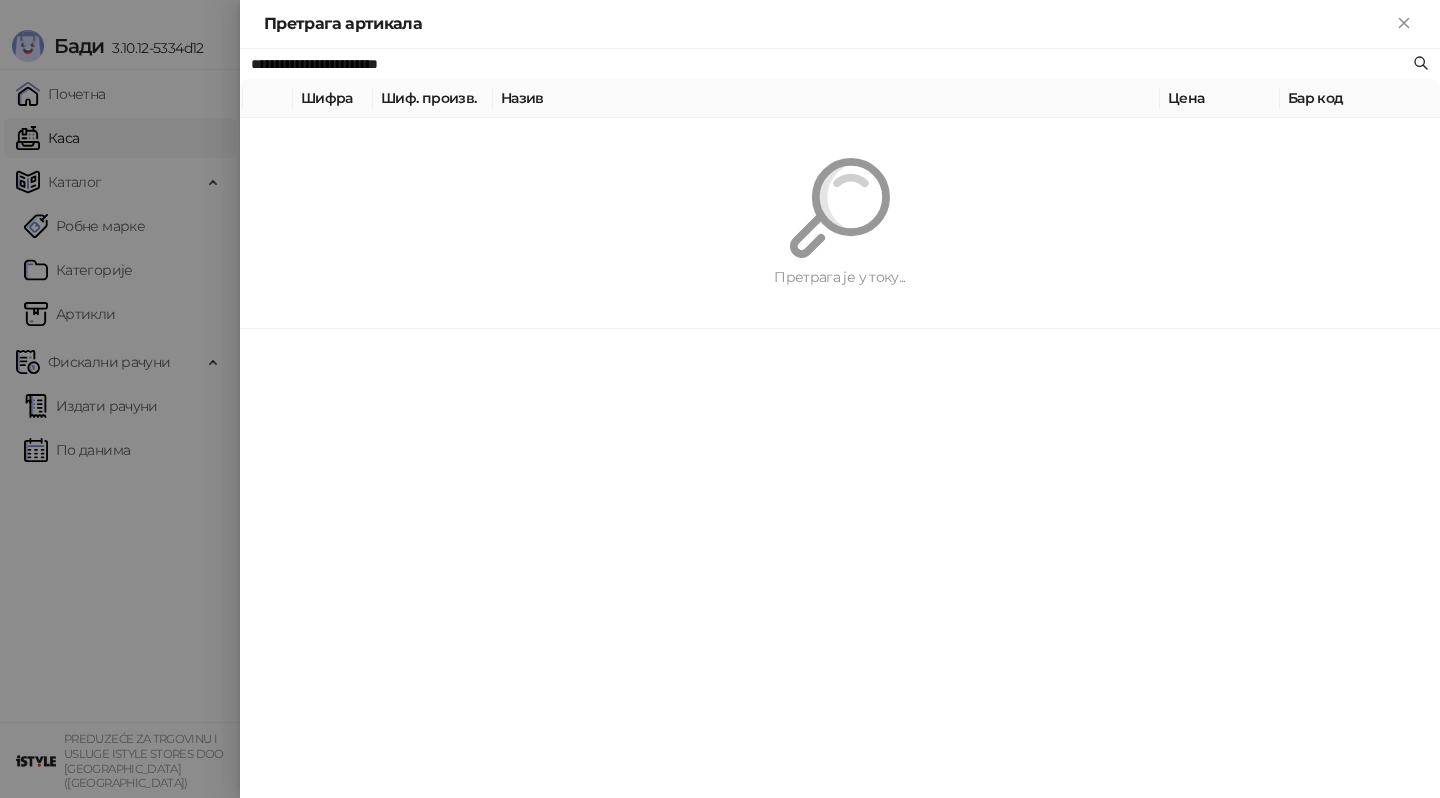 paste 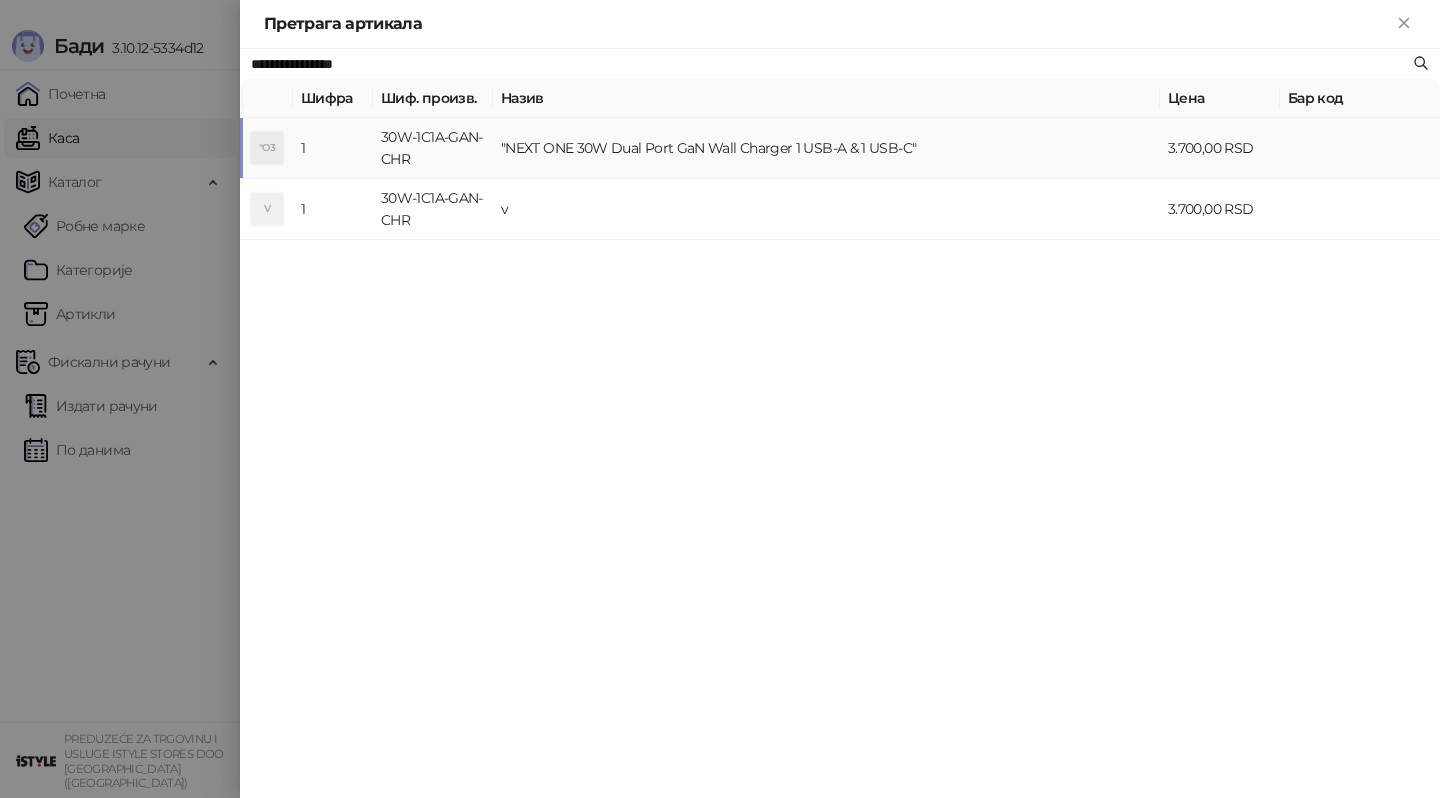 type on "**********" 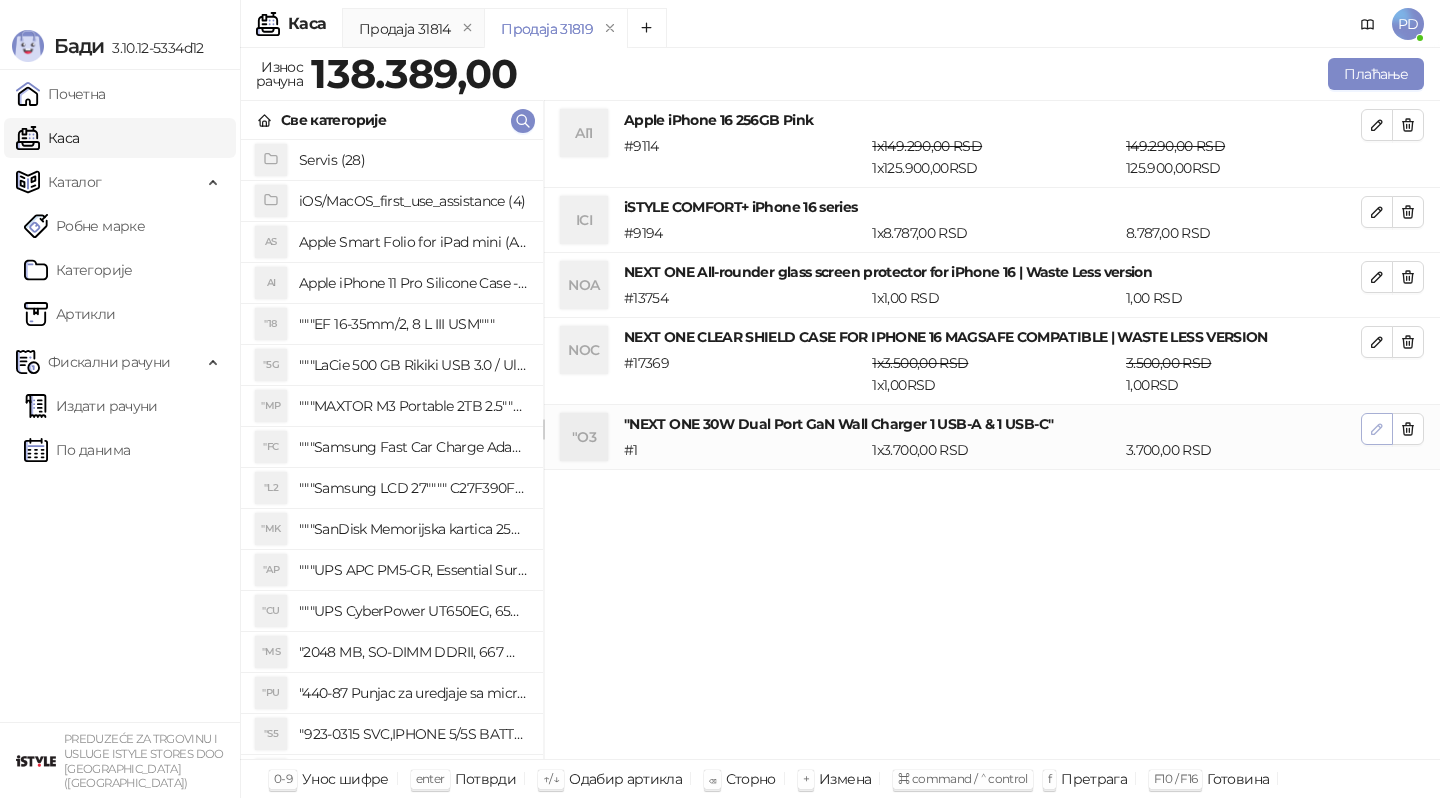 click 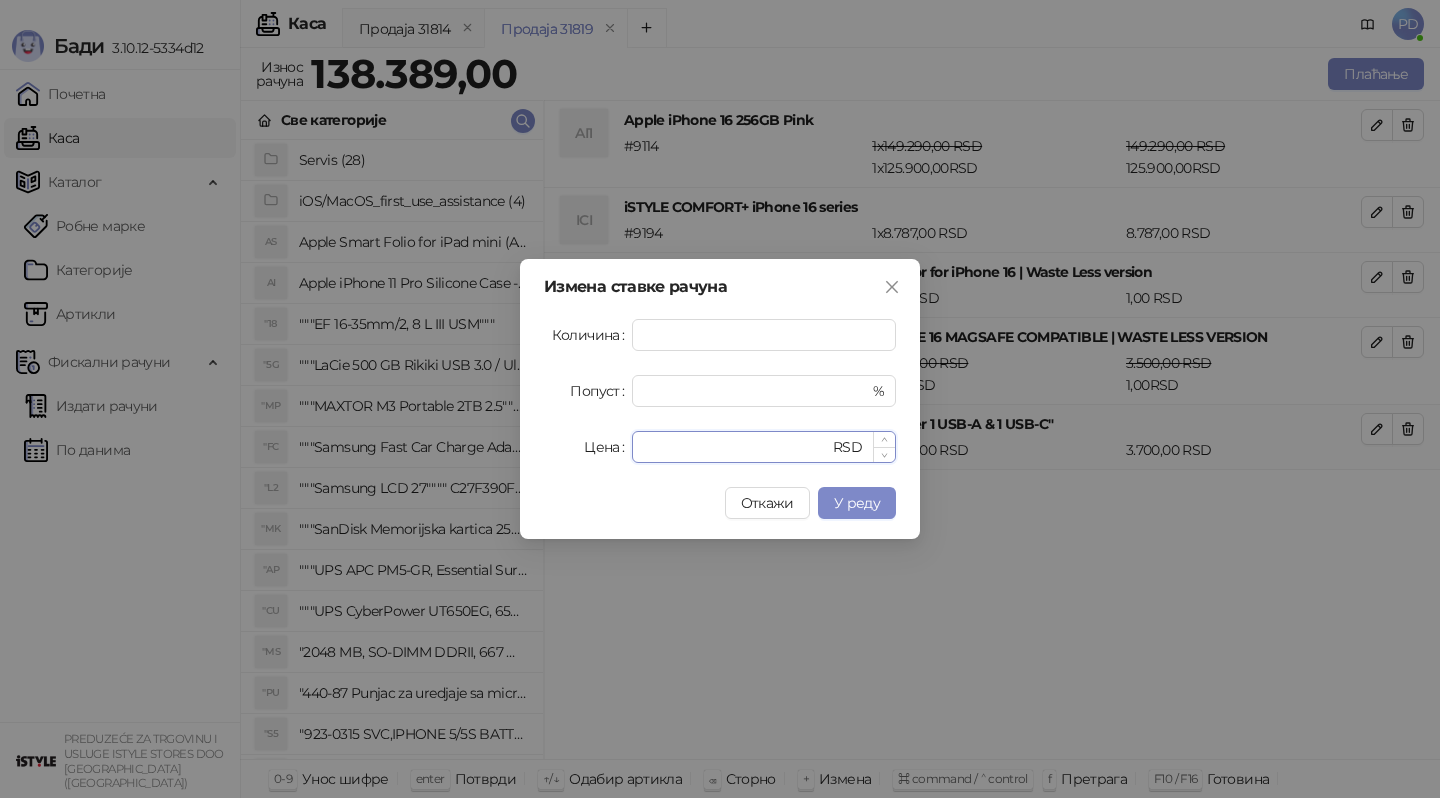 click on "****" at bounding box center (736, 447) 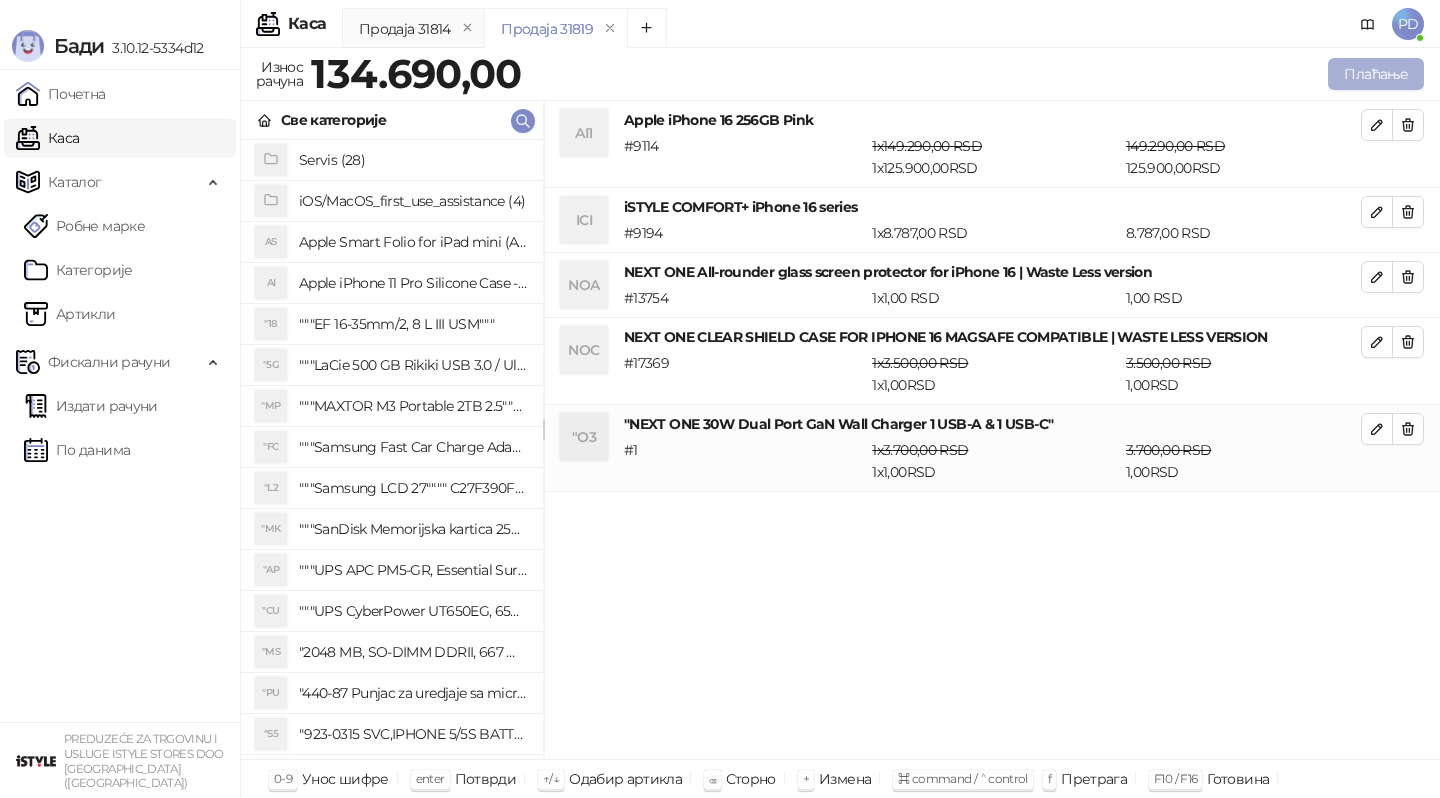 click on "Плаћање" at bounding box center (1376, 74) 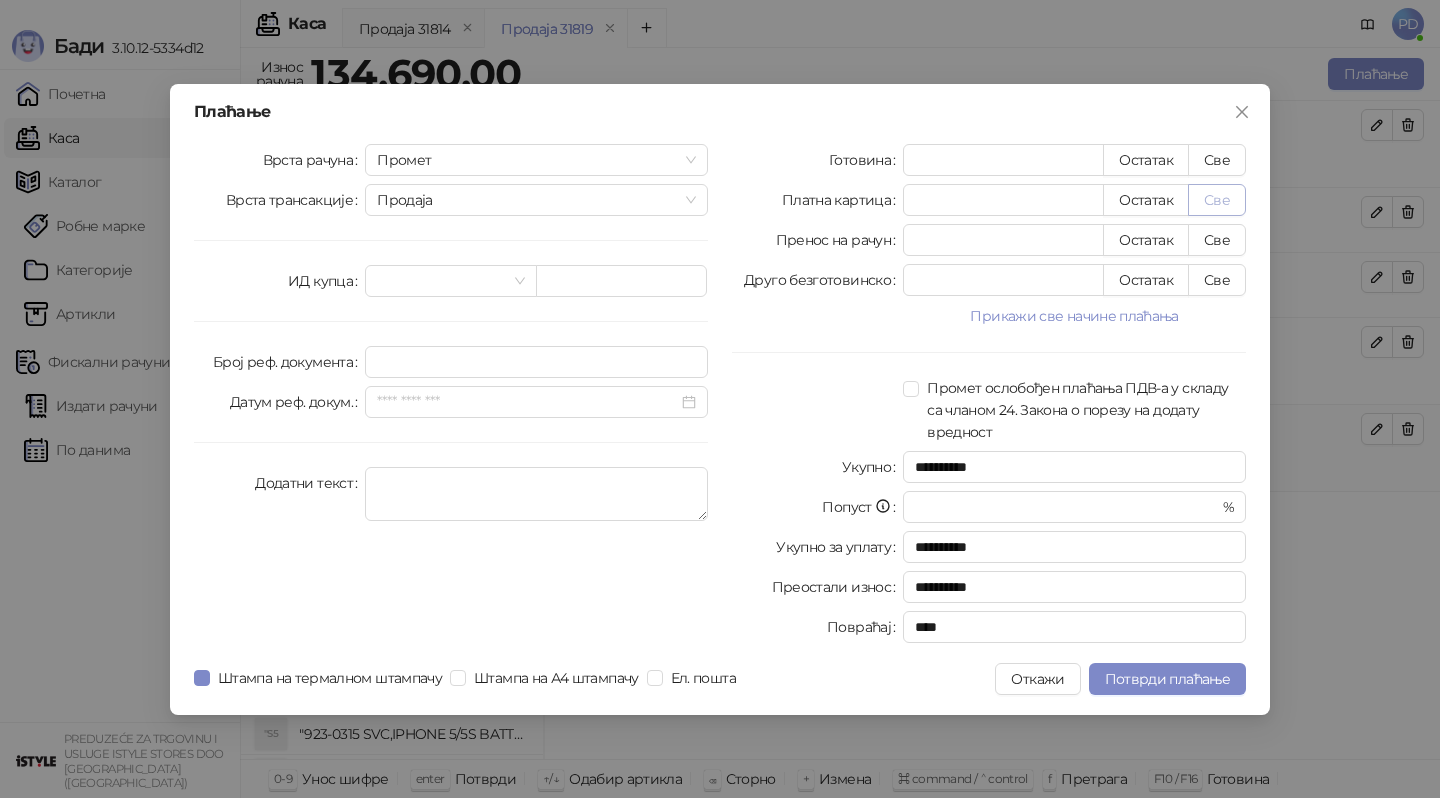 click on "Све" at bounding box center [1217, 200] 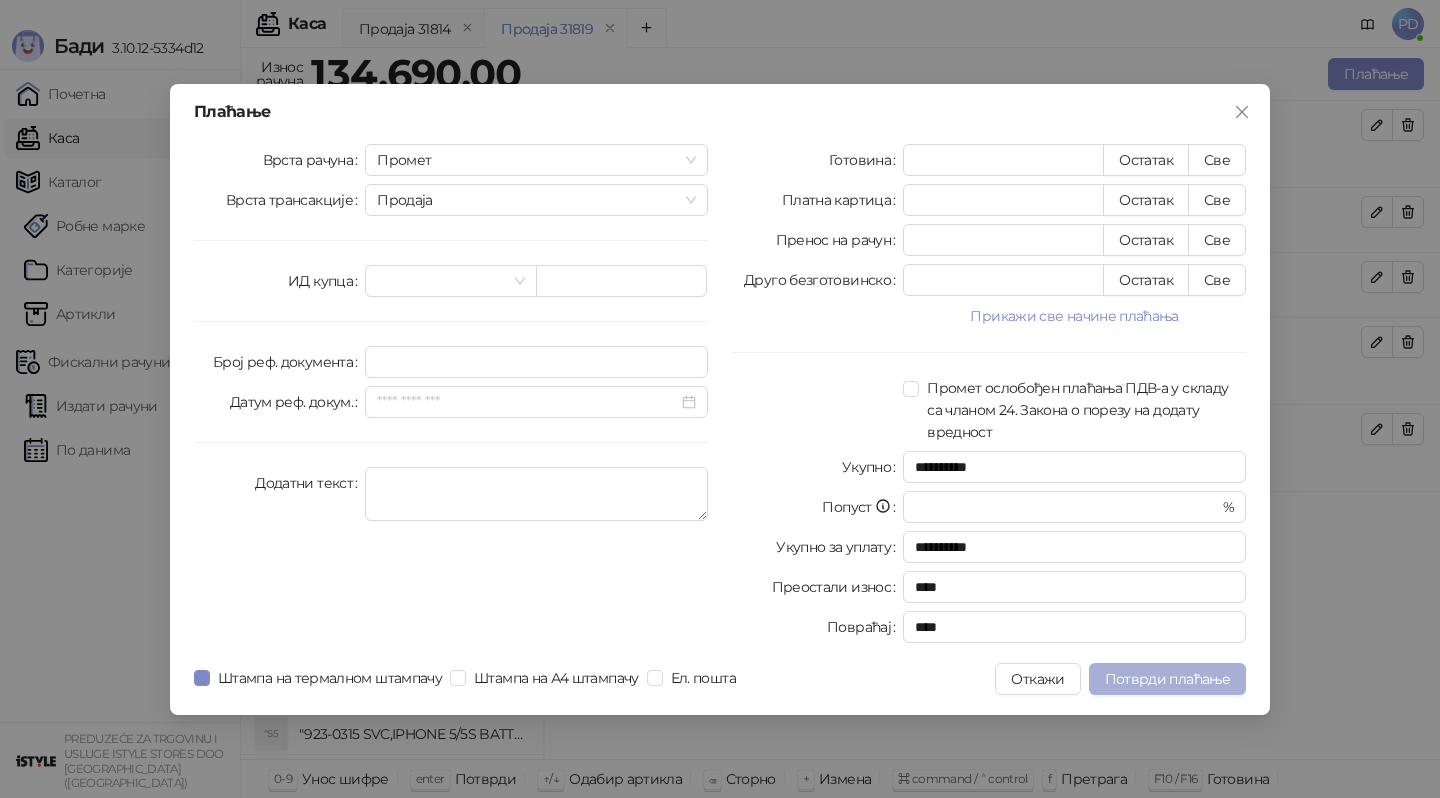click on "Потврди плаћање" at bounding box center (1167, 679) 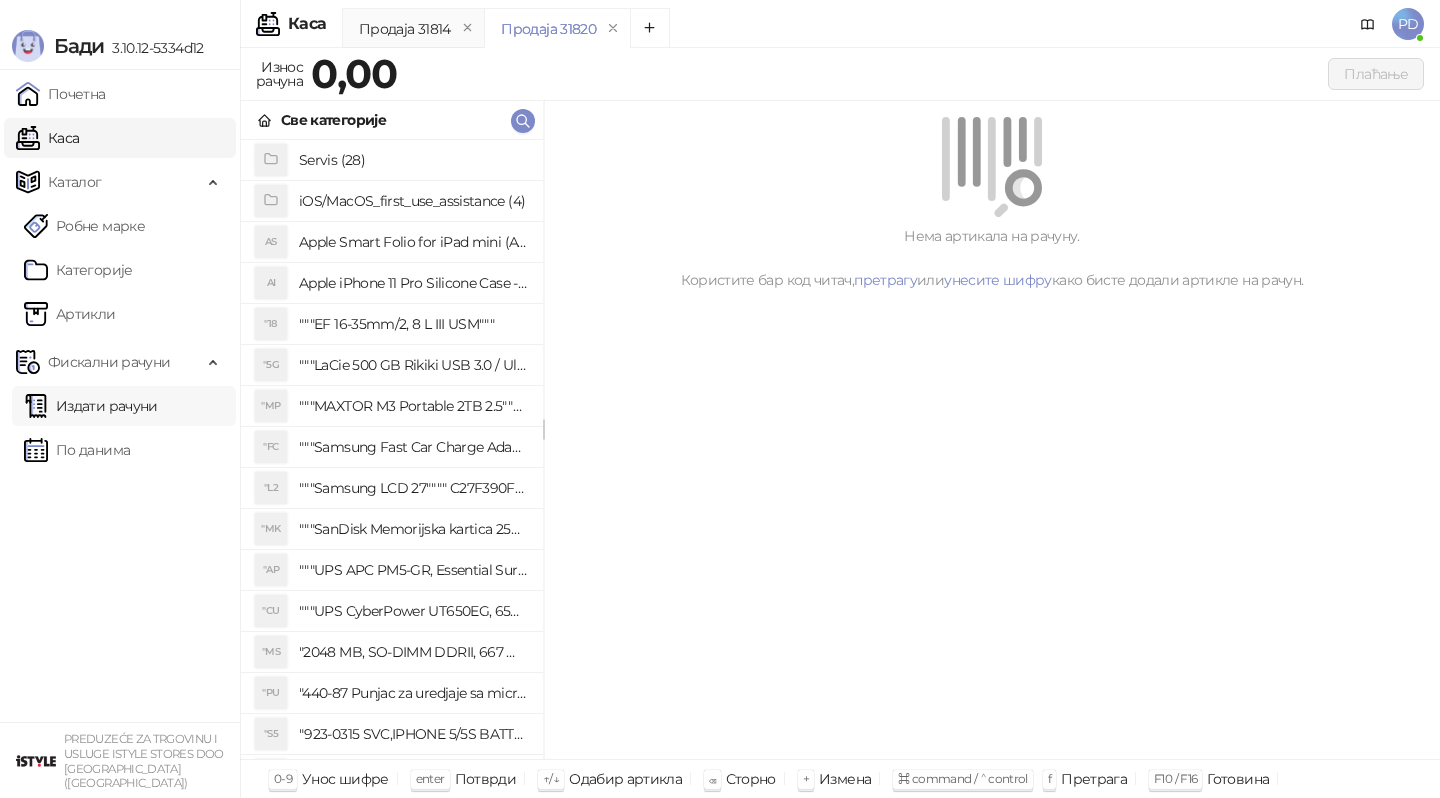click on "Издати рачуни" at bounding box center [91, 406] 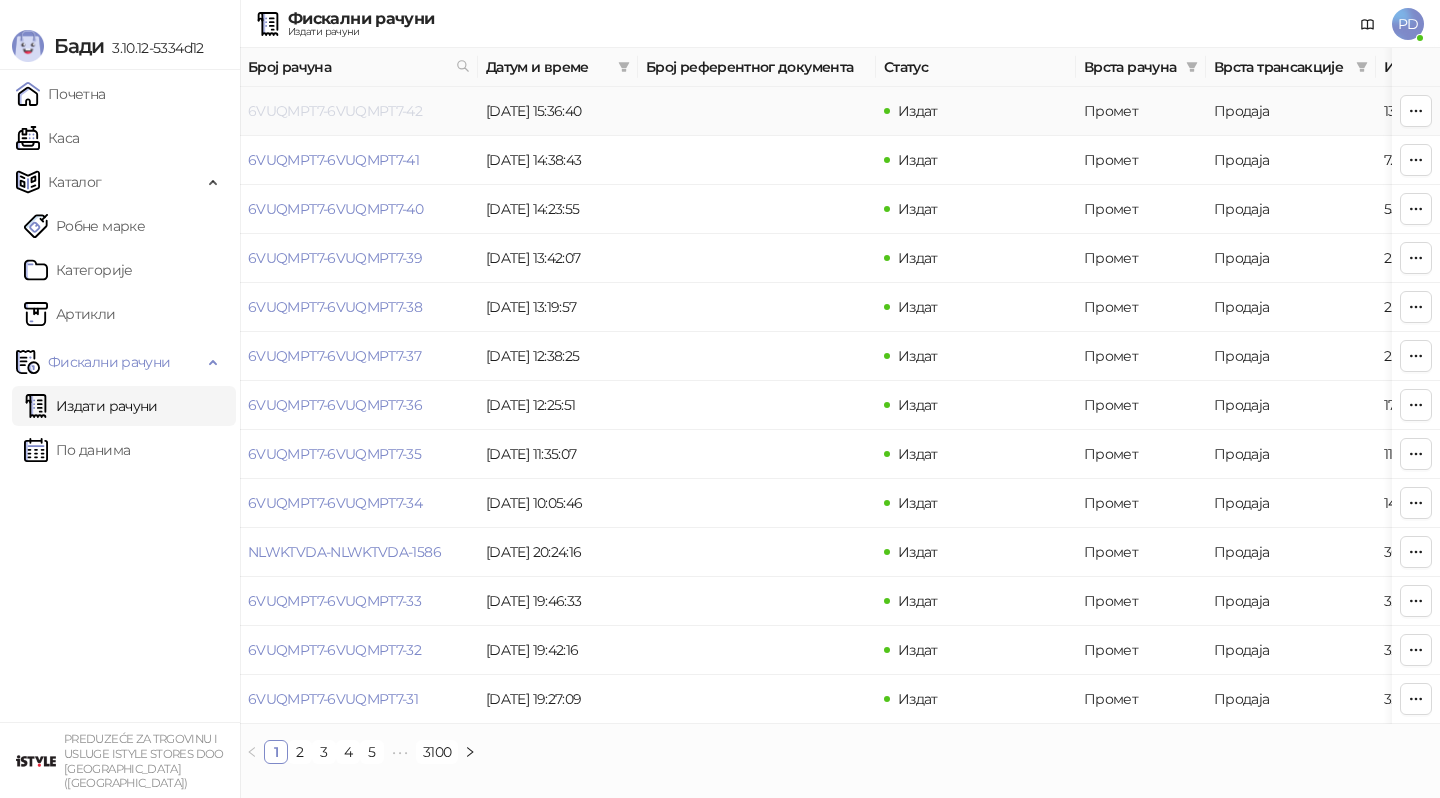click on "6VUQMPT7-6VUQMPT7-42" at bounding box center [335, 111] 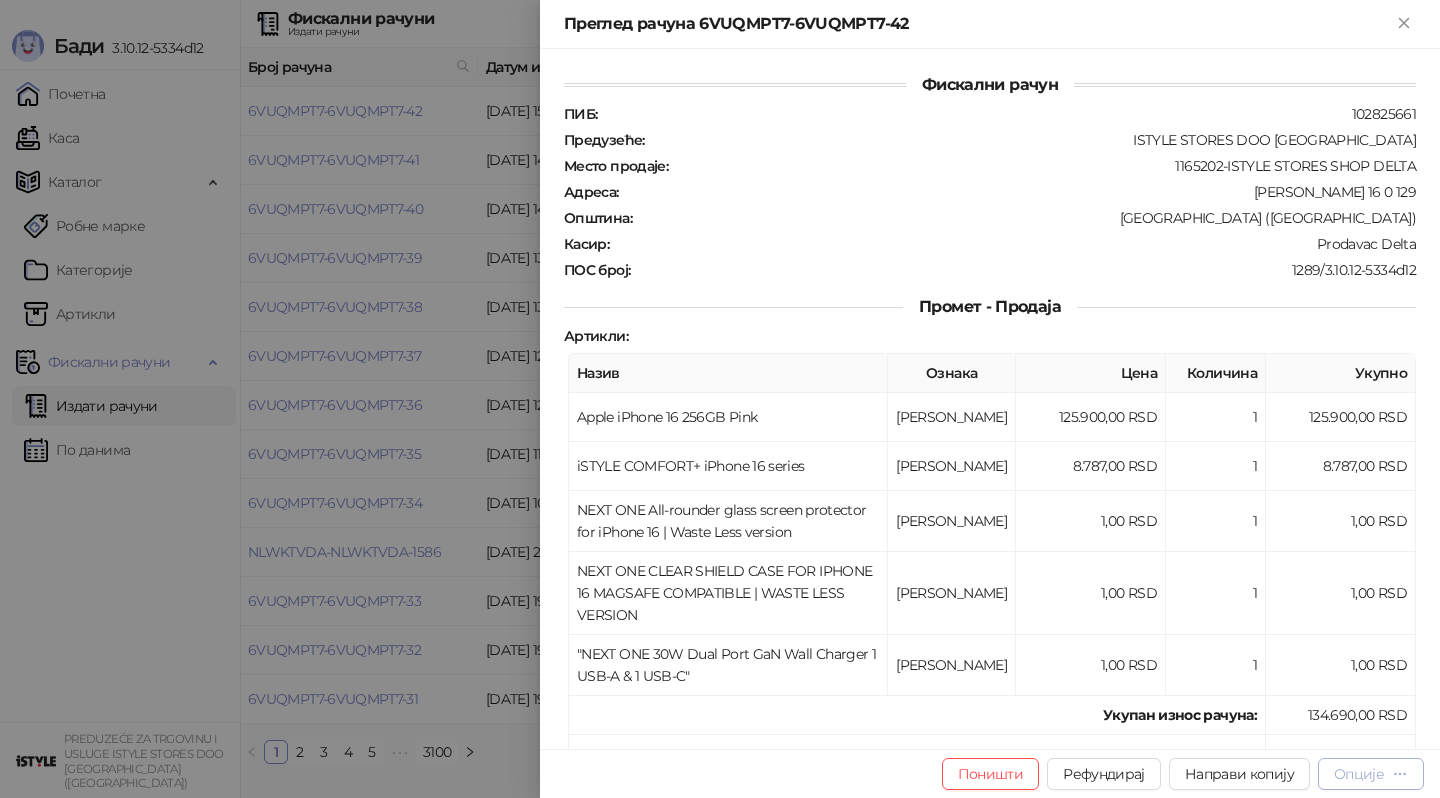 click 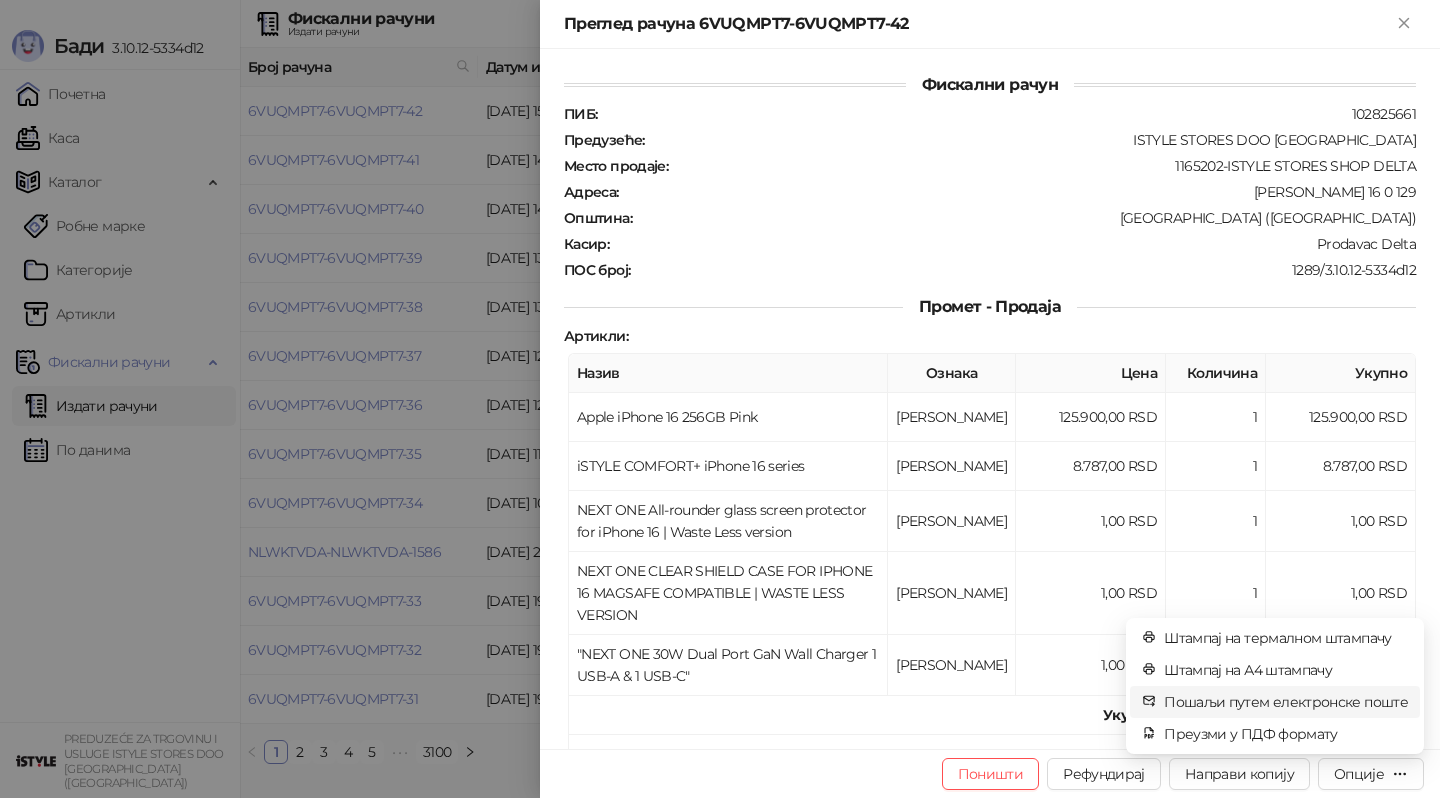 click on "Пошаљи путем електронске поште" at bounding box center (1286, 702) 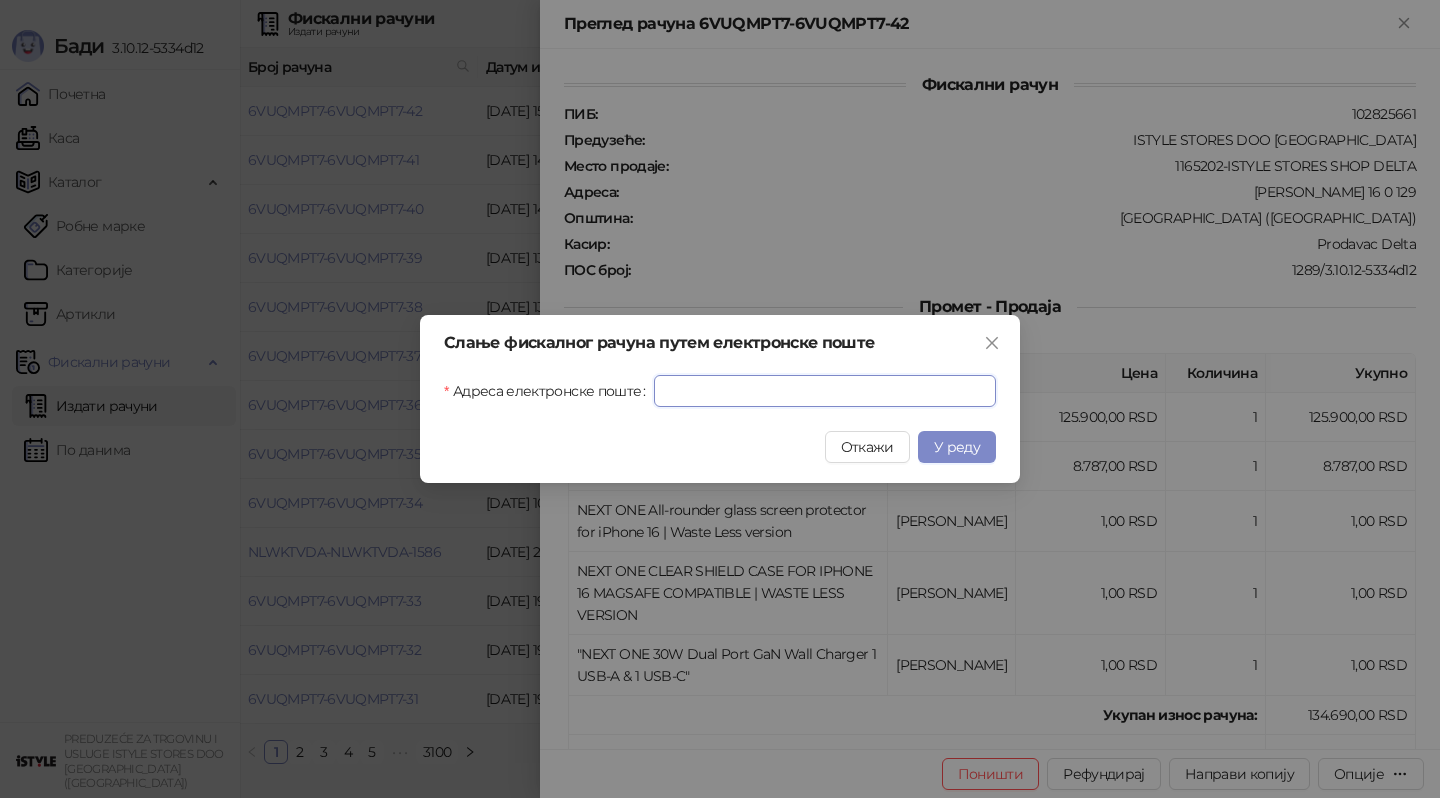 click on "Адреса електронске поште" at bounding box center [825, 391] 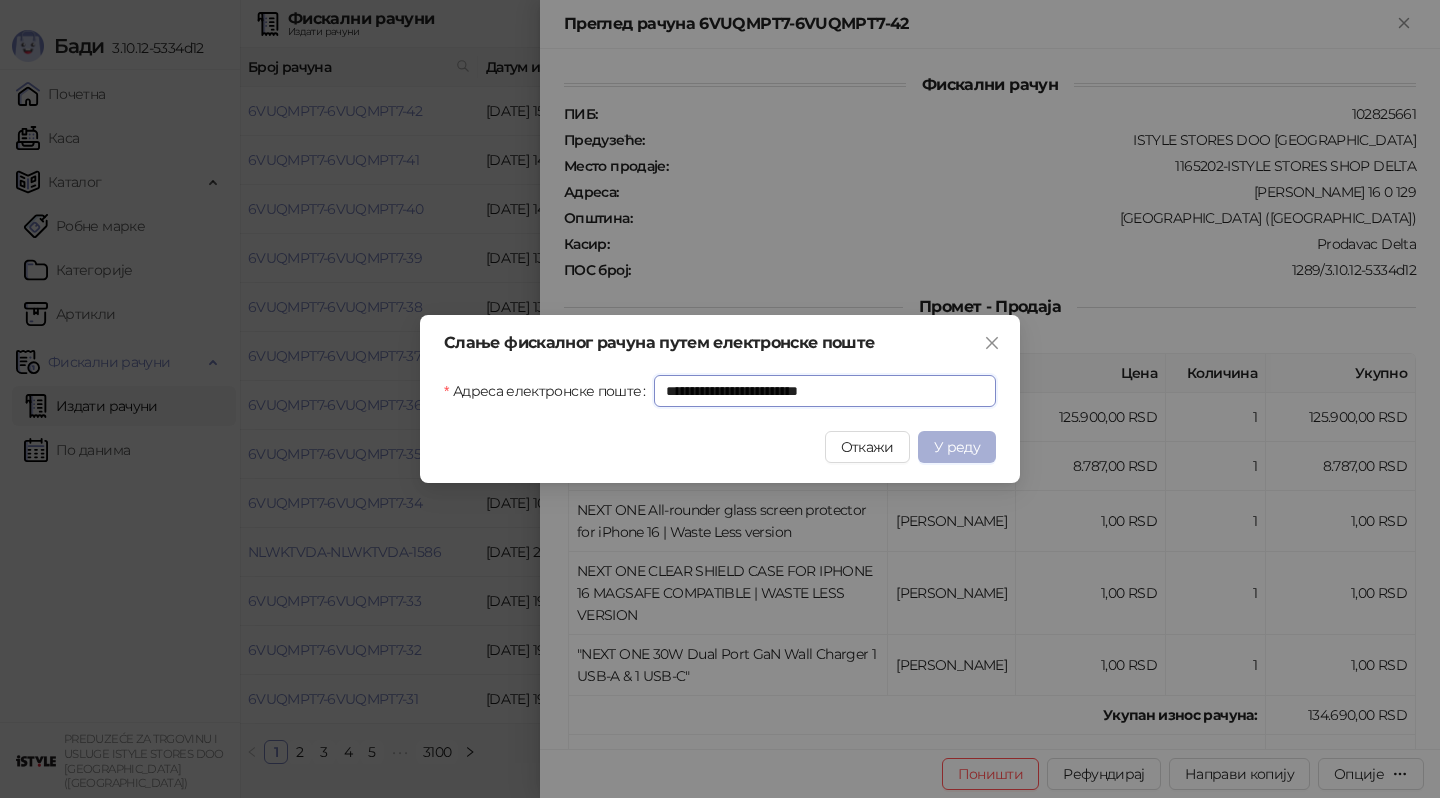 type on "**********" 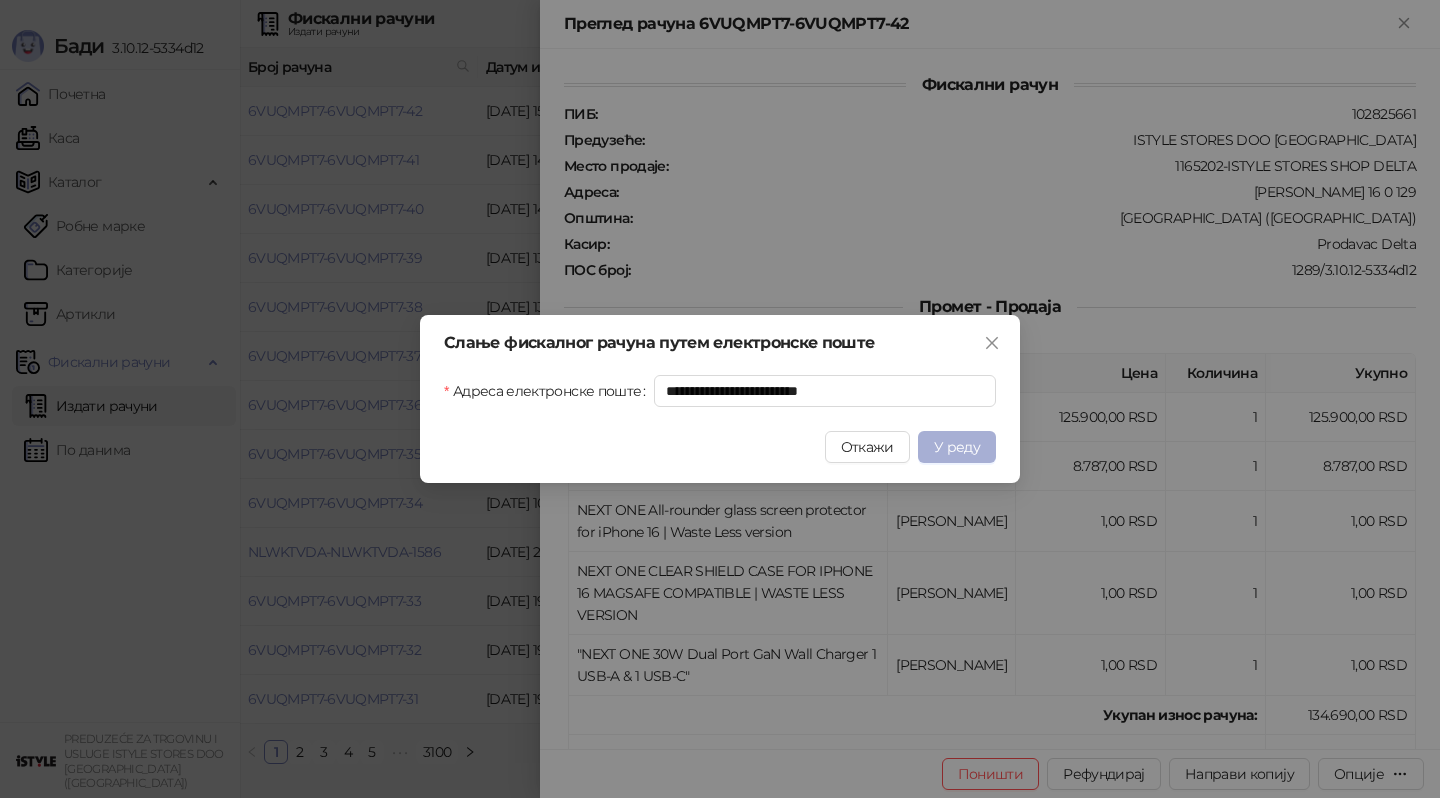 click on "У реду" at bounding box center (957, 447) 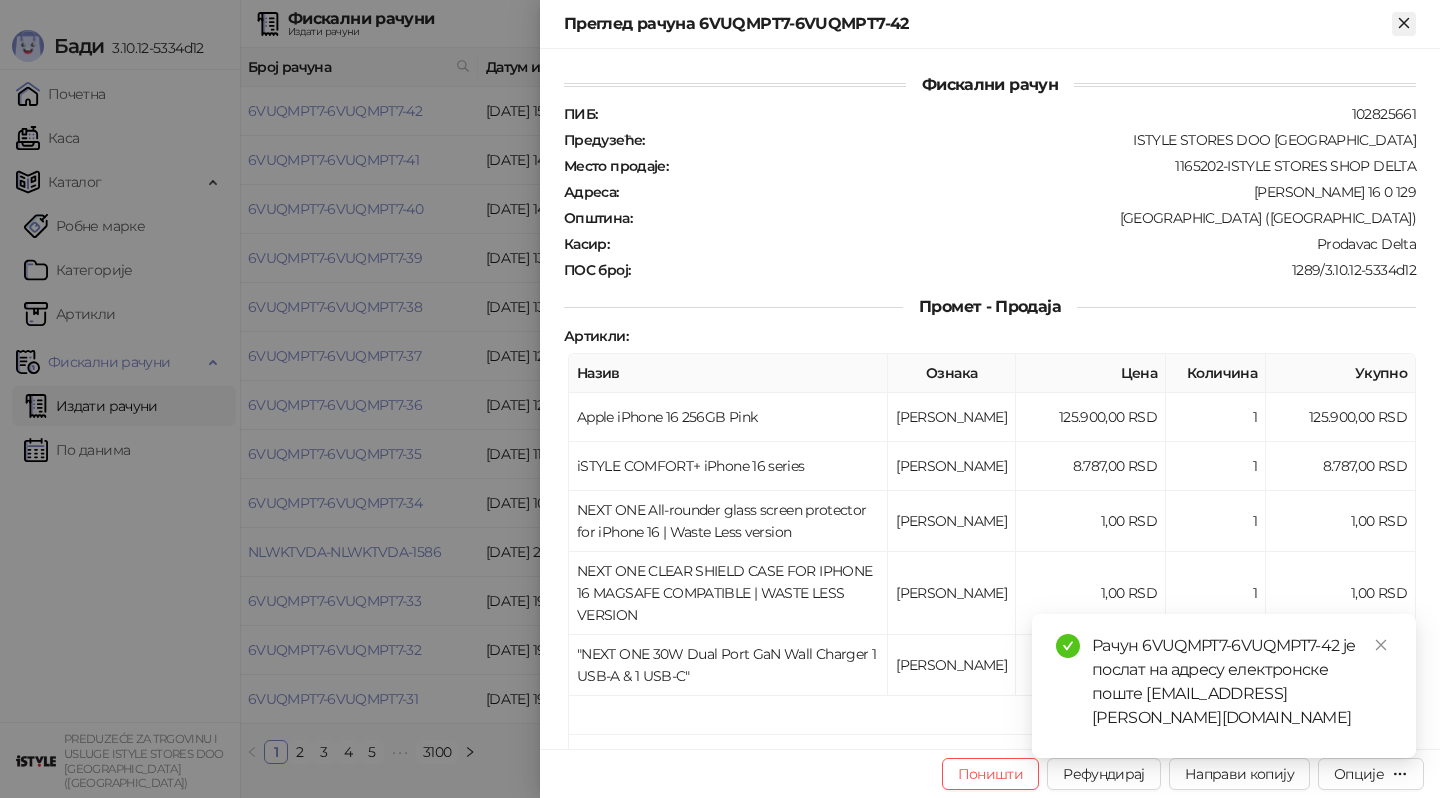 click 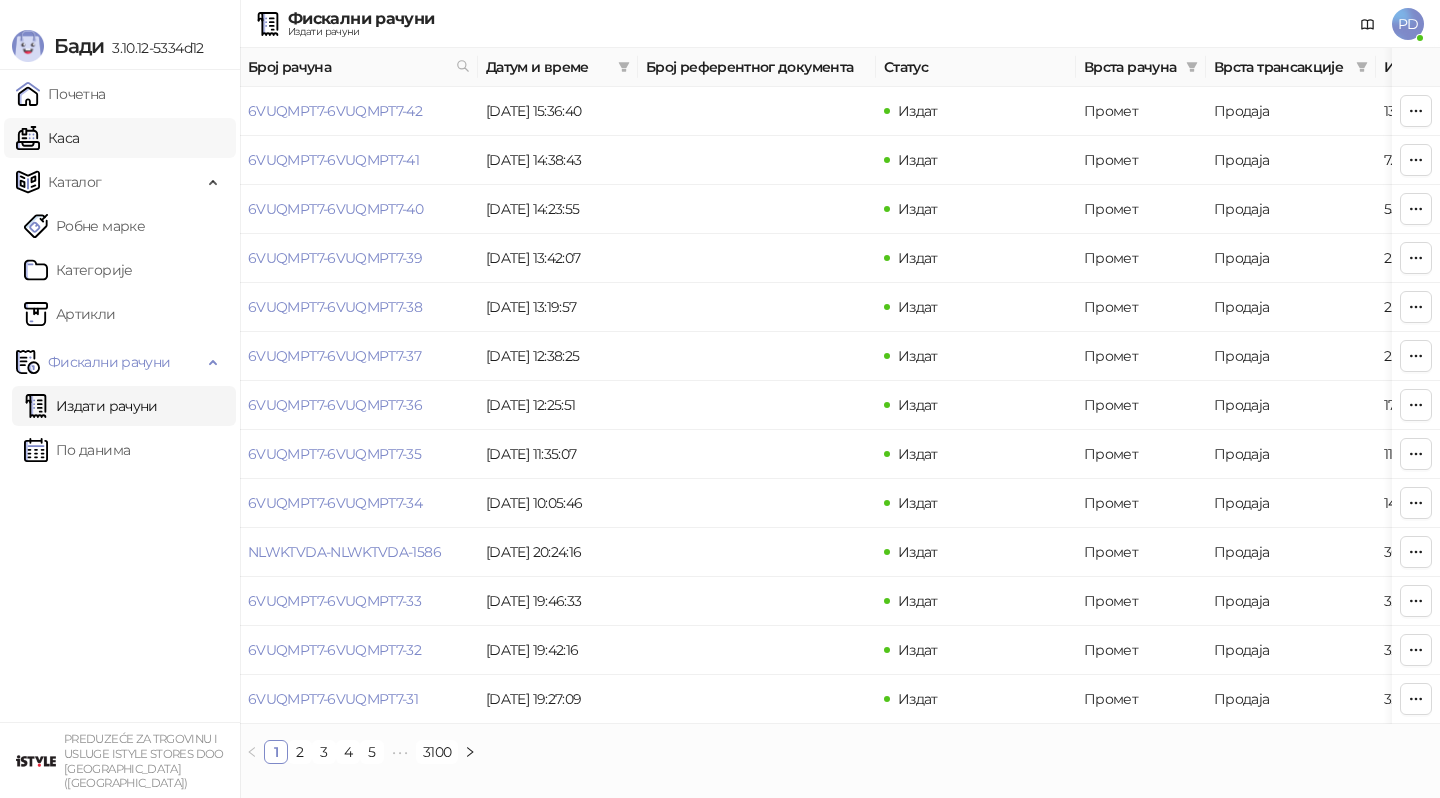 click on "Каса" at bounding box center (47, 138) 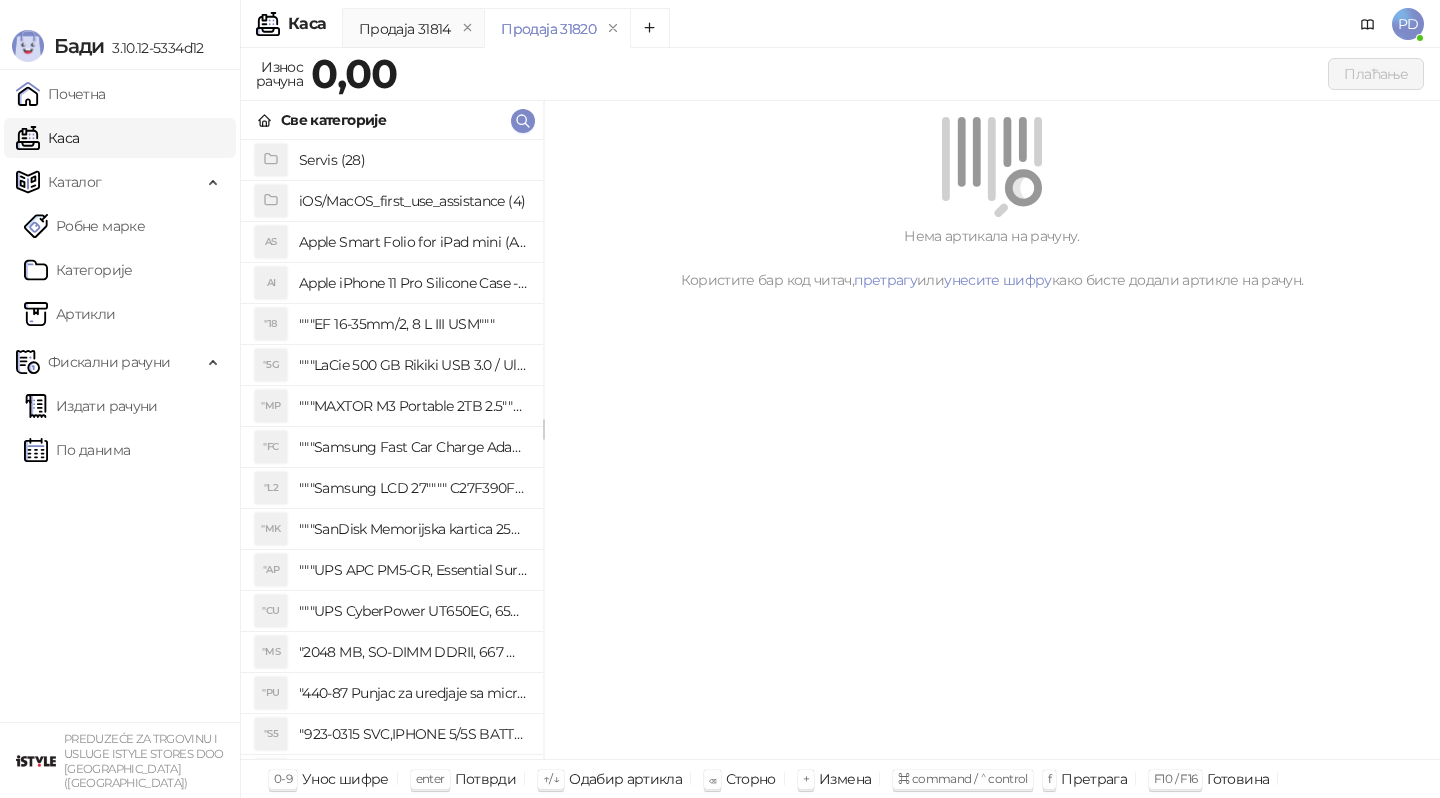 click on "Све категорије" at bounding box center (392, 120) 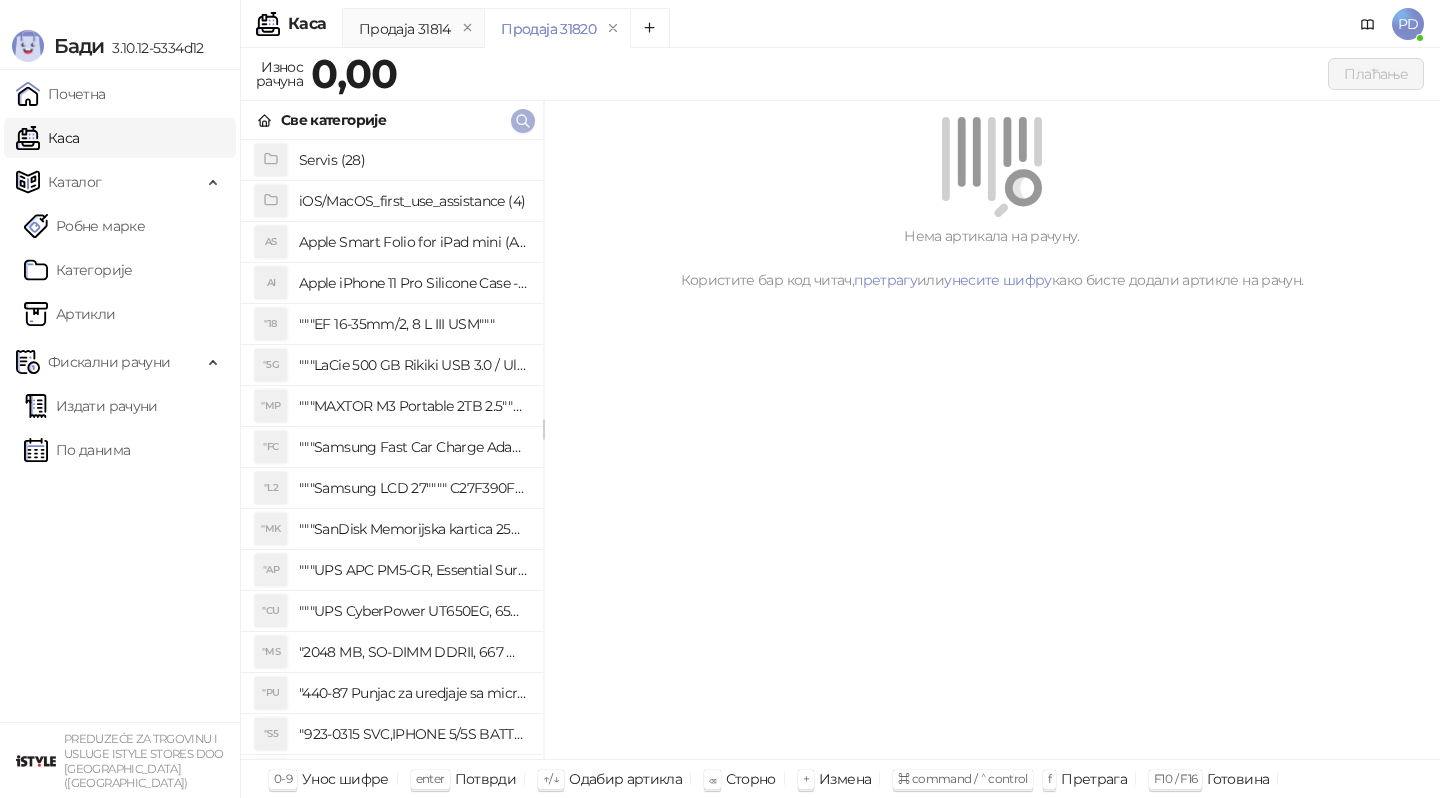 click 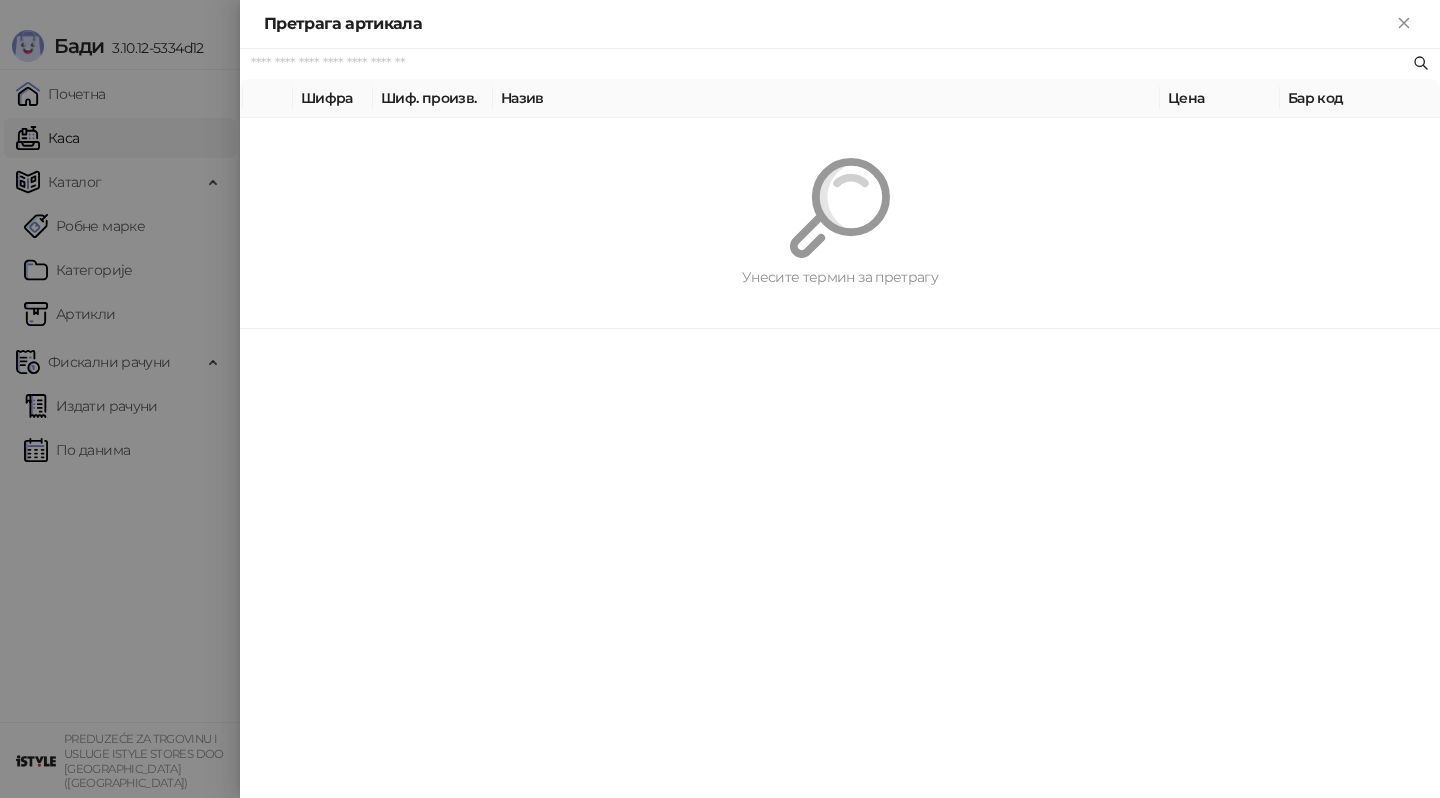 paste on "*********" 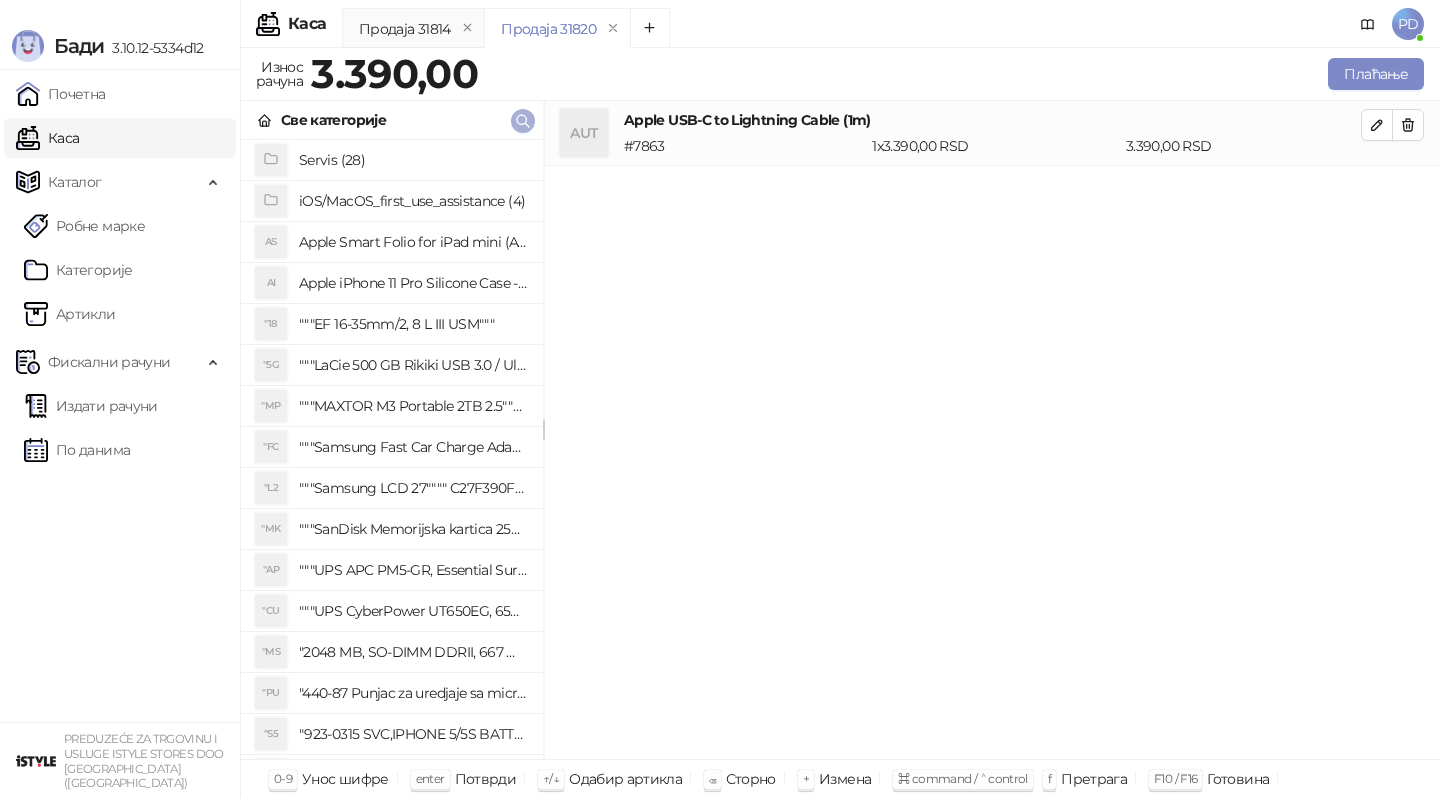 click 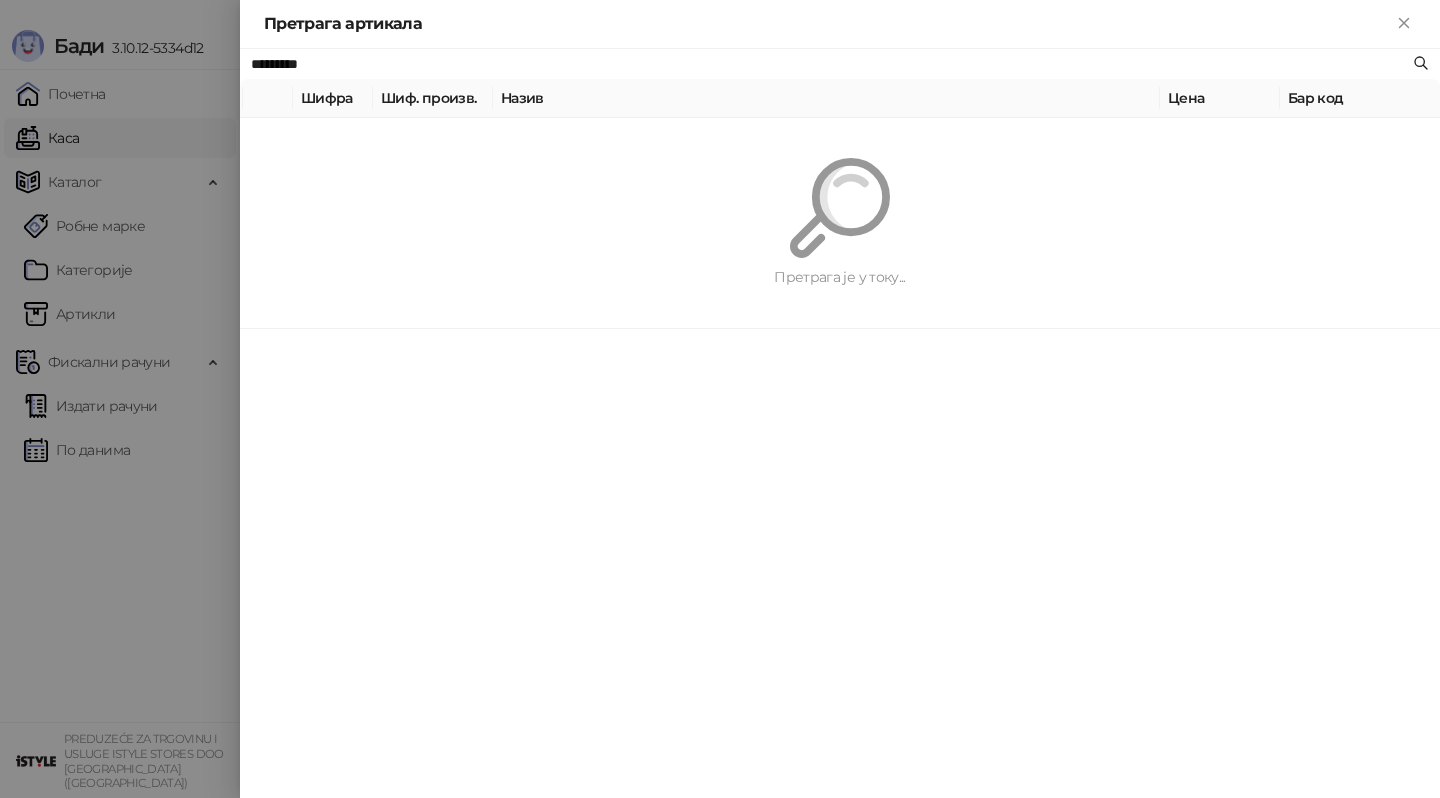 paste 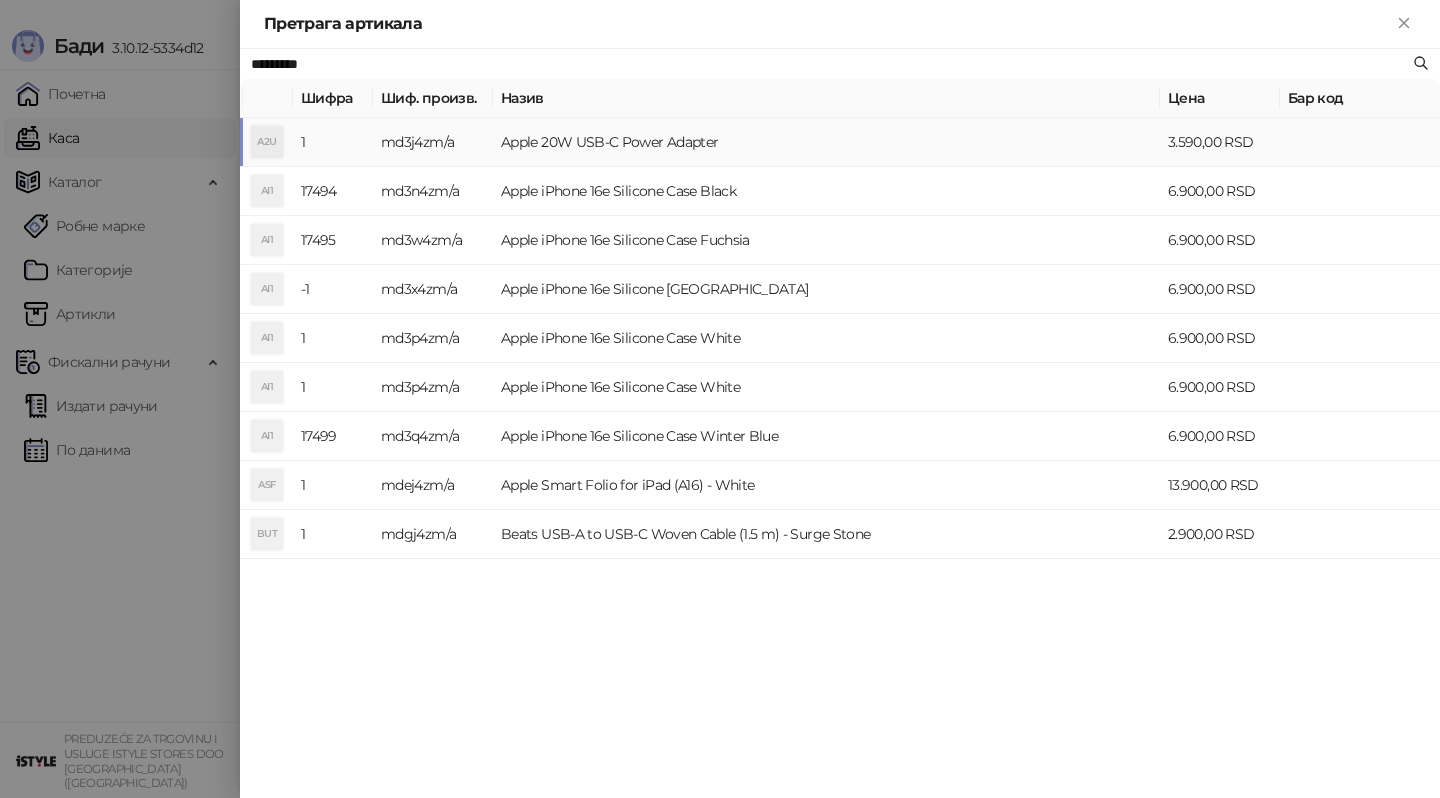 type on "*********" 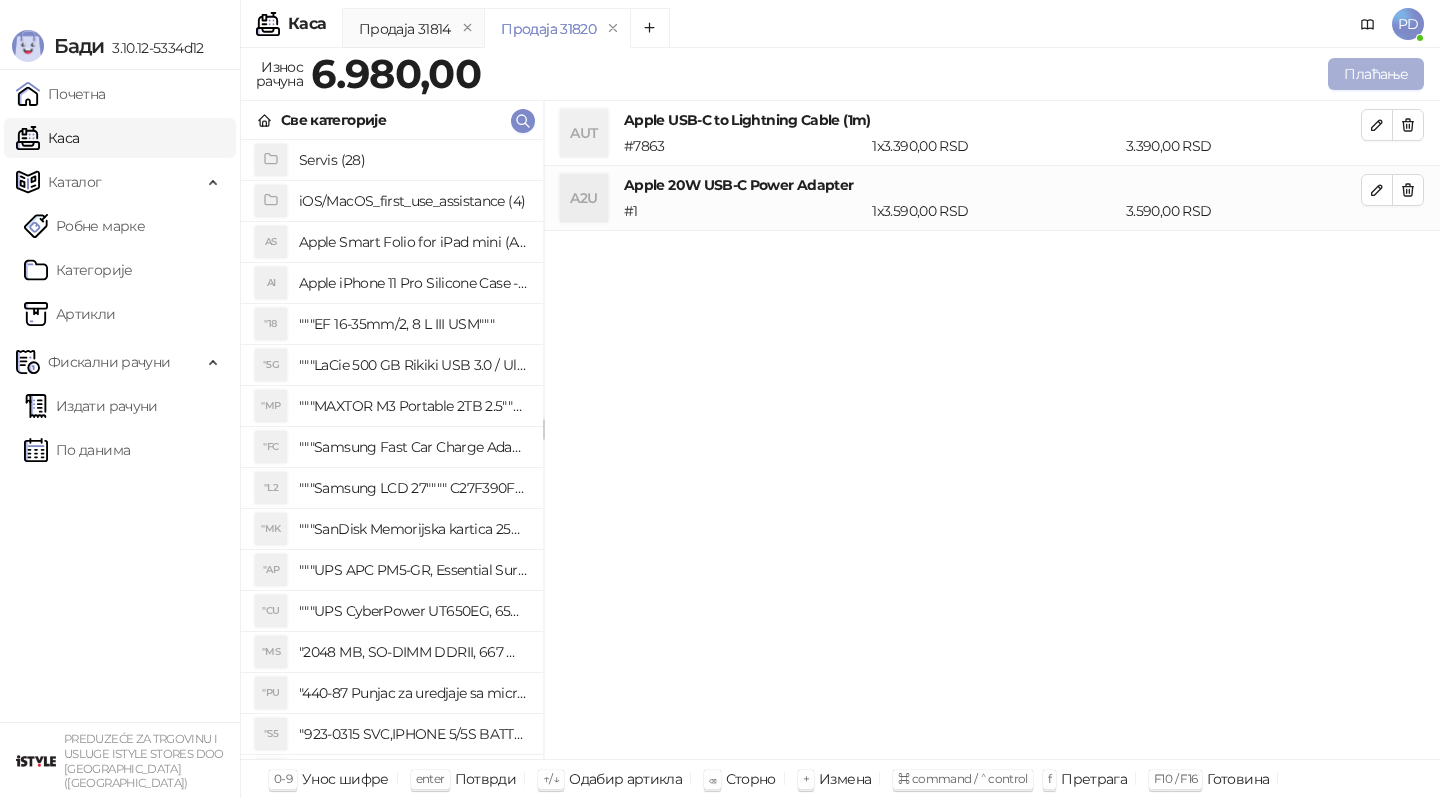 click on "Плаћање" at bounding box center [1376, 74] 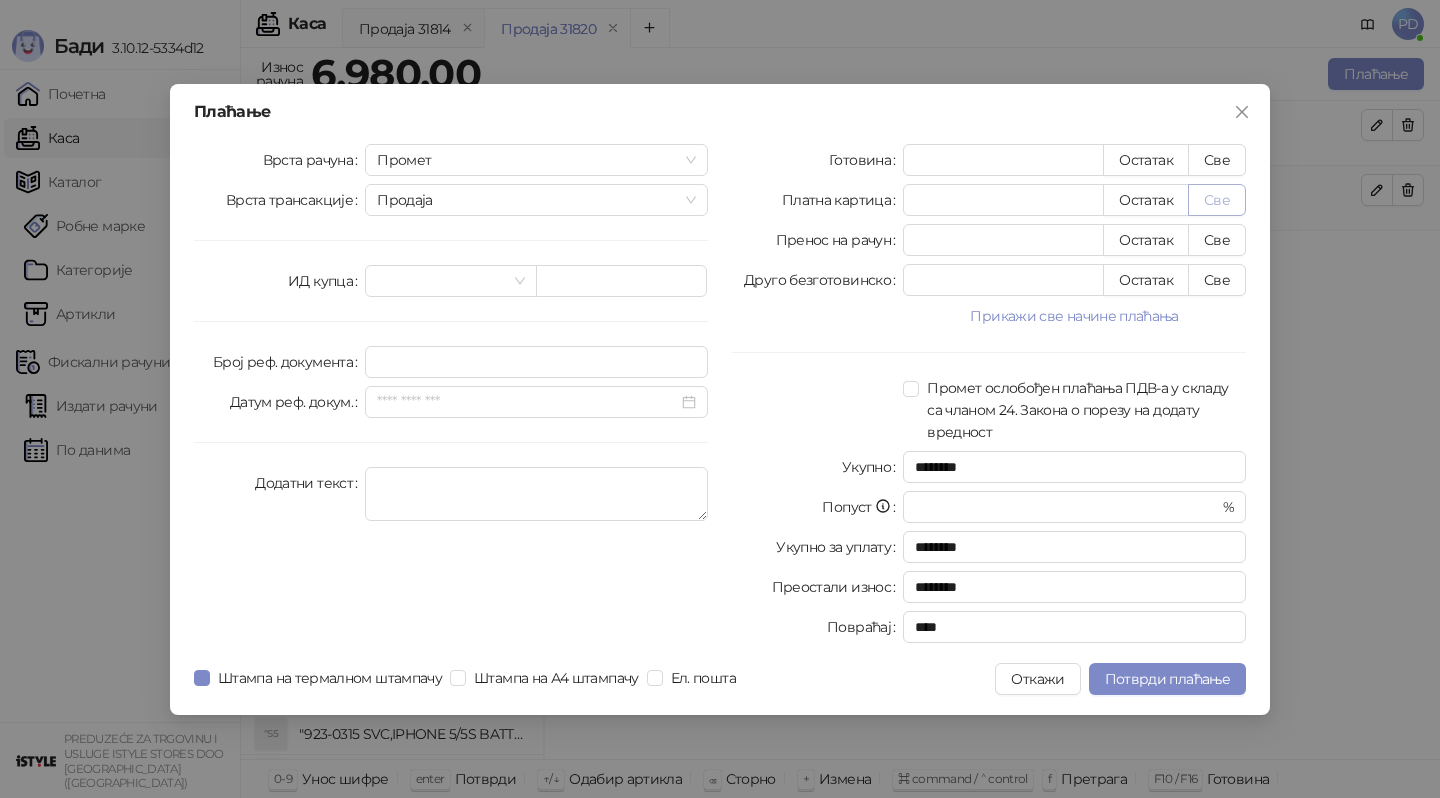 click on "Све" at bounding box center (1217, 200) 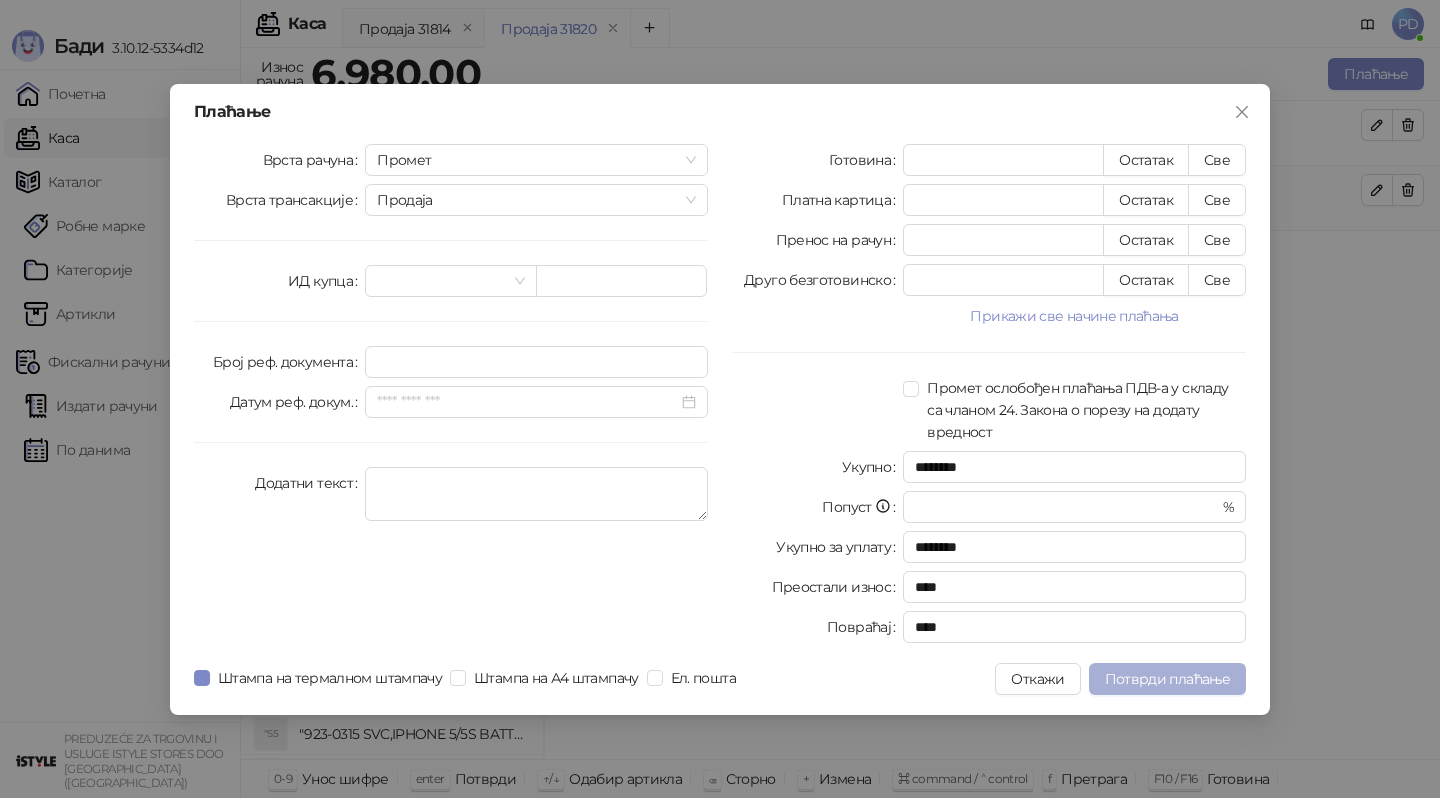 click on "Потврди плаћање" at bounding box center [1167, 679] 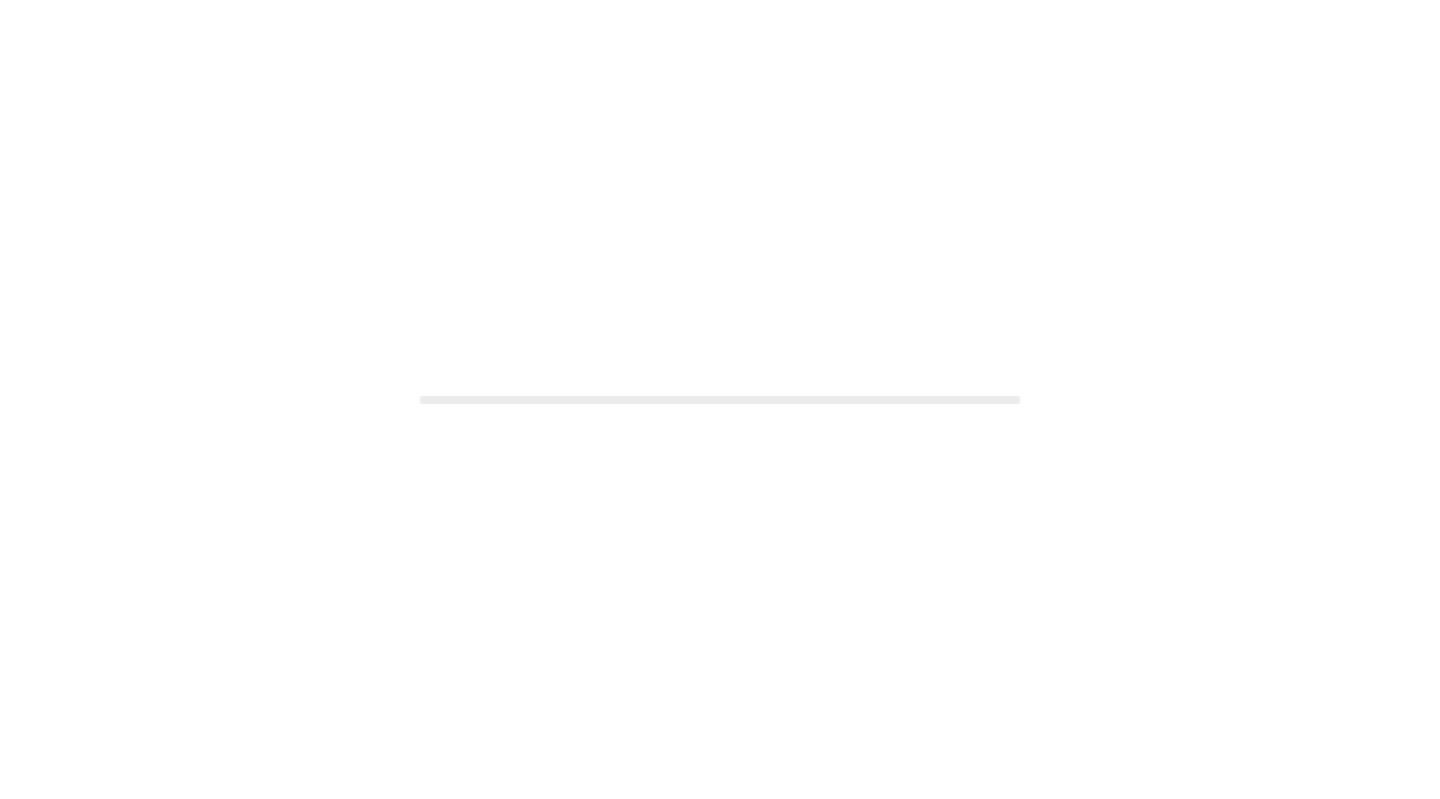 scroll, scrollTop: 0, scrollLeft: 0, axis: both 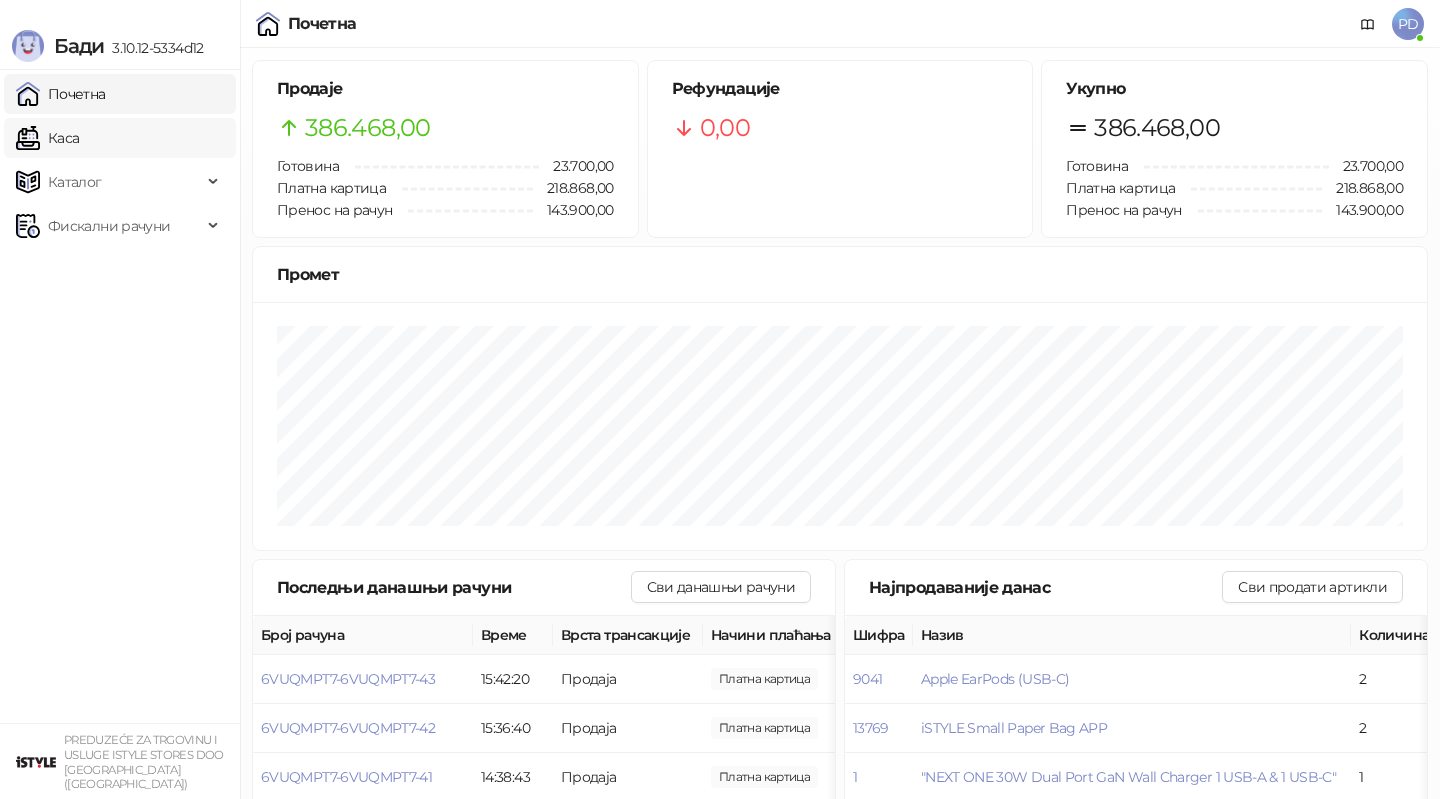 click on "Каса" at bounding box center [47, 138] 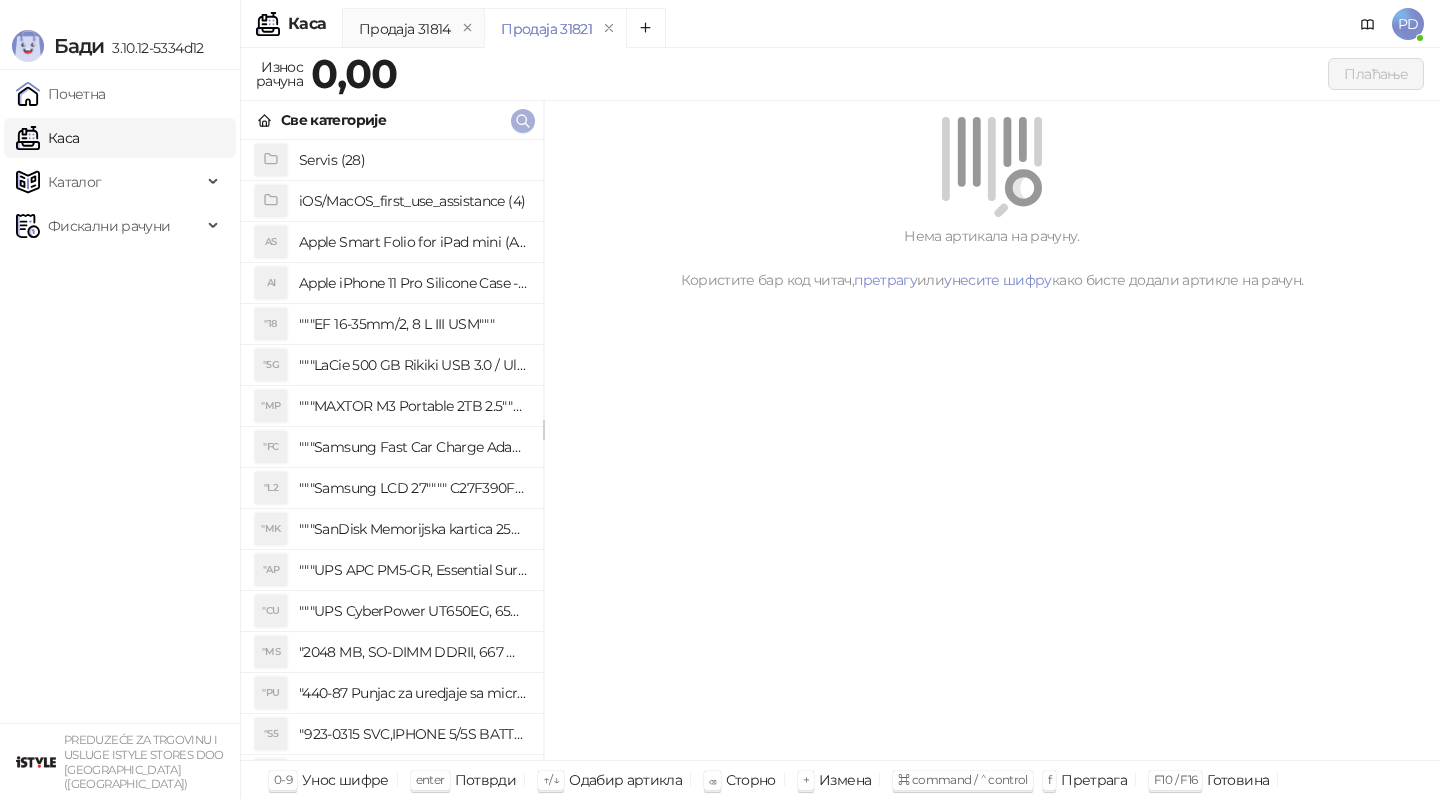 click 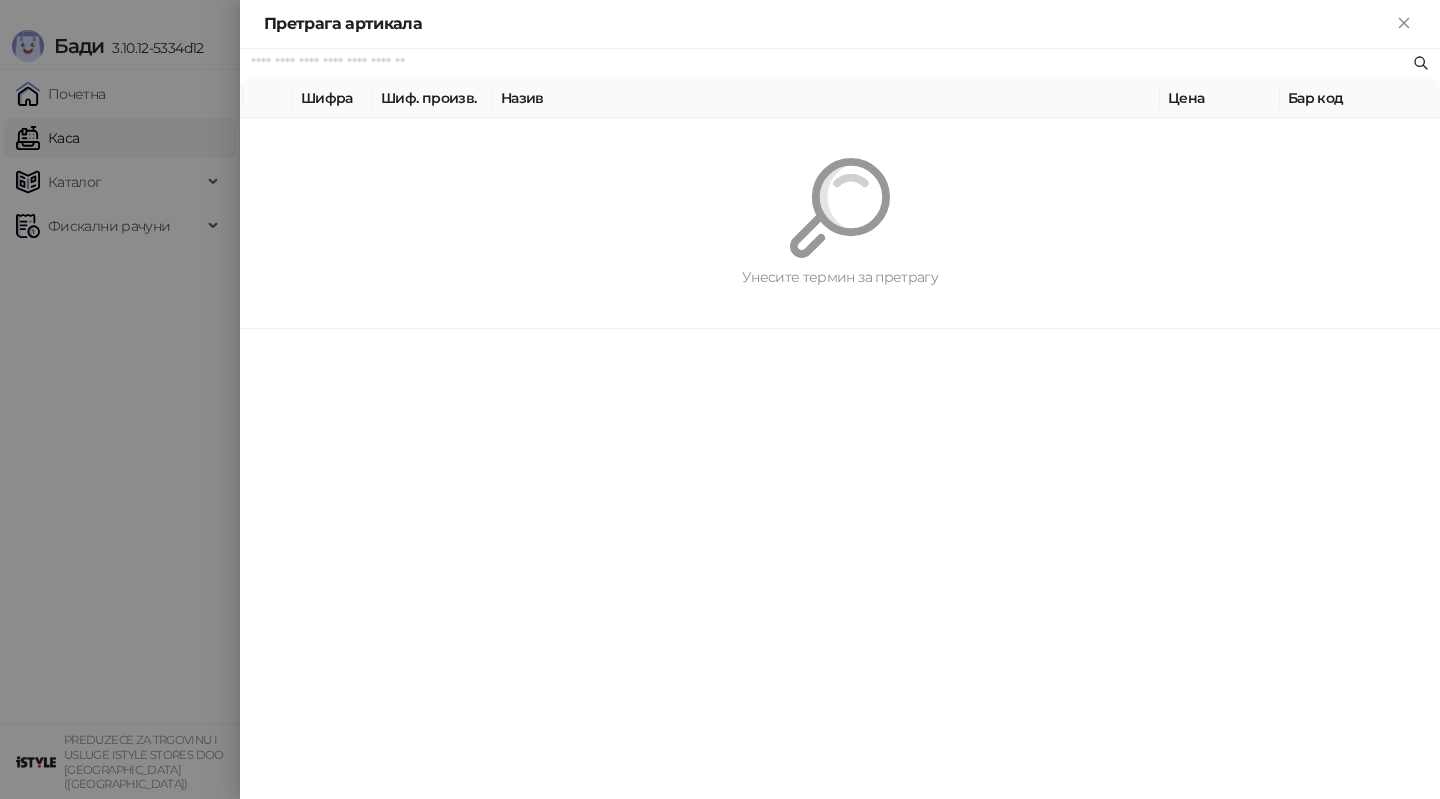 paste on "*********" 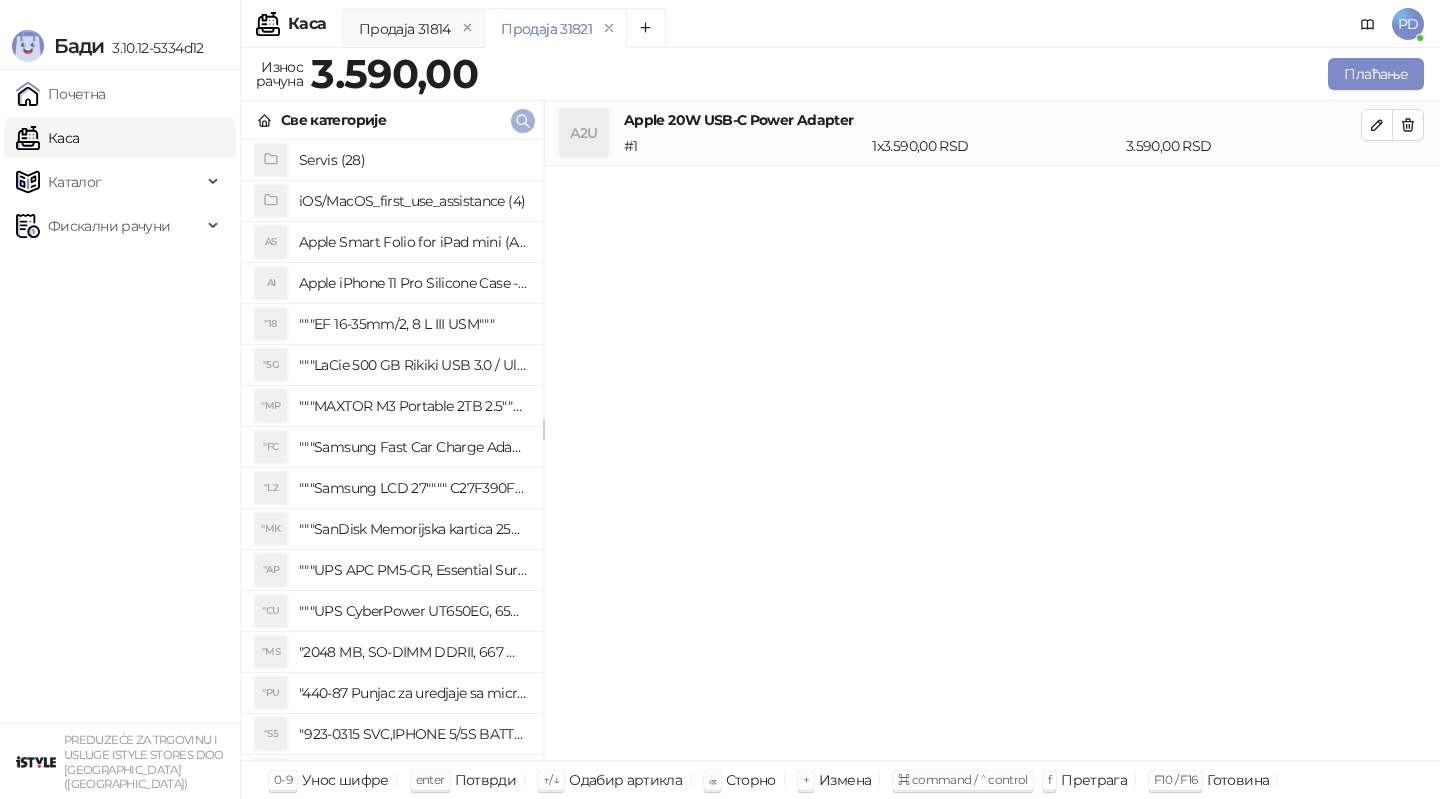 click 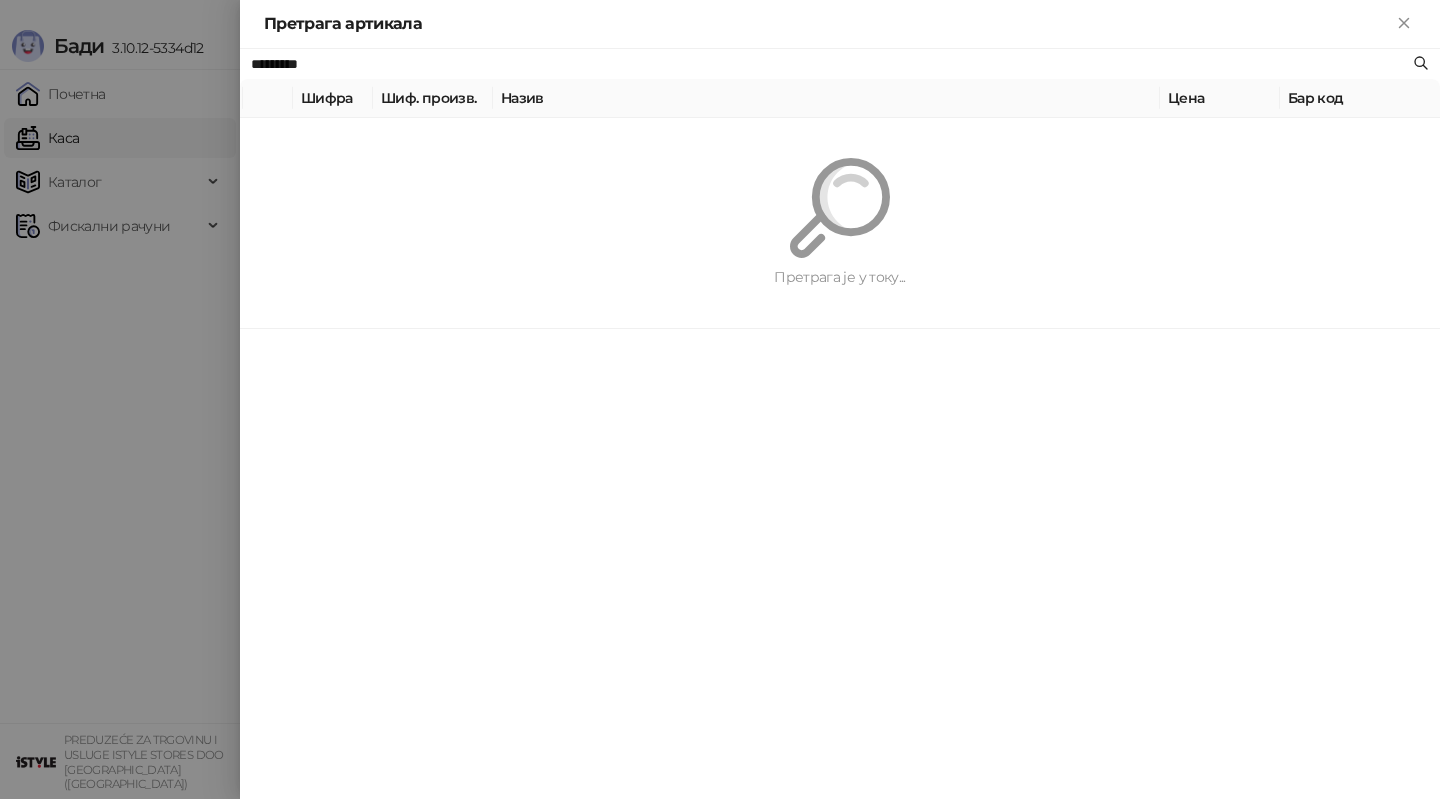 paste on "**********" 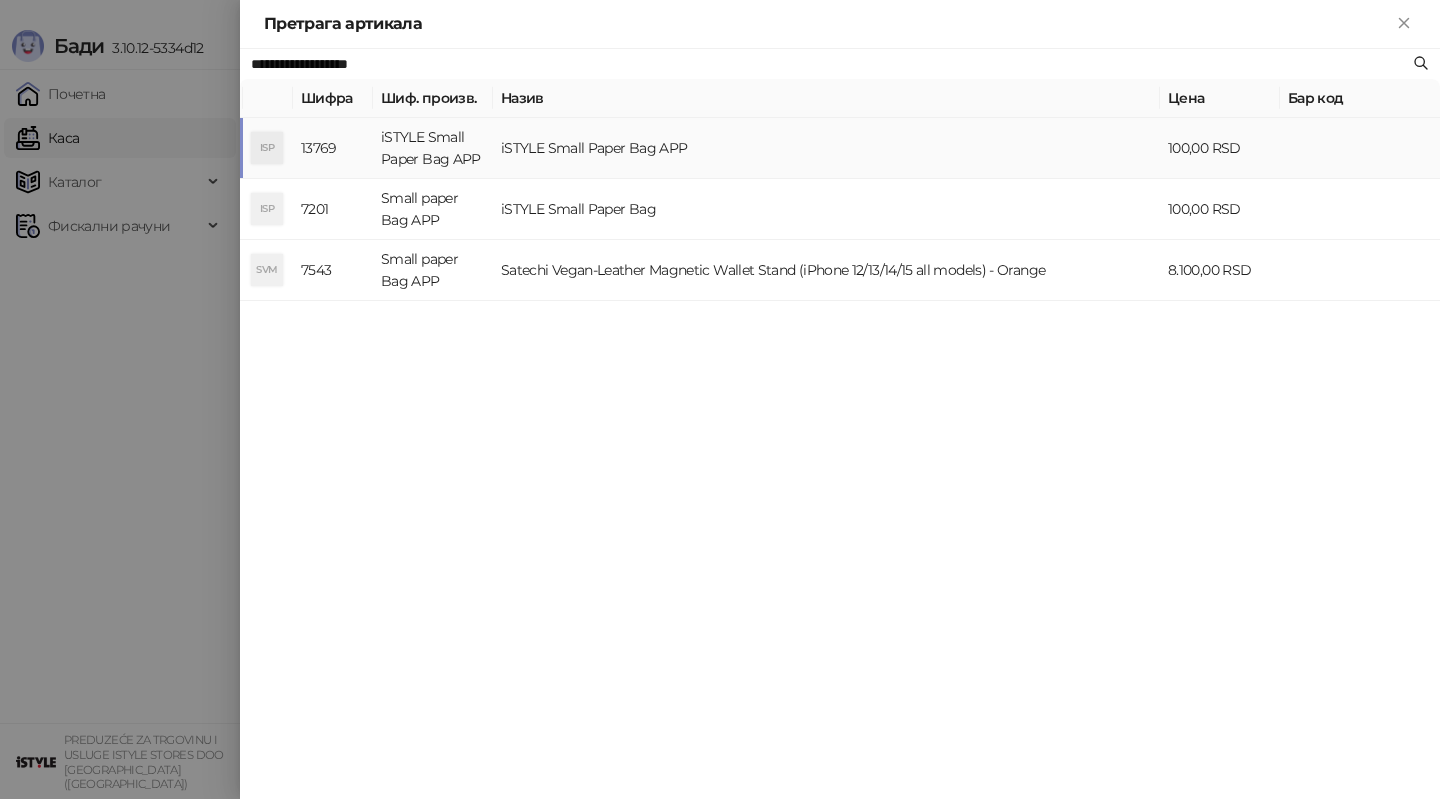 type on "**********" 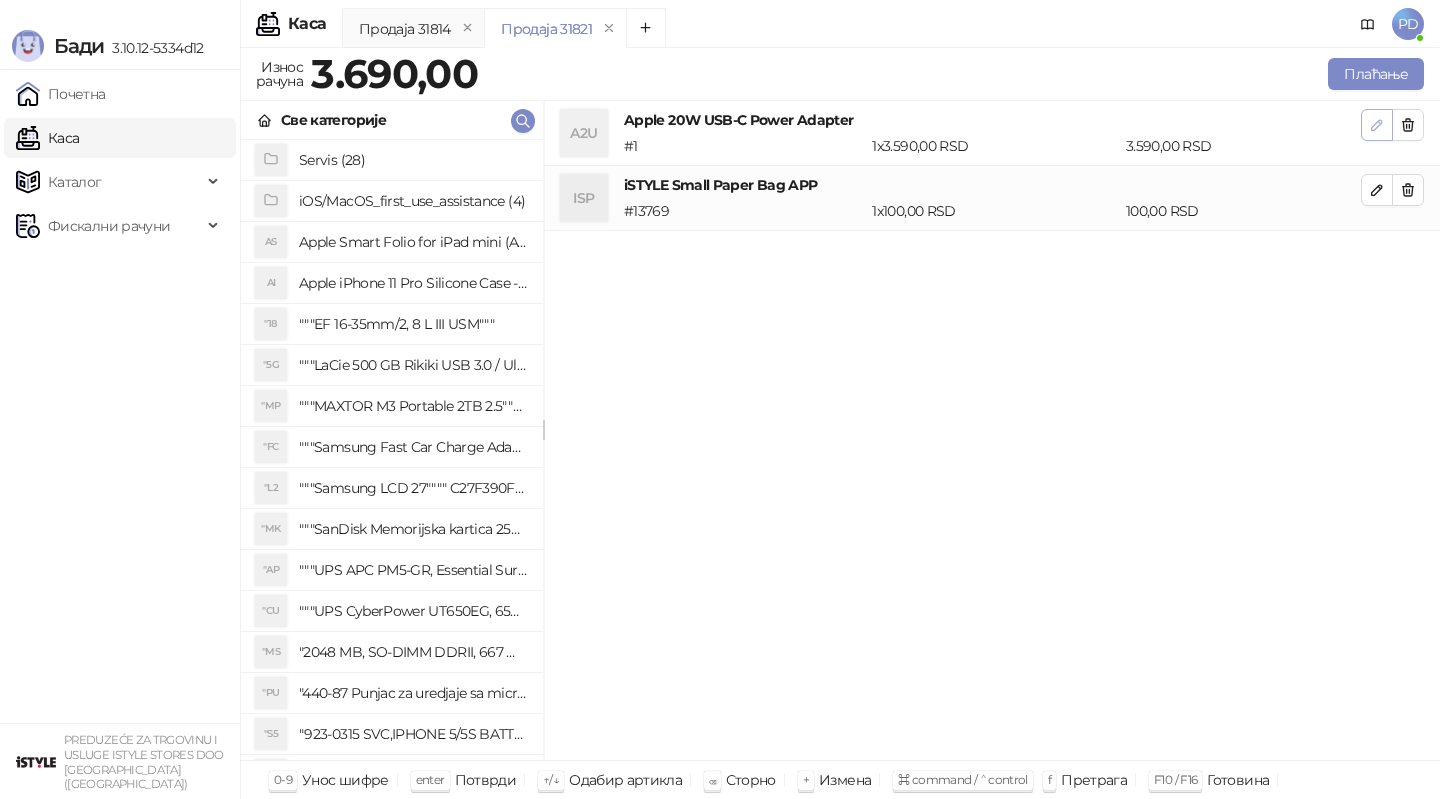 click 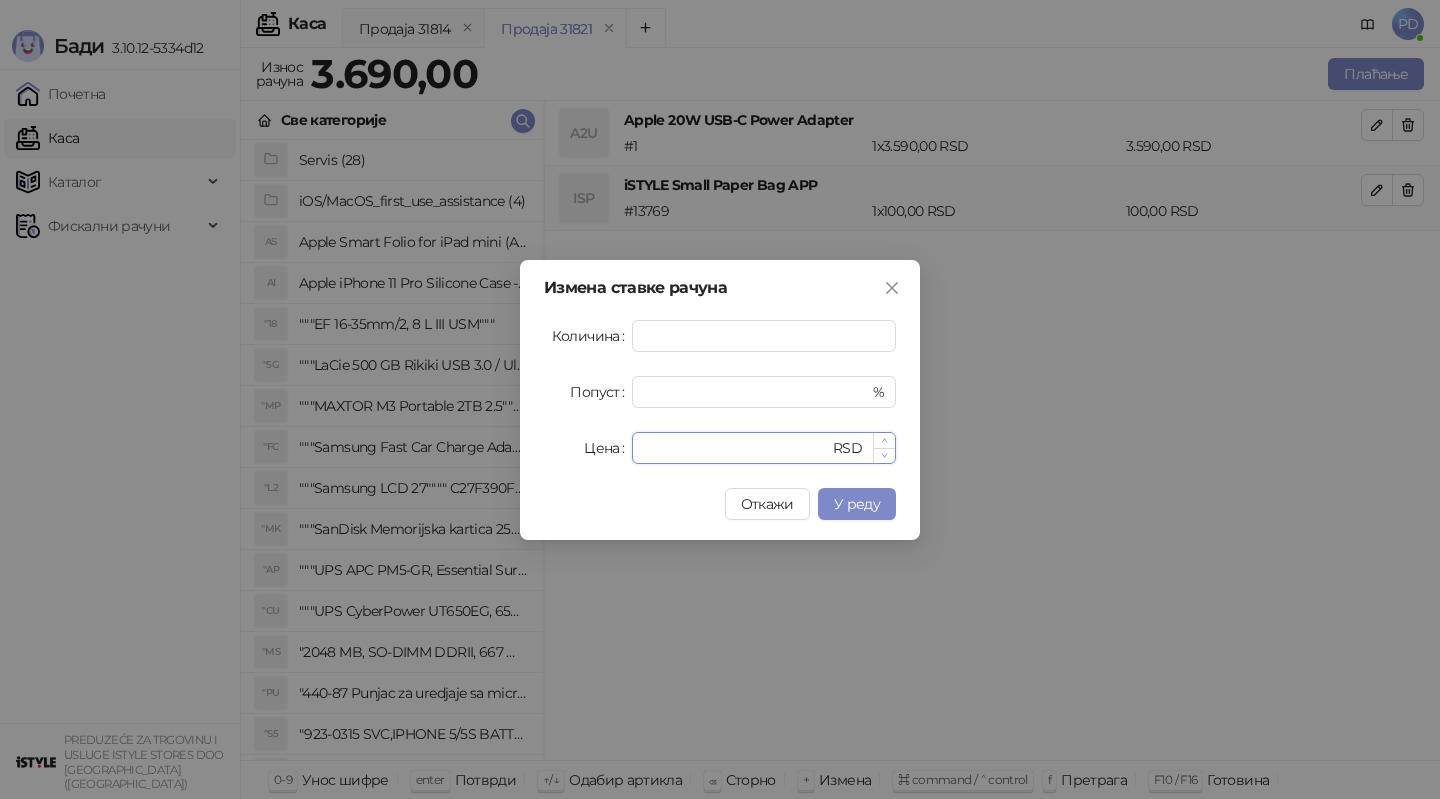 click on "****" at bounding box center (736, 448) 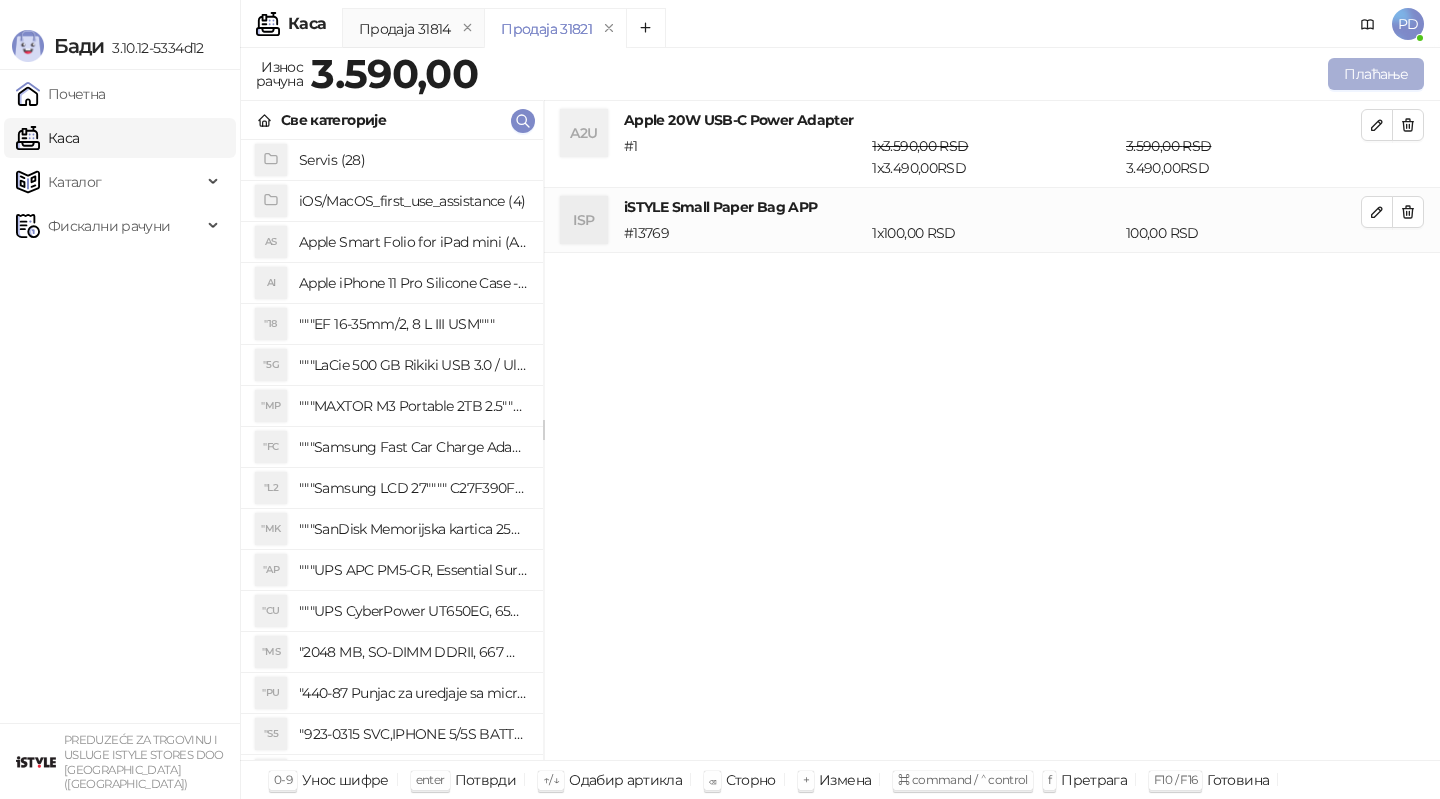 click on "Плаћање" at bounding box center (1376, 74) 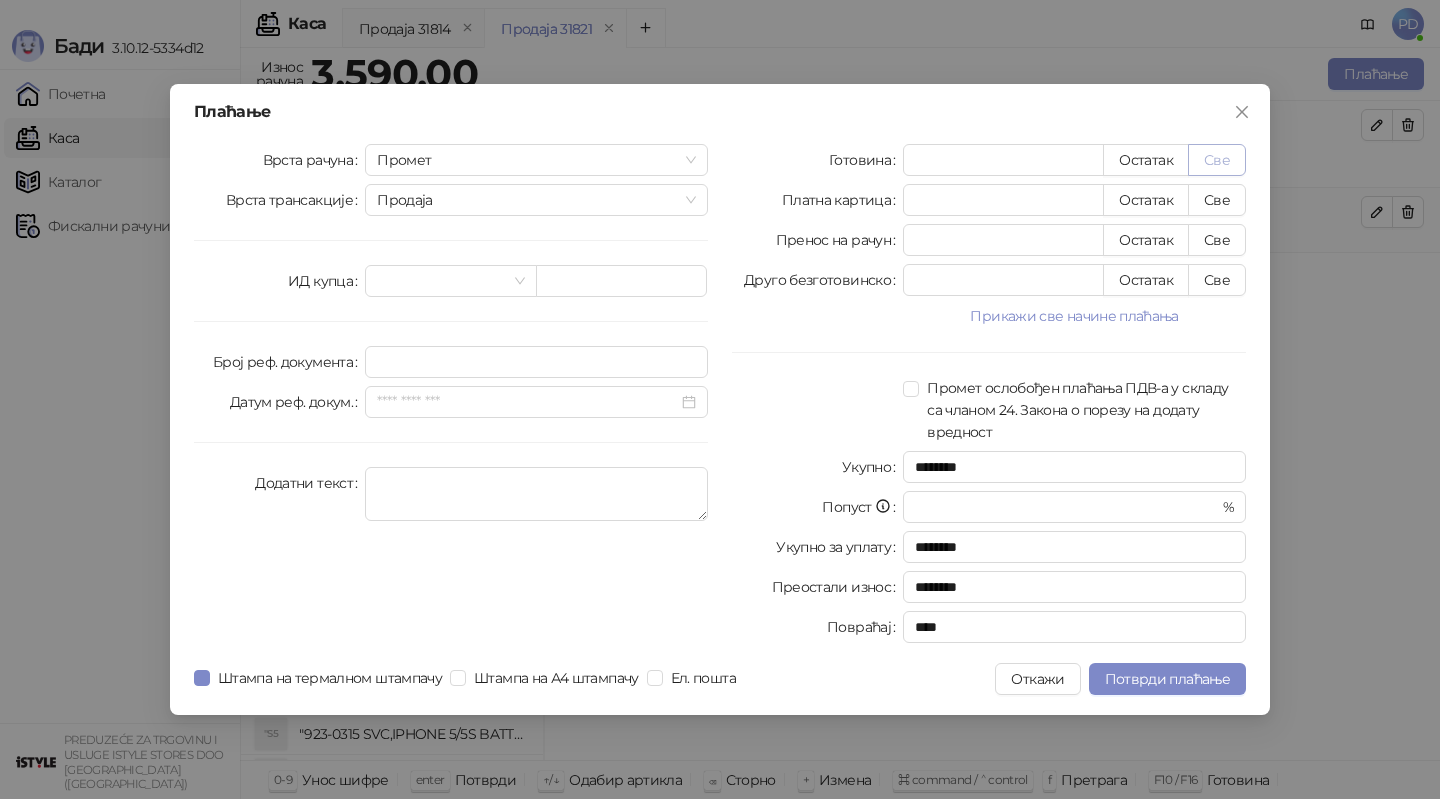 click on "Све" at bounding box center (1217, 160) 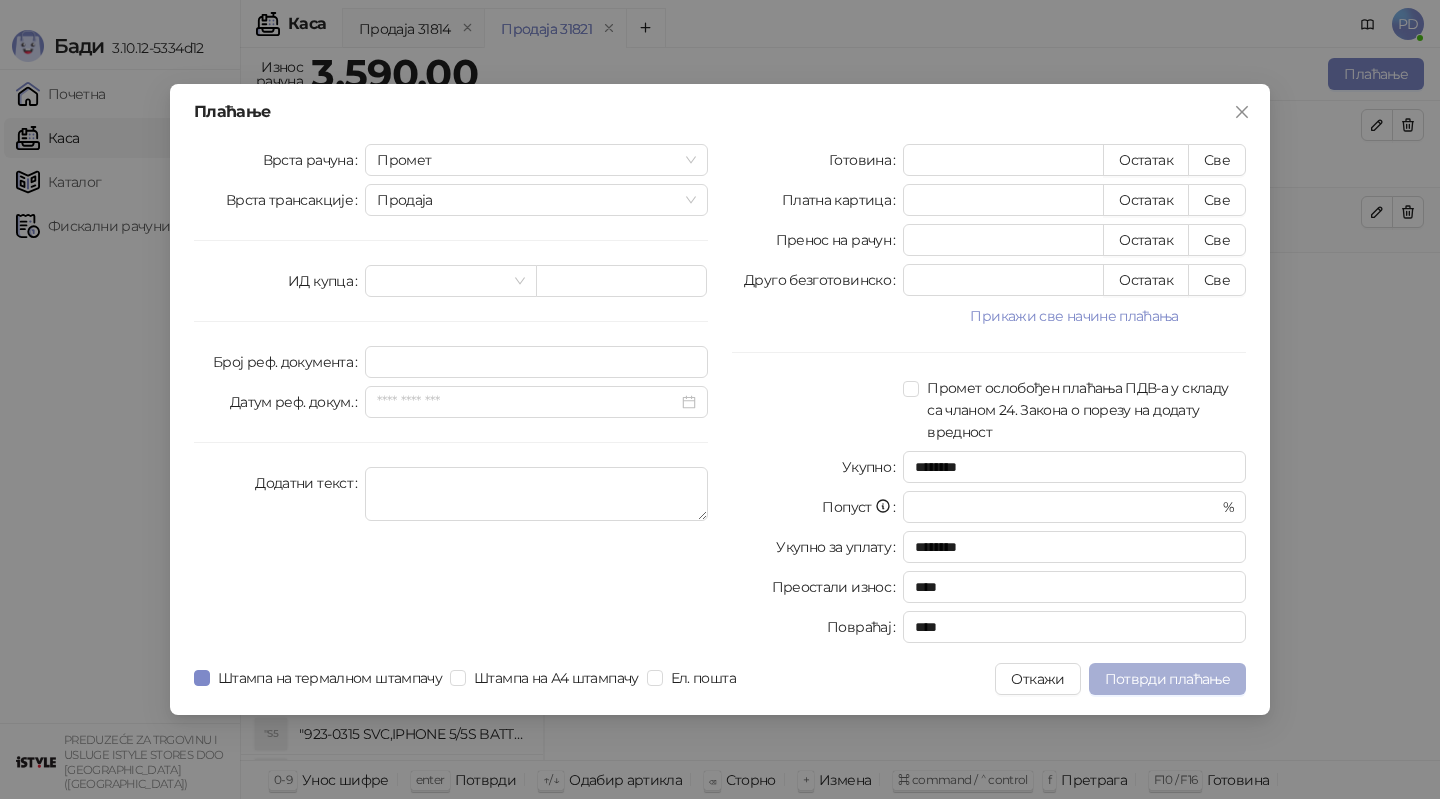 click on "Потврди плаћање" at bounding box center (1167, 679) 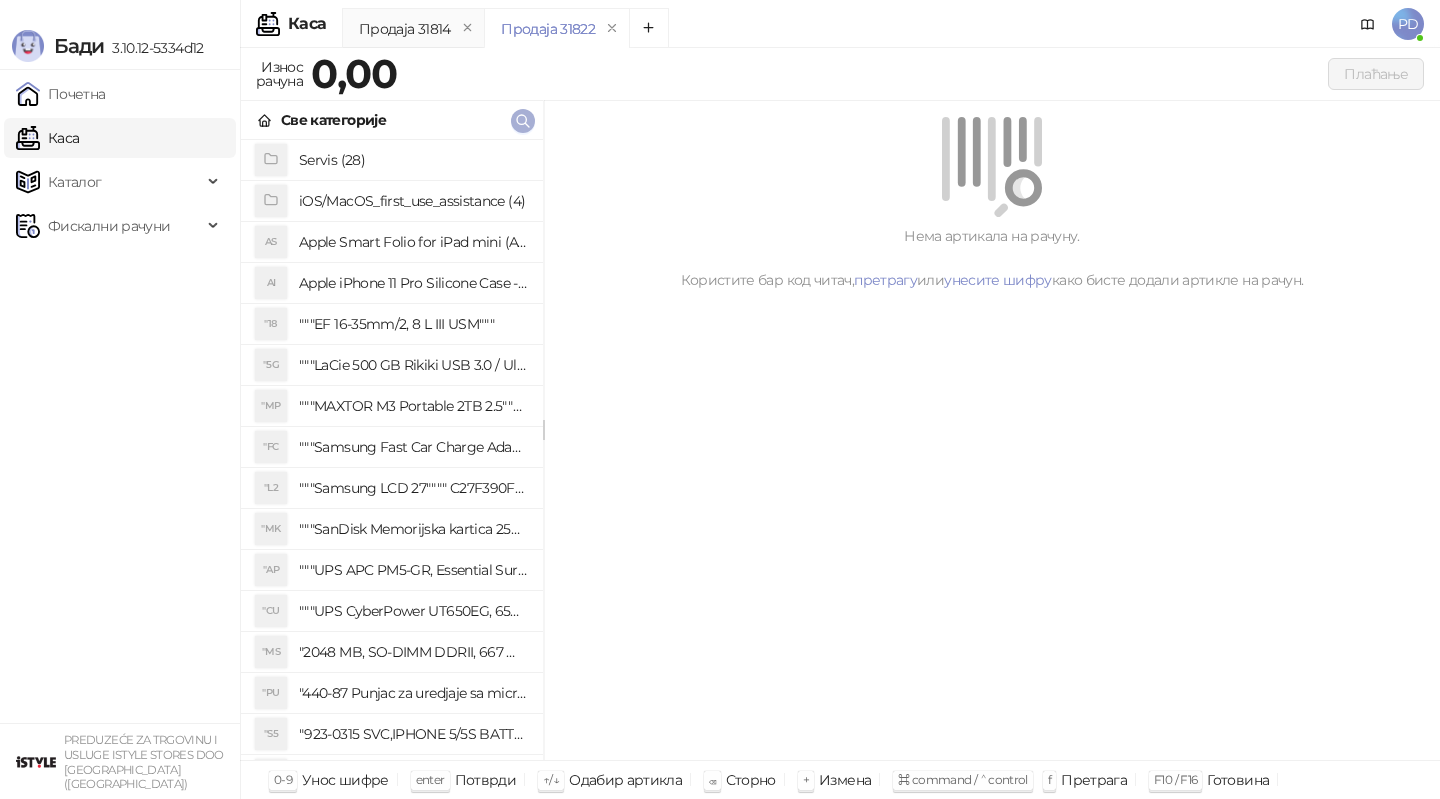 click 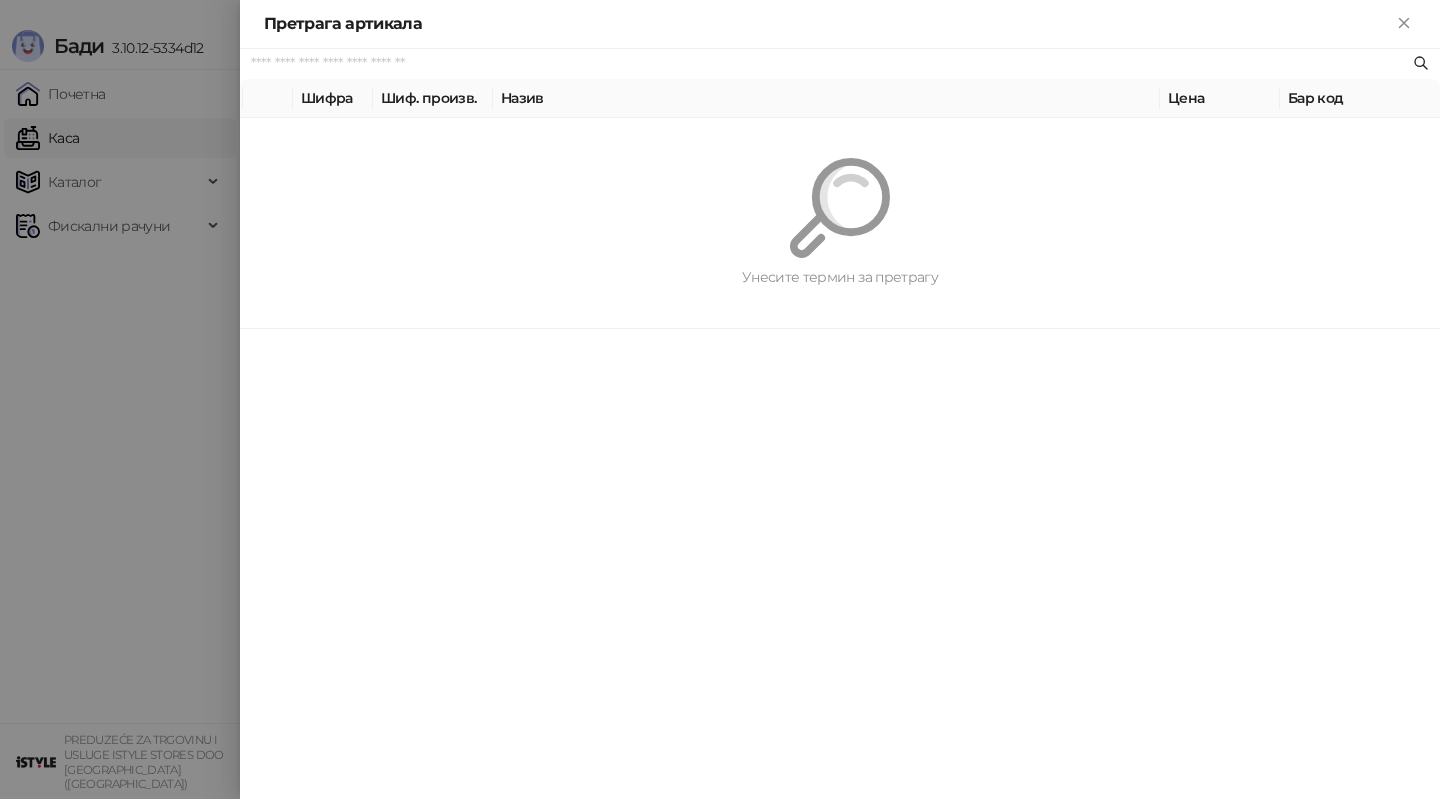 paste on "*********" 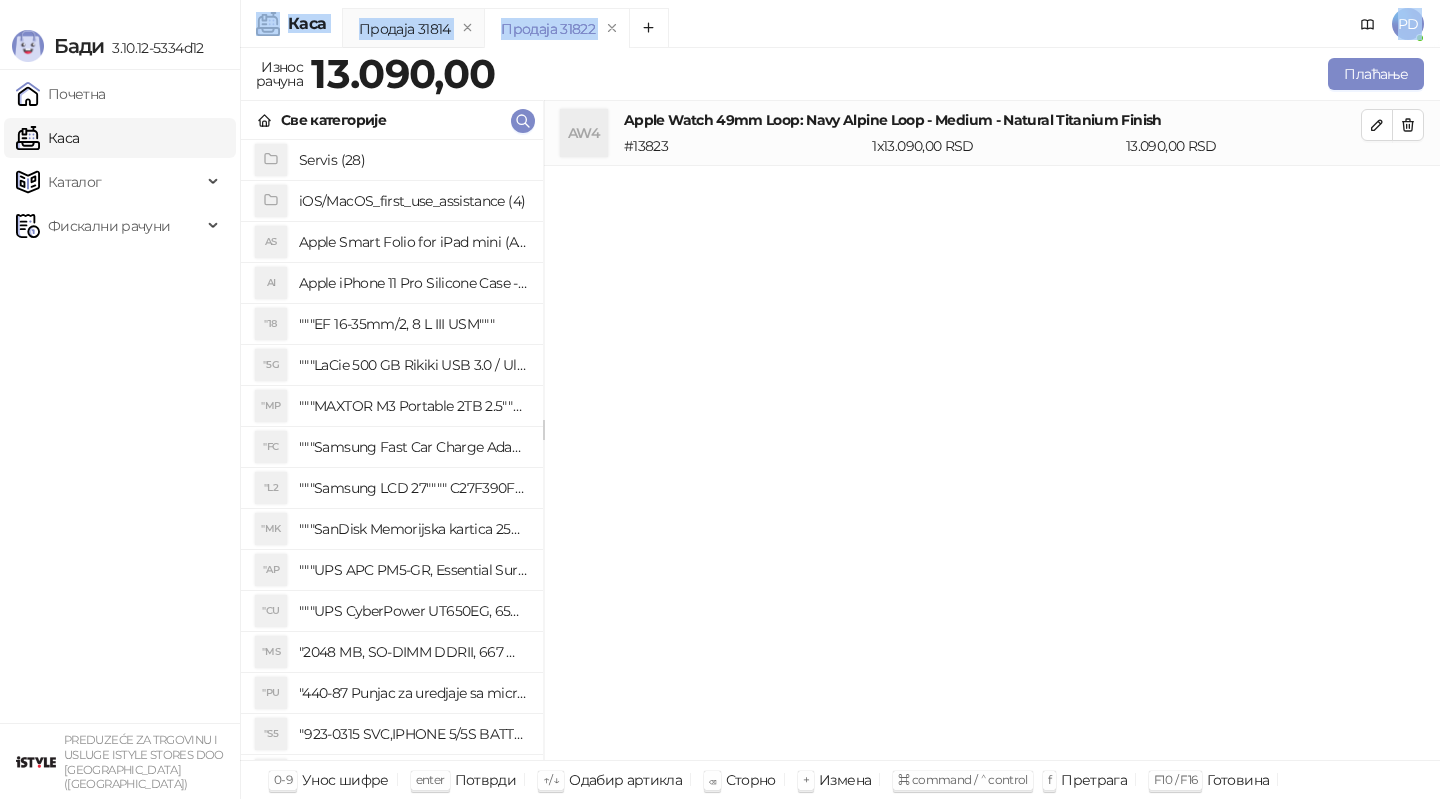 drag, startPoint x: 778, startPoint y: 10, endPoint x: 774, endPoint y: -3, distance: 13.601471 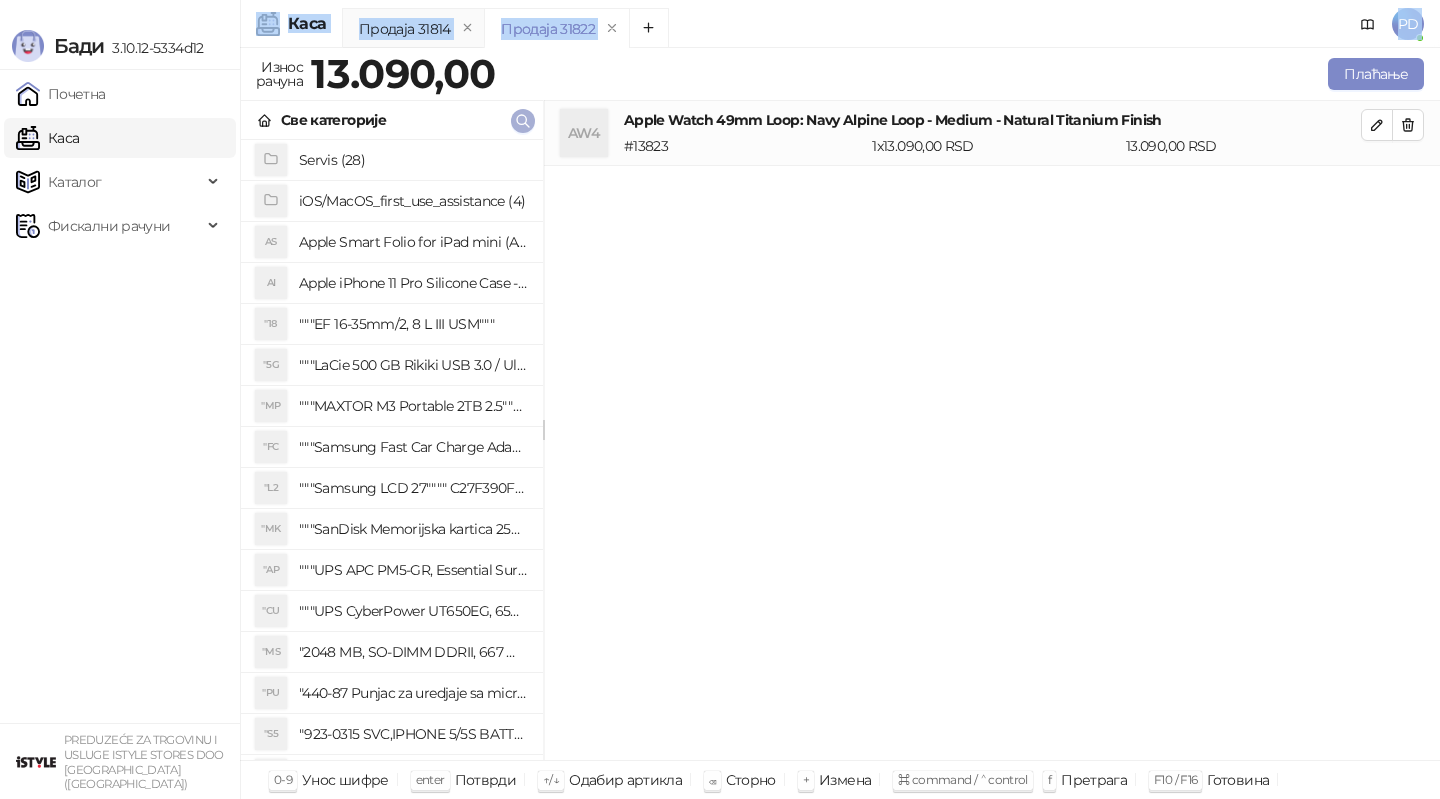 click 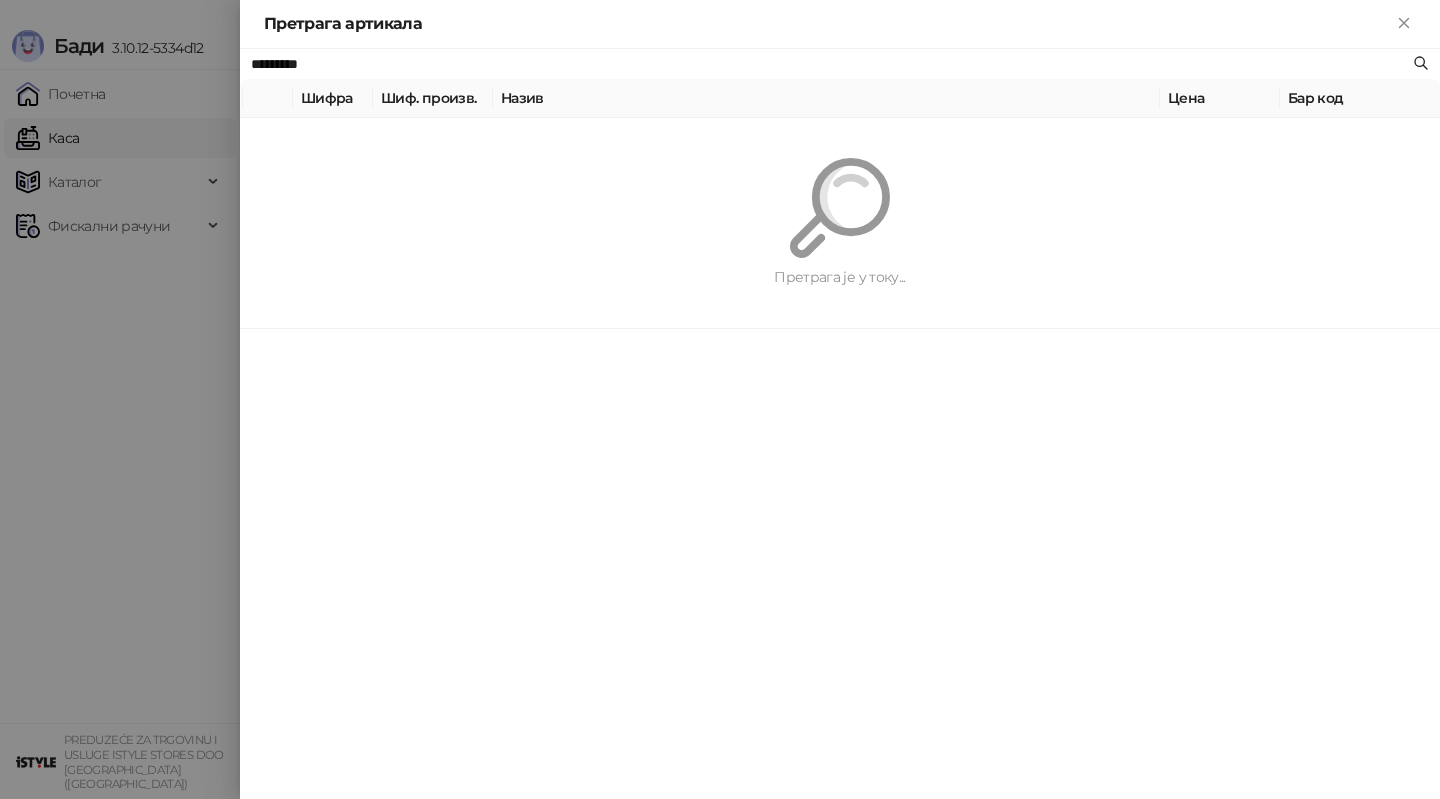 paste 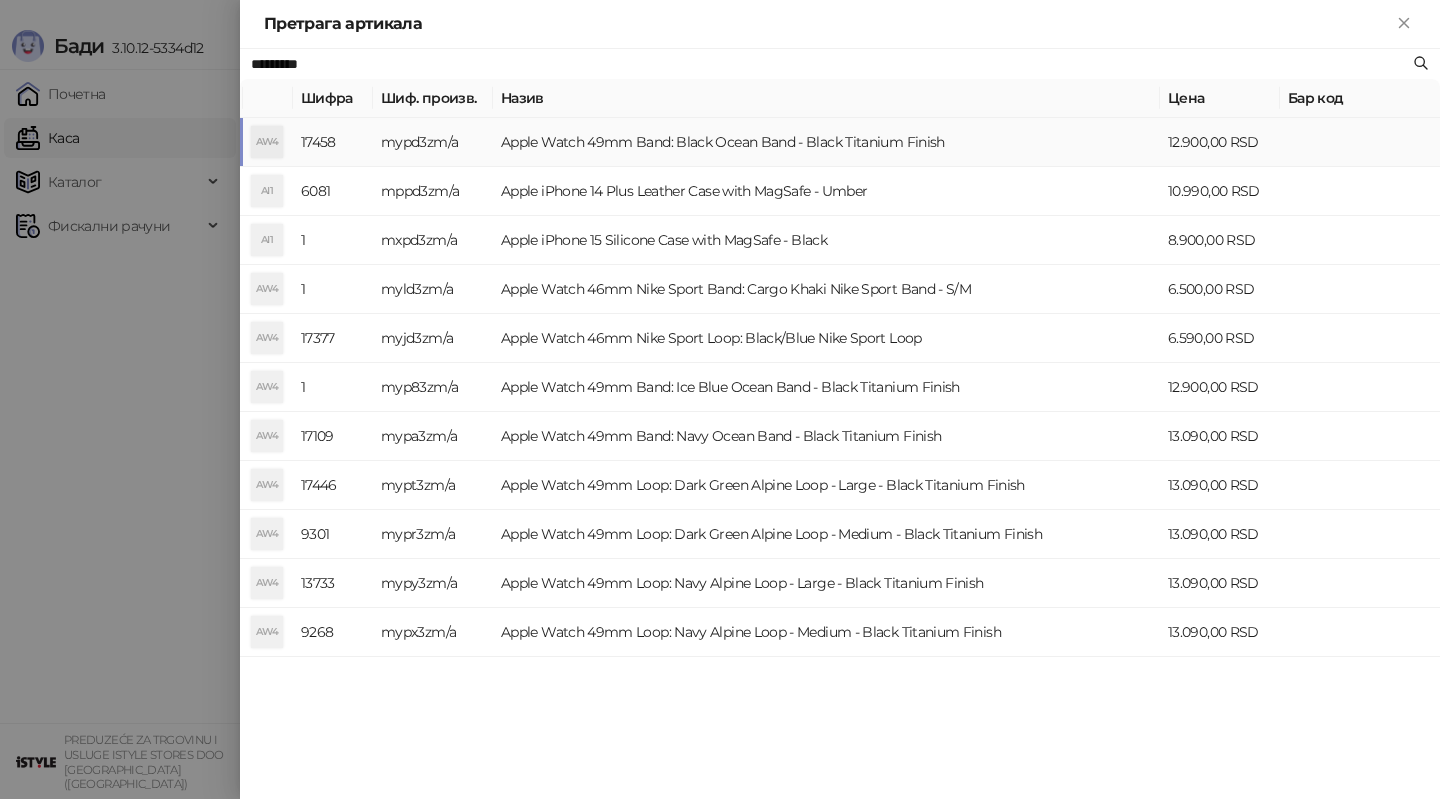 type on "*********" 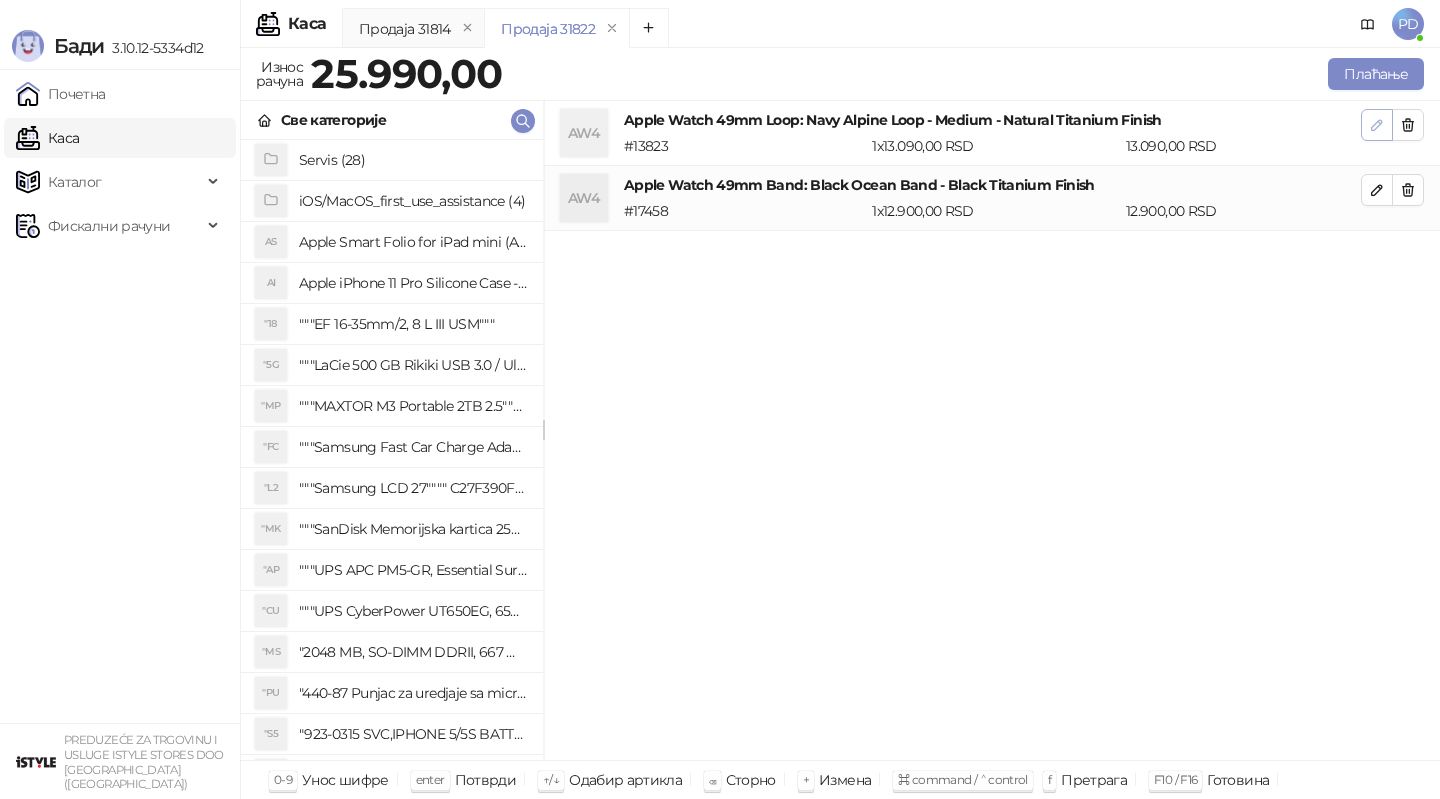 click at bounding box center [1377, 125] 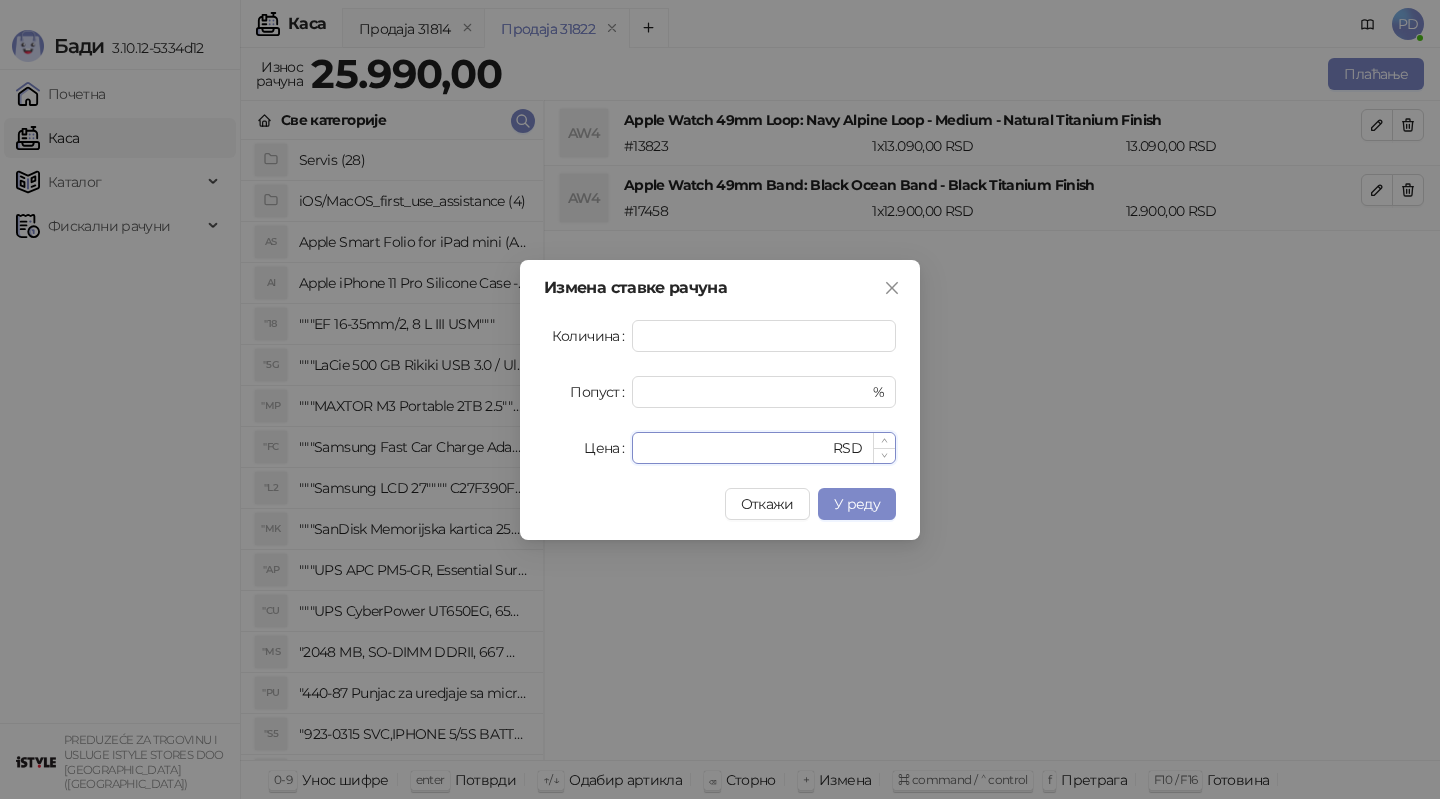 click on "*****" at bounding box center [736, 448] 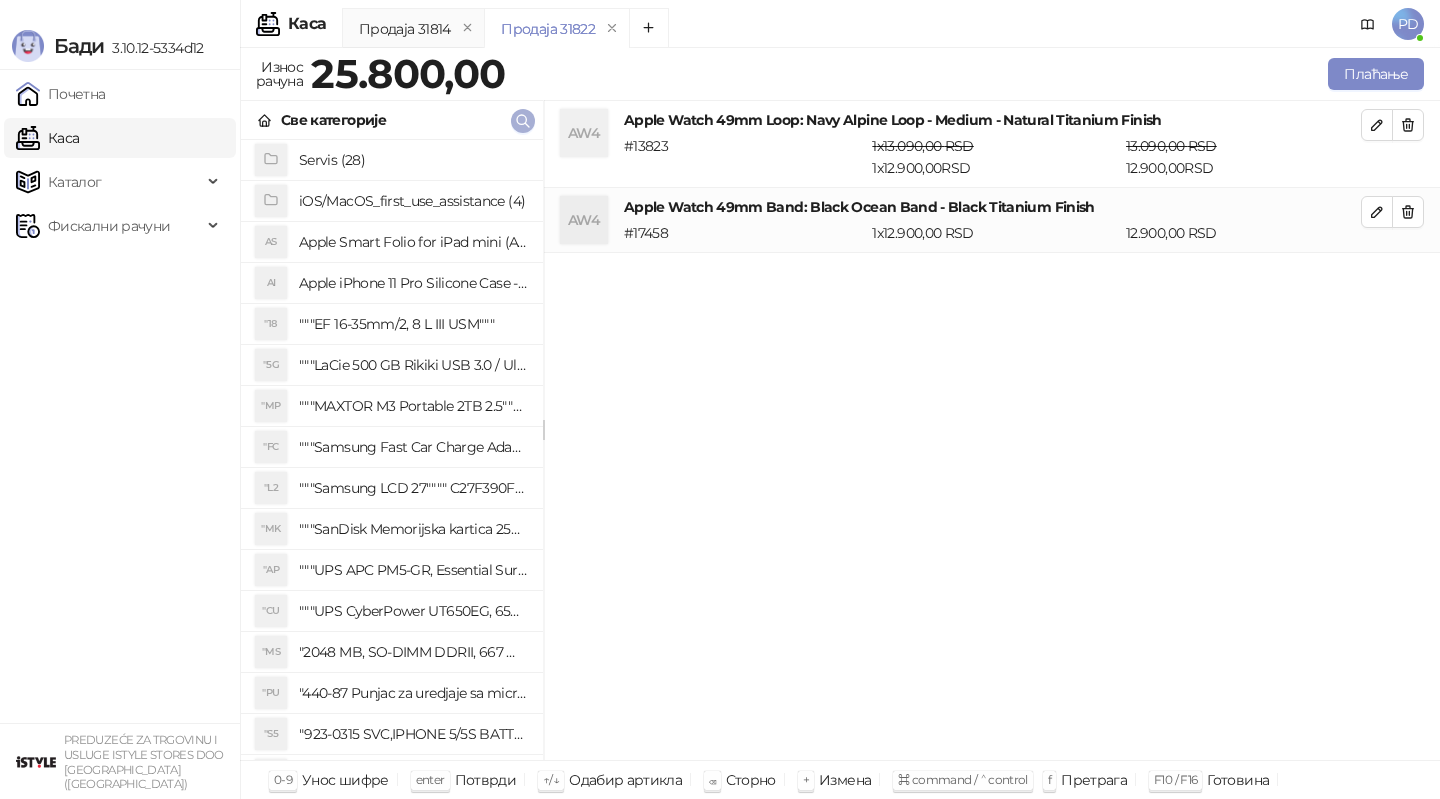 click 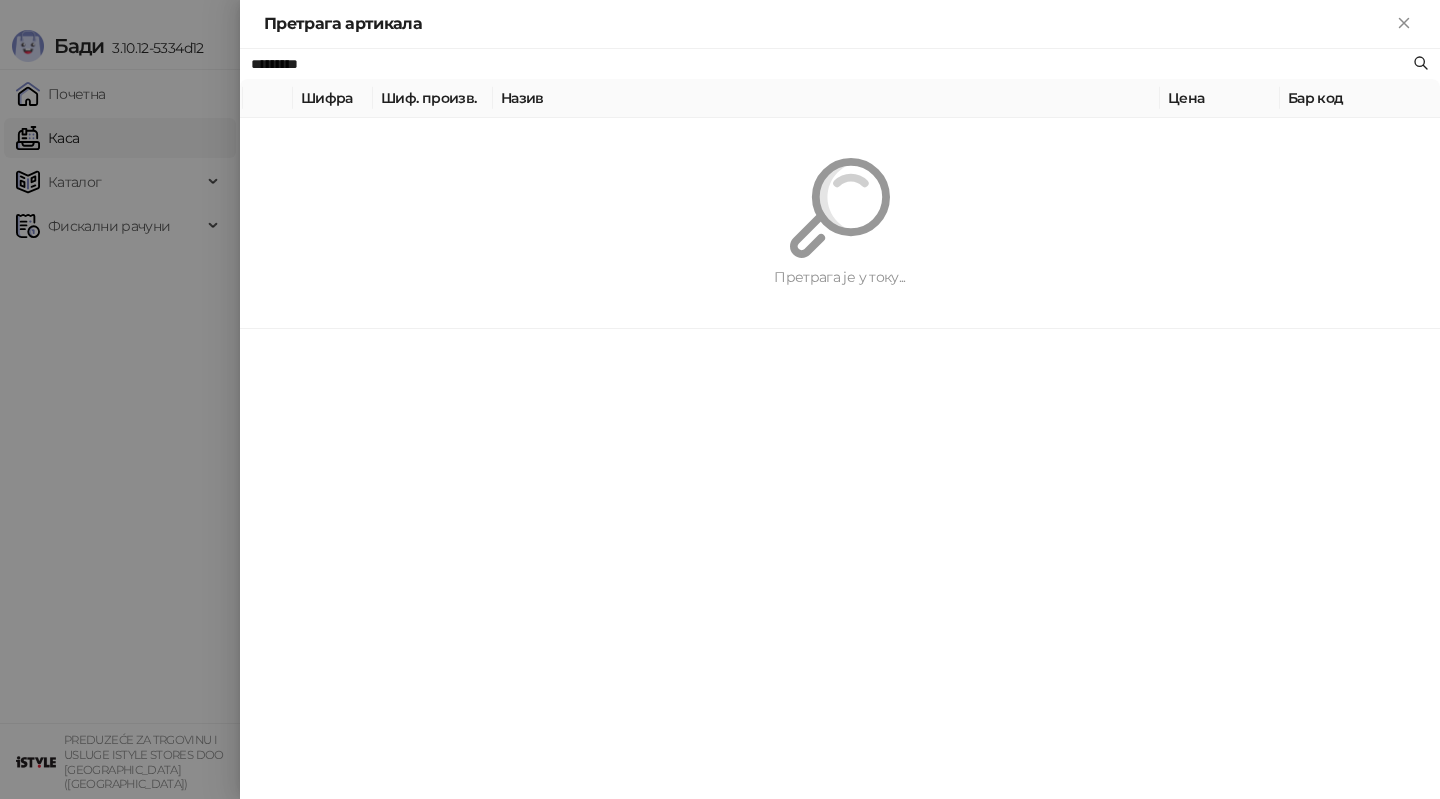 paste 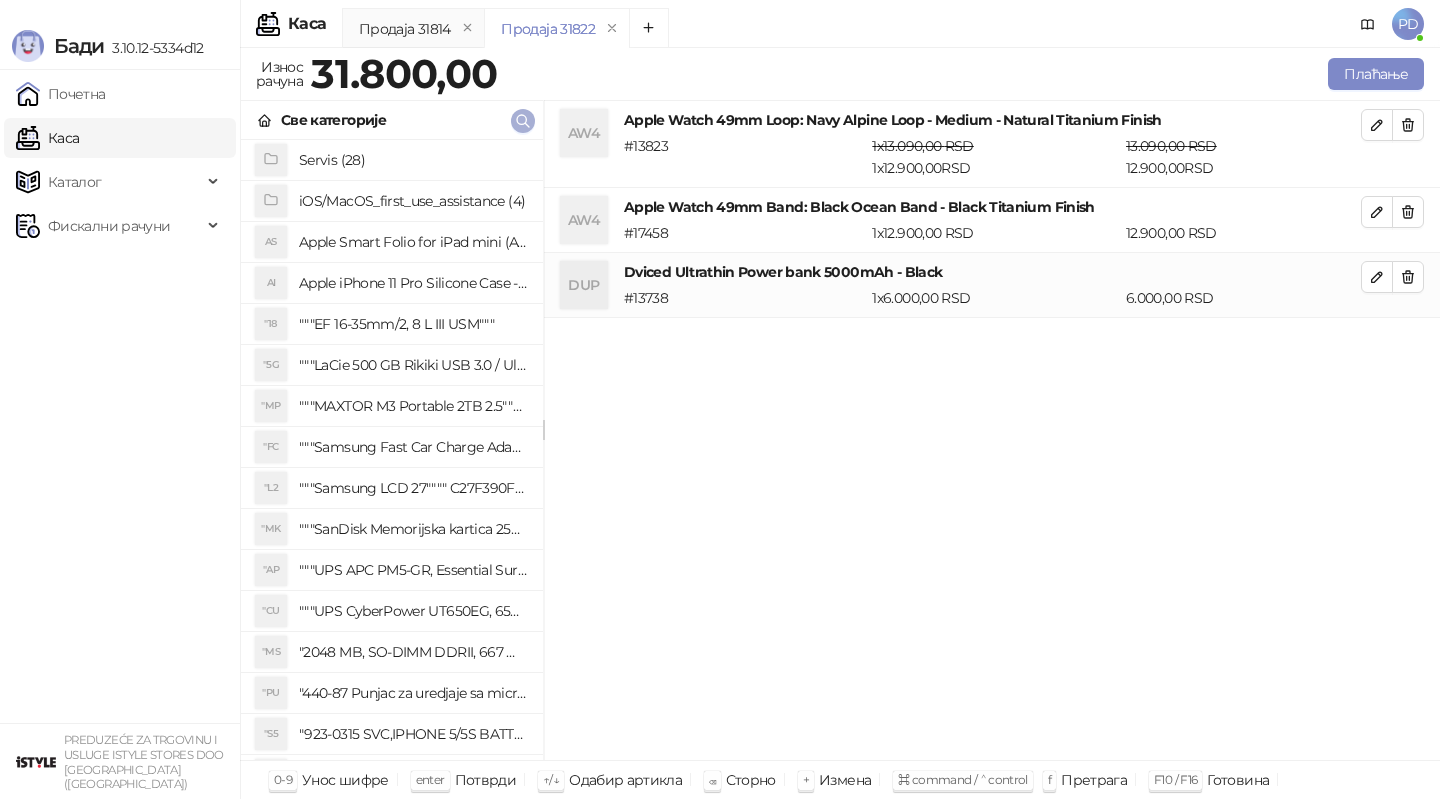 click 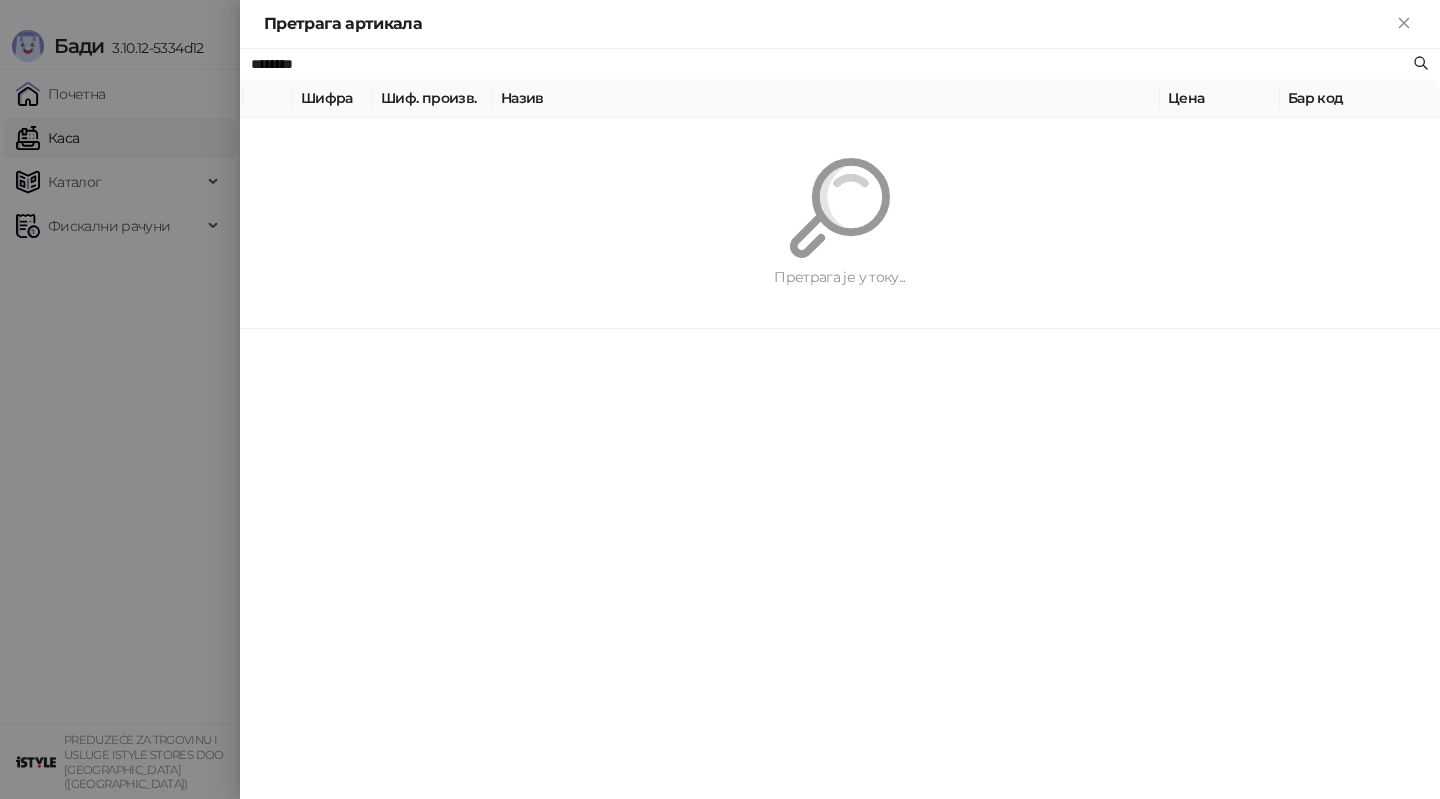 paste on "**********" 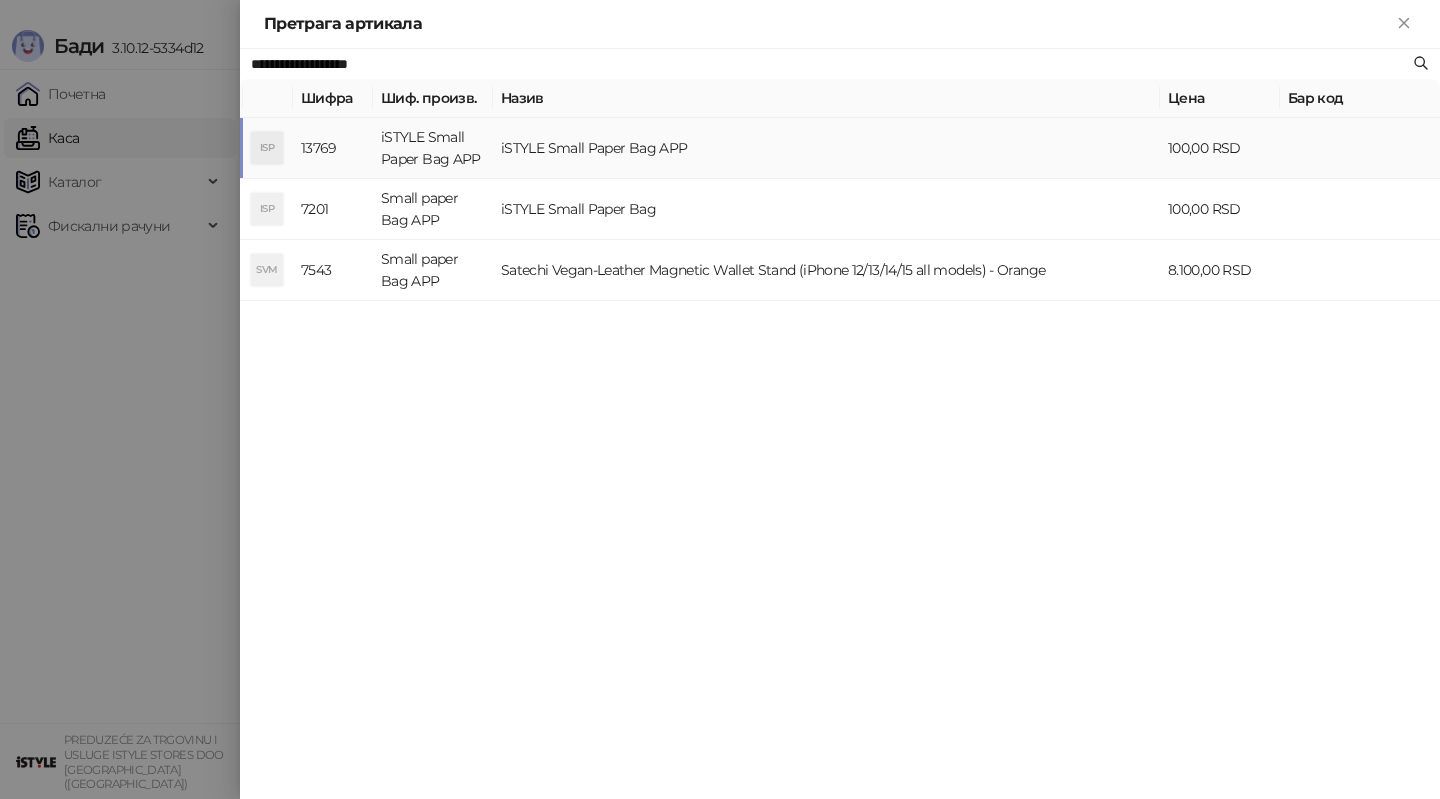 type on "**********" 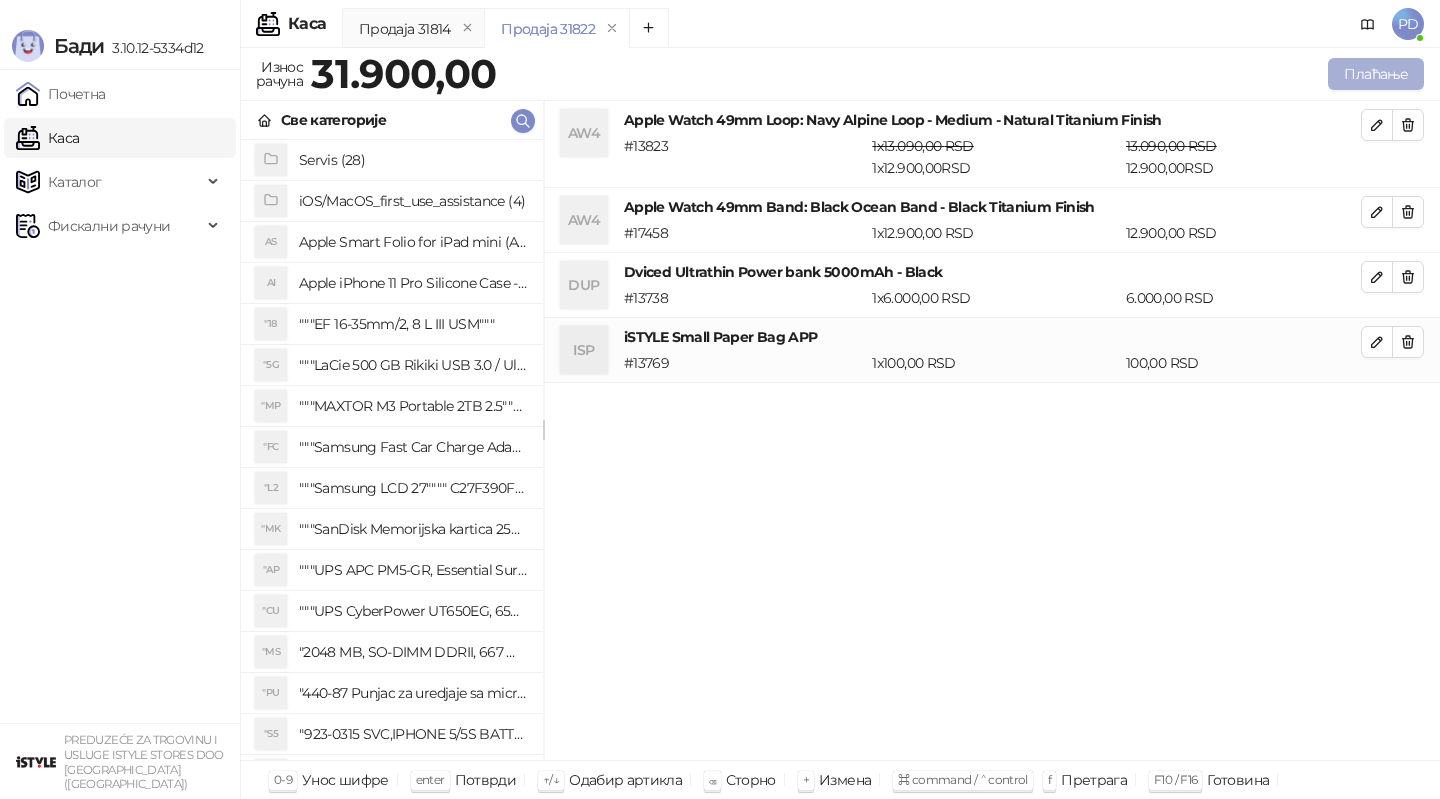 click on "Плаћање" at bounding box center [1376, 74] 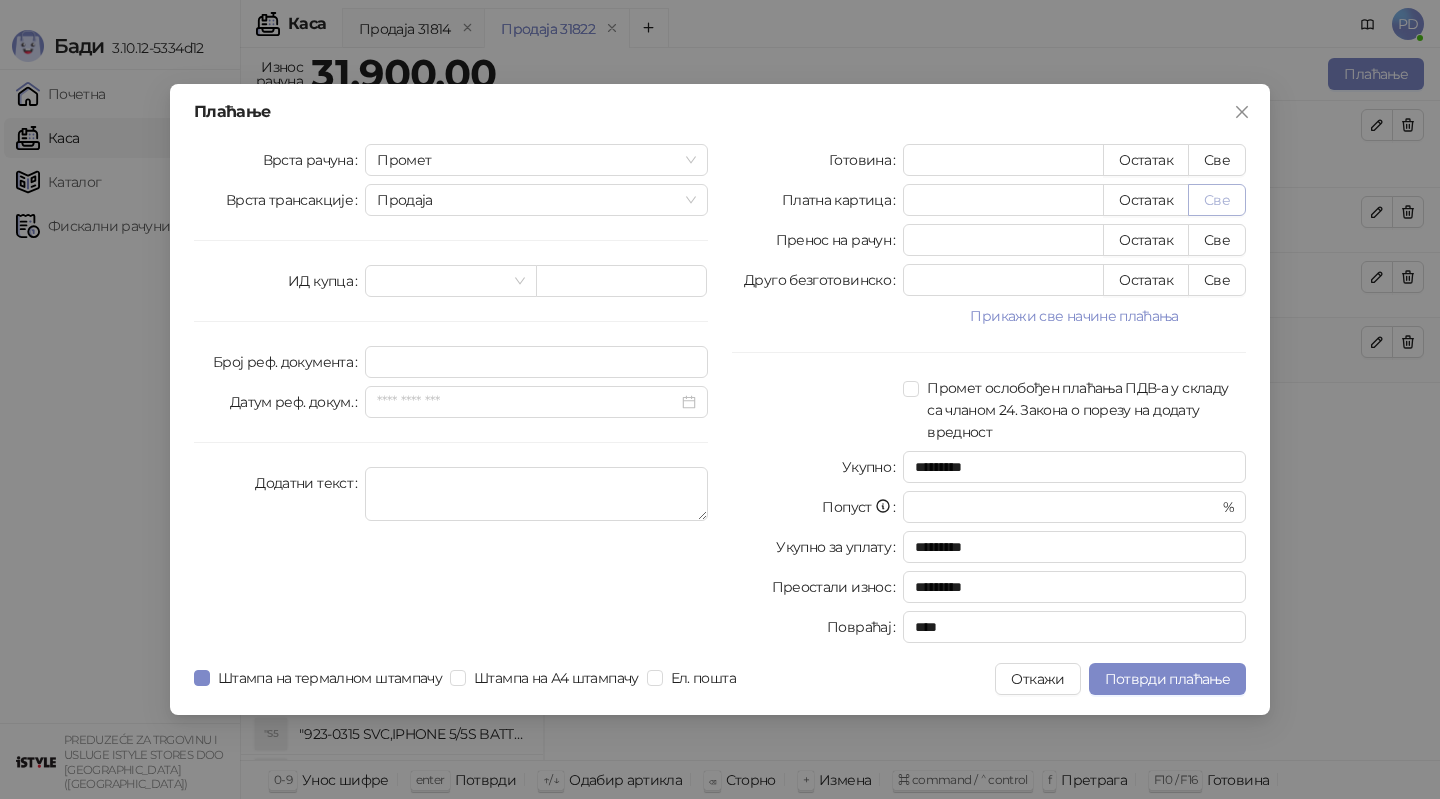 click on "Све" at bounding box center (1217, 200) 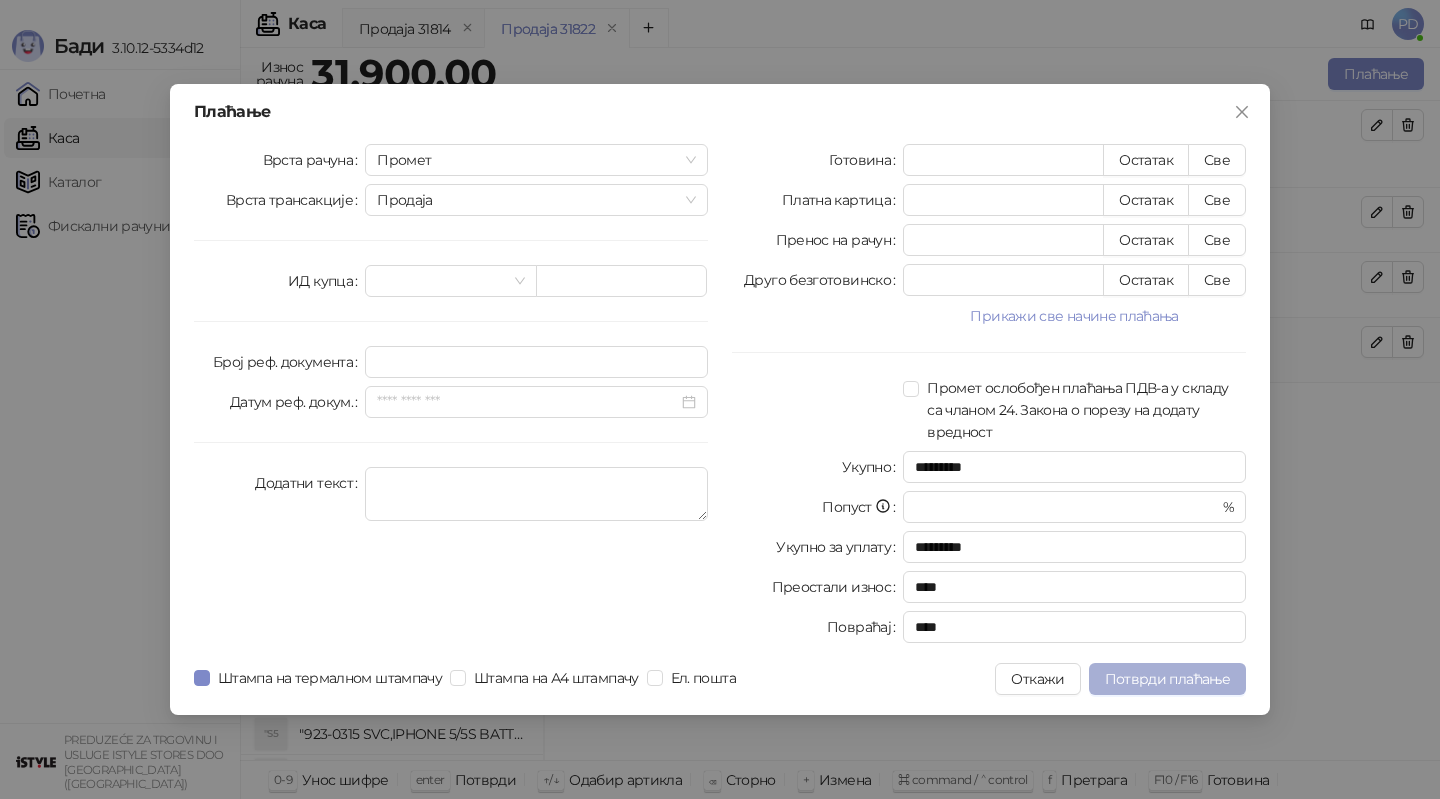 click on "Потврди плаћање" at bounding box center (1167, 679) 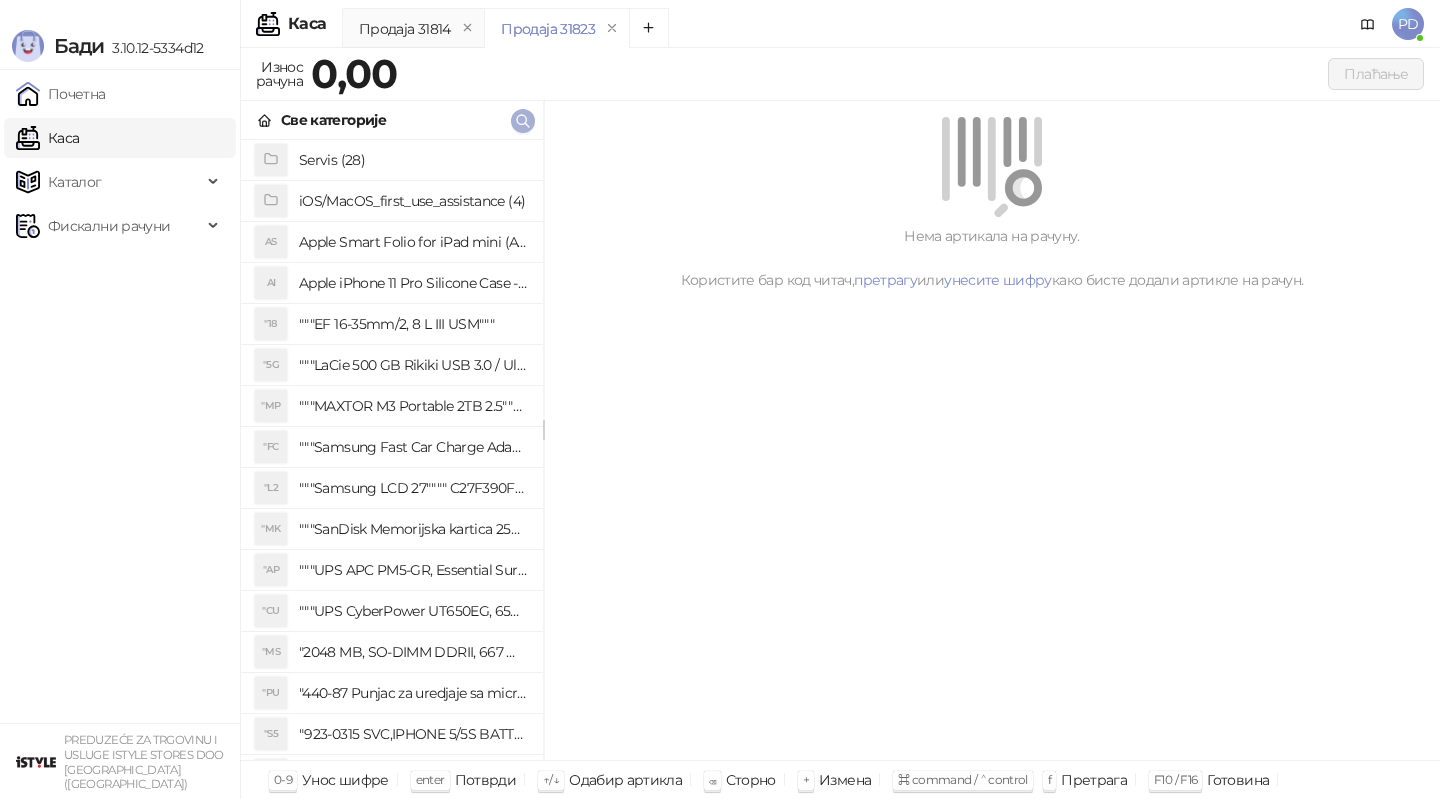 click 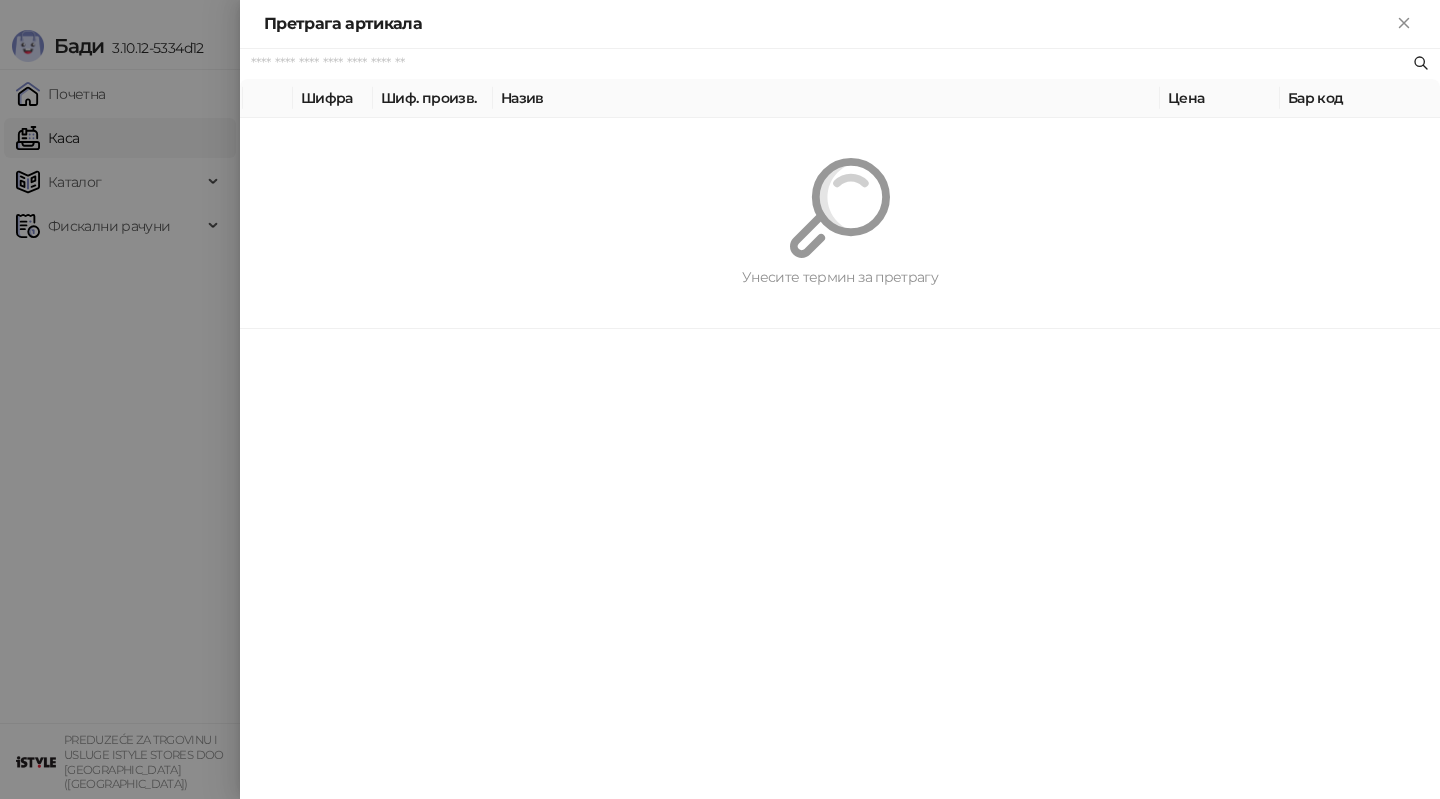 paste on "*********" 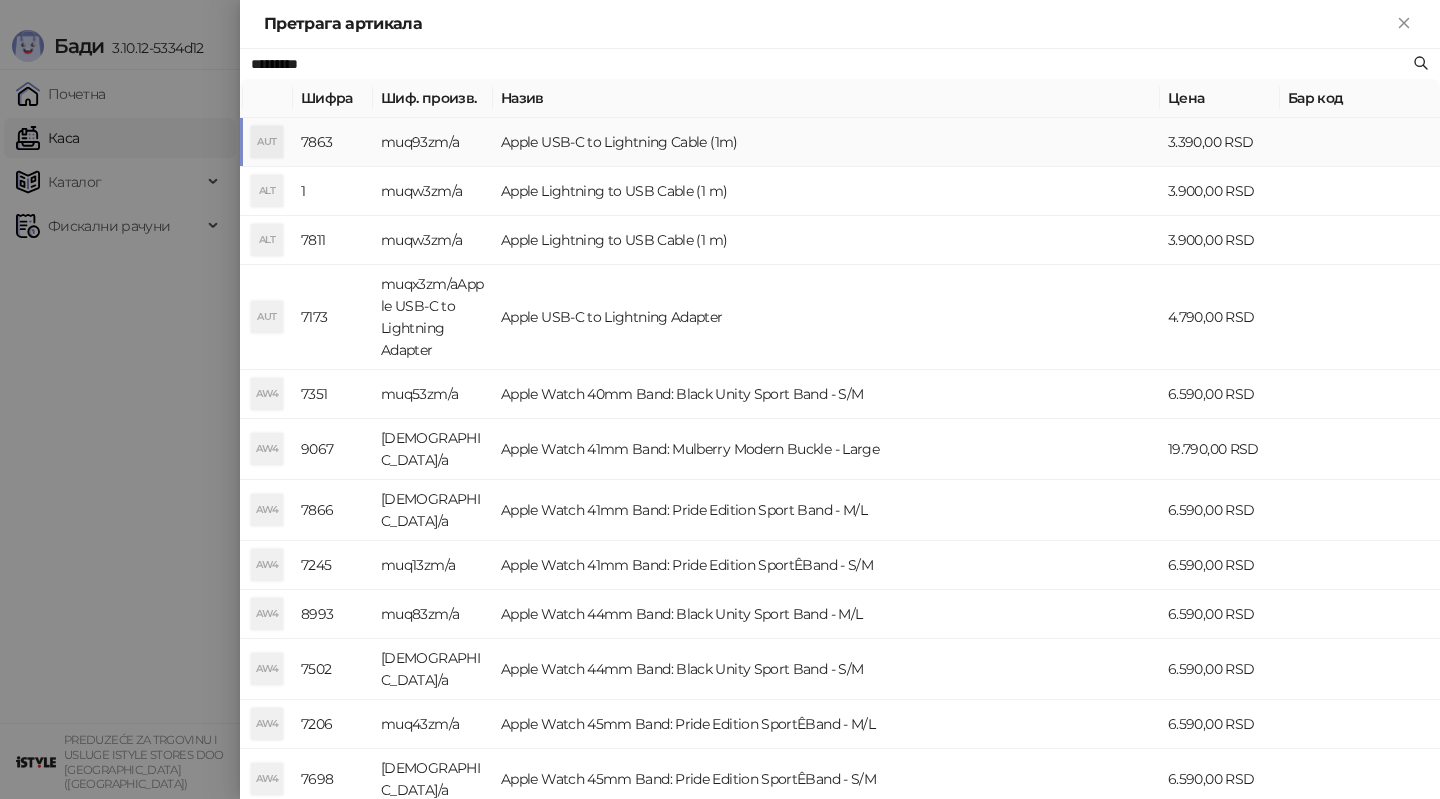 type on "*********" 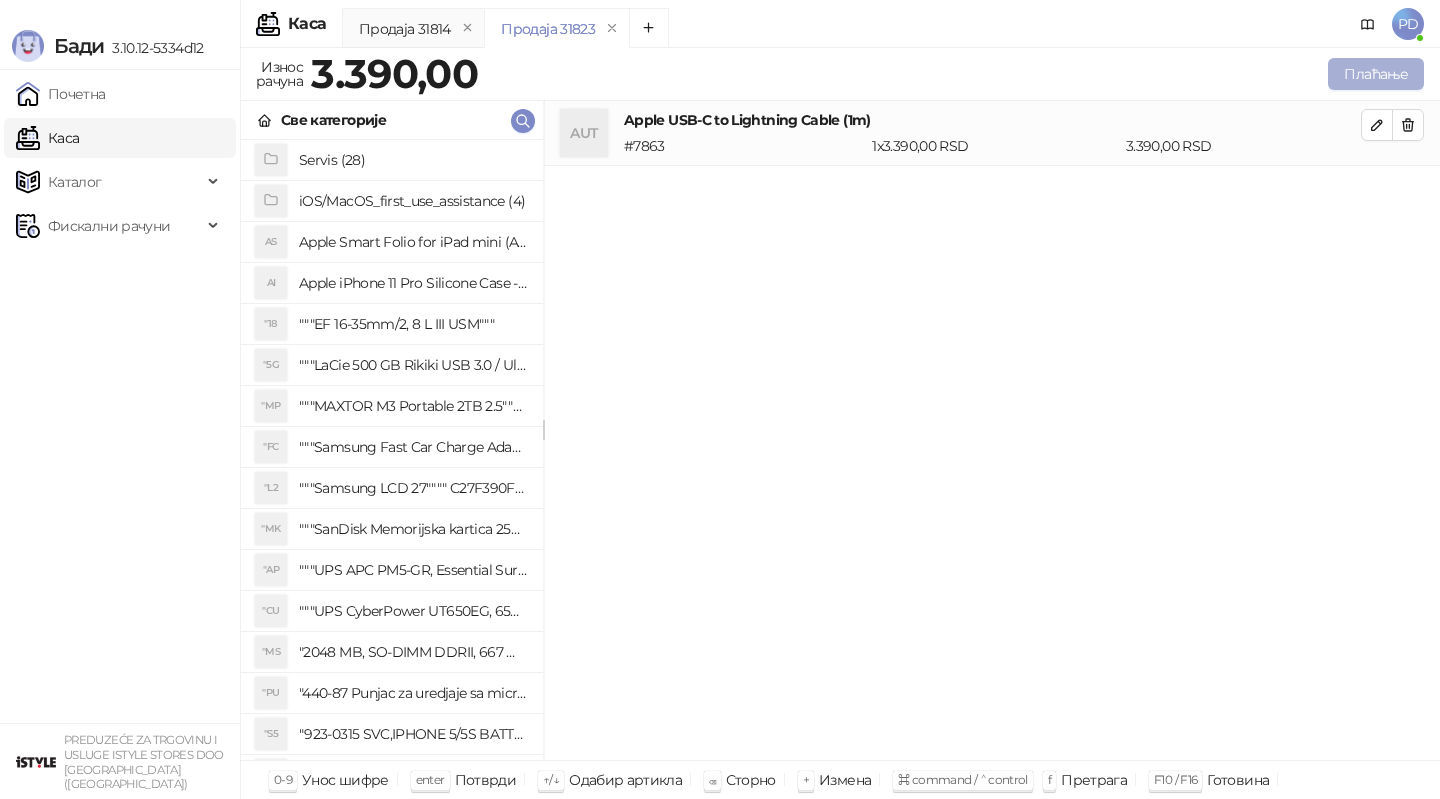 click on "Плаћање" at bounding box center (1376, 74) 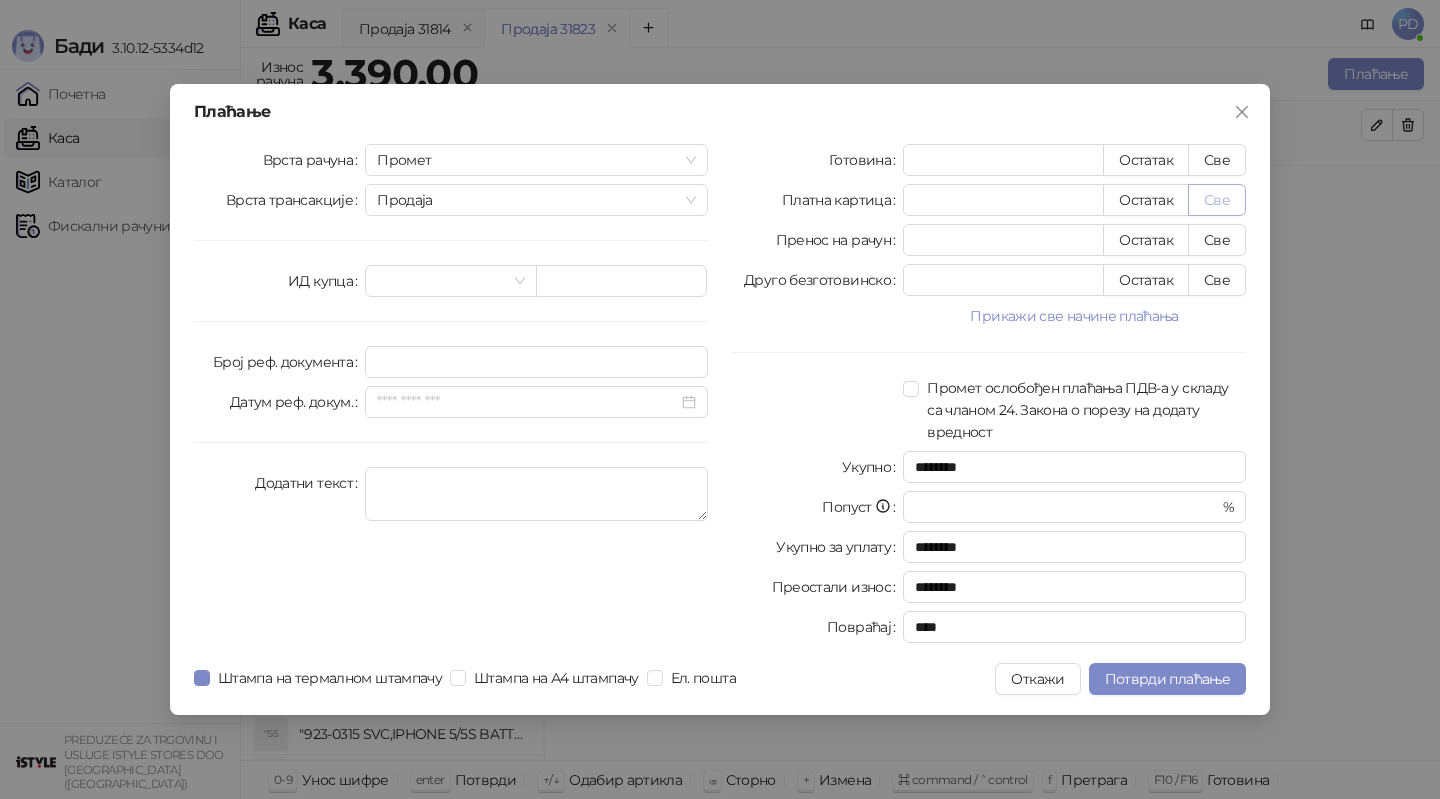 click on "Све" at bounding box center [1217, 200] 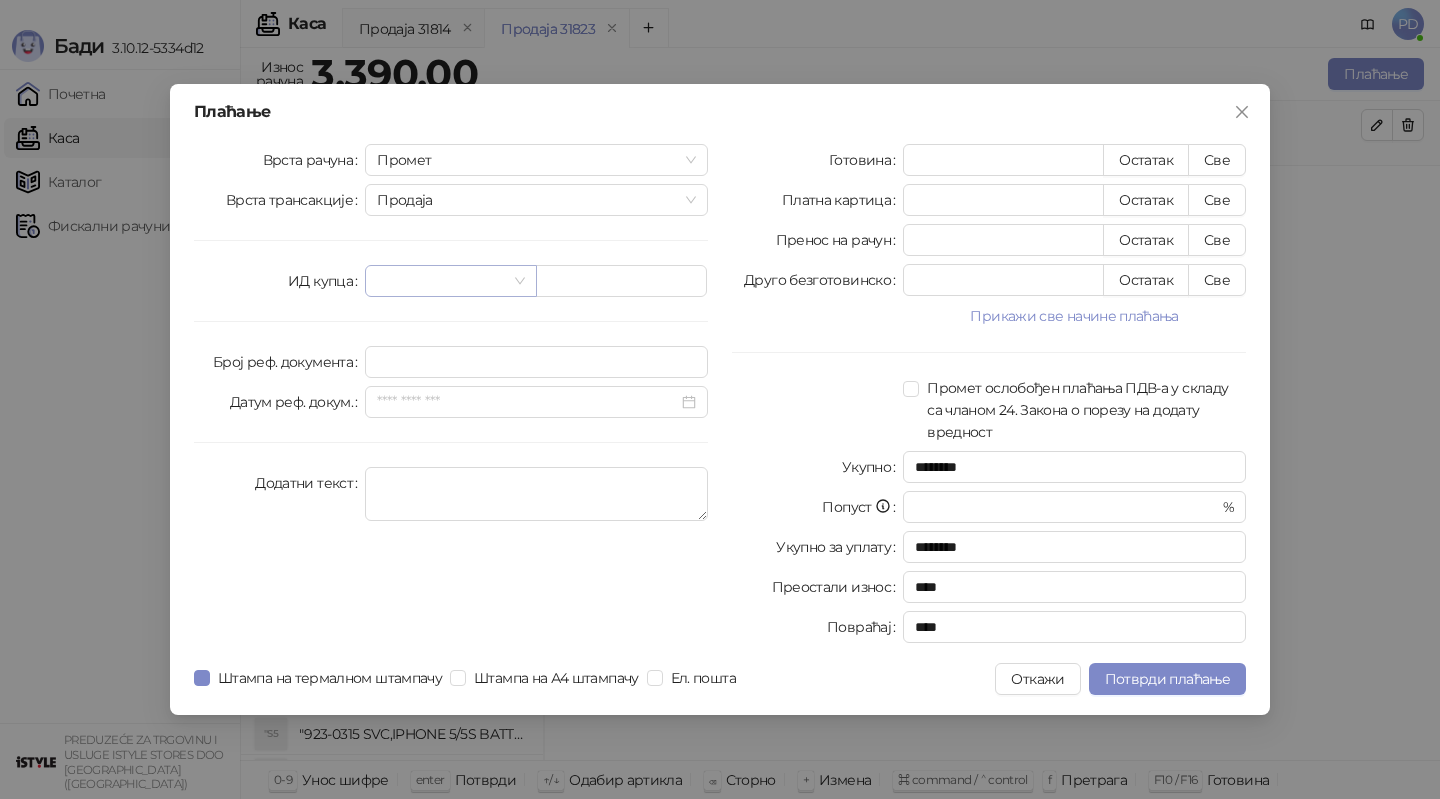 click at bounding box center (441, 281) 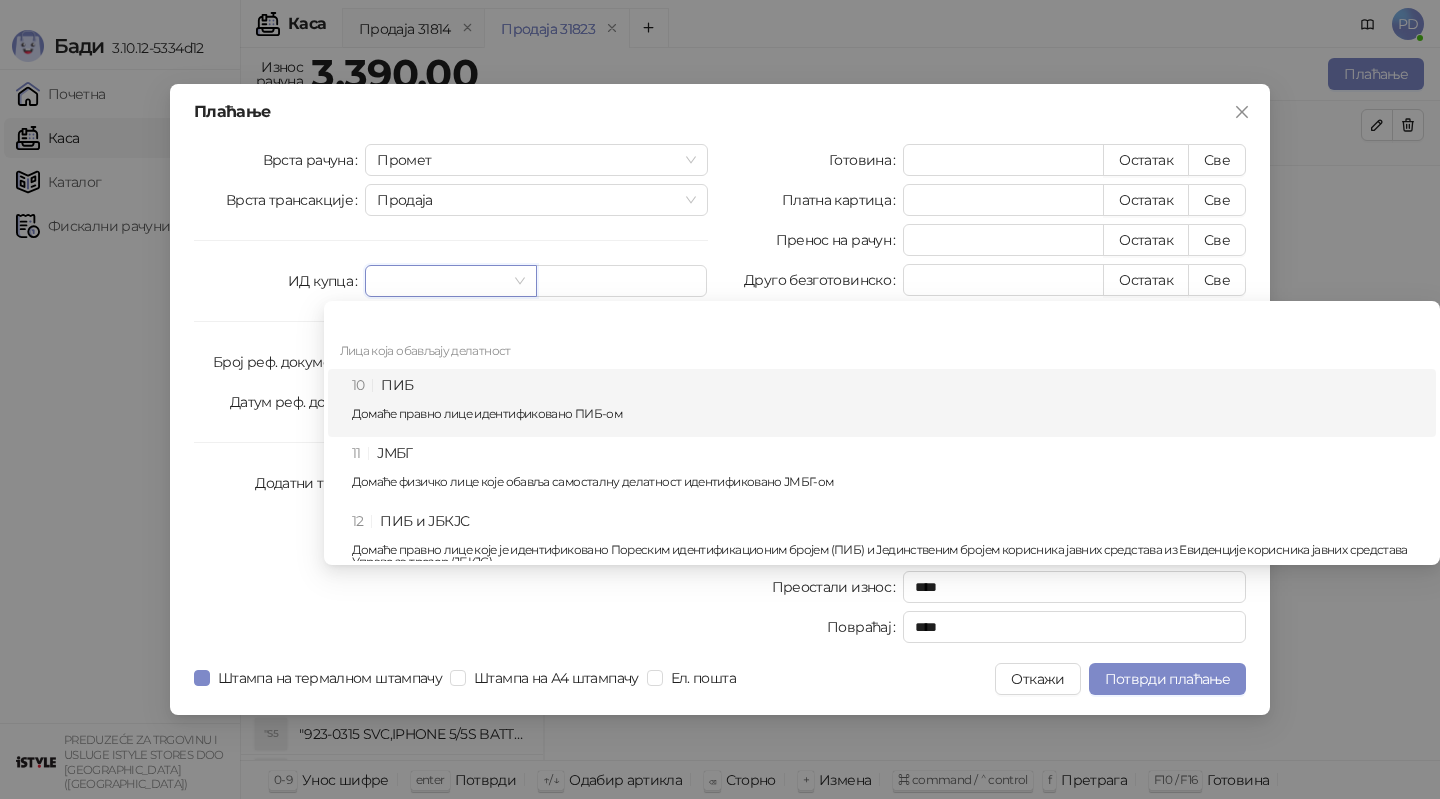 click on "10 ПИБ Домаће правно лице идентификовано ПИБ-ом" at bounding box center [888, 403] 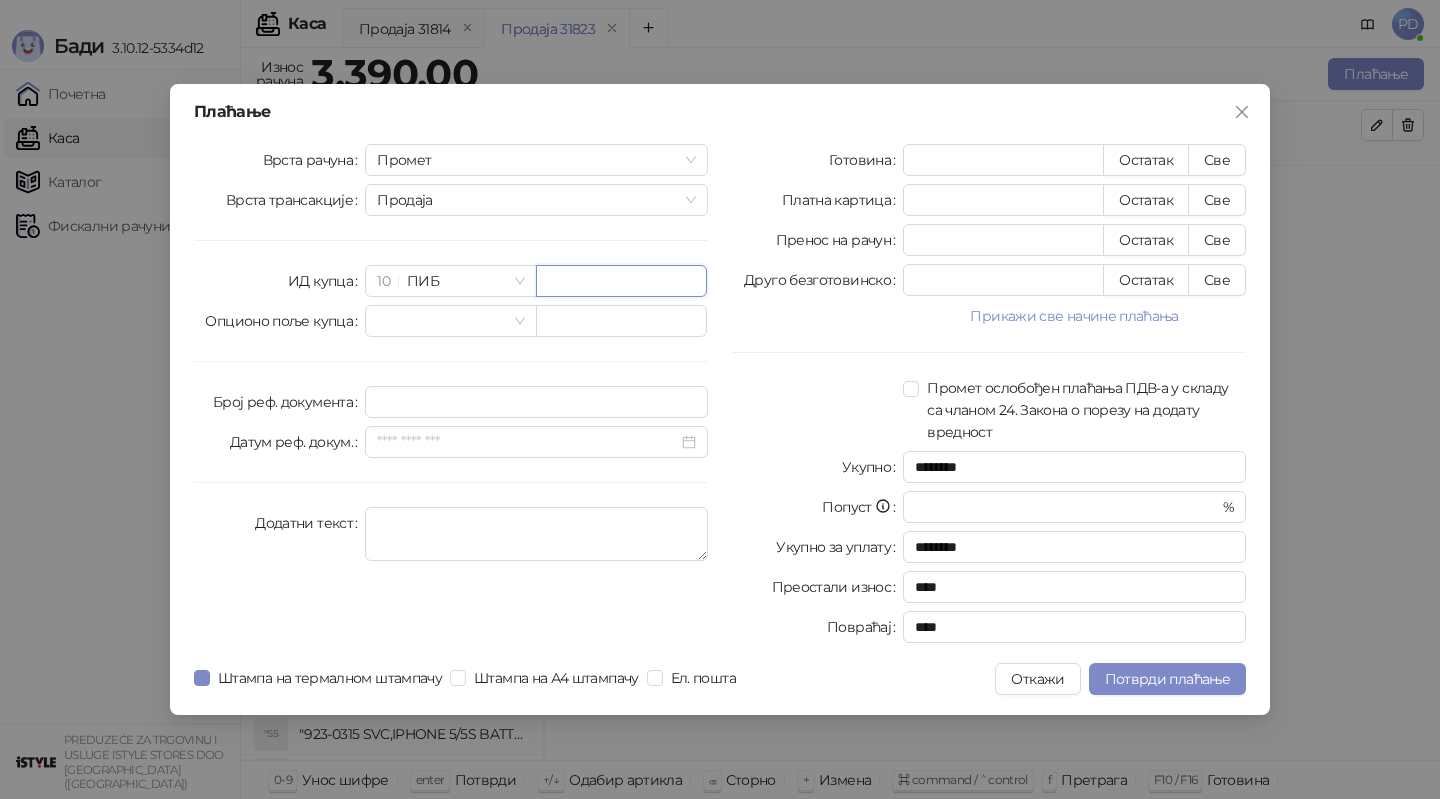 paste on "*********" 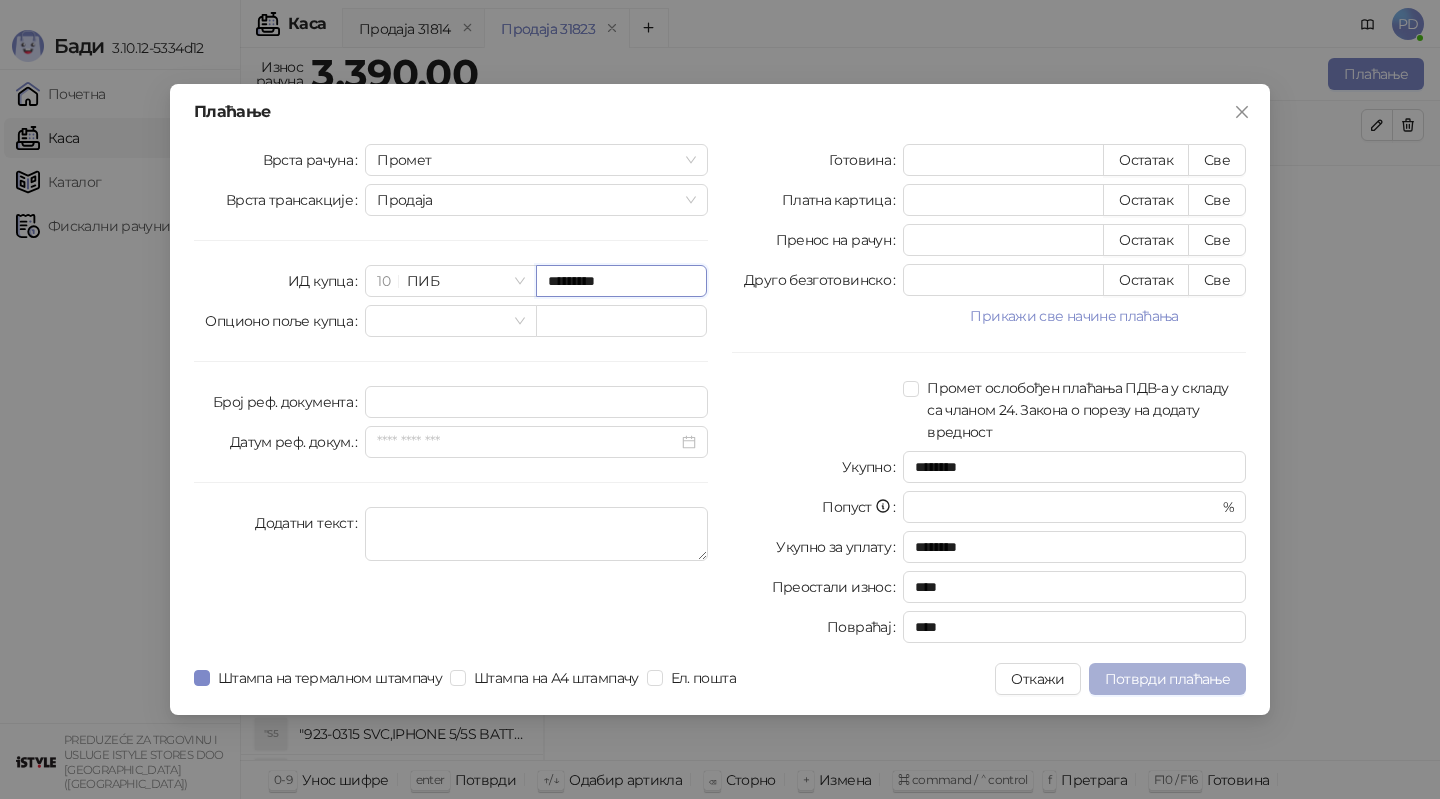 type on "*********" 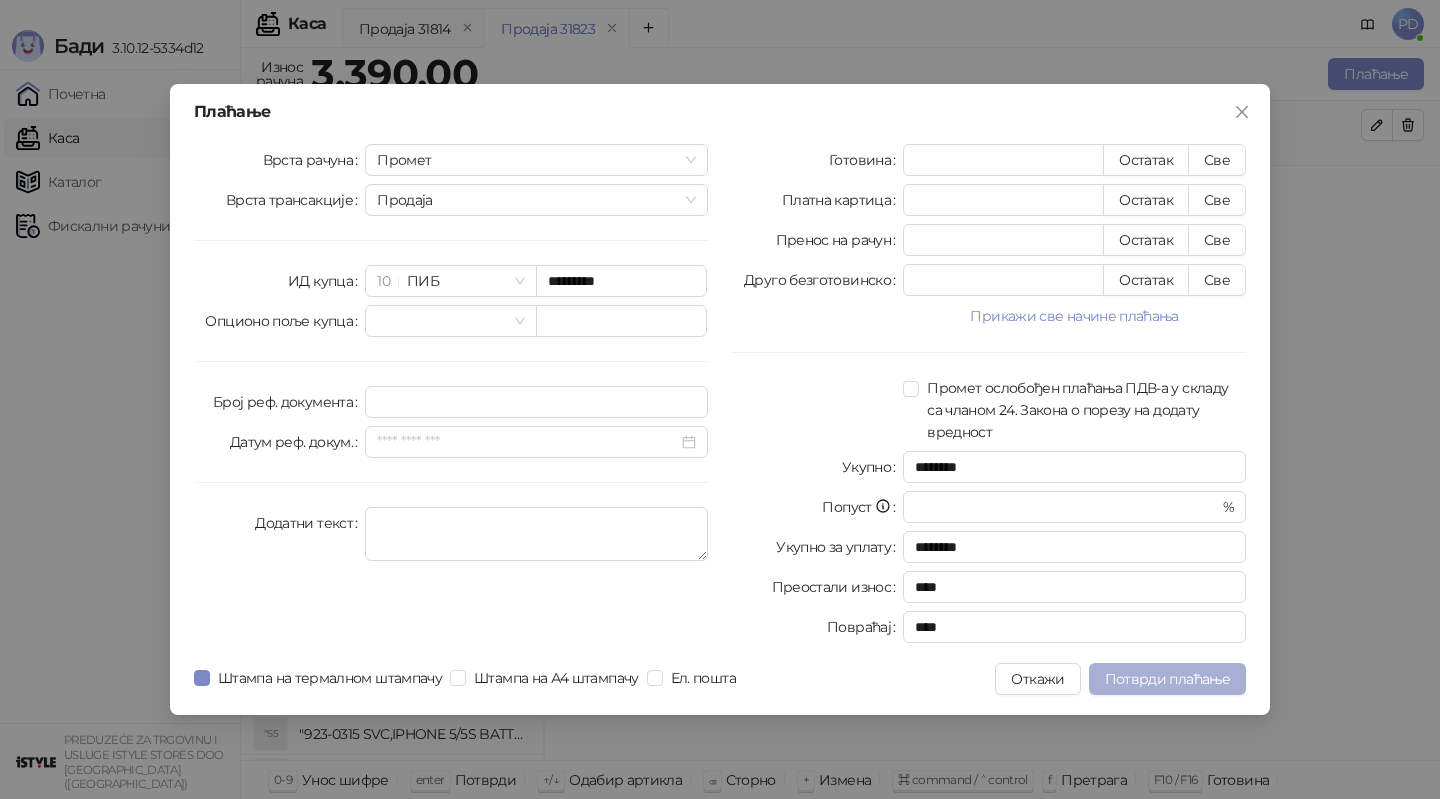 click on "Потврди плаћање" at bounding box center (1167, 679) 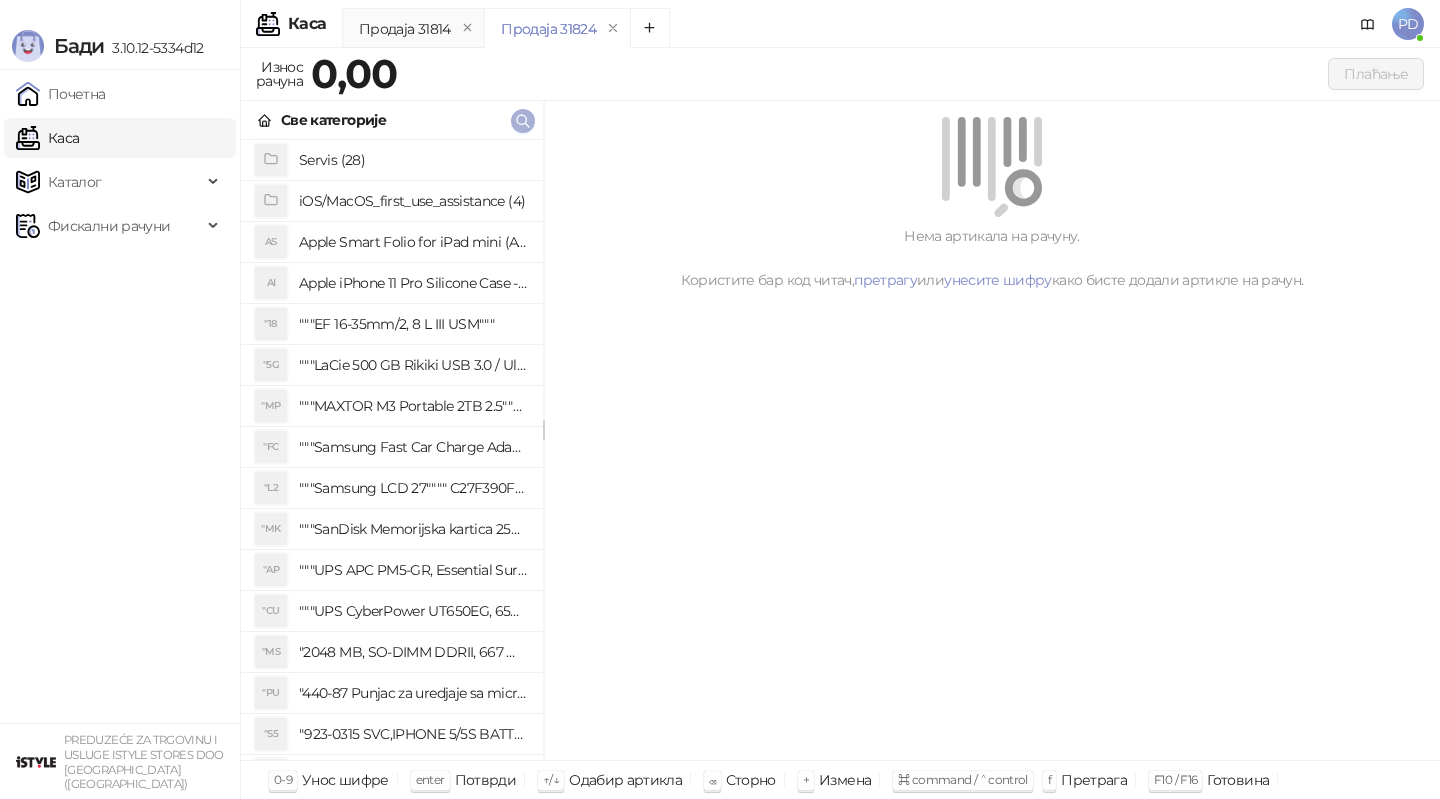 click 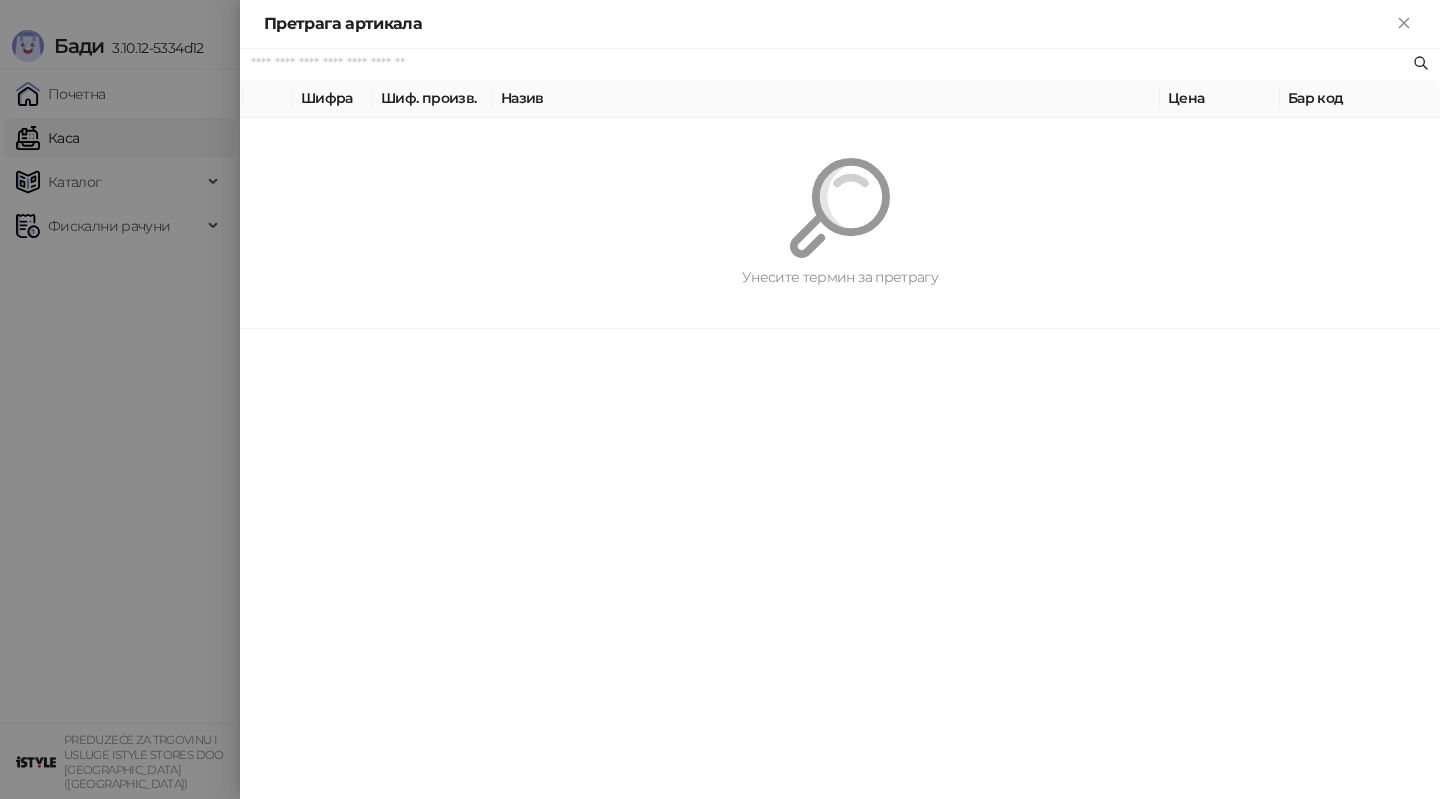 paste on "*********" 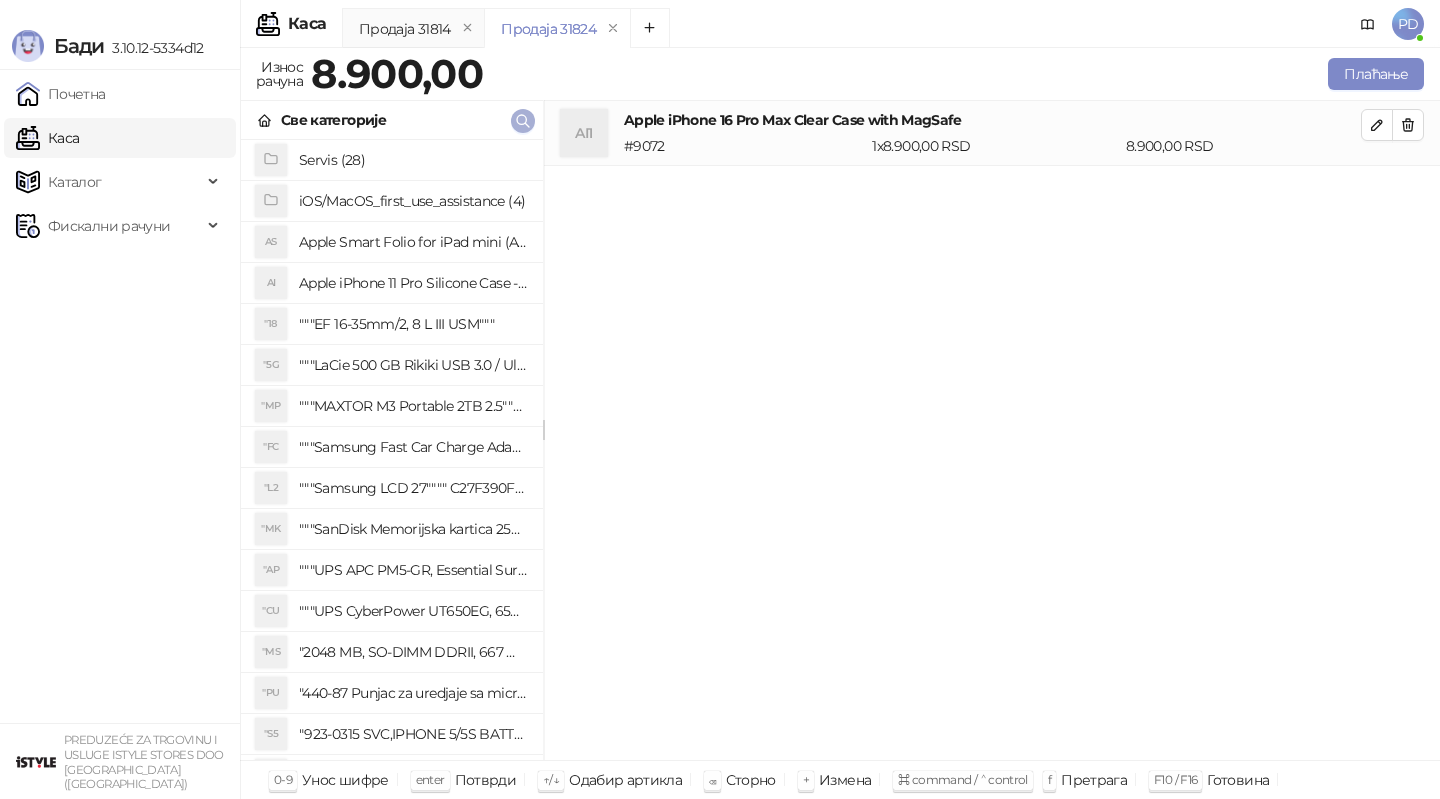 click 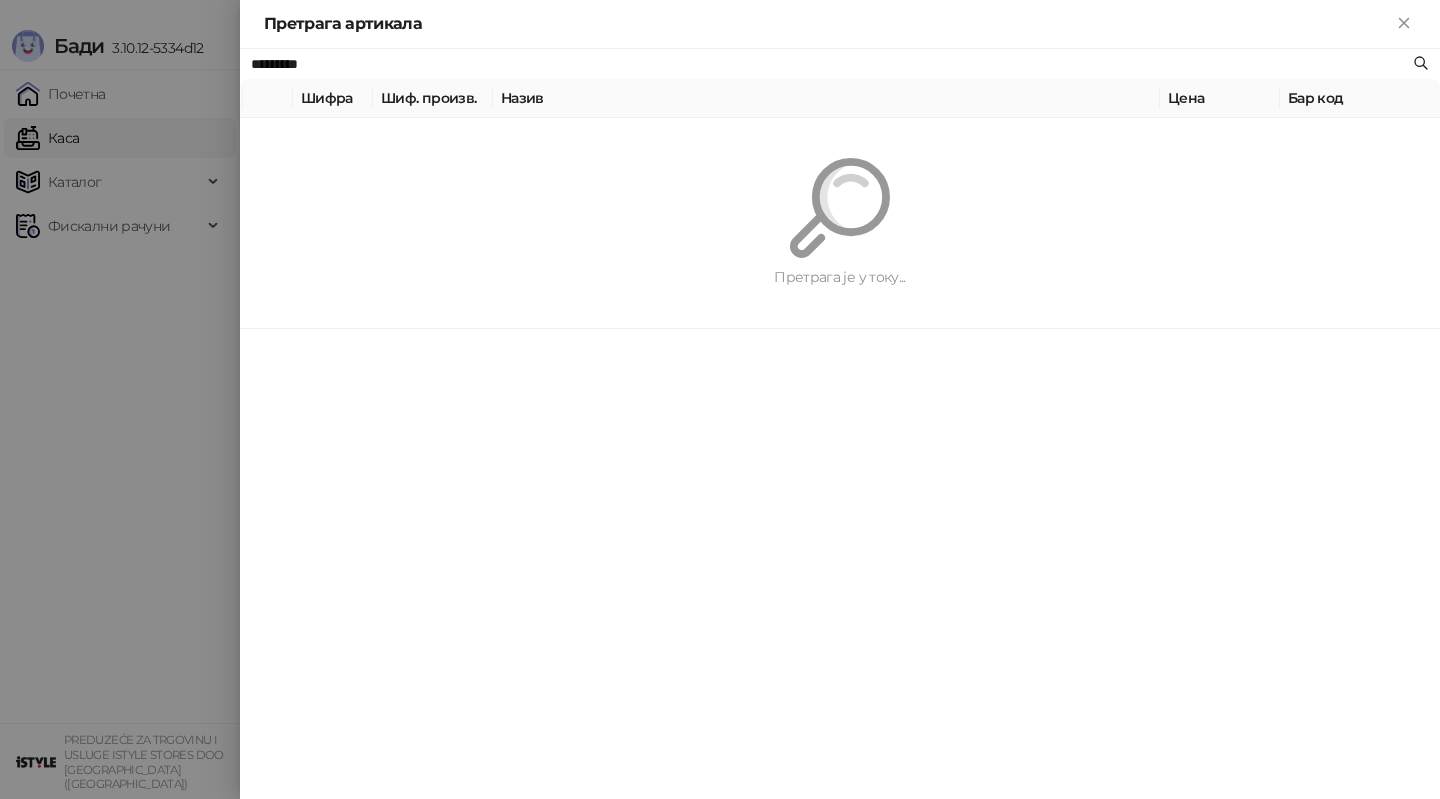paste 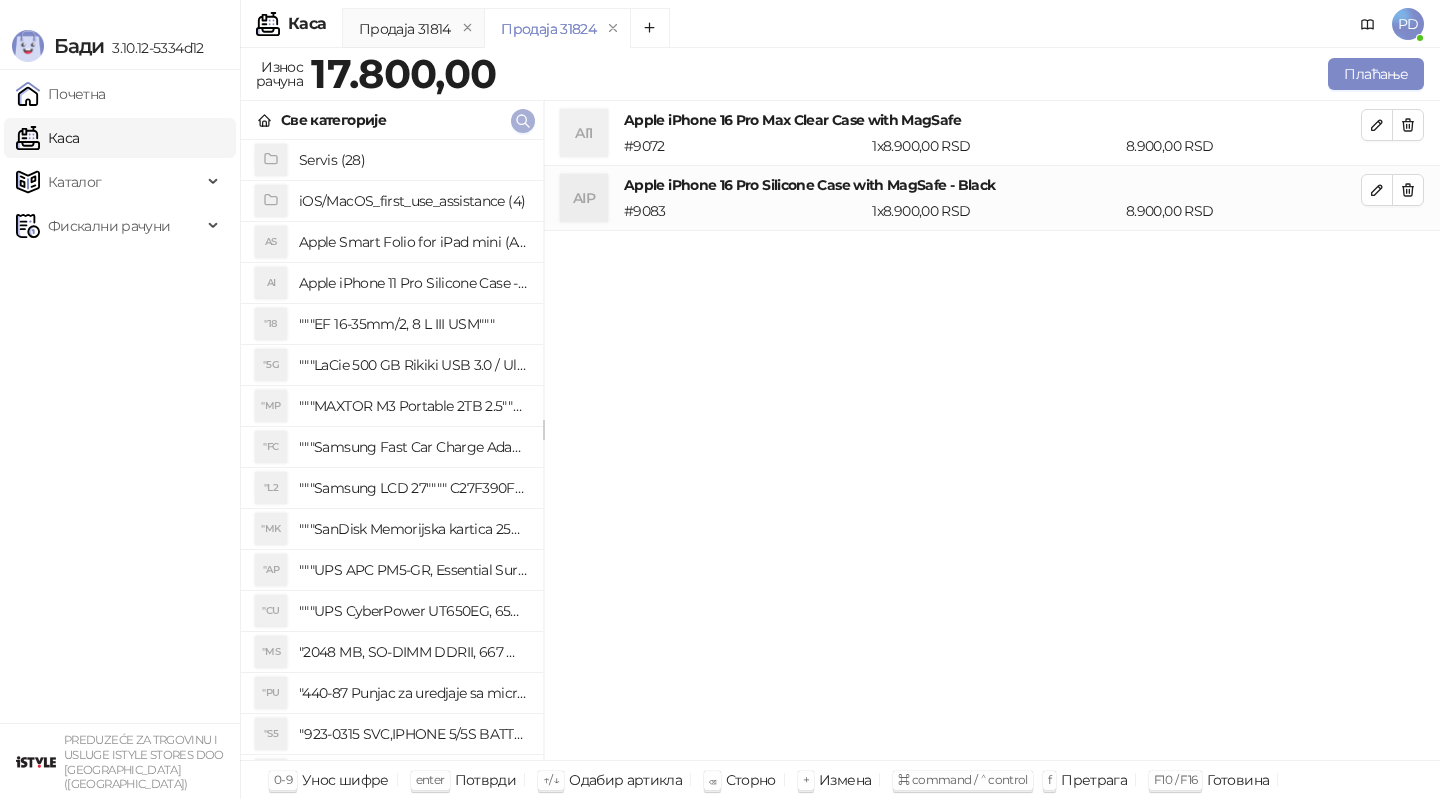 click 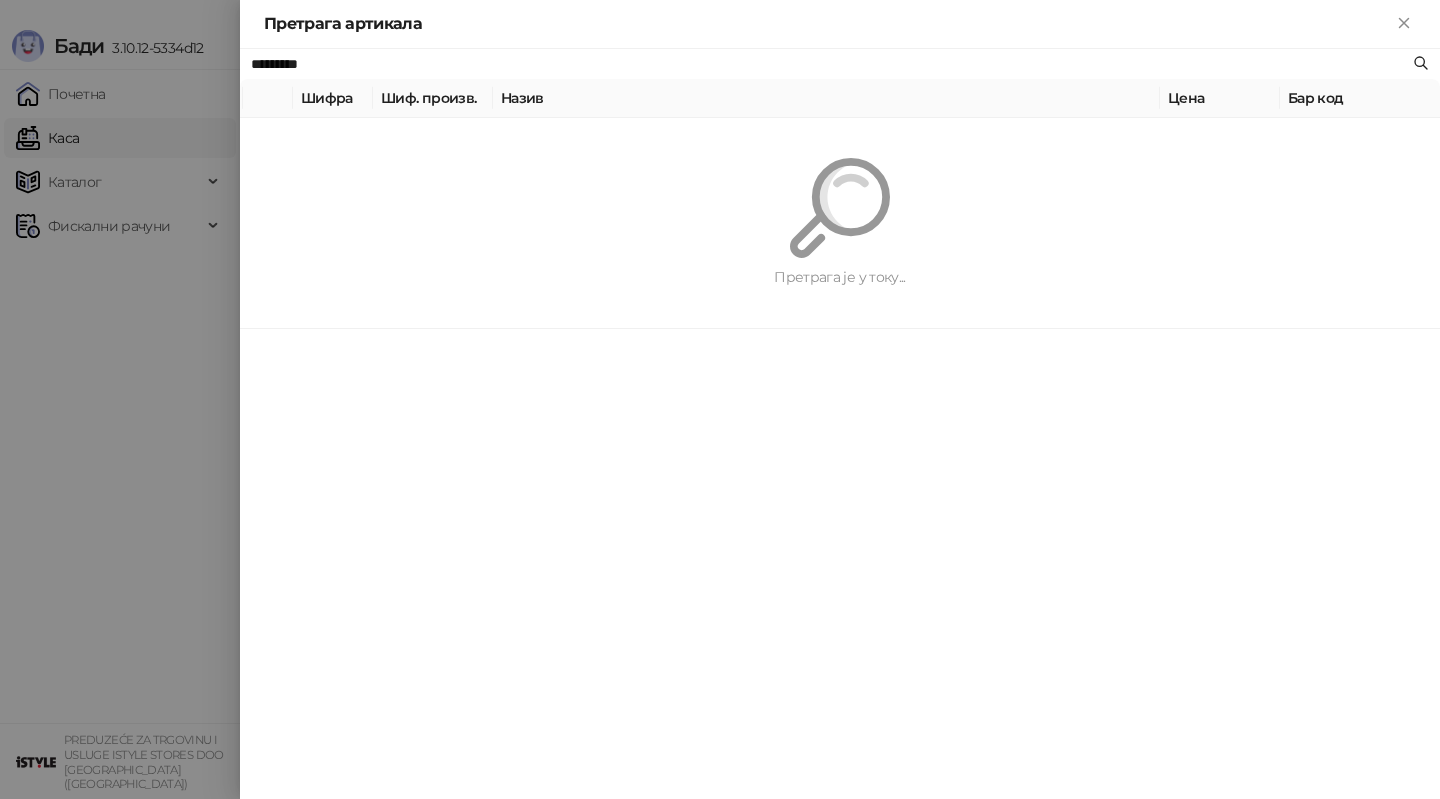 paste on "**********" 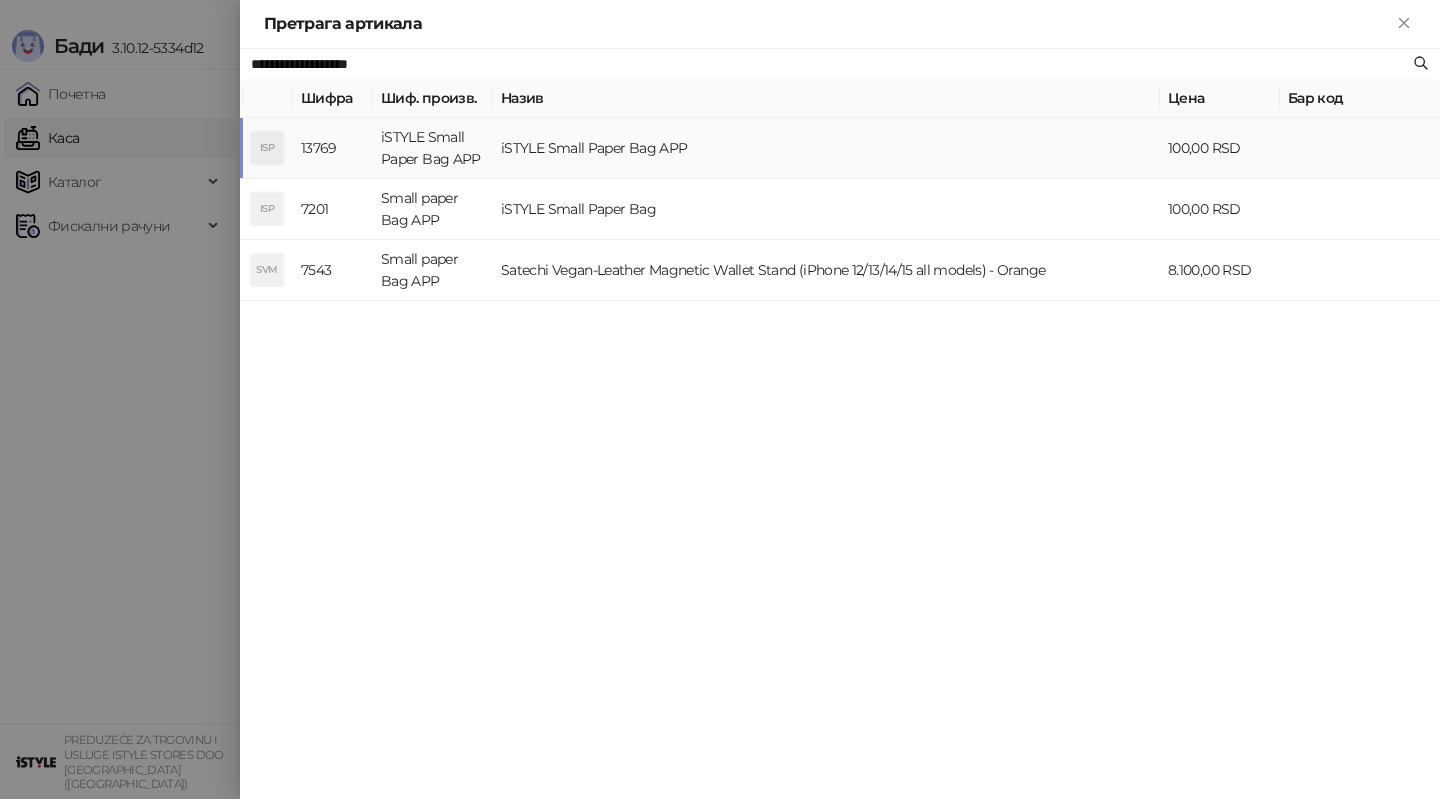 type on "**********" 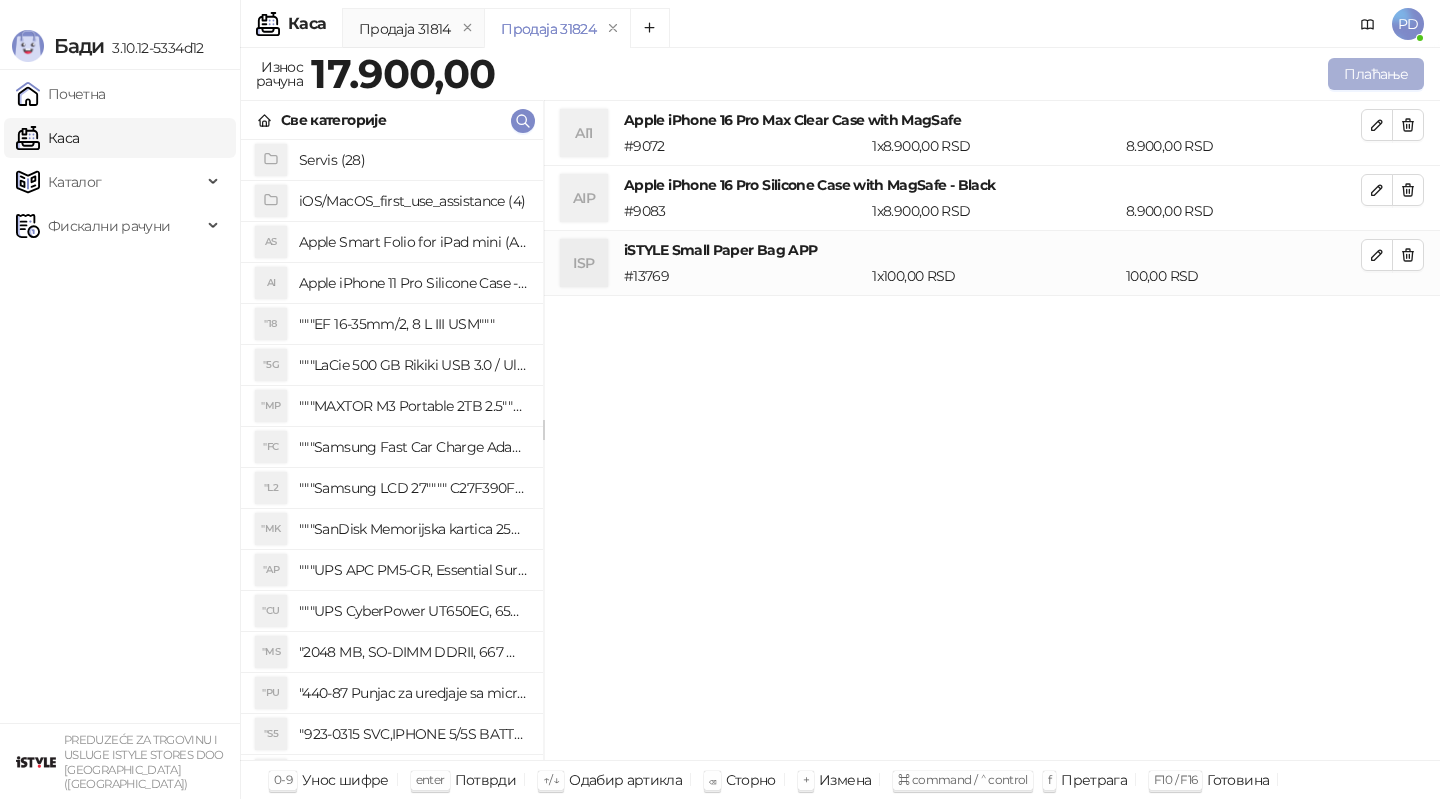 click on "Плаћање" at bounding box center (1376, 74) 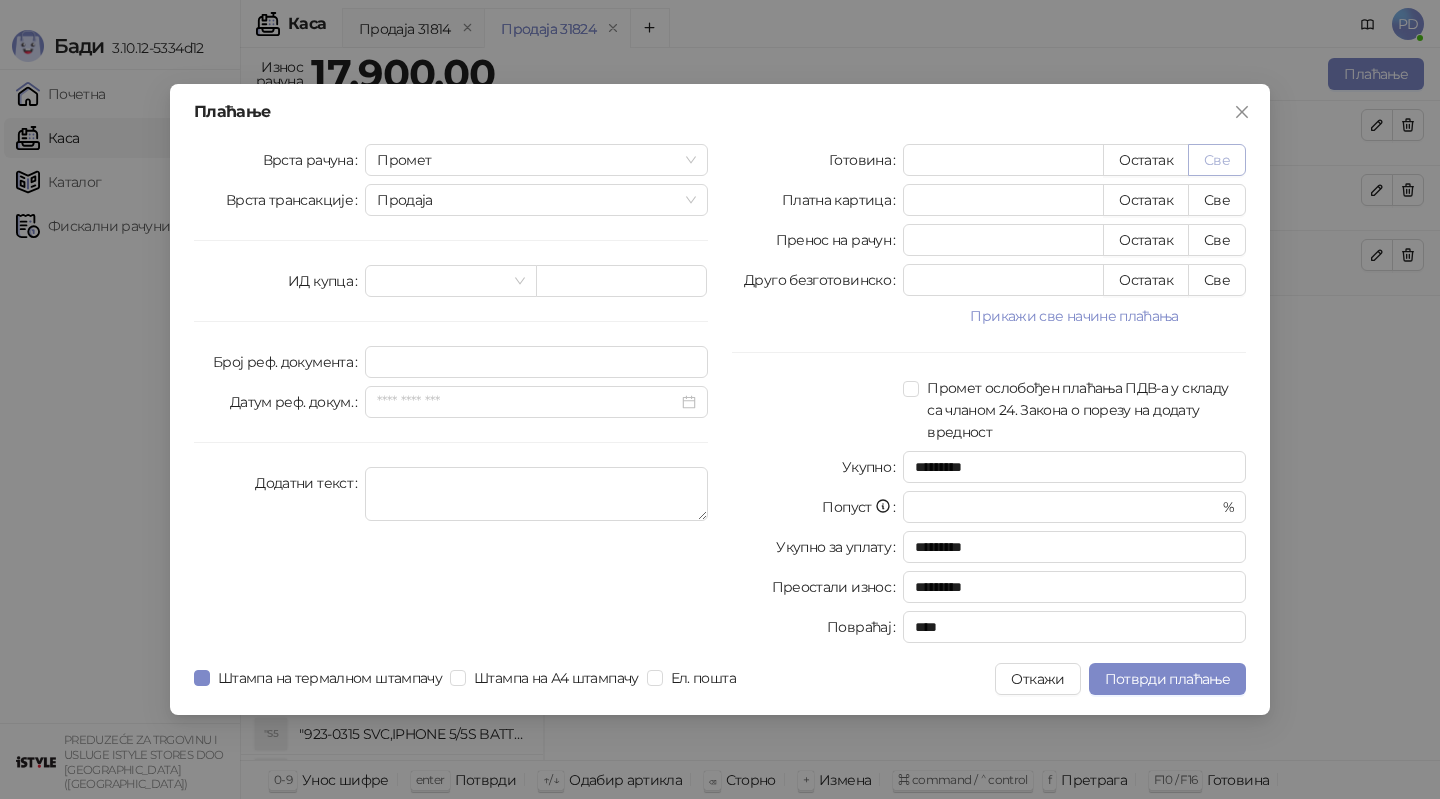 click on "Све" at bounding box center (1217, 160) 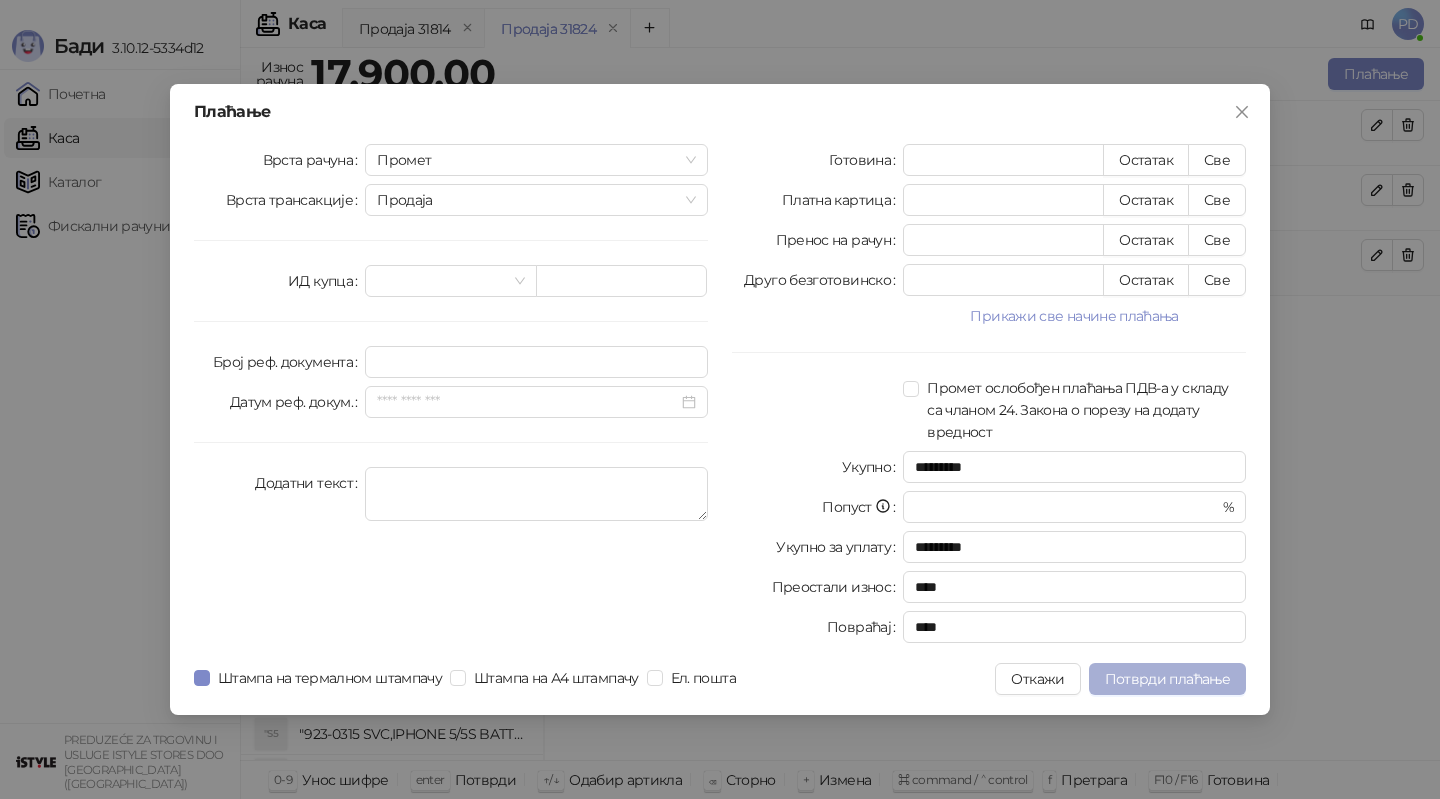 click on "Потврди плаћање" at bounding box center [1167, 679] 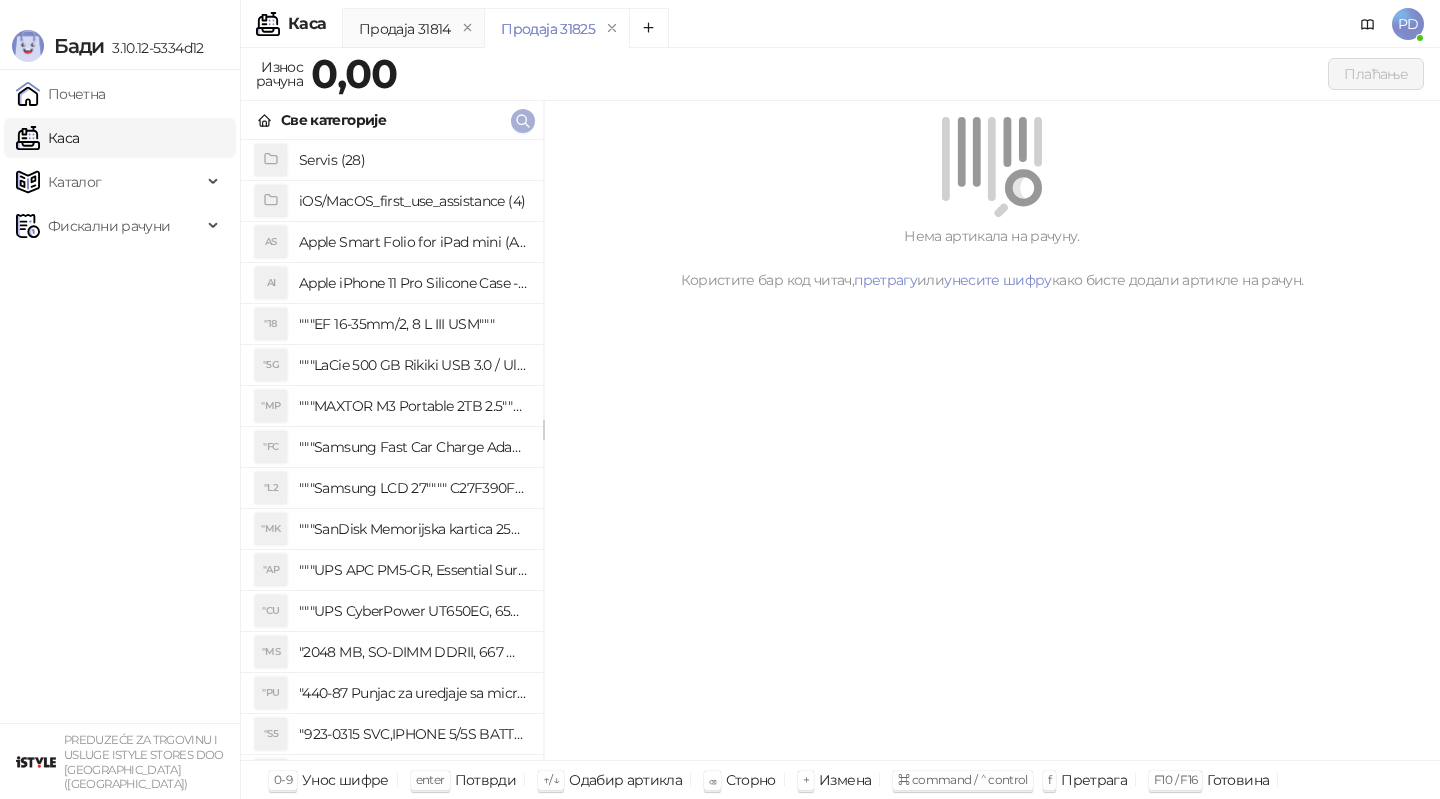 click 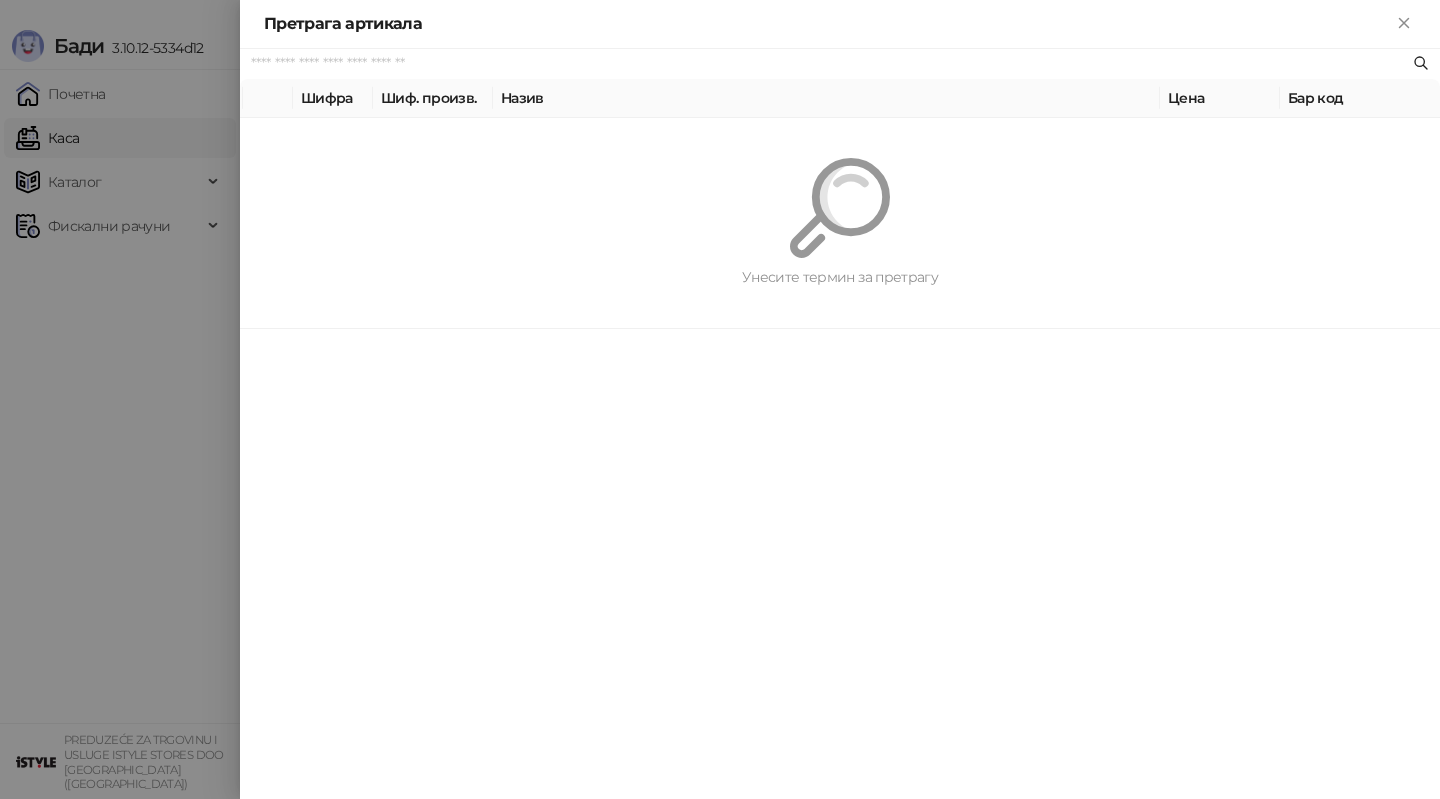 paste on "*********" 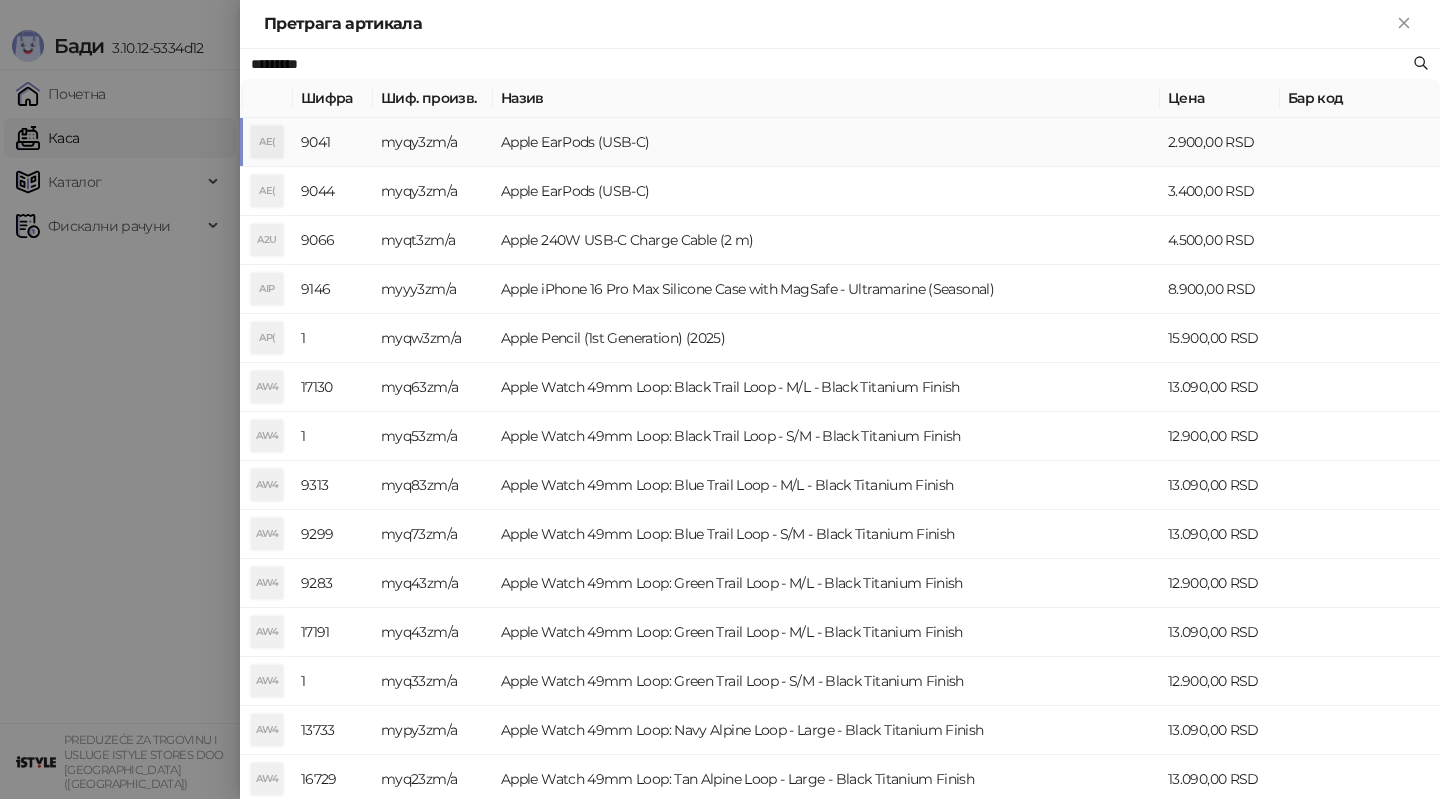 type on "*********" 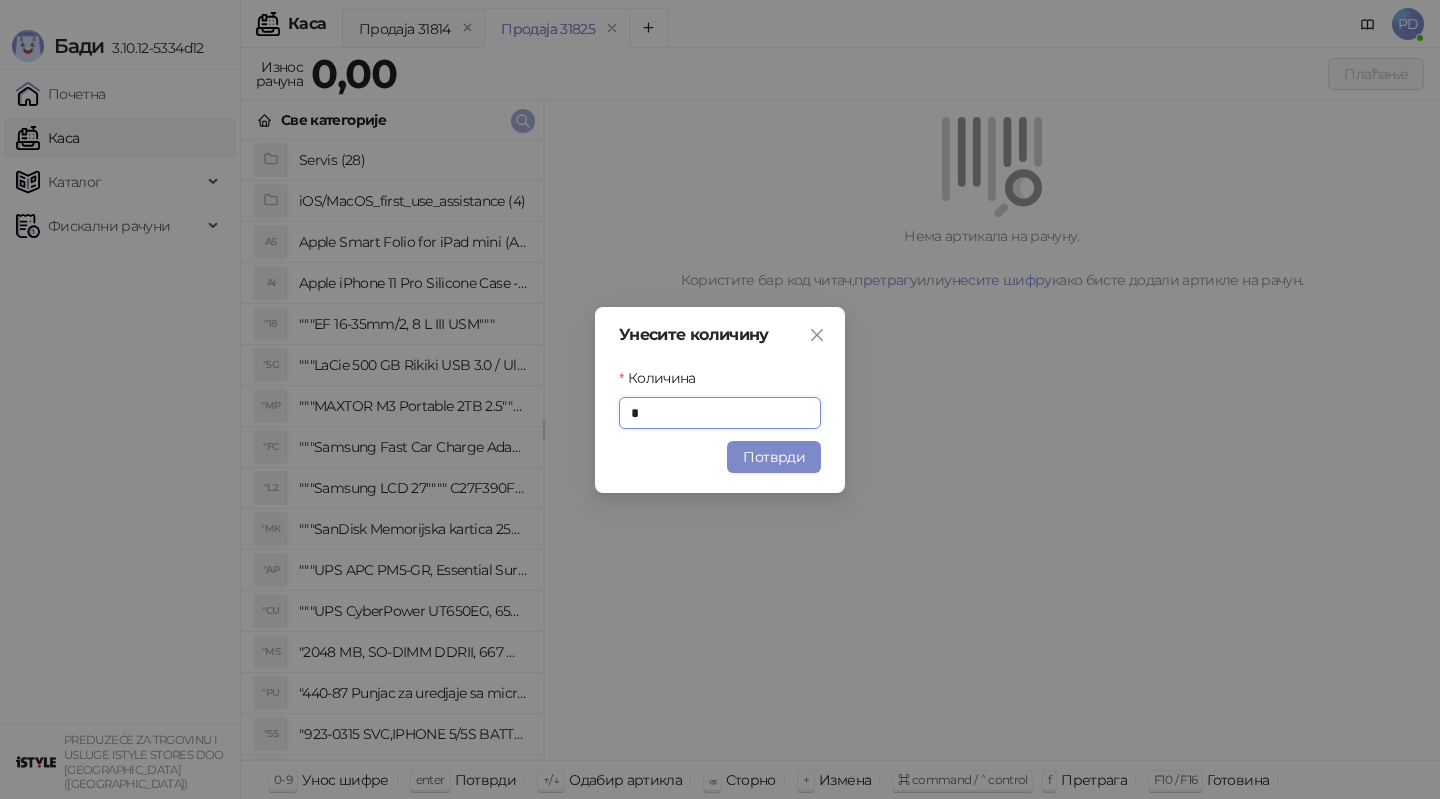 type on "*" 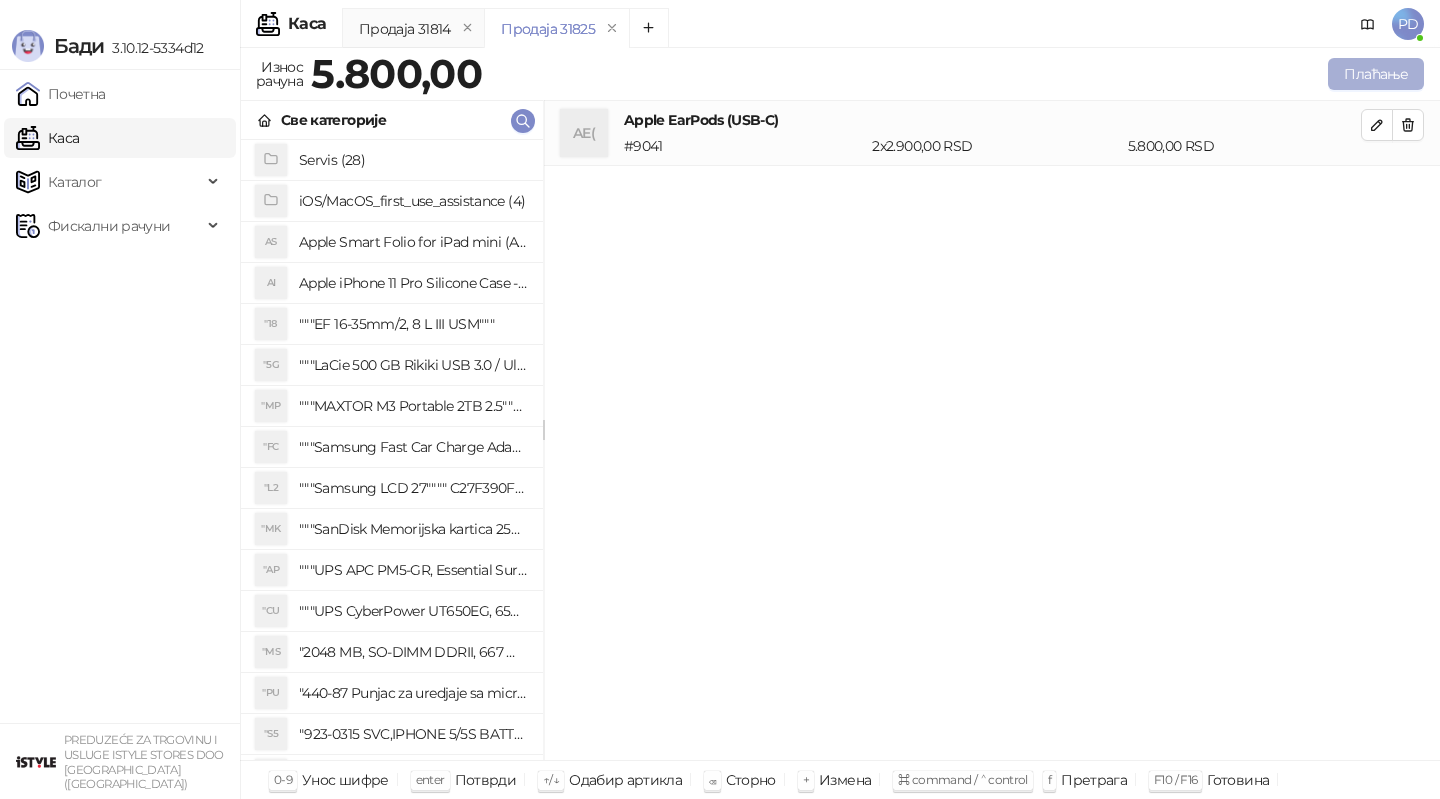 click on "Плаћање" at bounding box center [1376, 74] 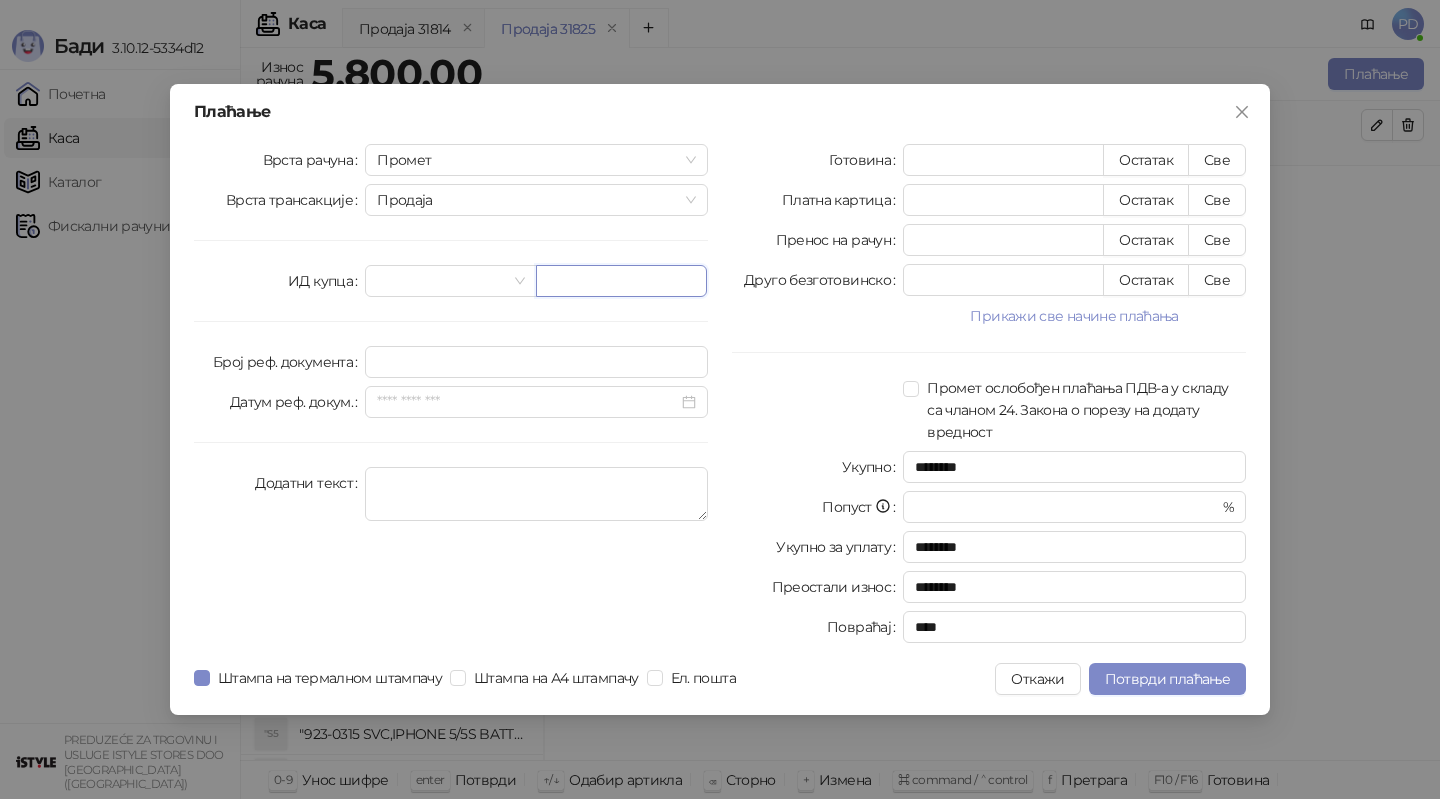 click at bounding box center [621, 281] 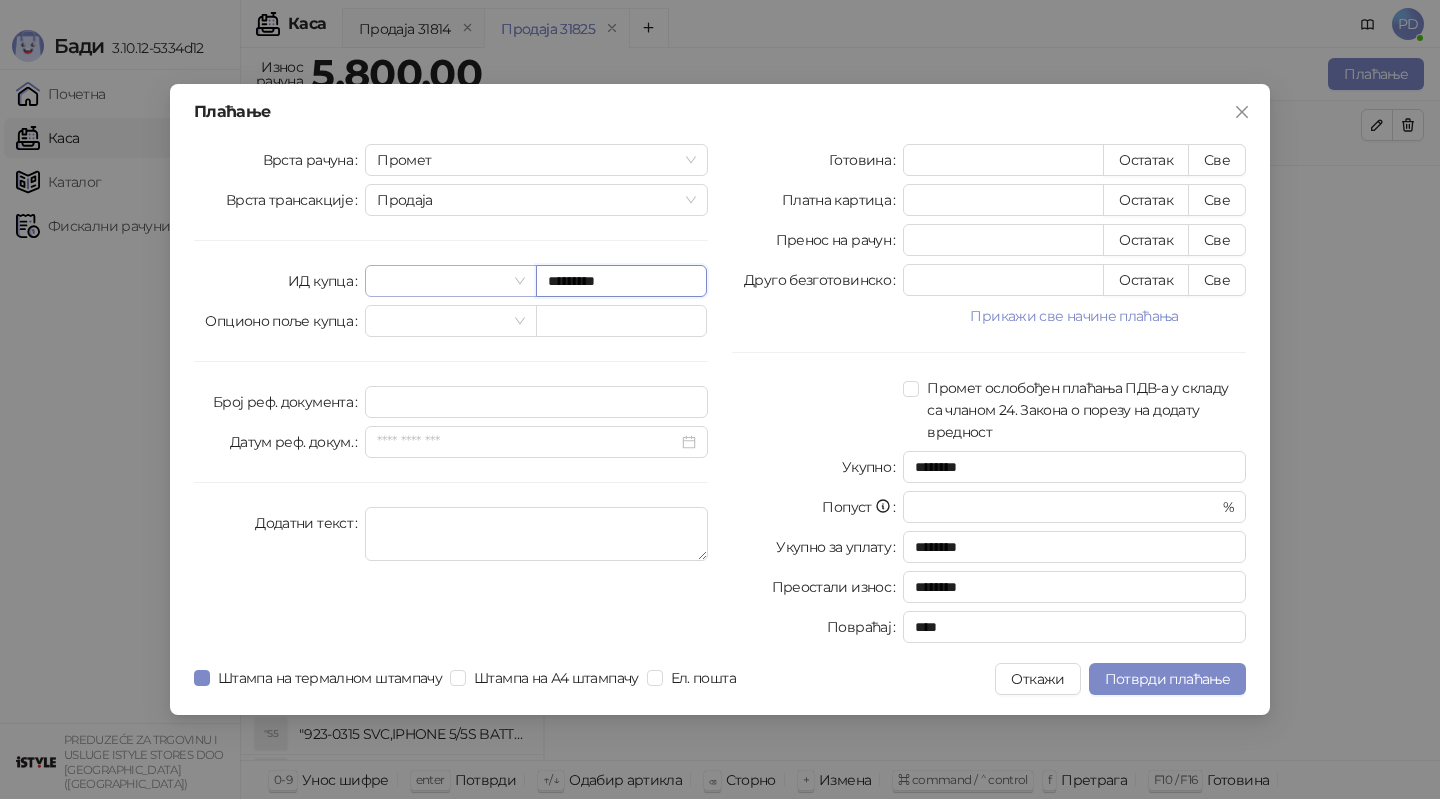 type on "*********" 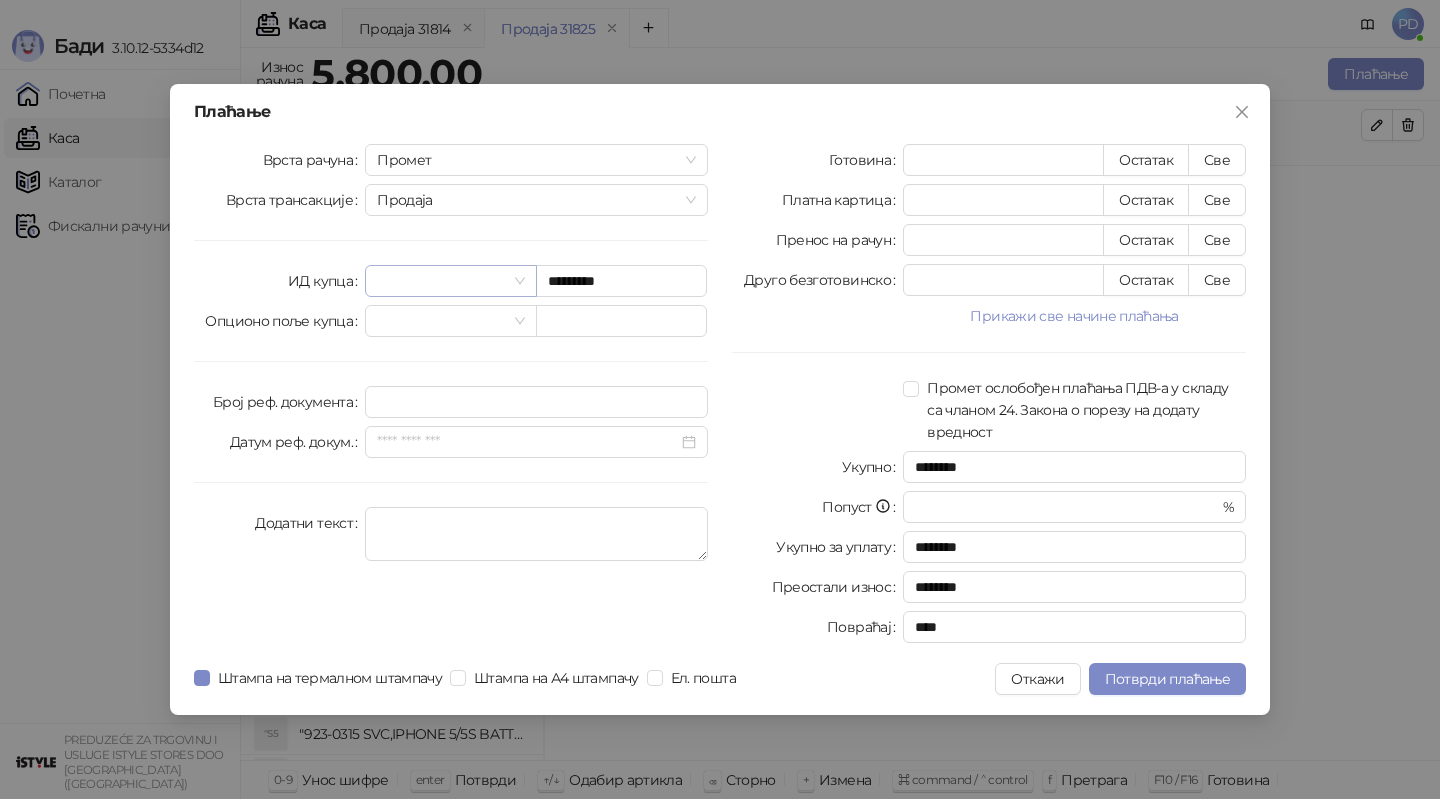 click at bounding box center [441, 281] 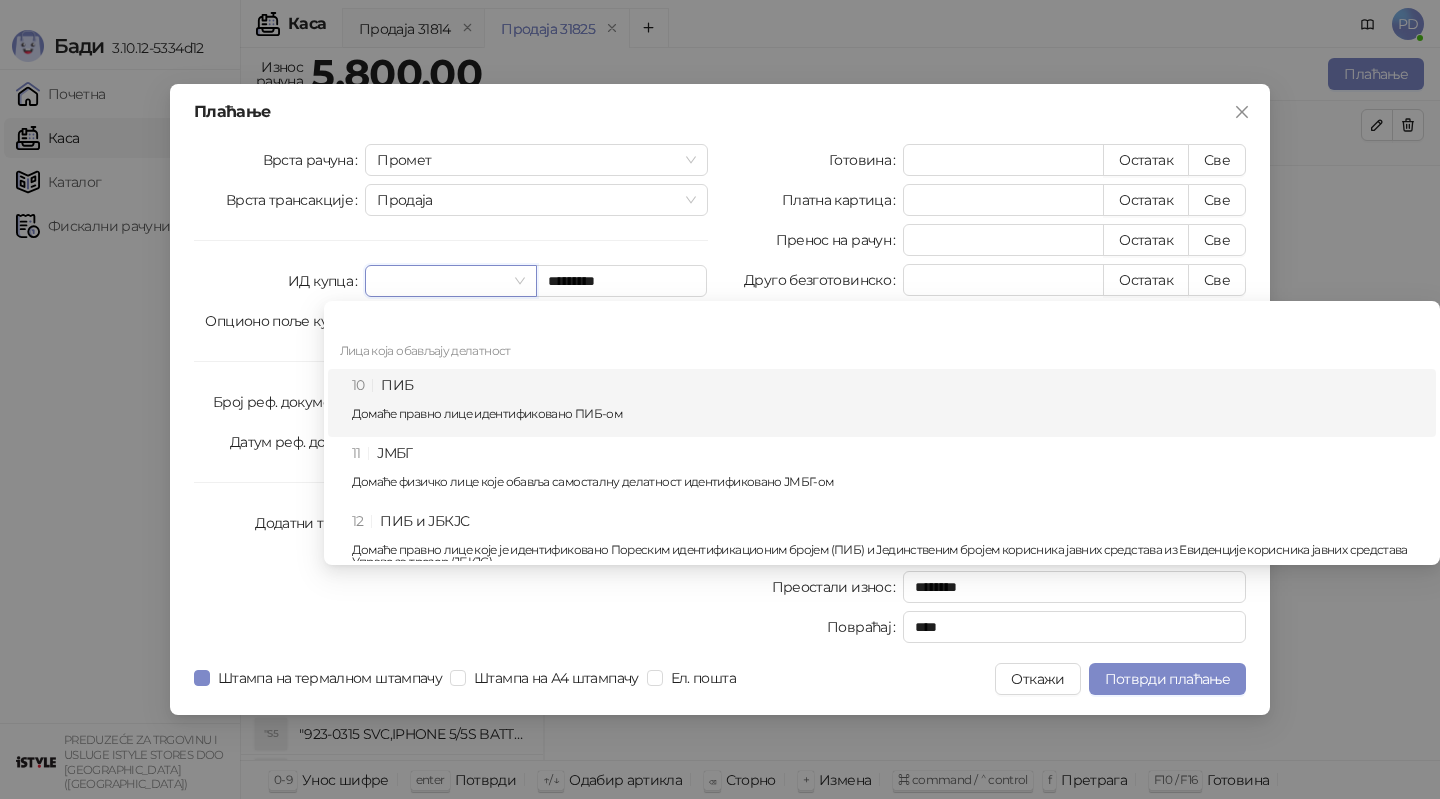 click on "10 ПИБ Домаће правно лице идентификовано ПИБ-ом" at bounding box center [888, 403] 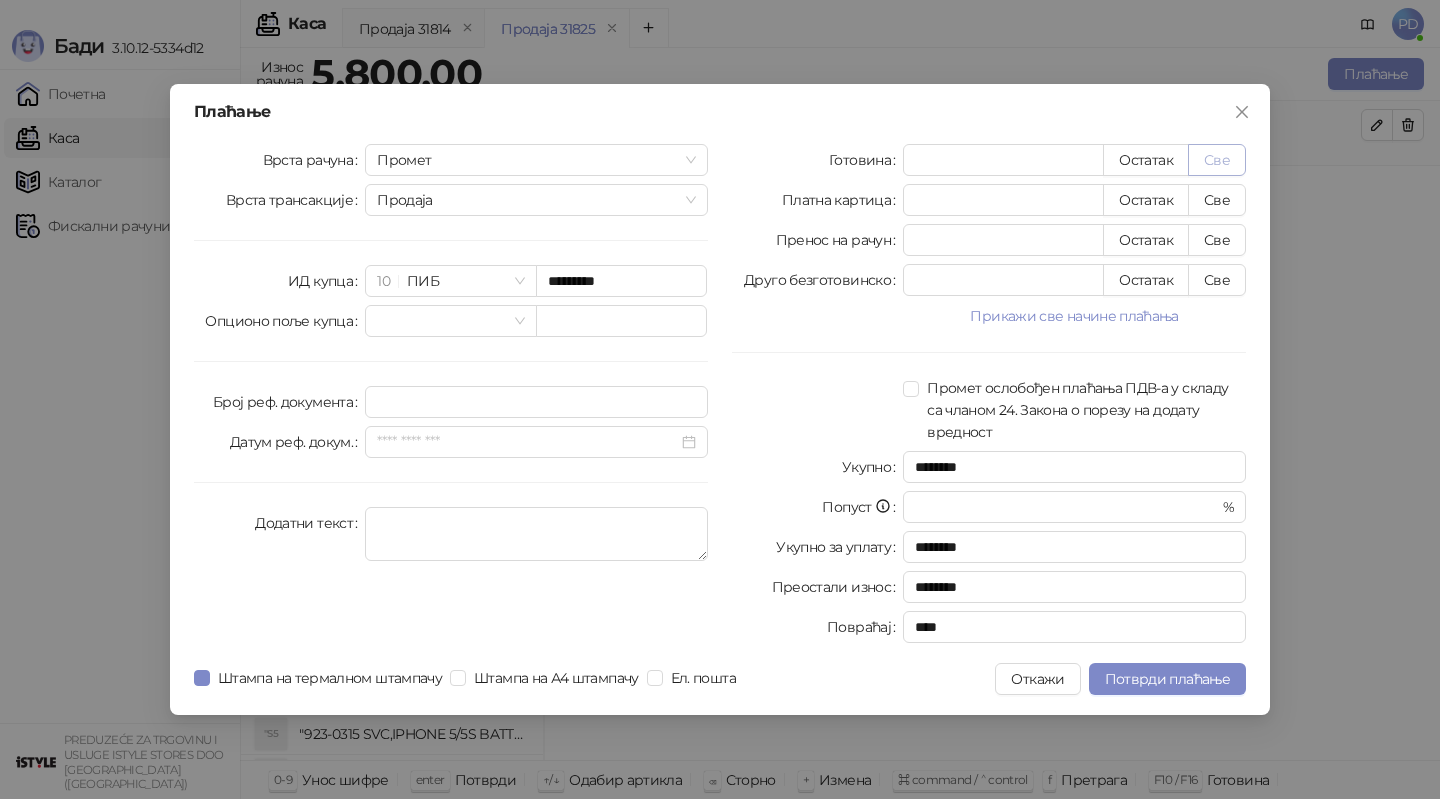 click on "Све" at bounding box center (1217, 160) 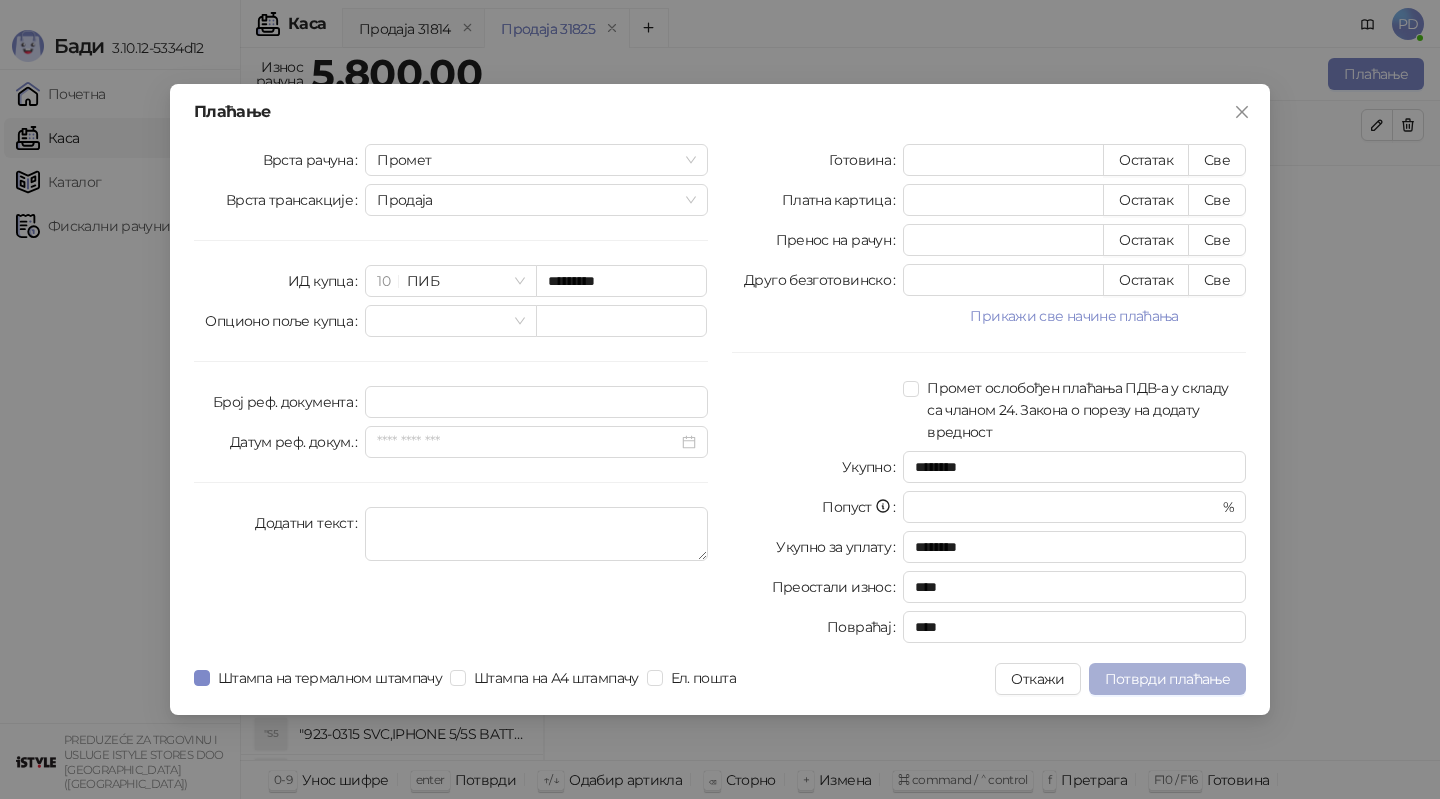 click on "Потврди плаћање" at bounding box center [1167, 679] 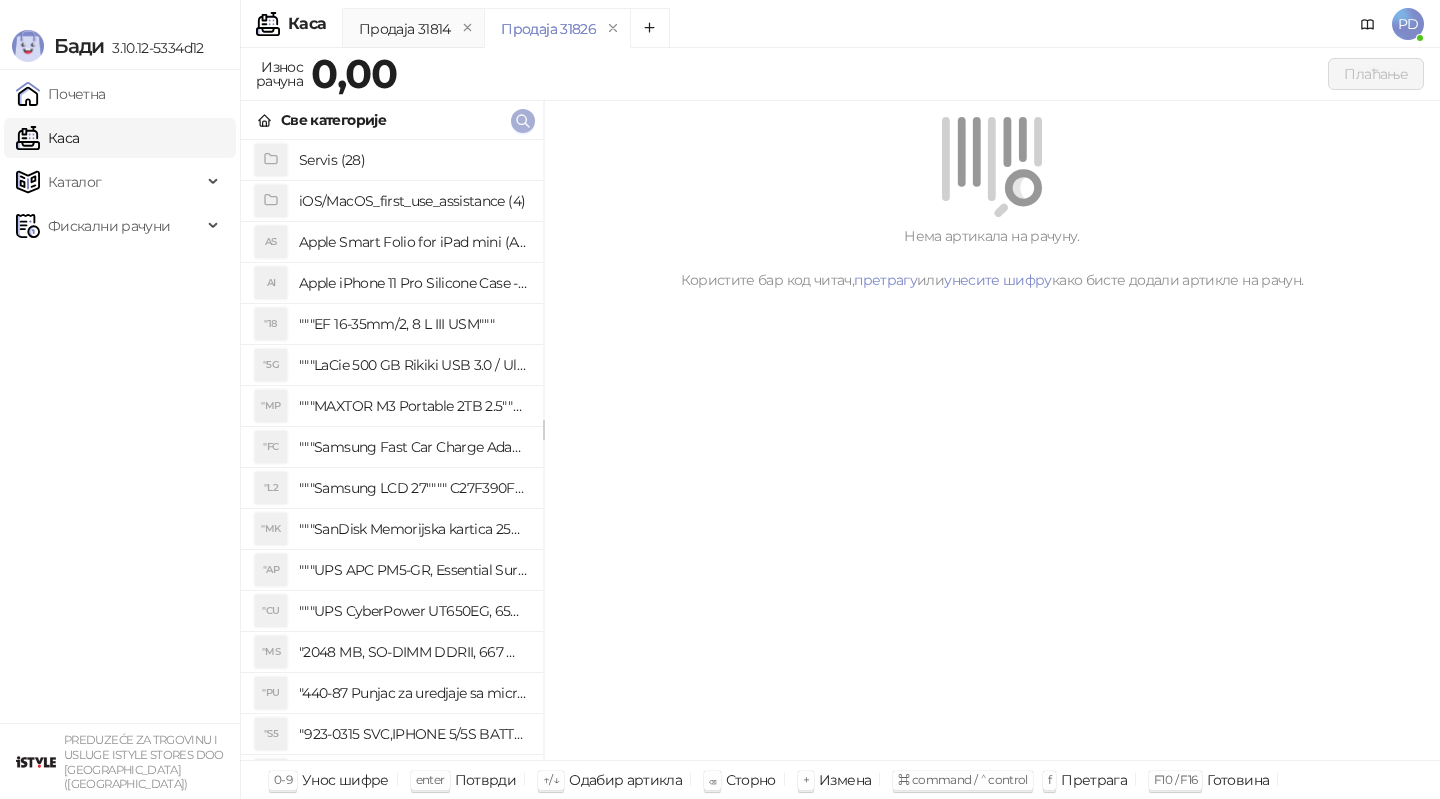 click 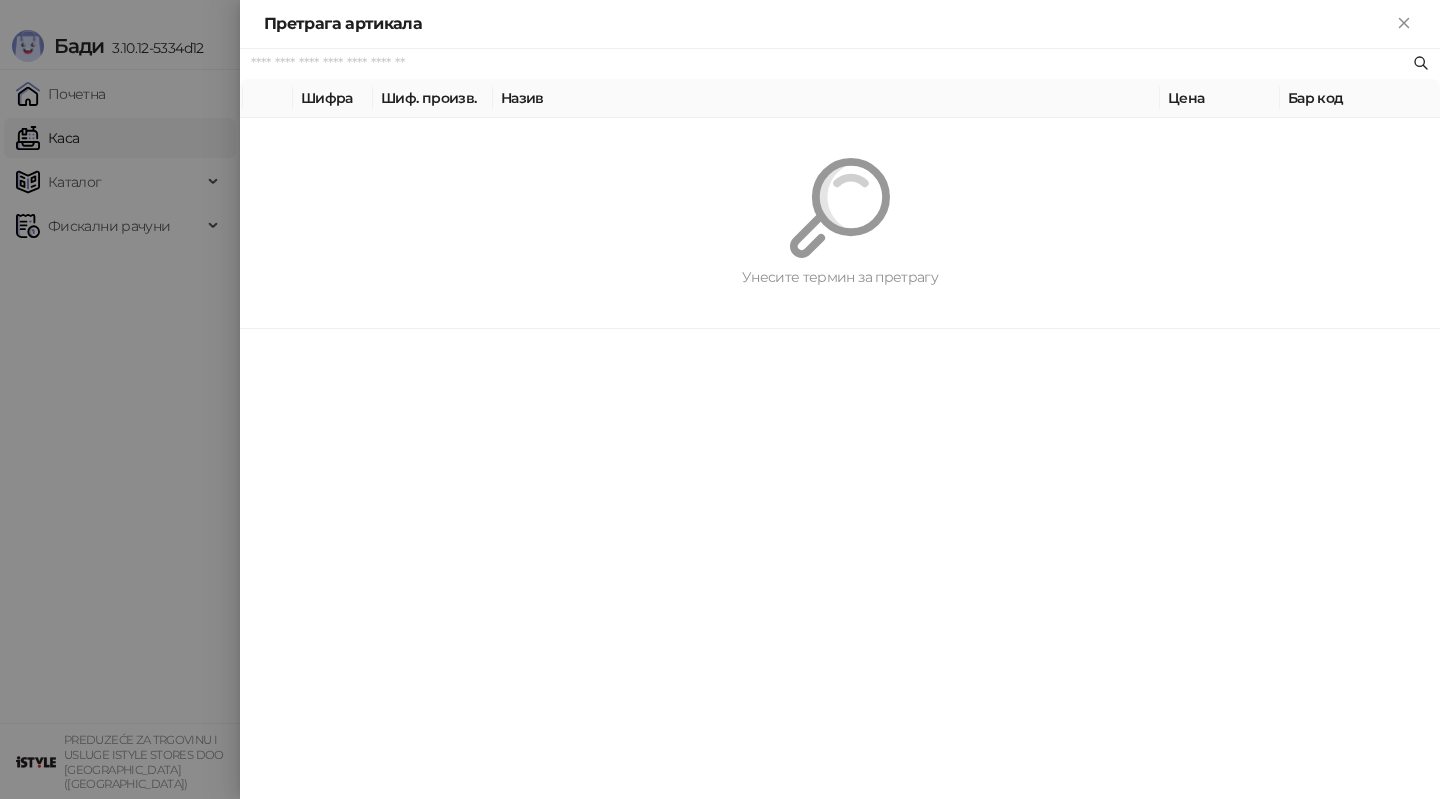 paste on "*********" 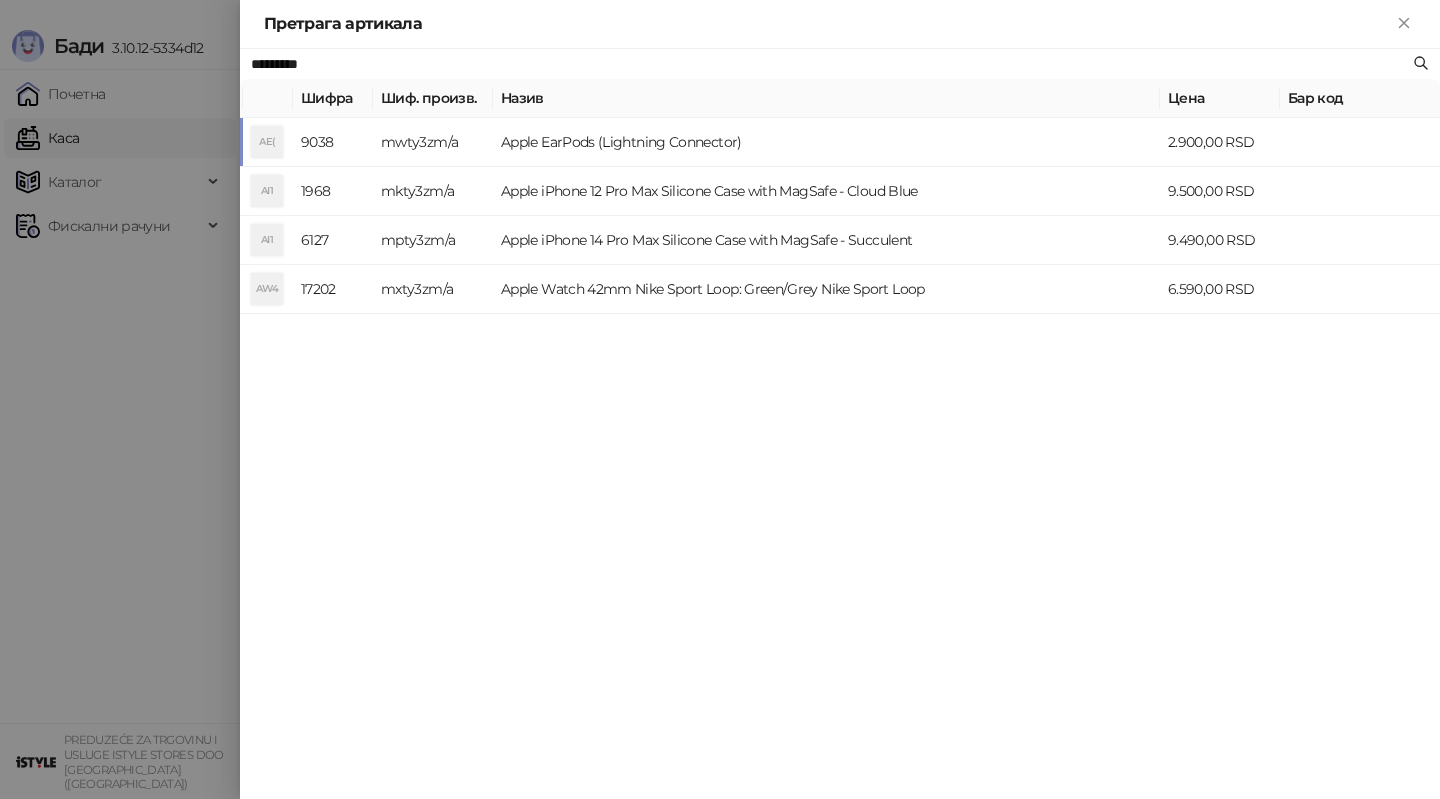 type on "*********" 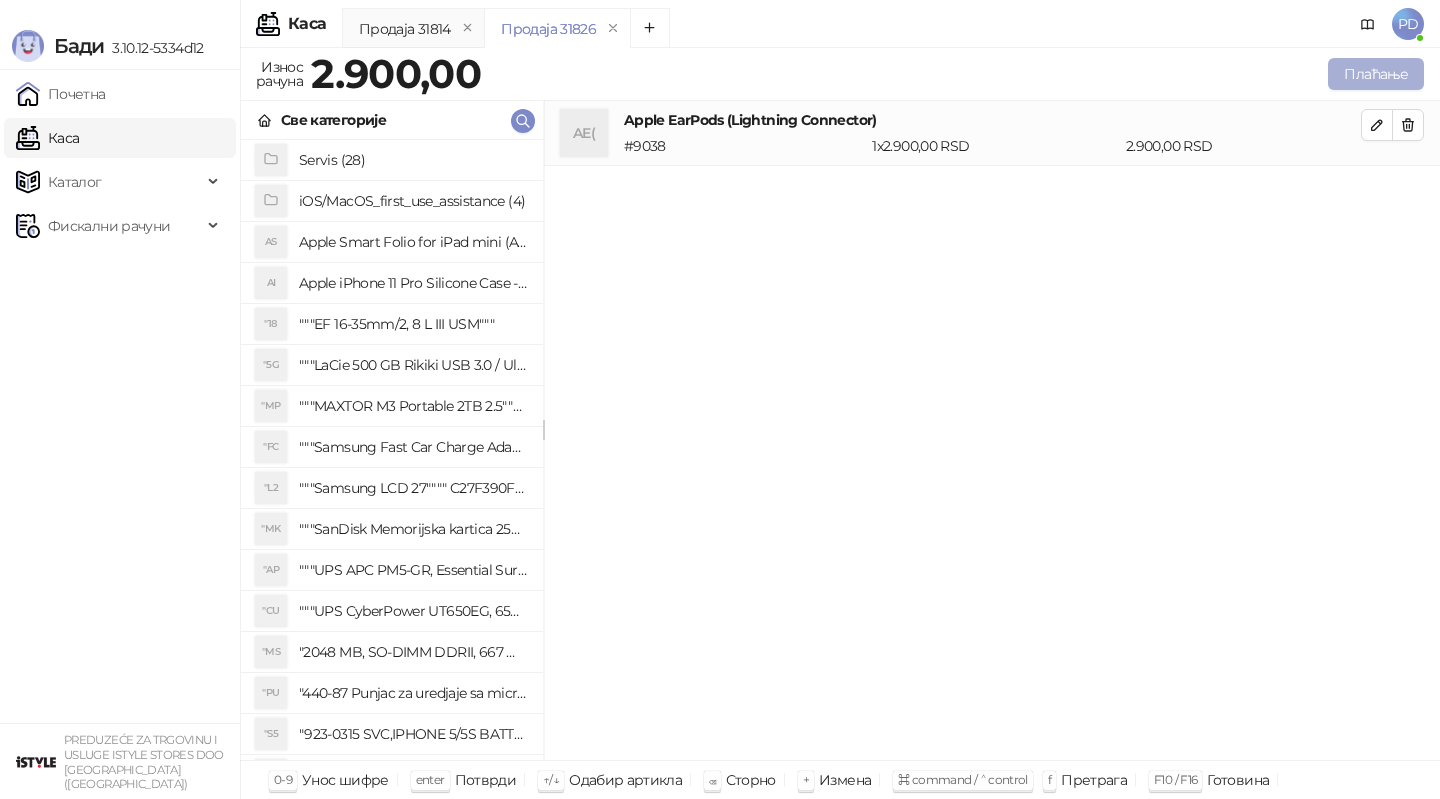 click on "Плаћање" at bounding box center [1376, 74] 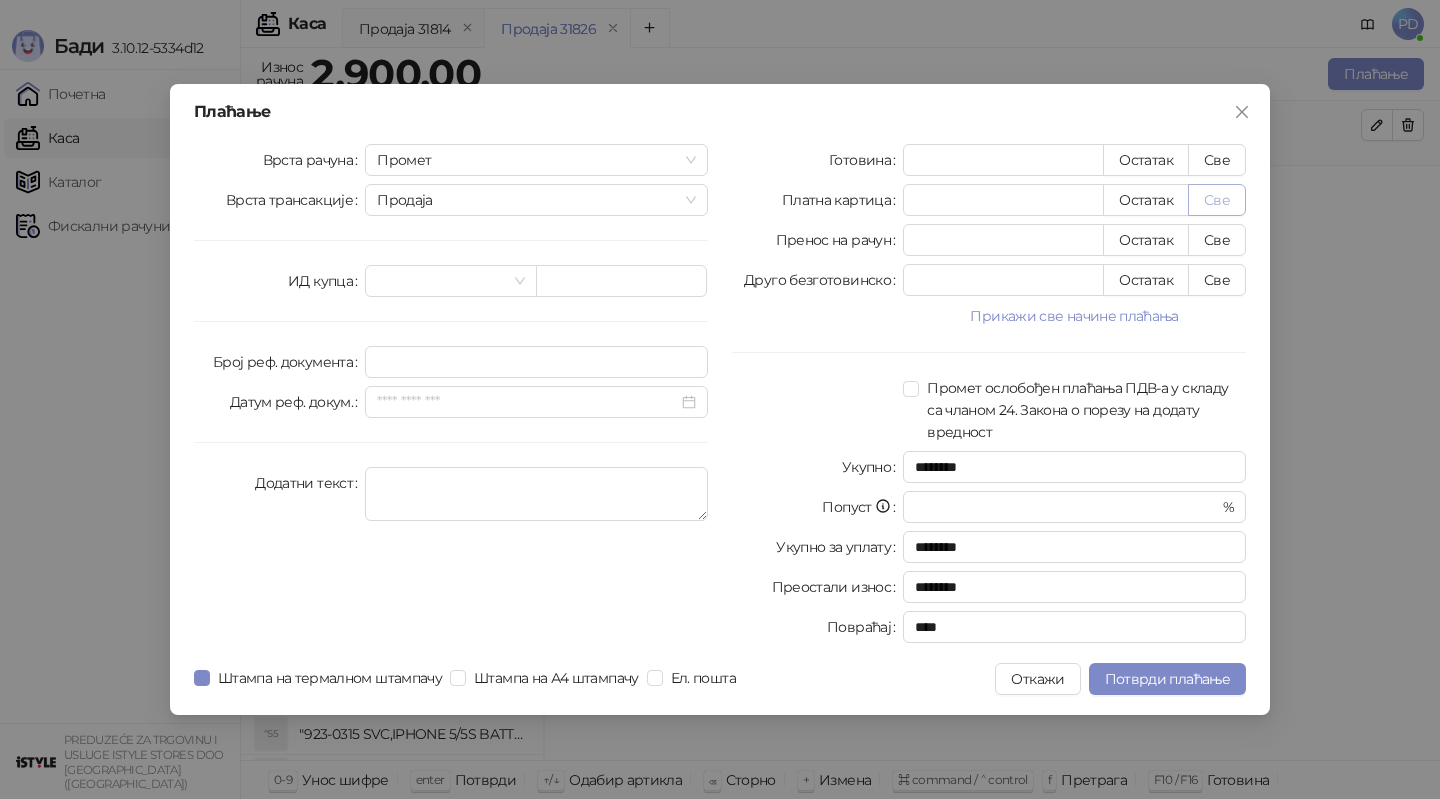 click on "Све" at bounding box center (1217, 200) 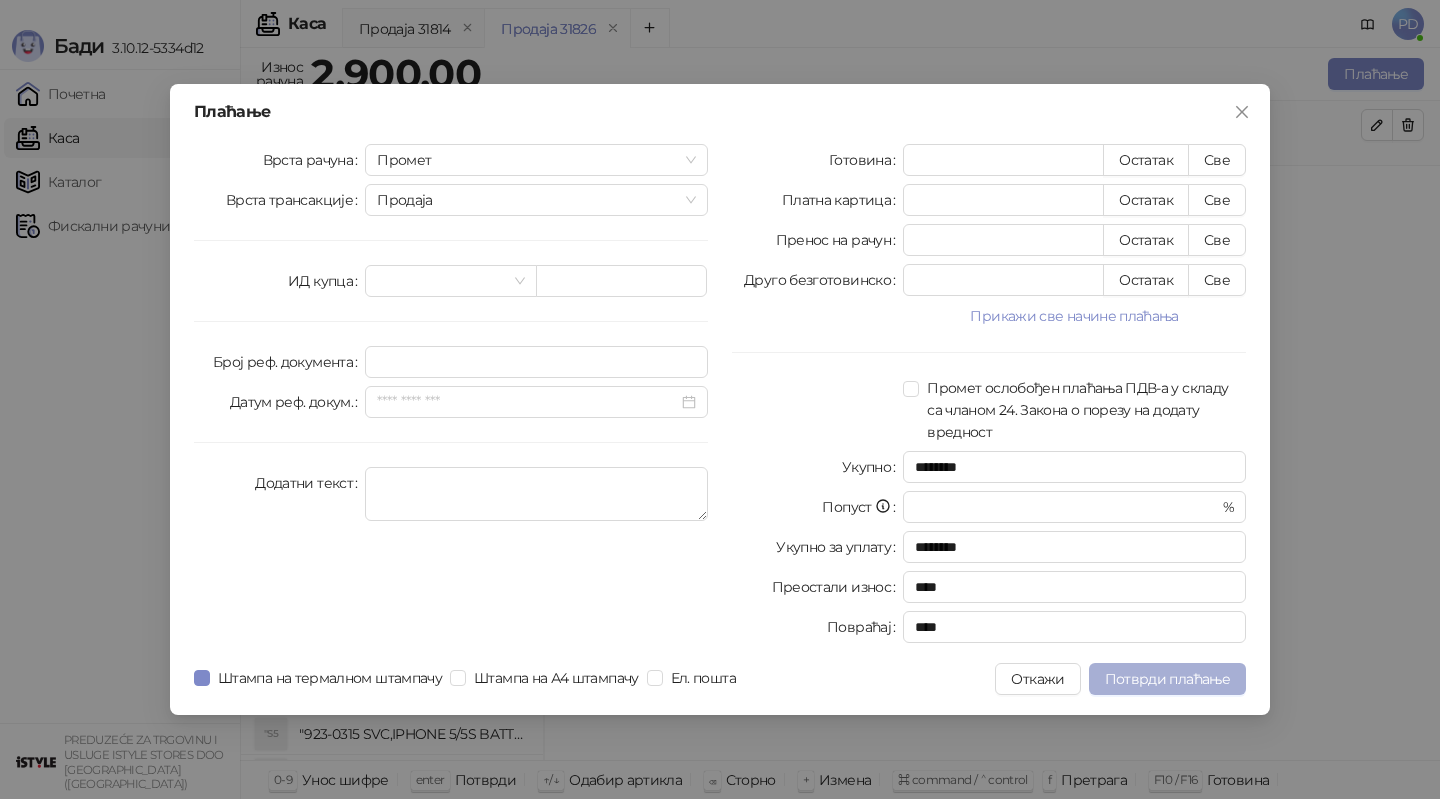 click on "Потврди плаћање" at bounding box center [1167, 679] 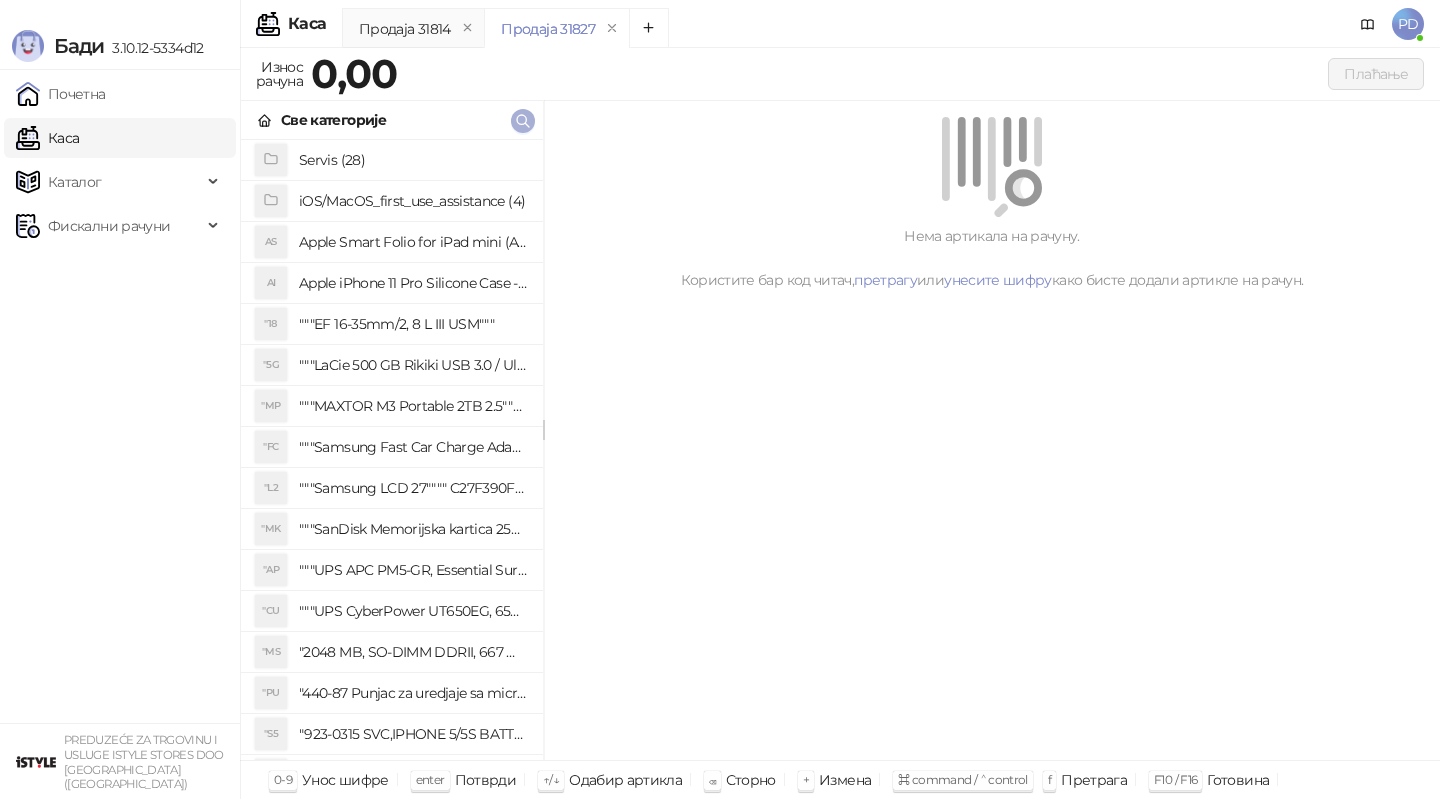 click 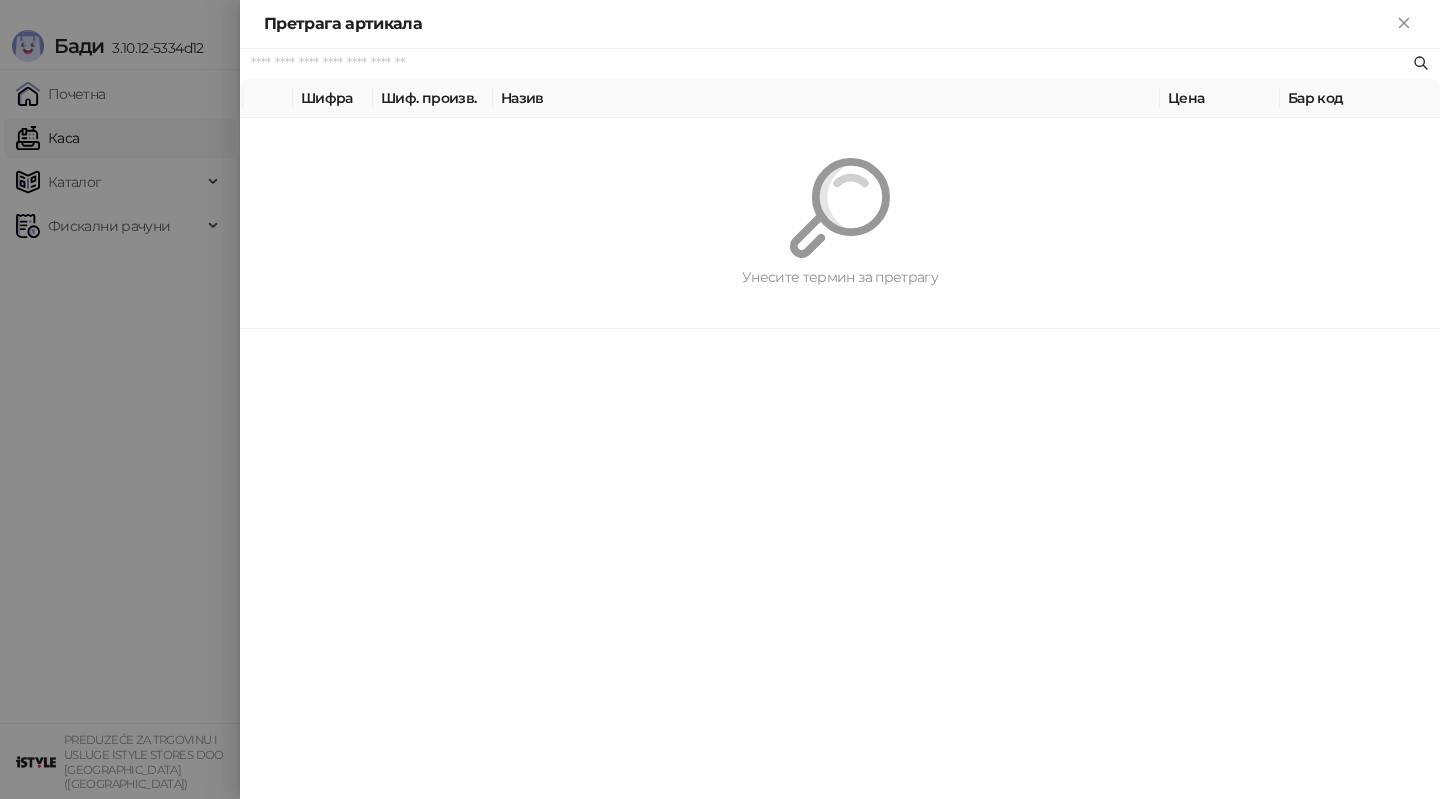 paste on "*********" 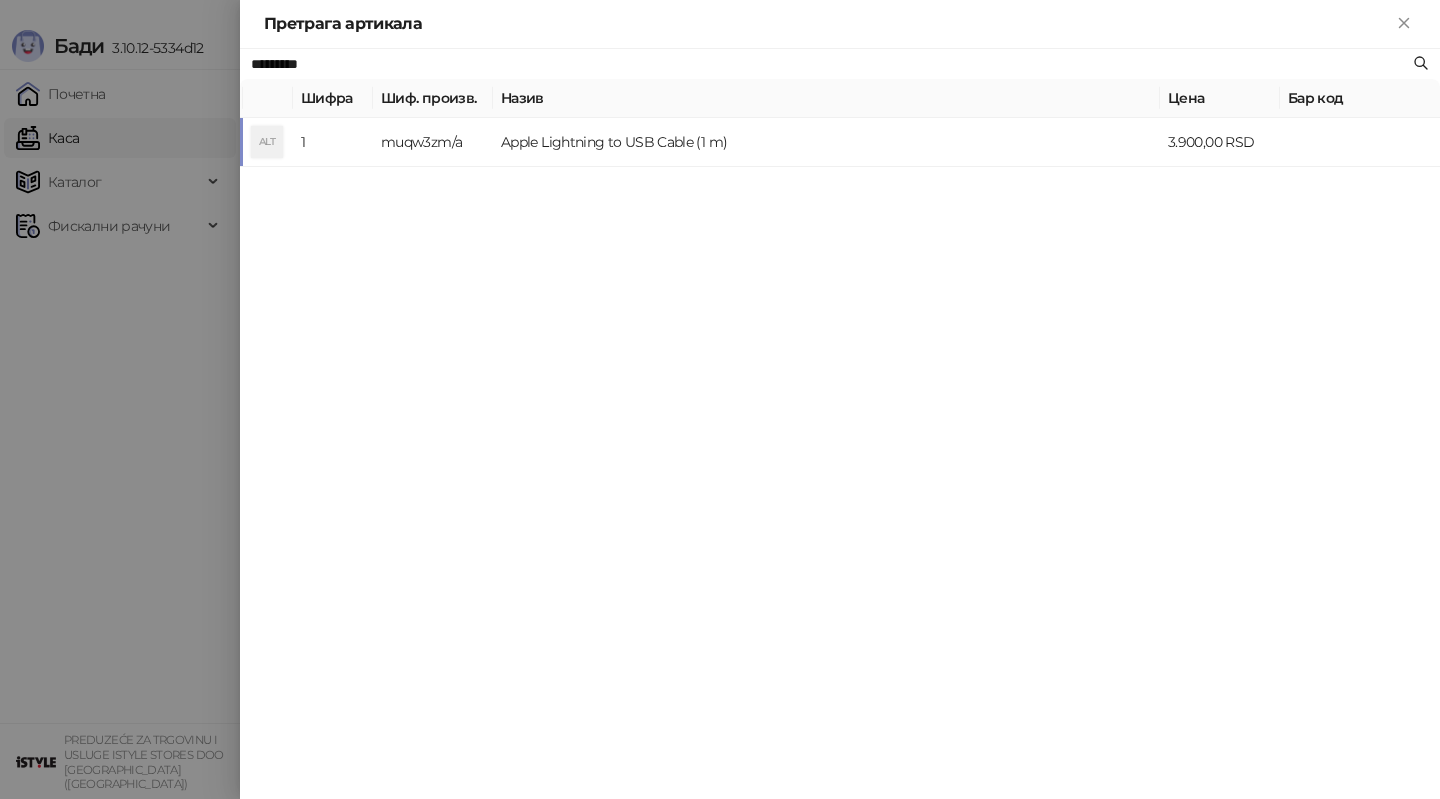 type on "*********" 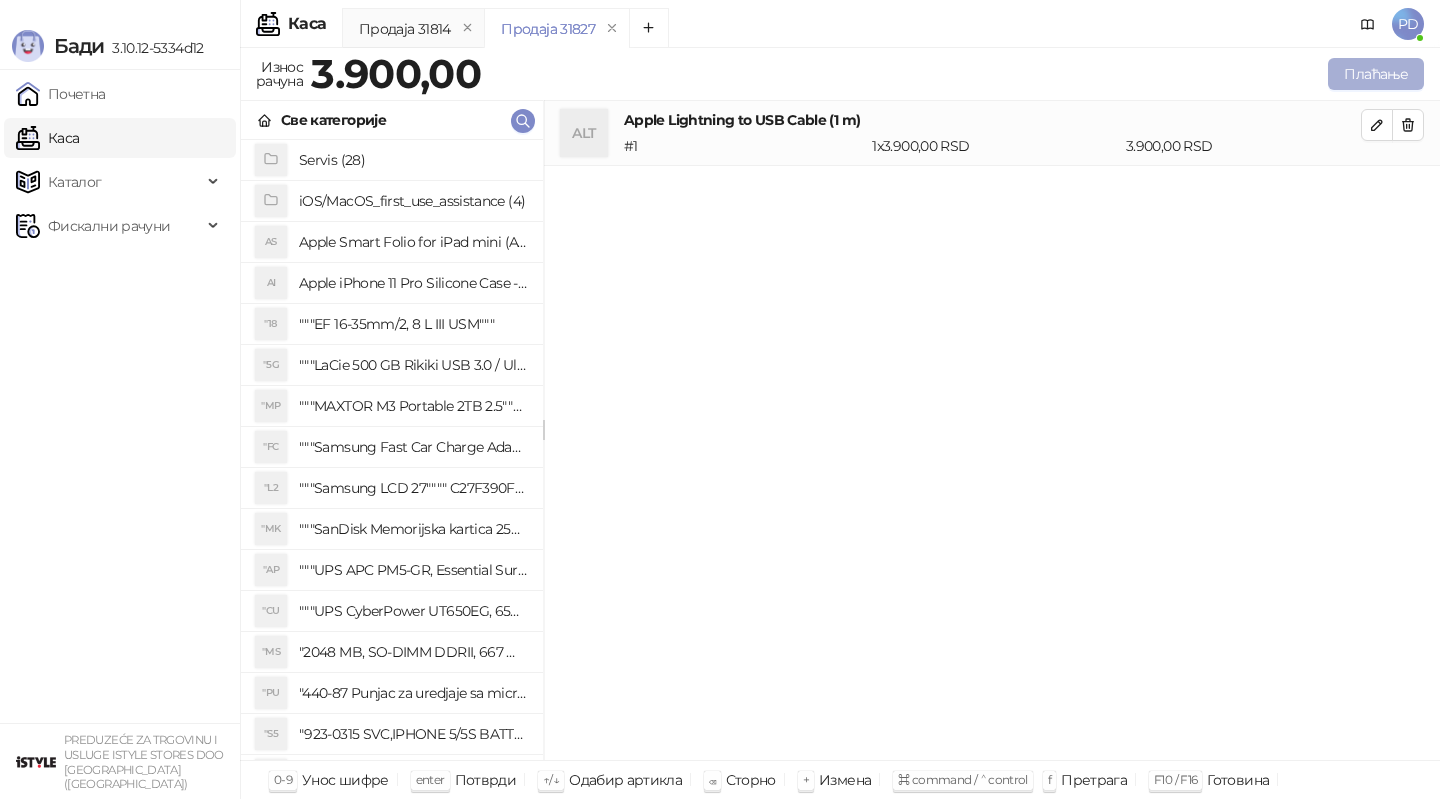 click on "Плаћање" at bounding box center (1376, 74) 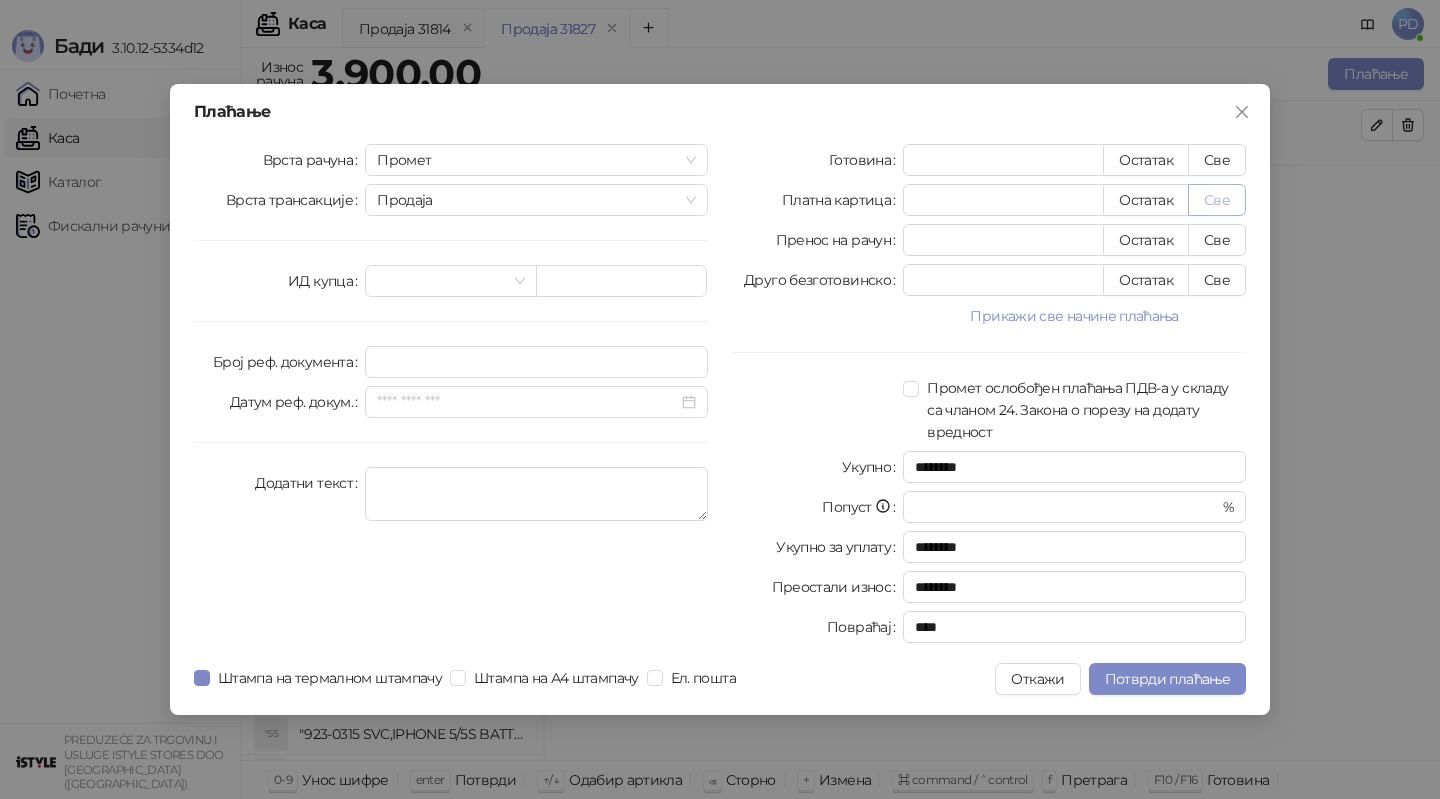 click on "Све" at bounding box center (1217, 200) 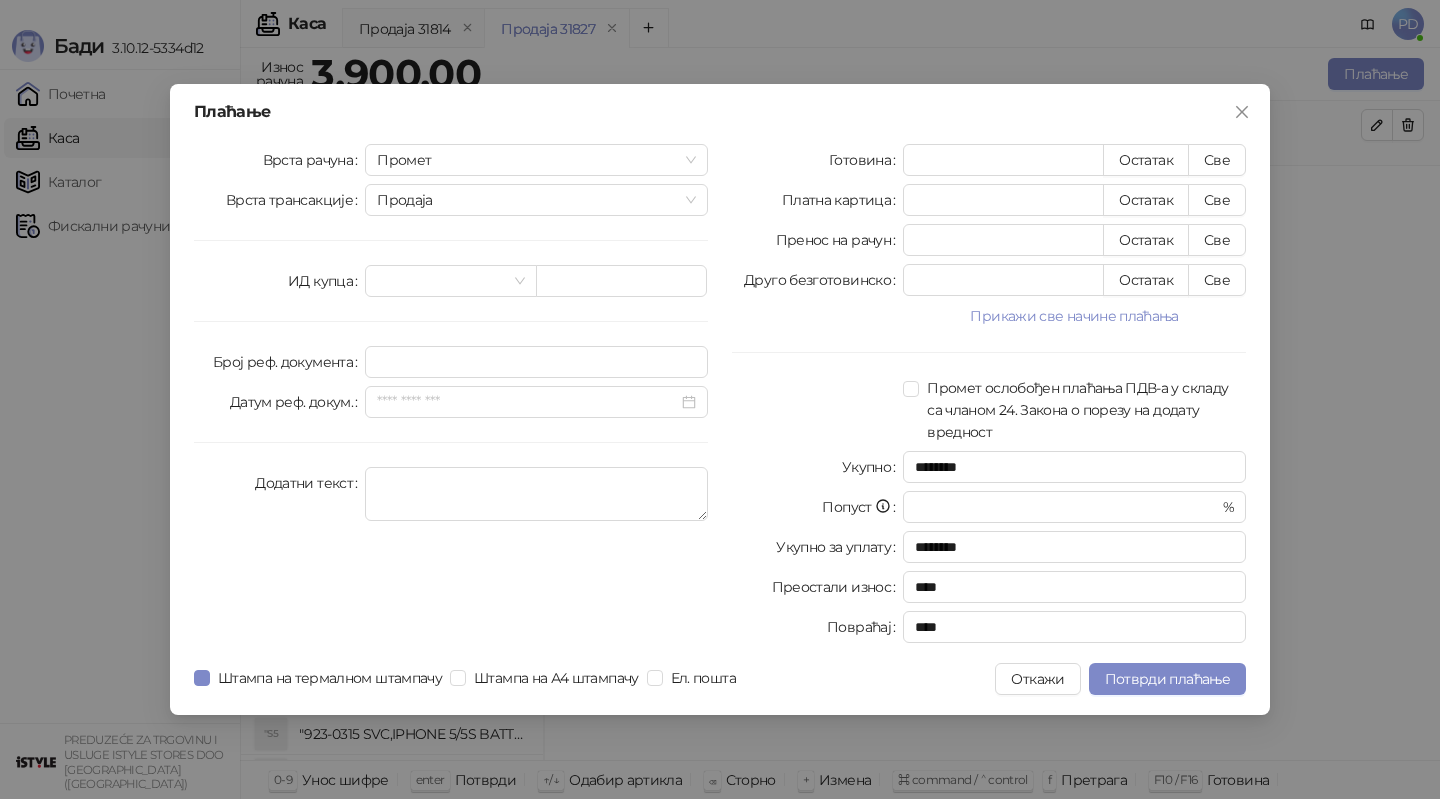 click on "Друго безготовинско" at bounding box center (823, 280) 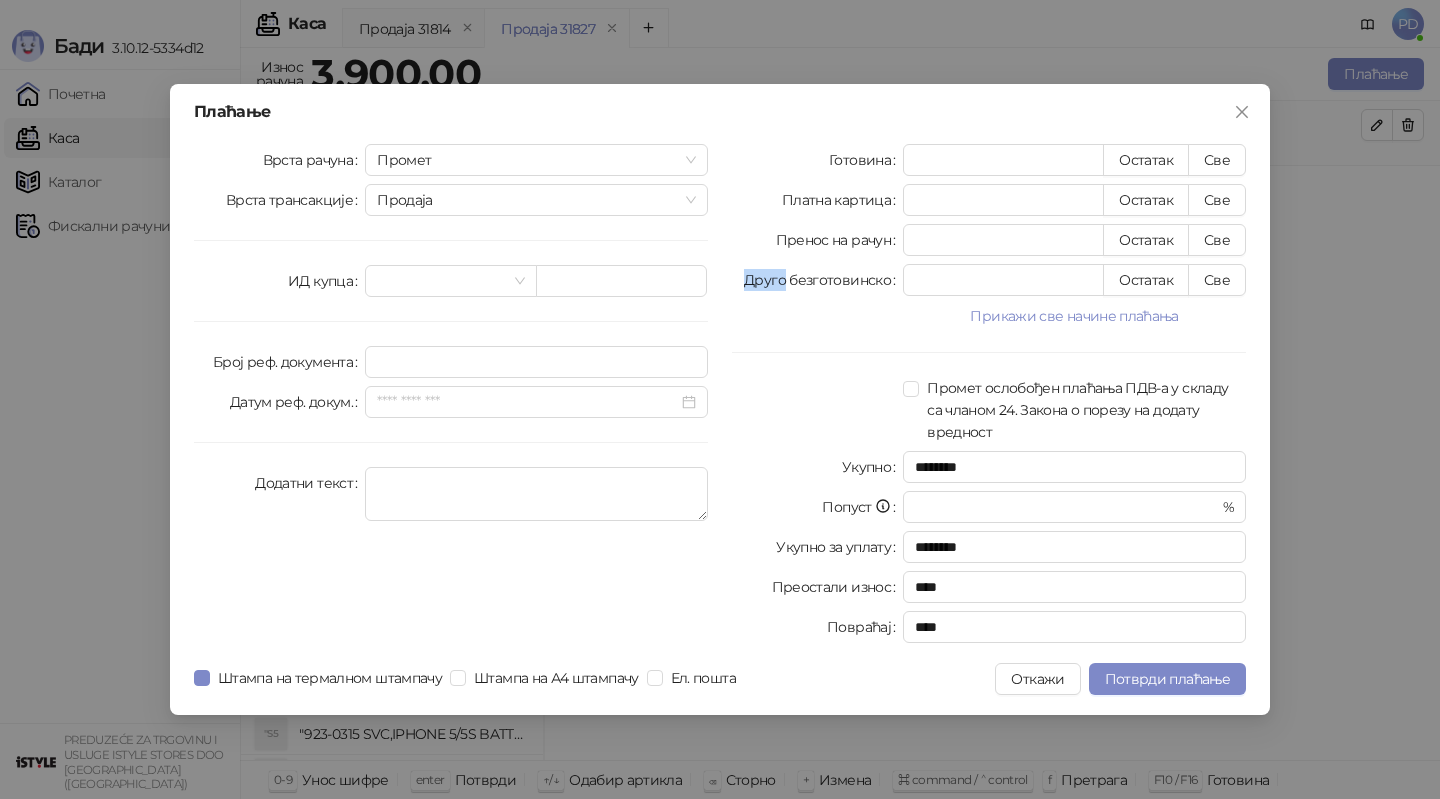 click on "Друго безготовинско" at bounding box center (823, 280) 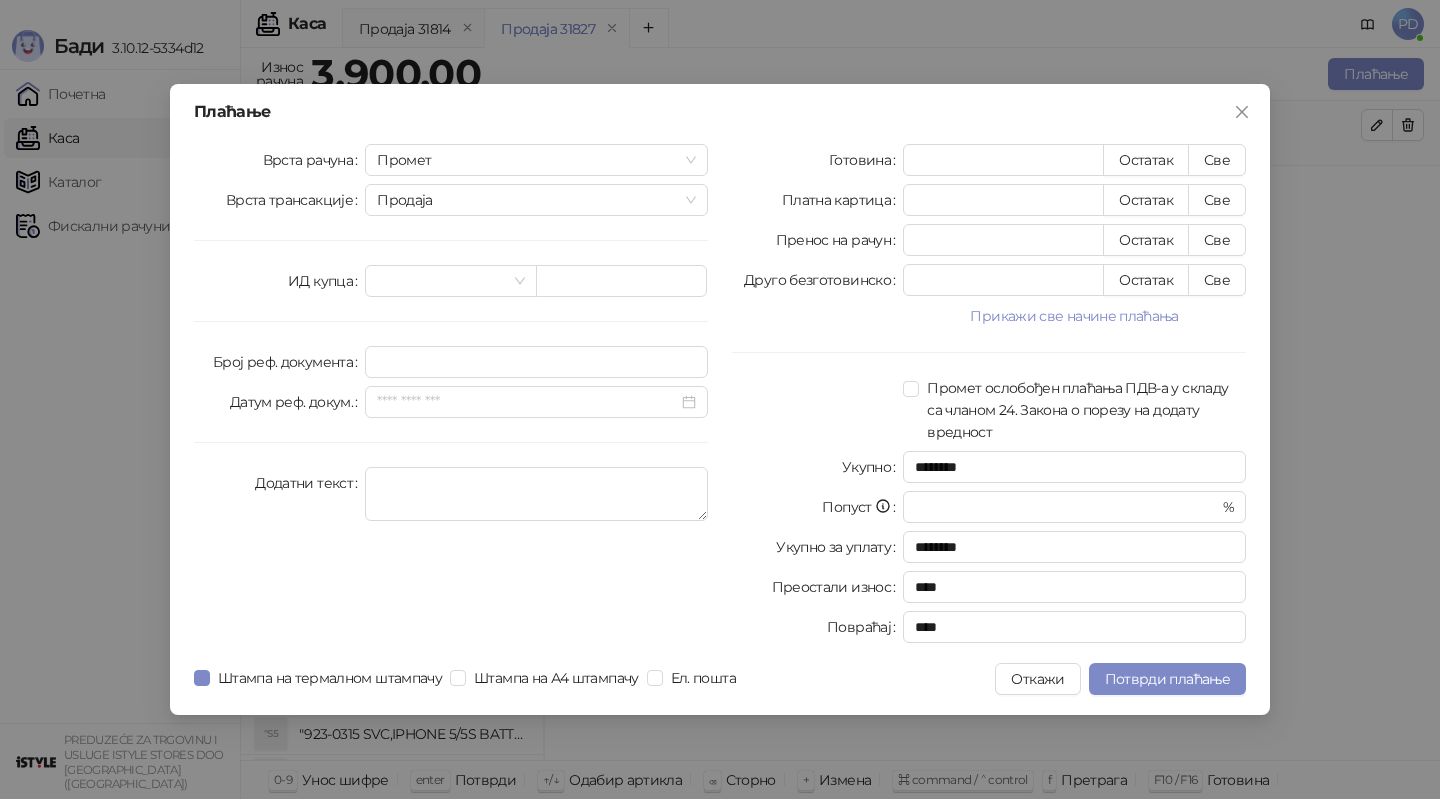 click on "Друго безготовинско" at bounding box center (823, 280) 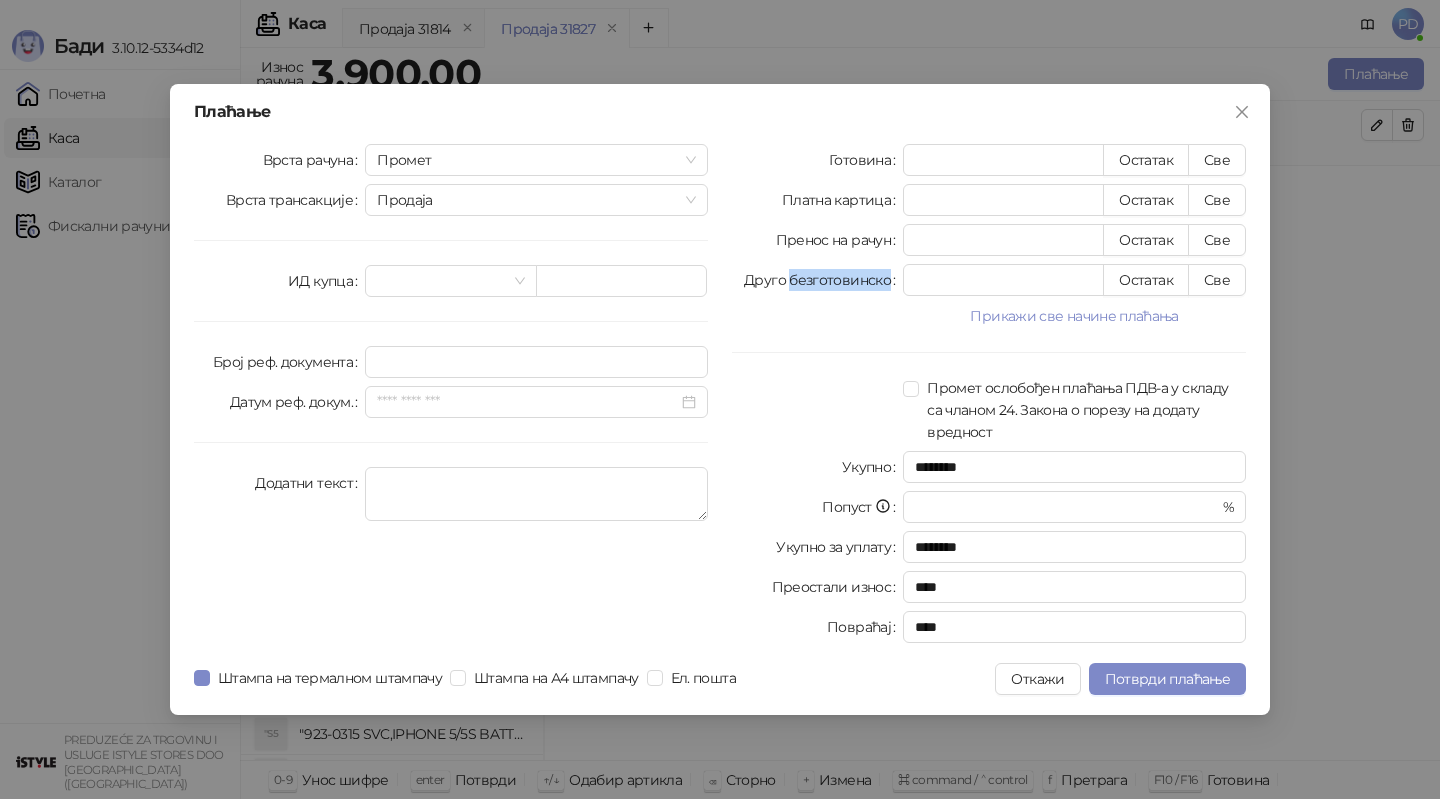 click on "Друго безготовинско" at bounding box center (823, 280) 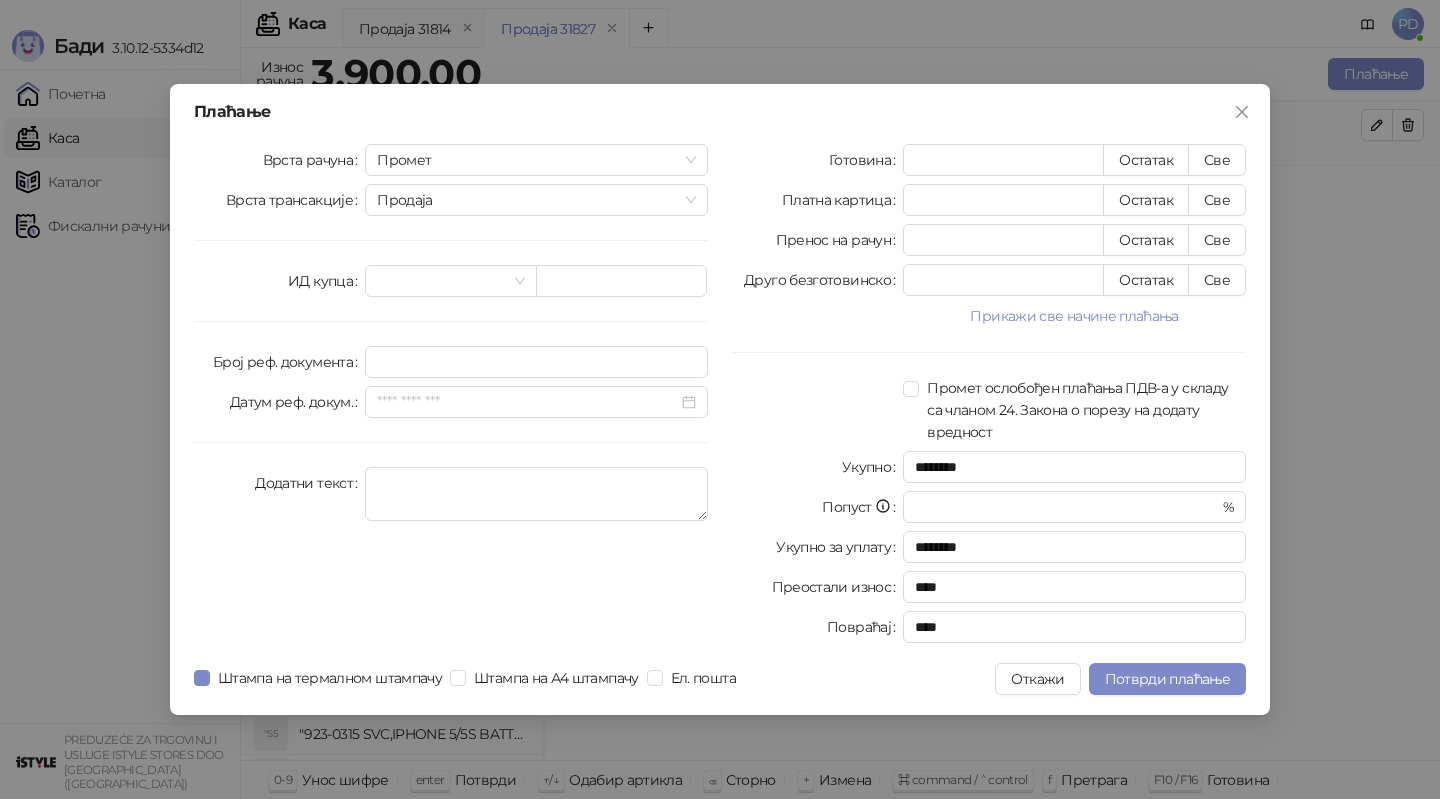 click on "Пренос на рачун" at bounding box center [840, 240] 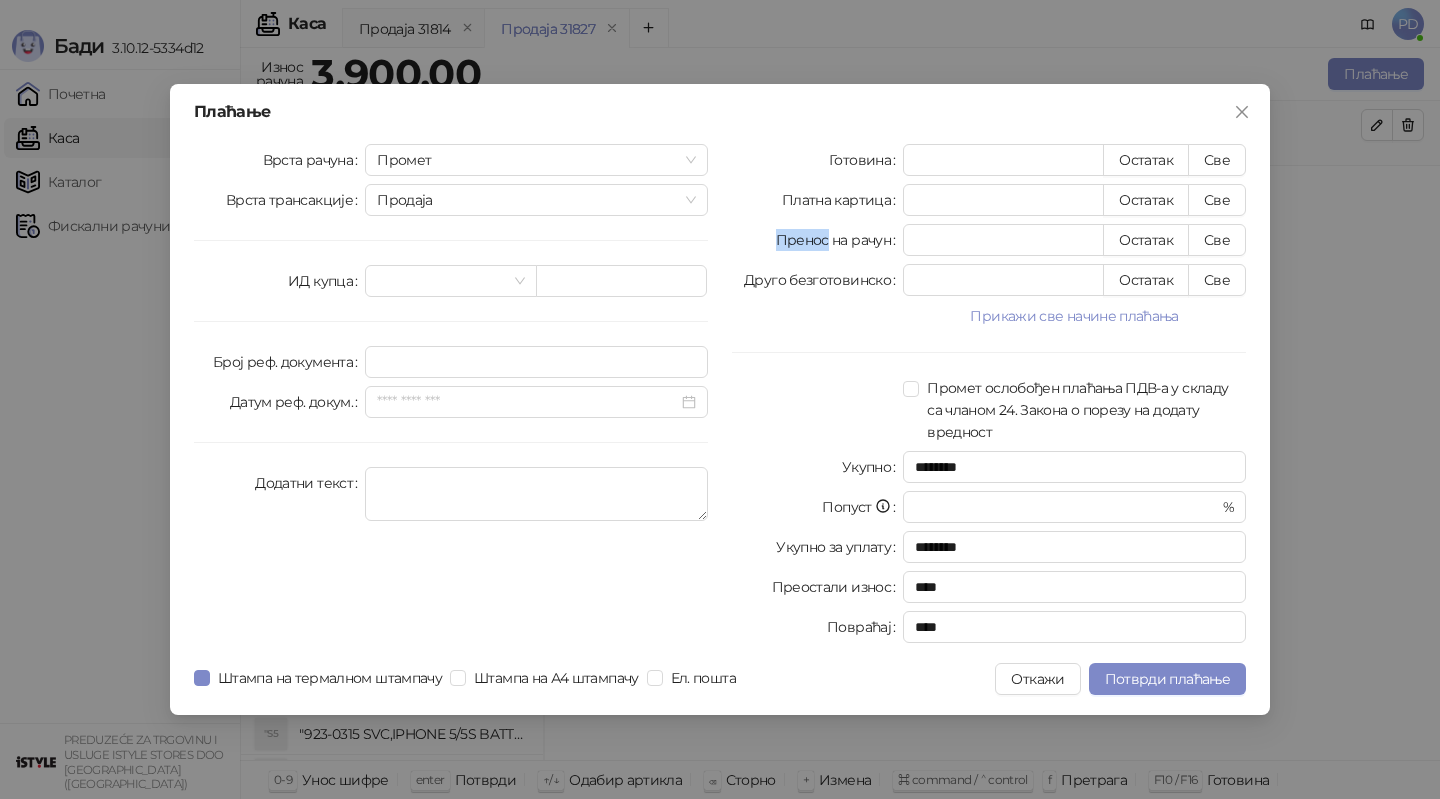 click on "Пренос на рачун" at bounding box center (840, 240) 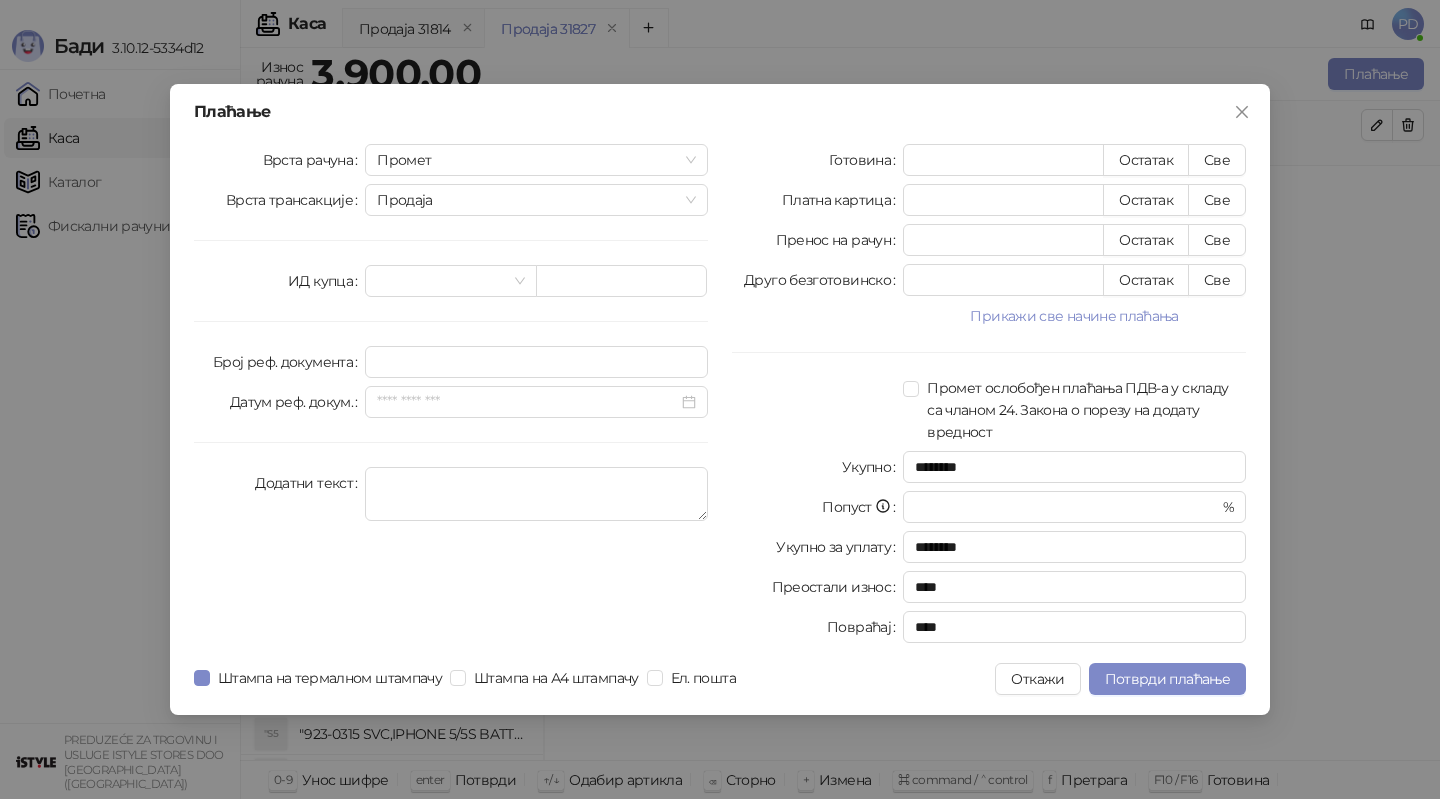 click on "Готовина" at bounding box center [817, 160] 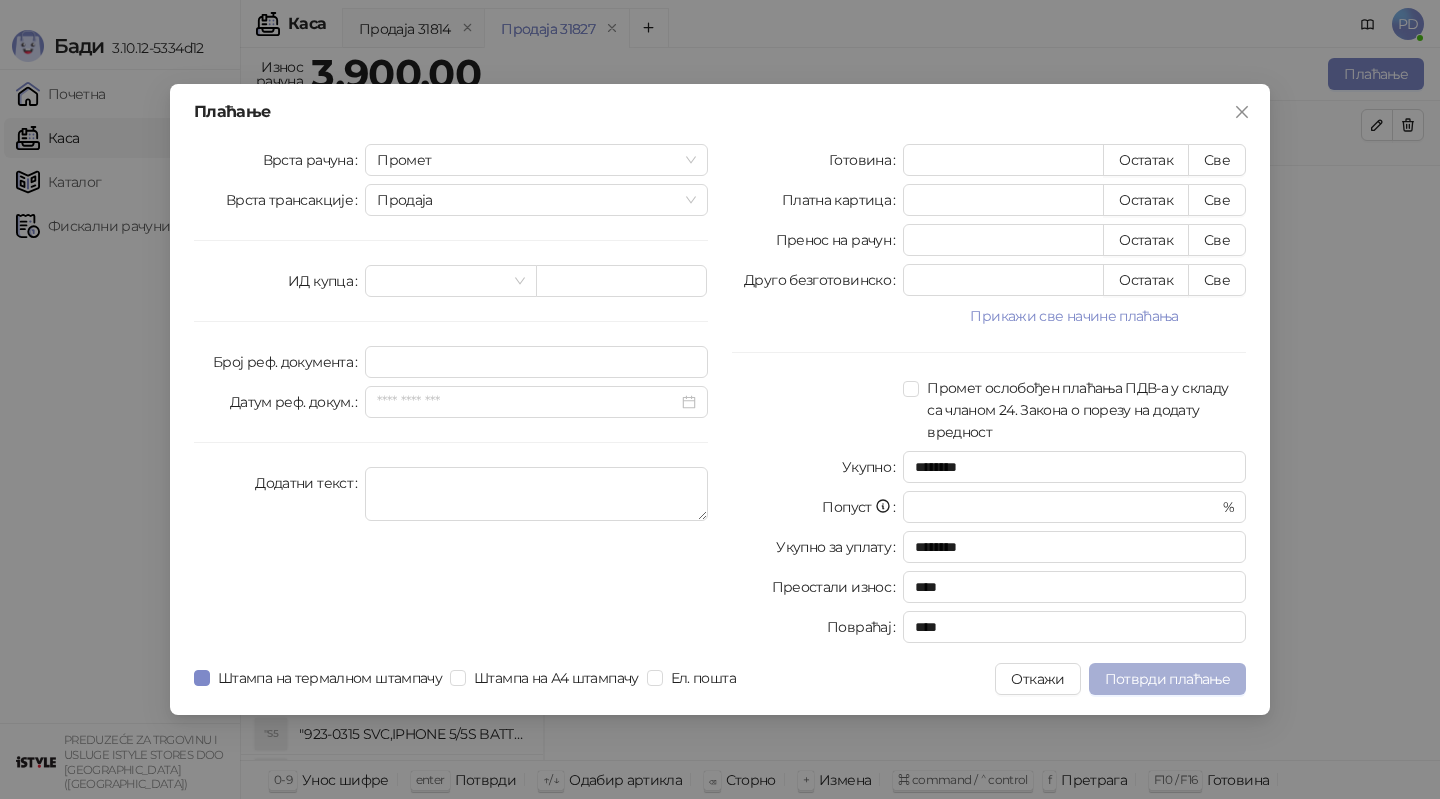 click on "Потврди плаћање" at bounding box center [1167, 679] 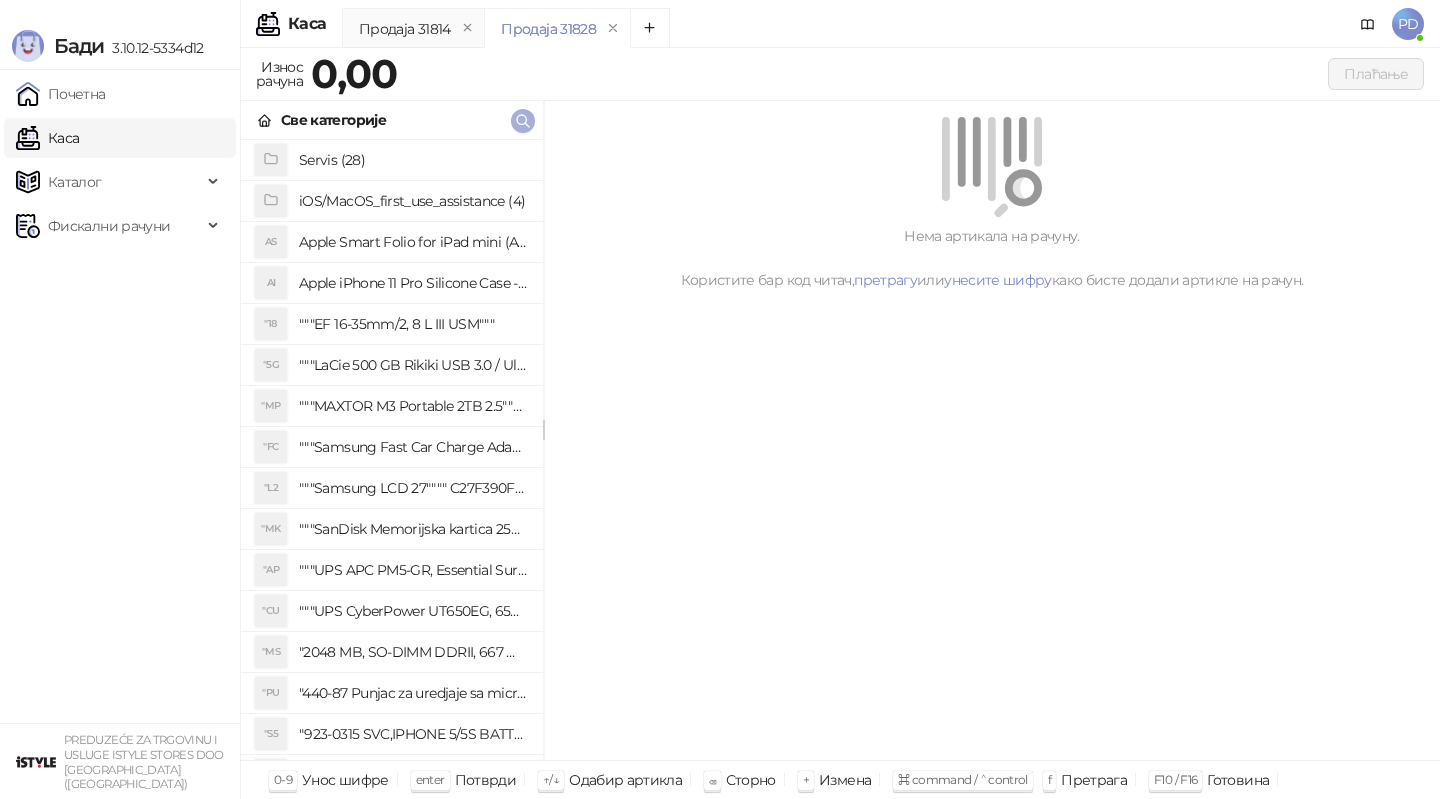click 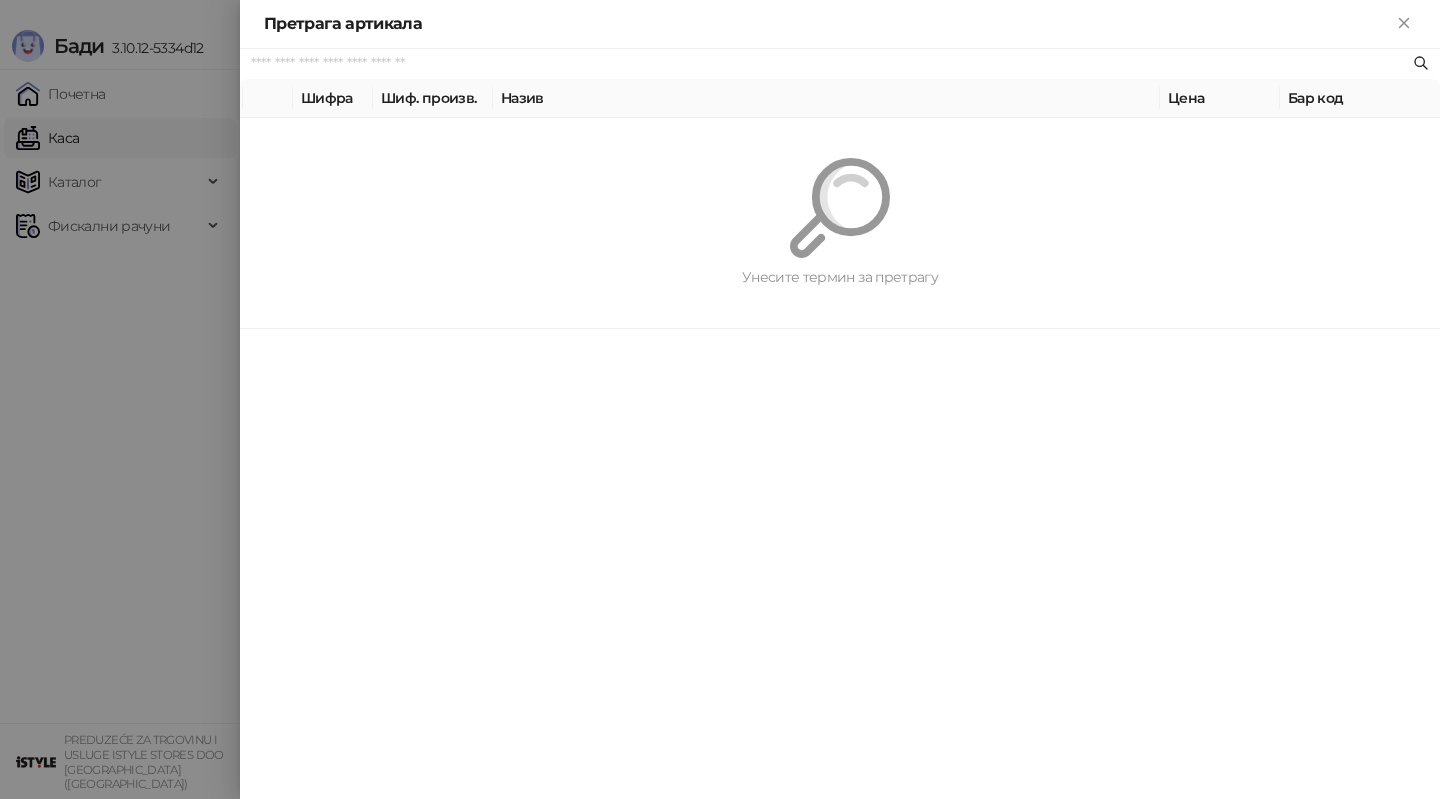 paste on "*********" 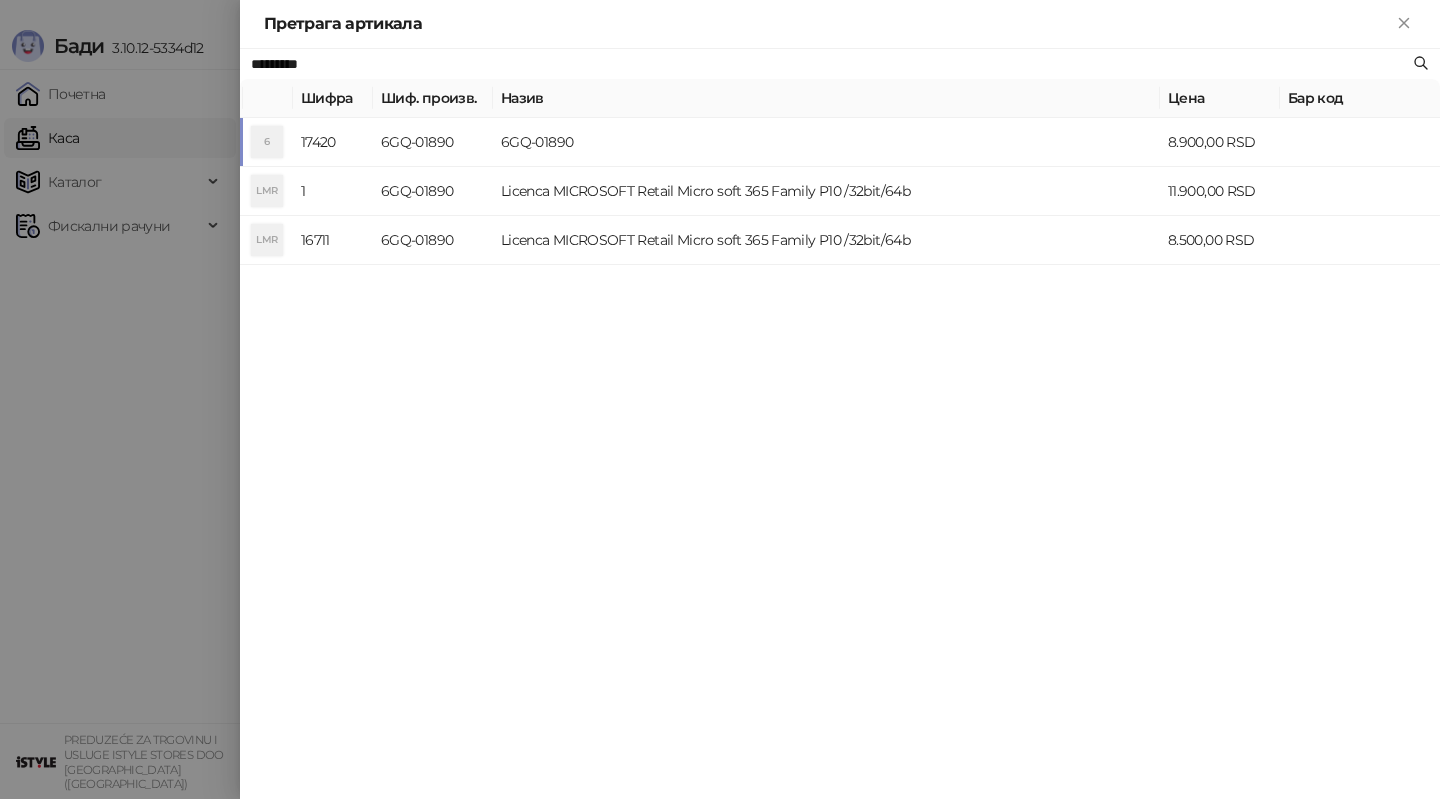 type on "*********" 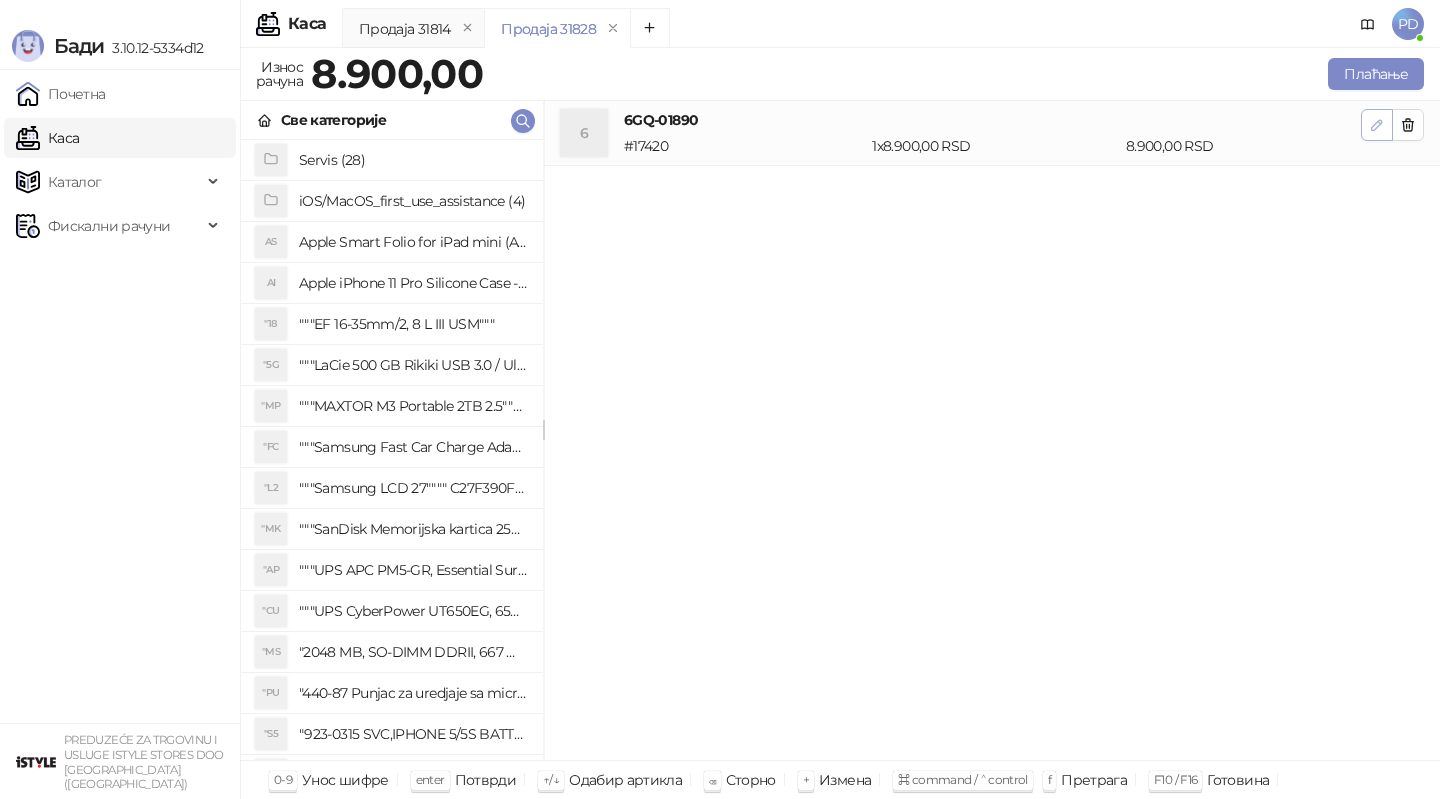 click at bounding box center (1377, 125) 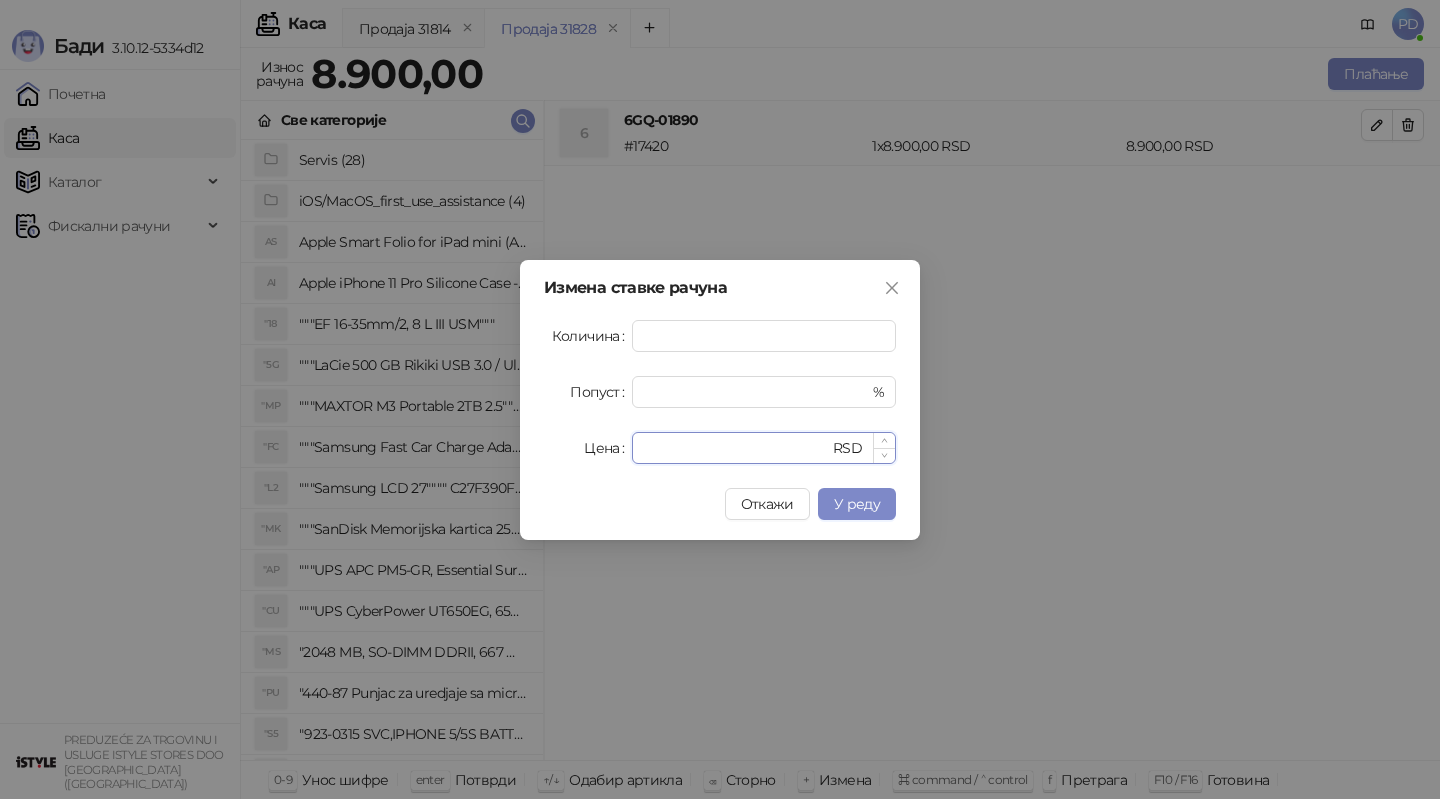 click on "****" at bounding box center [736, 448] 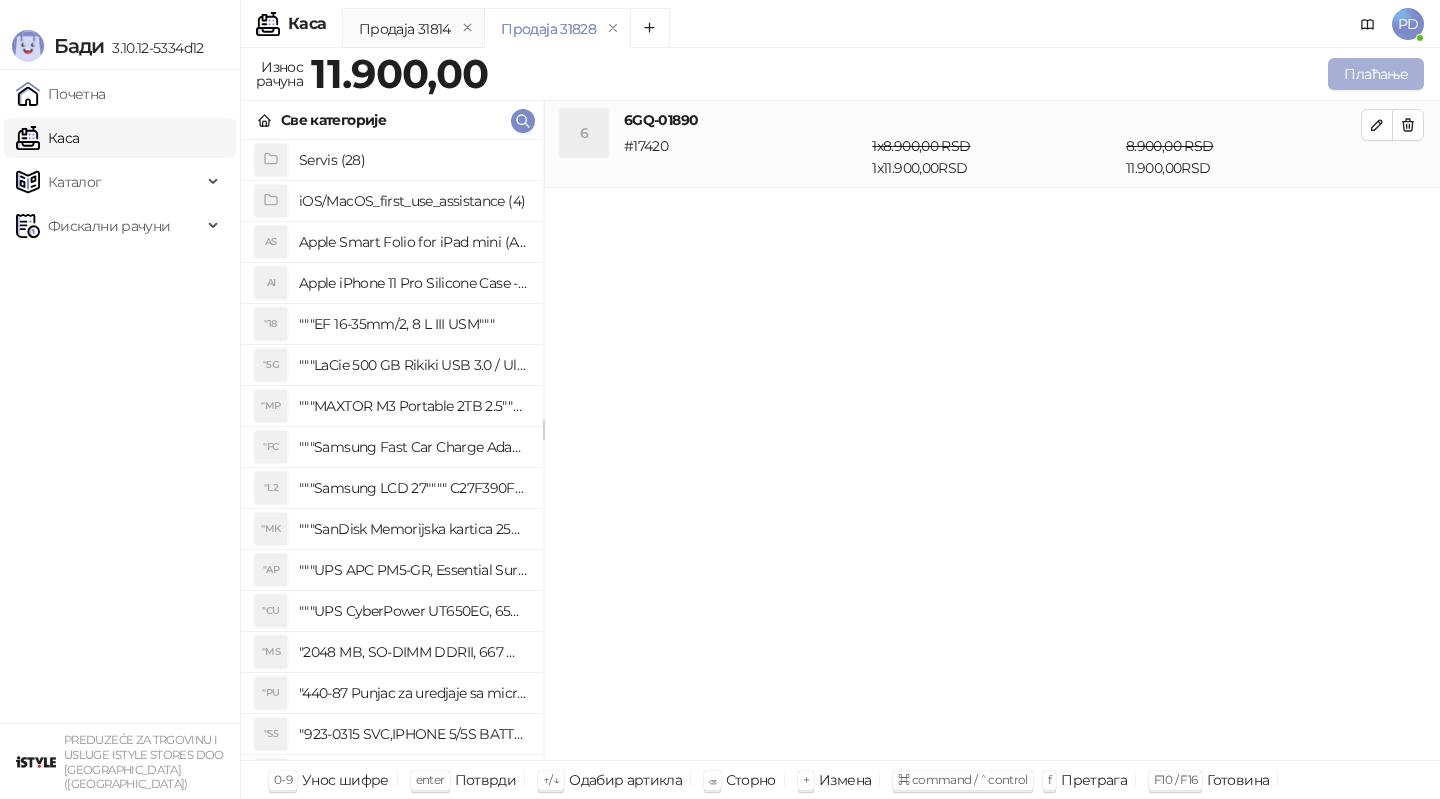 click on "Плаћање" at bounding box center (1376, 74) 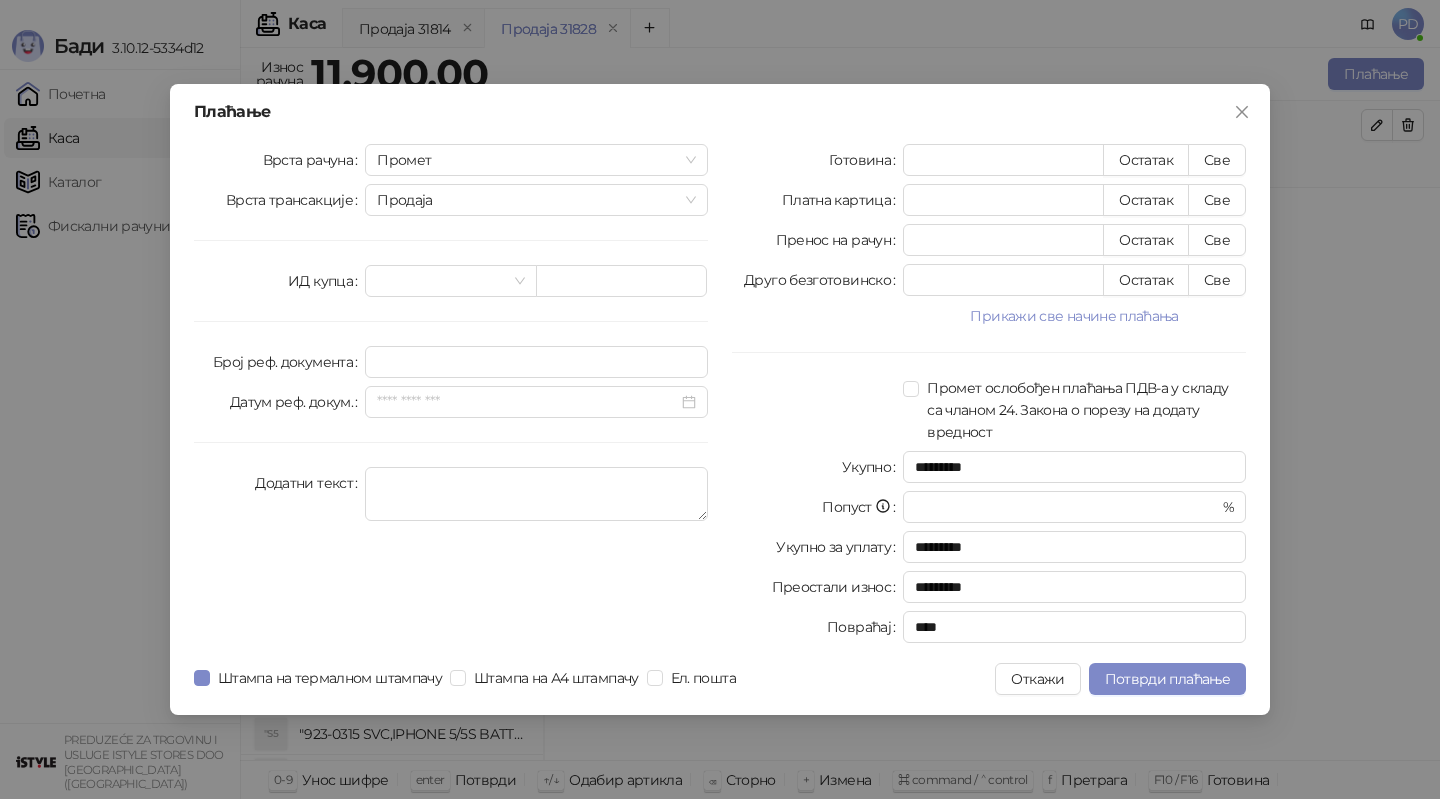 click on "Врста рачуна Промет Врста трансакције Продаја ИД купца Број реф. документа Датум реф. докум. Додатни текст" at bounding box center (451, 397) 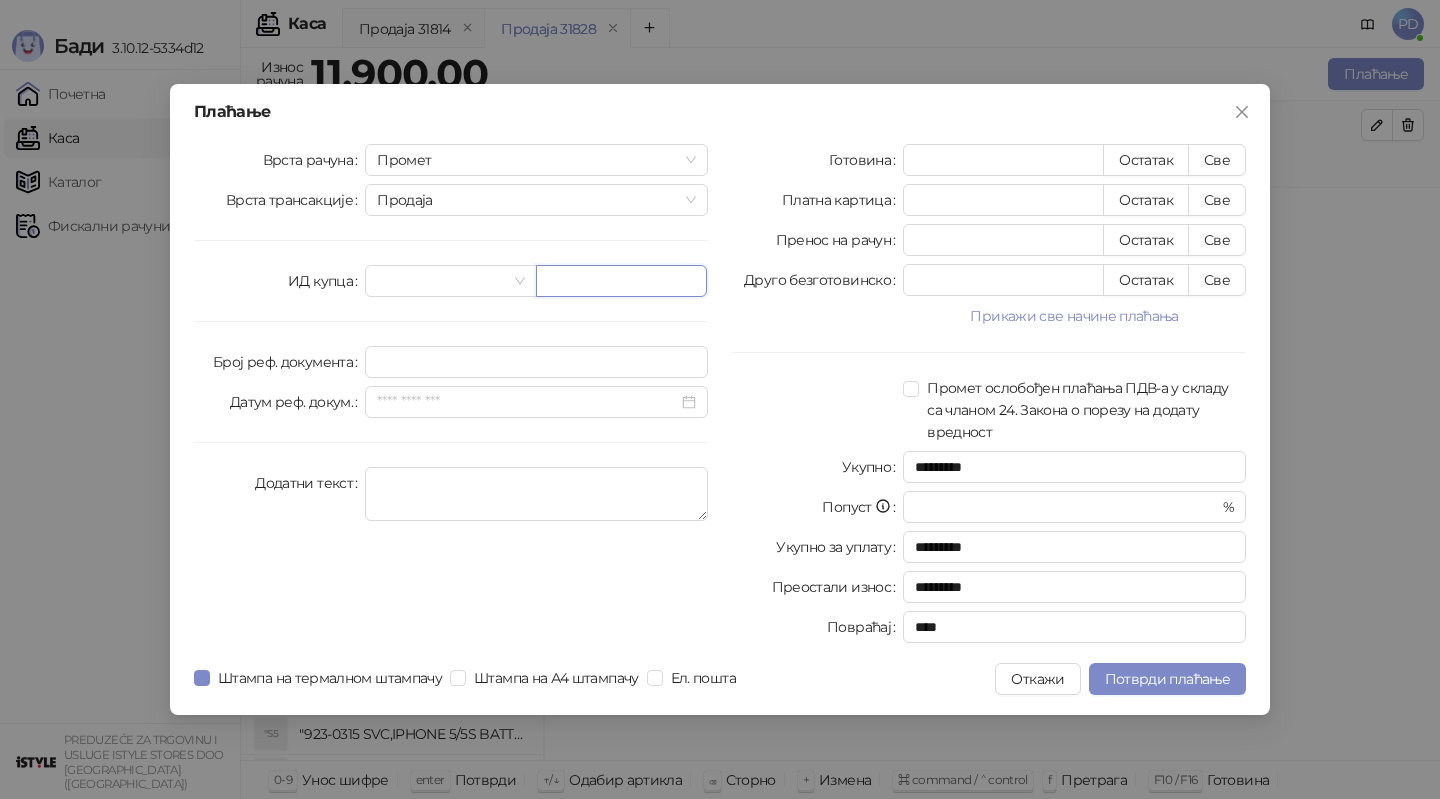 click at bounding box center (621, 281) 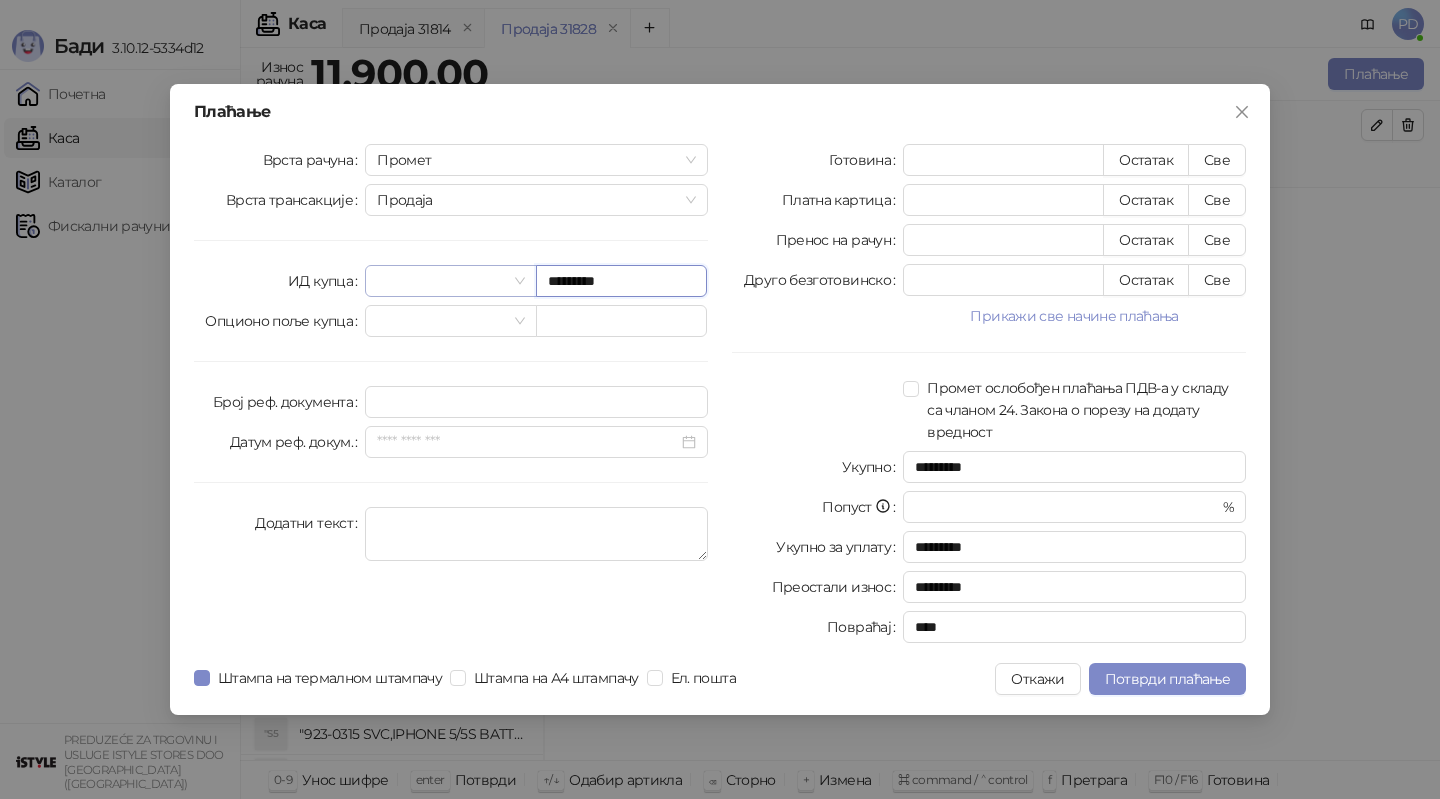 type on "*********" 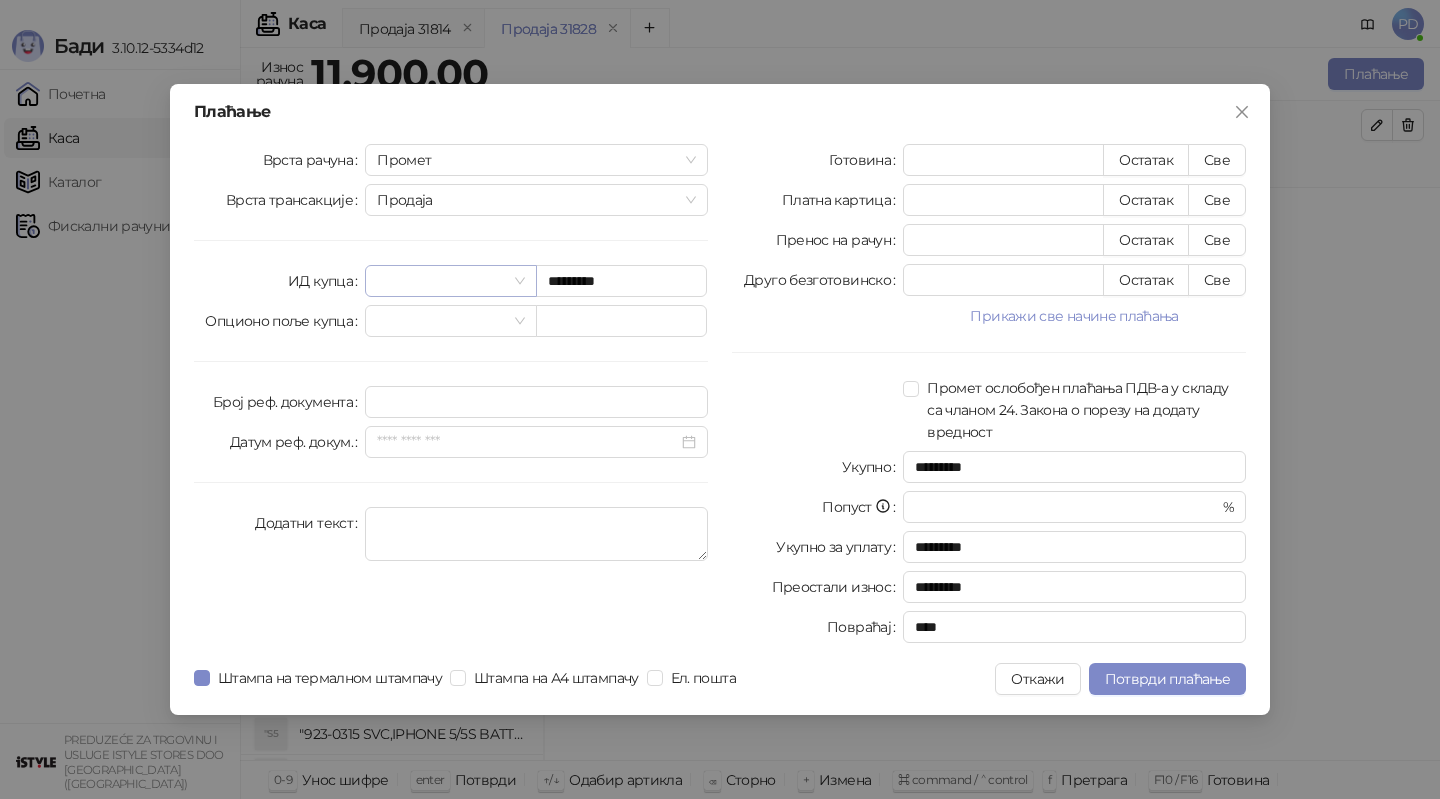 click at bounding box center (441, 281) 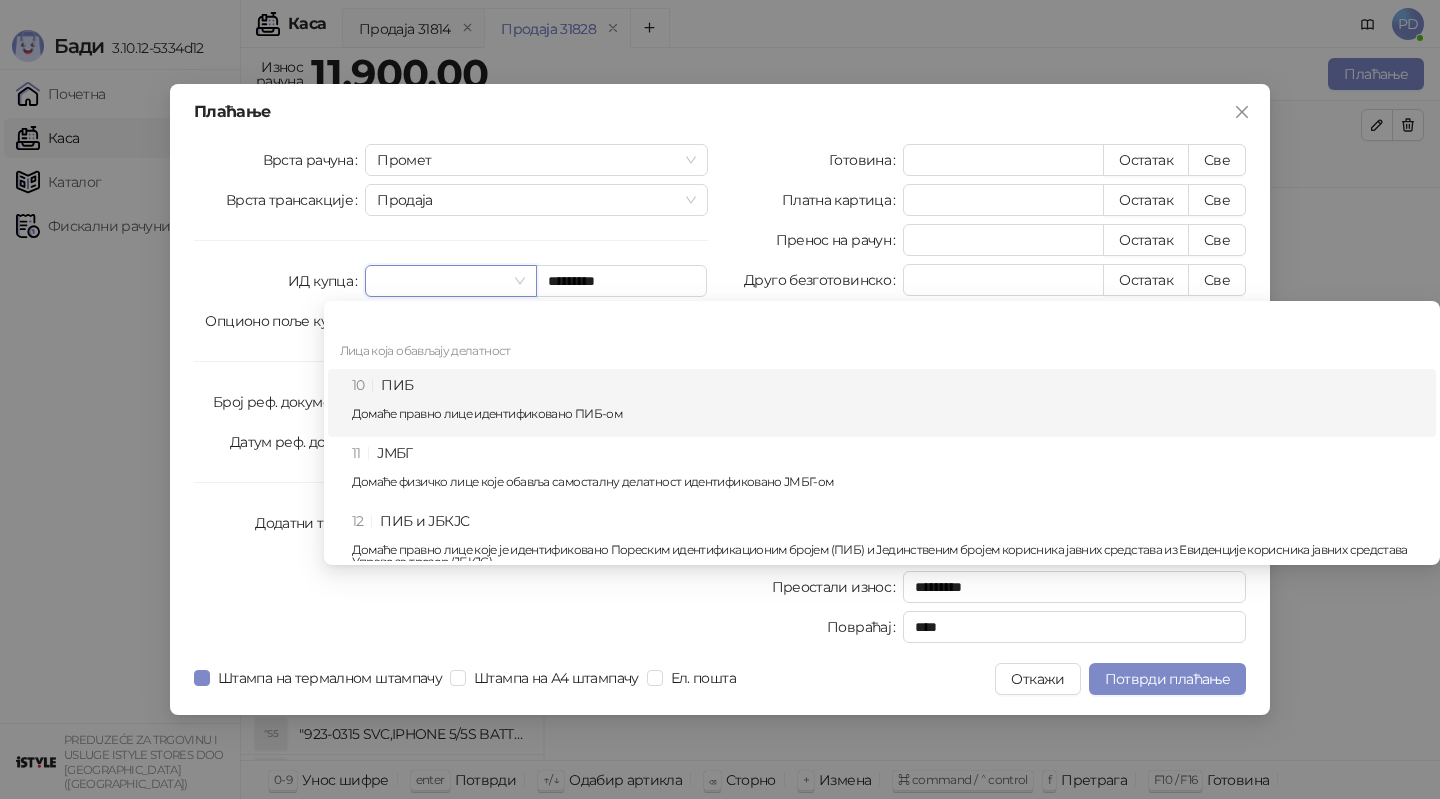 click on "10 ПИБ Домаће правно лице идентификовано ПИБ-ом" at bounding box center (888, 403) 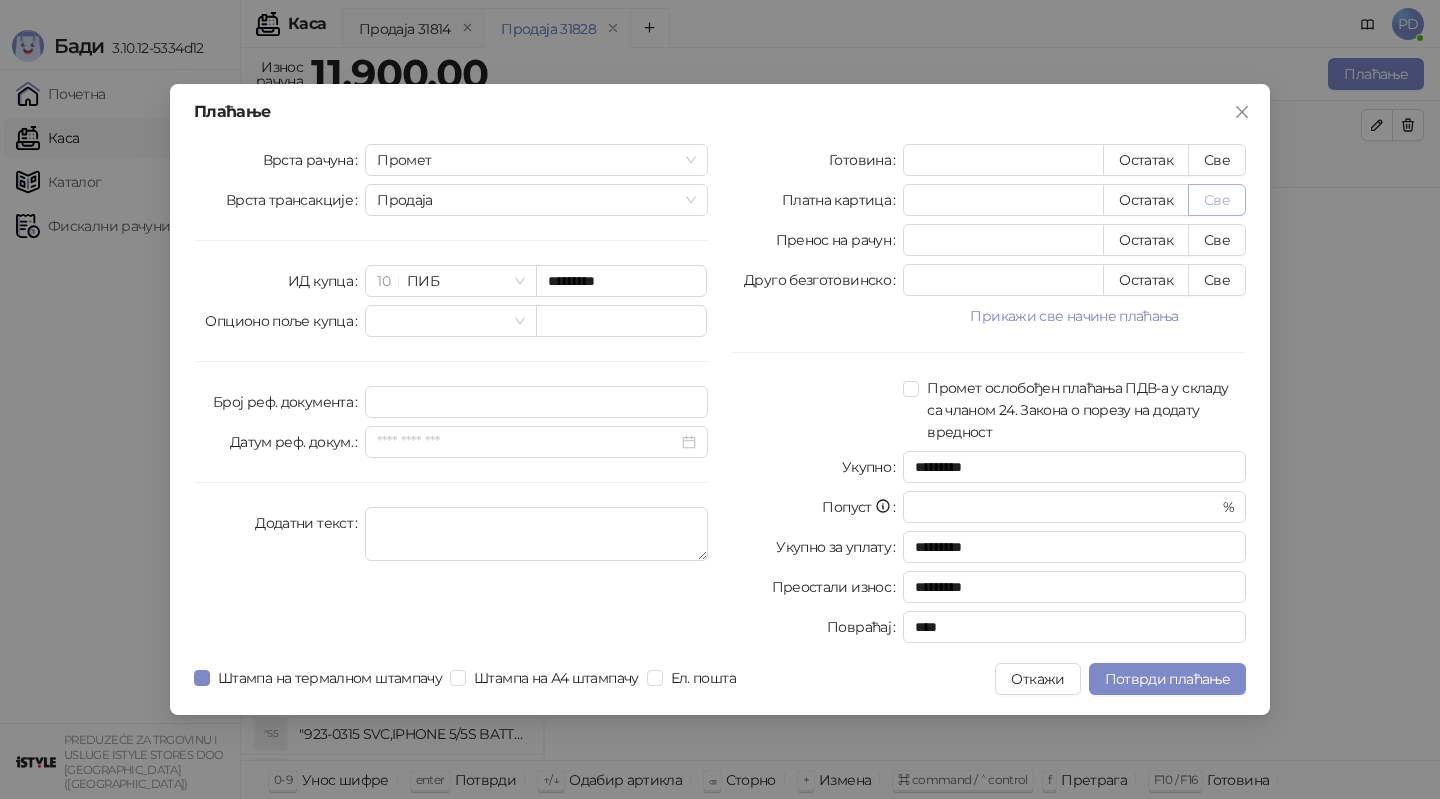click on "Све" at bounding box center (1217, 200) 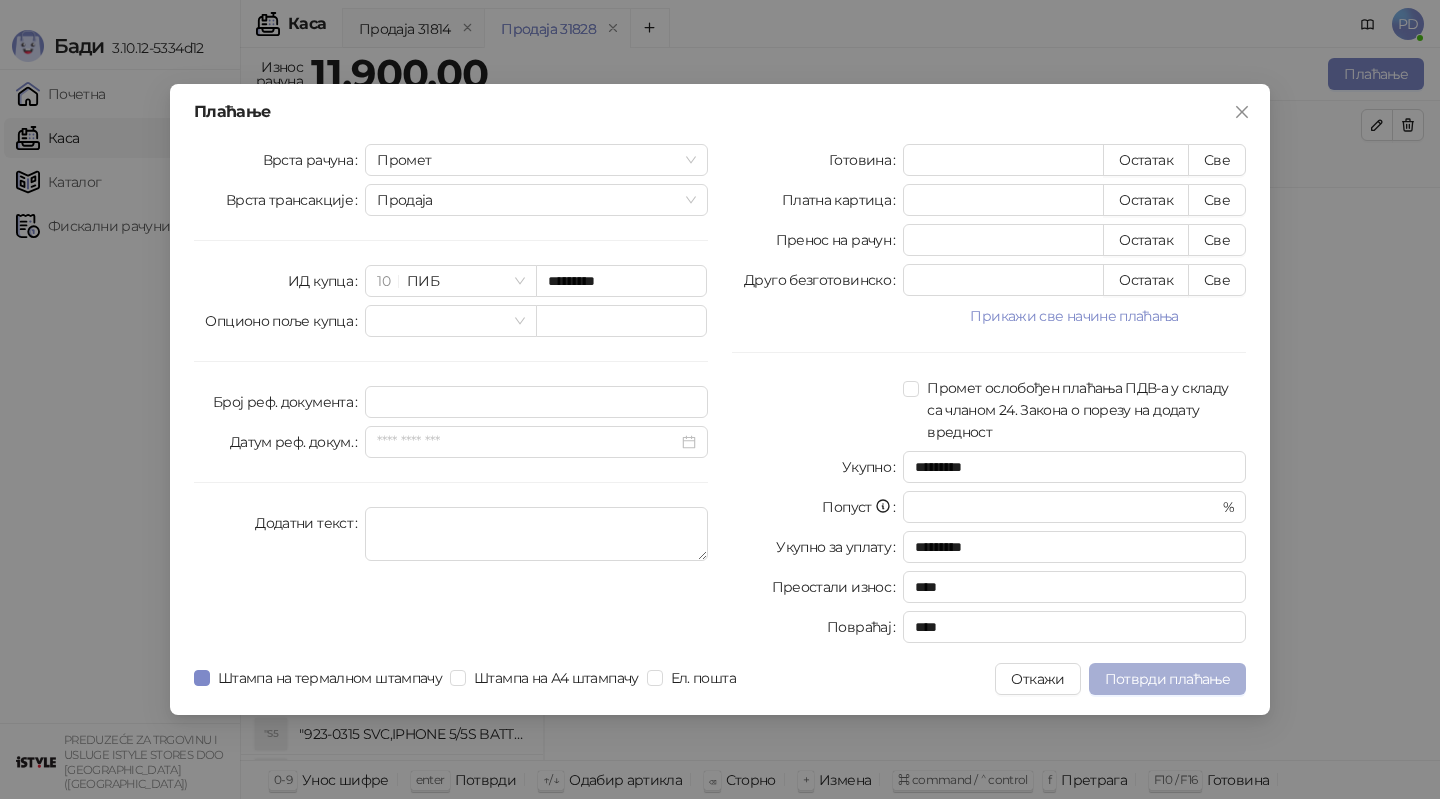 click on "Потврди плаћање" at bounding box center [1167, 679] 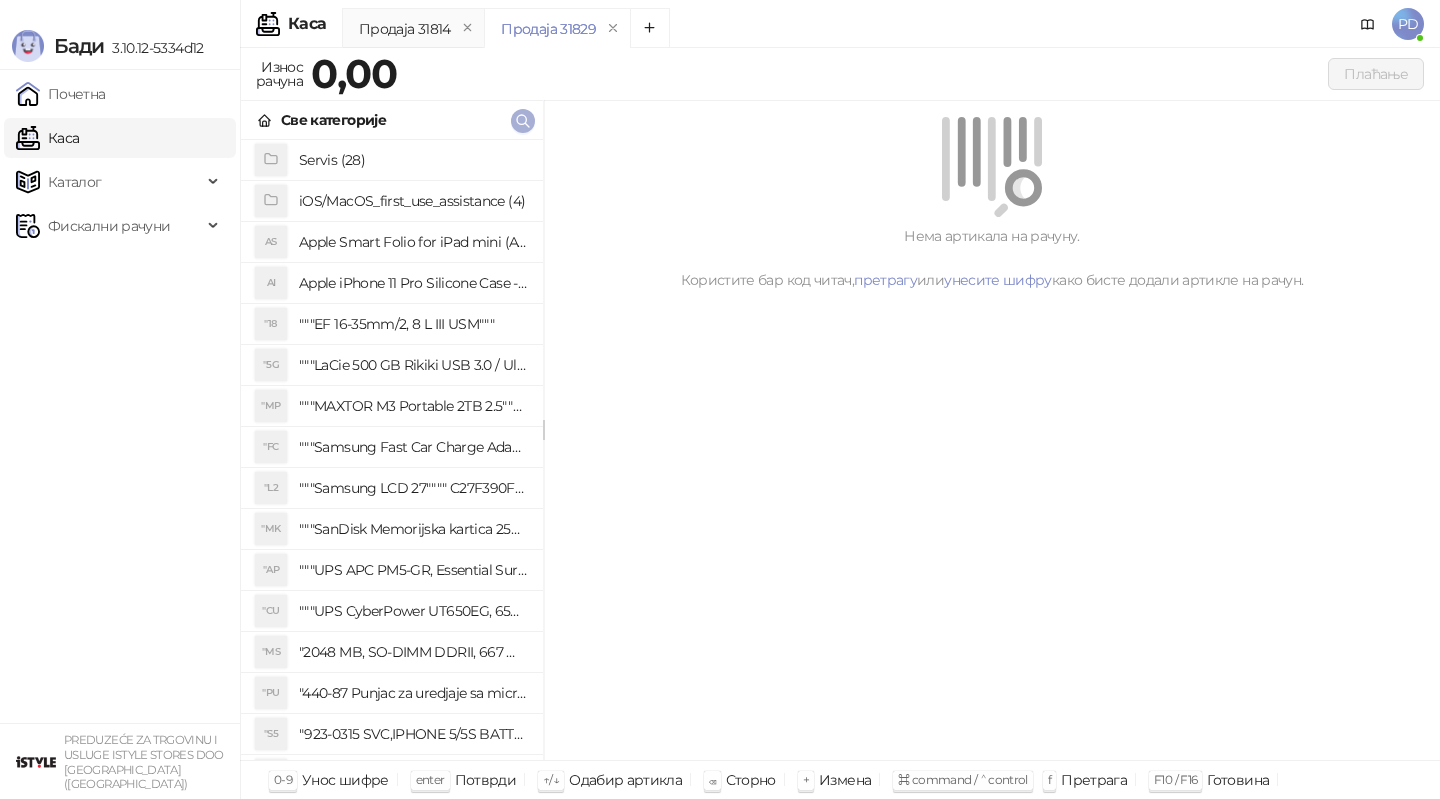 click 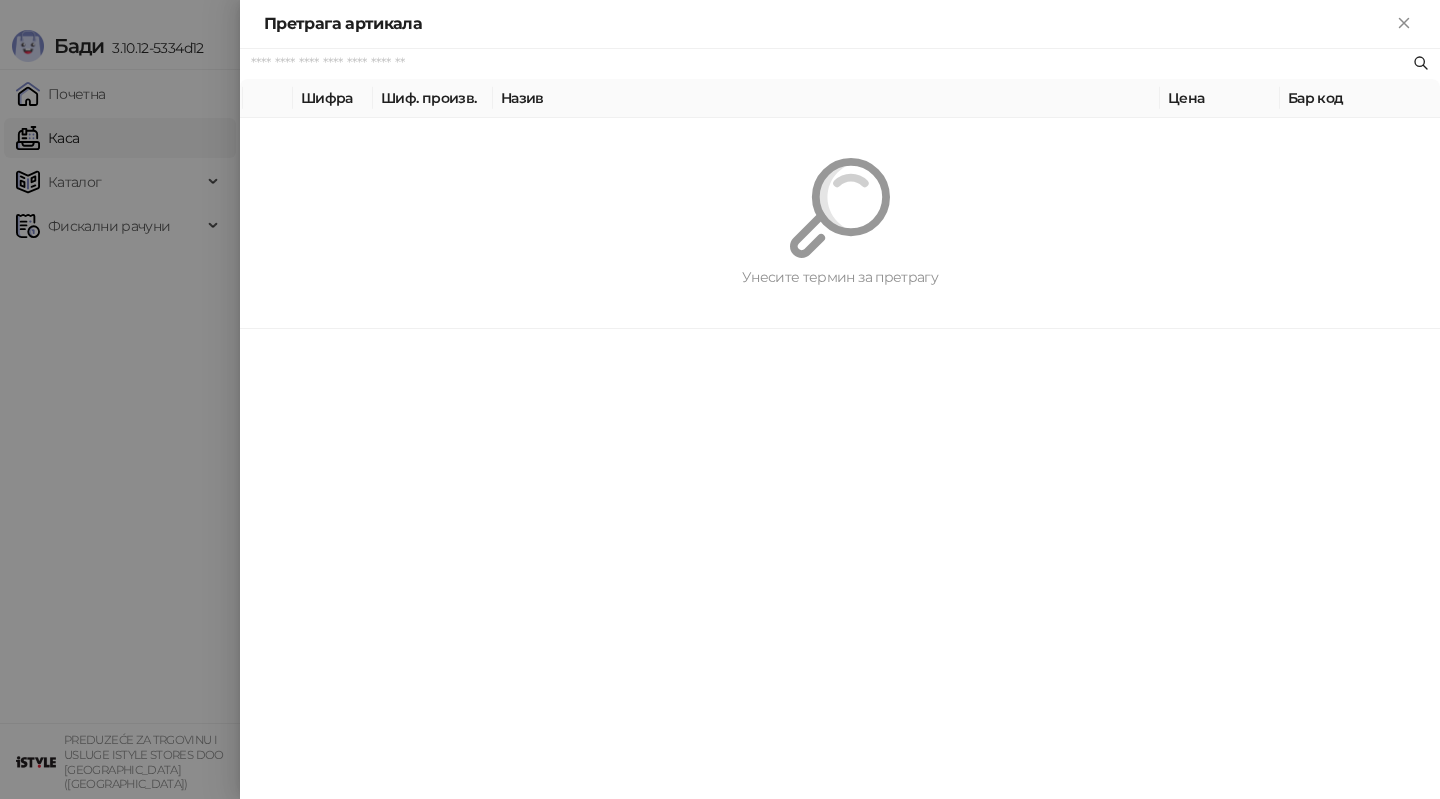 paste on "**********" 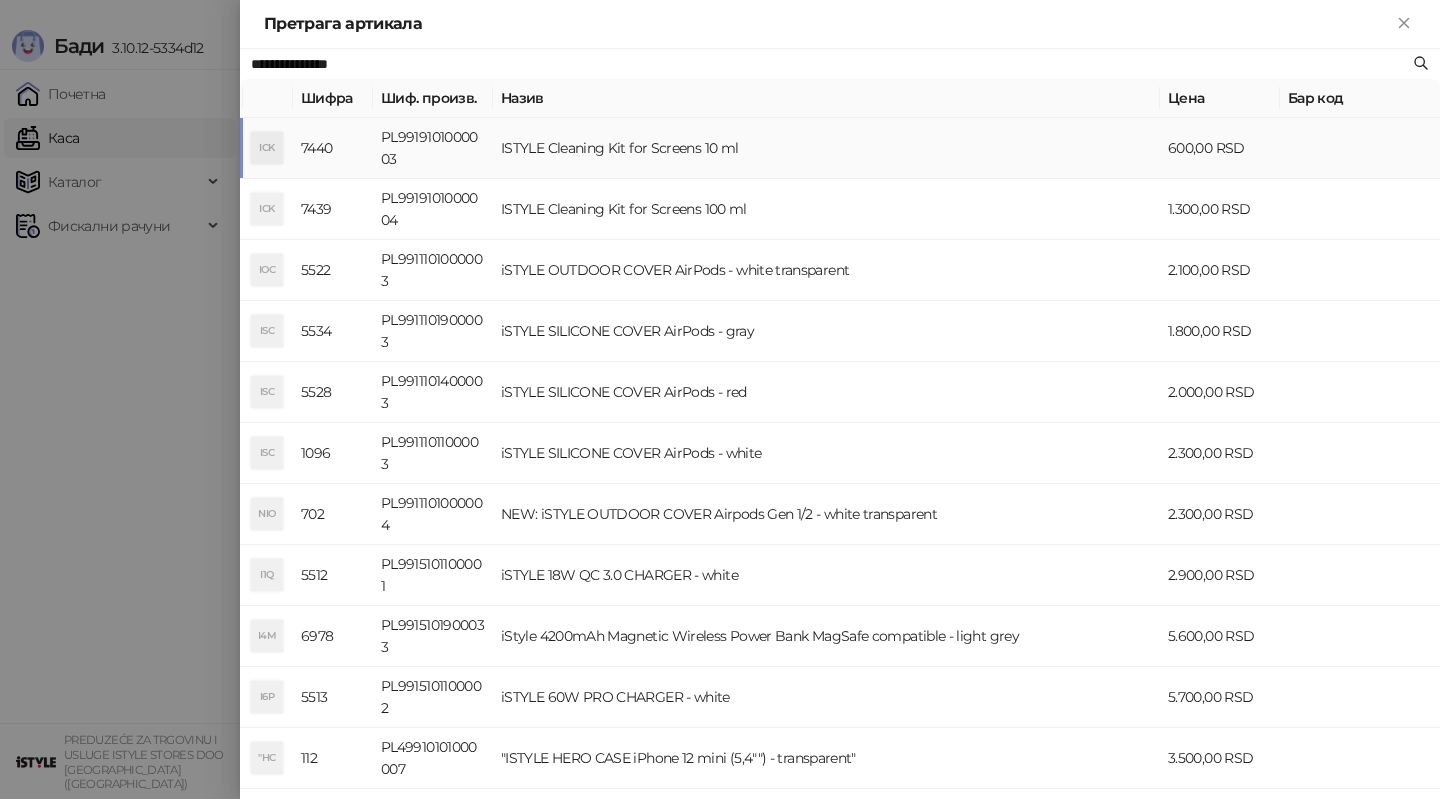 type on "**********" 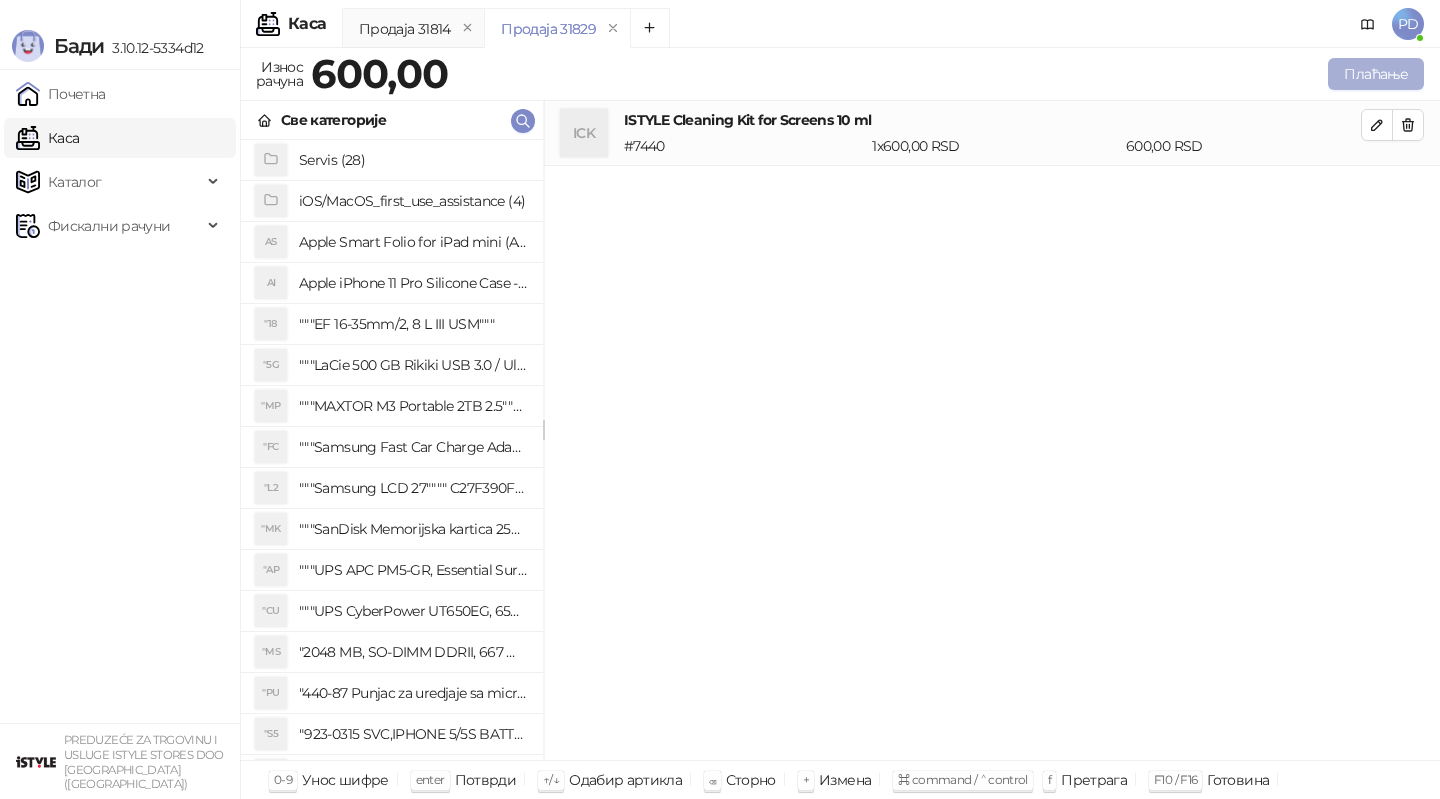 click on "Плаћање" at bounding box center (1376, 74) 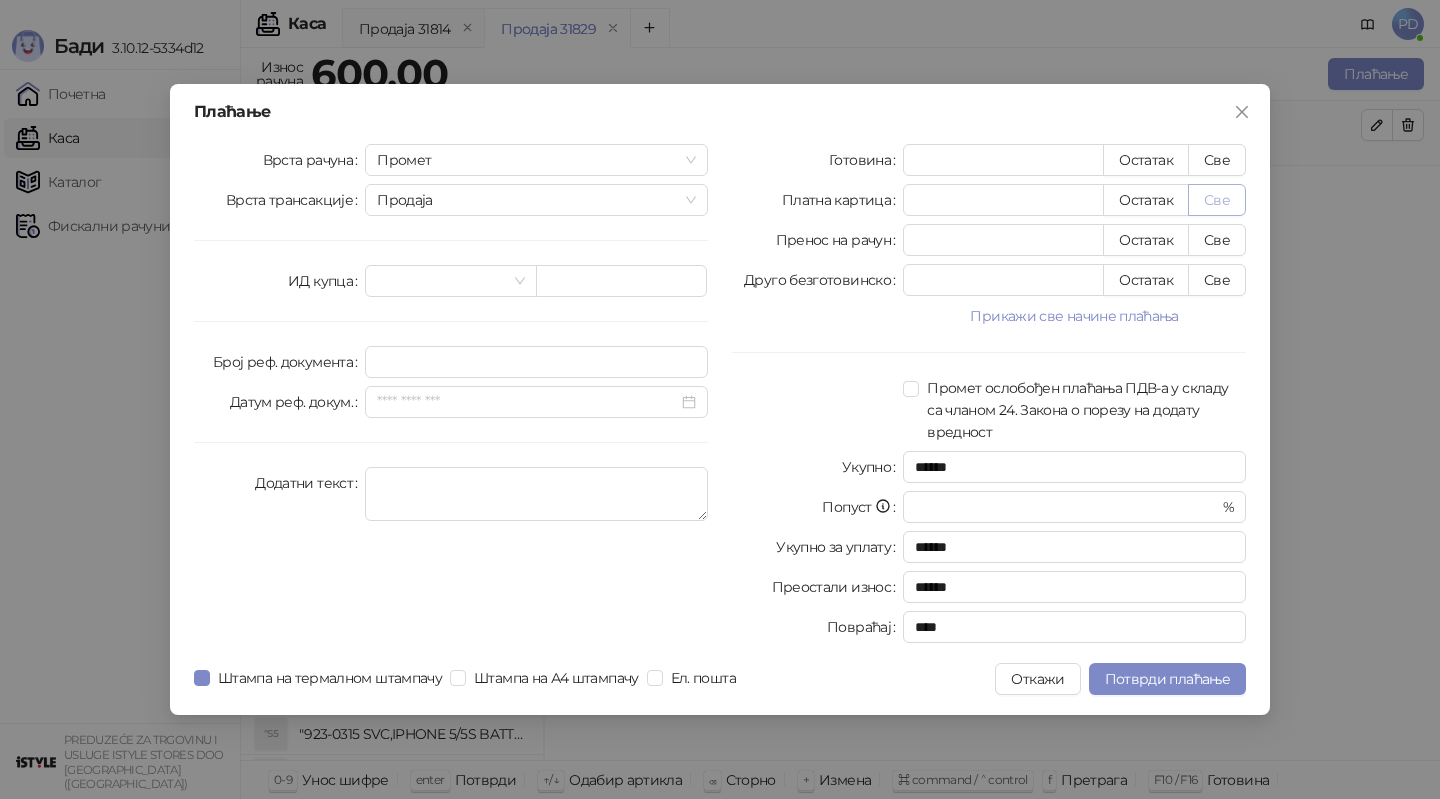 click on "Све" at bounding box center [1217, 200] 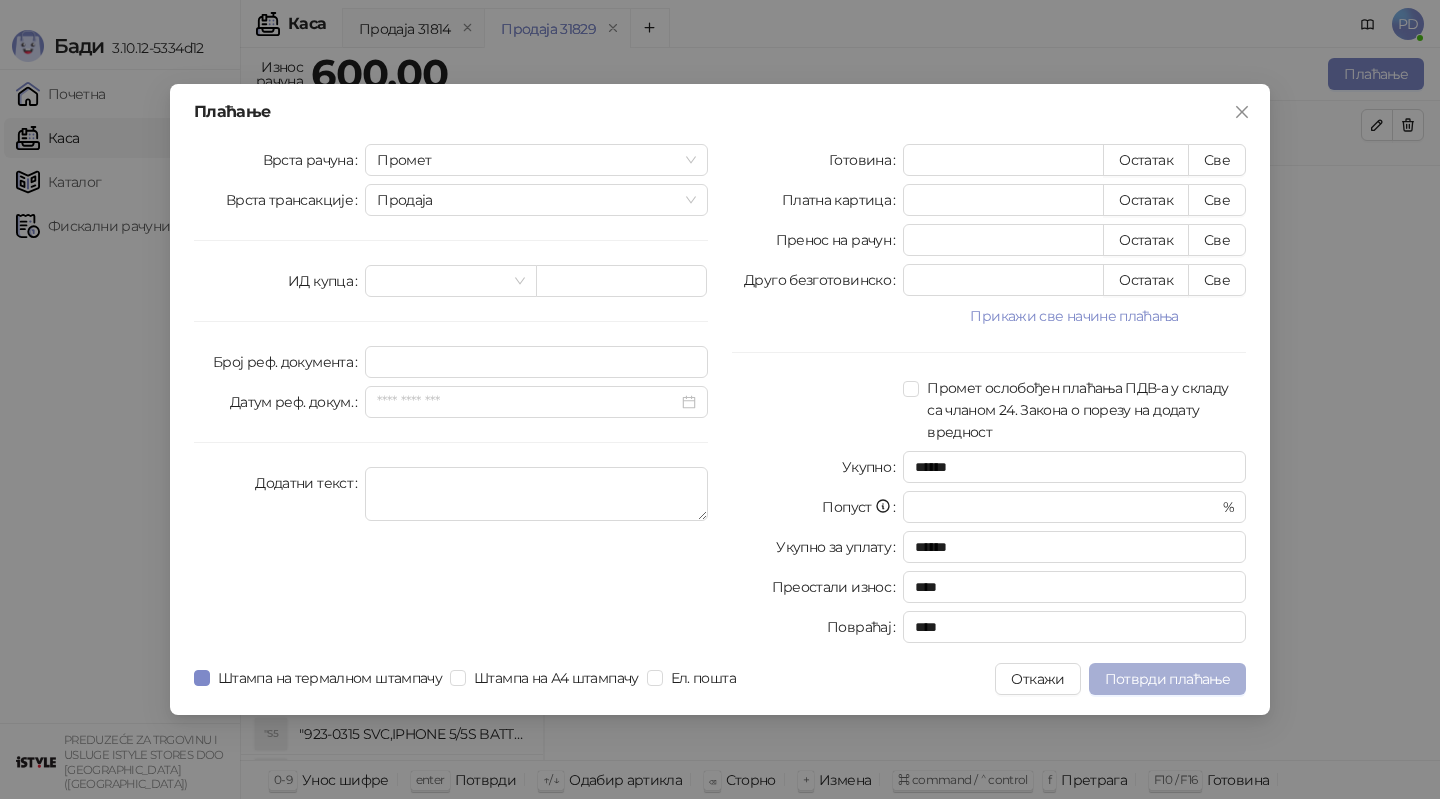 click on "Потврди плаћање" at bounding box center [1167, 679] 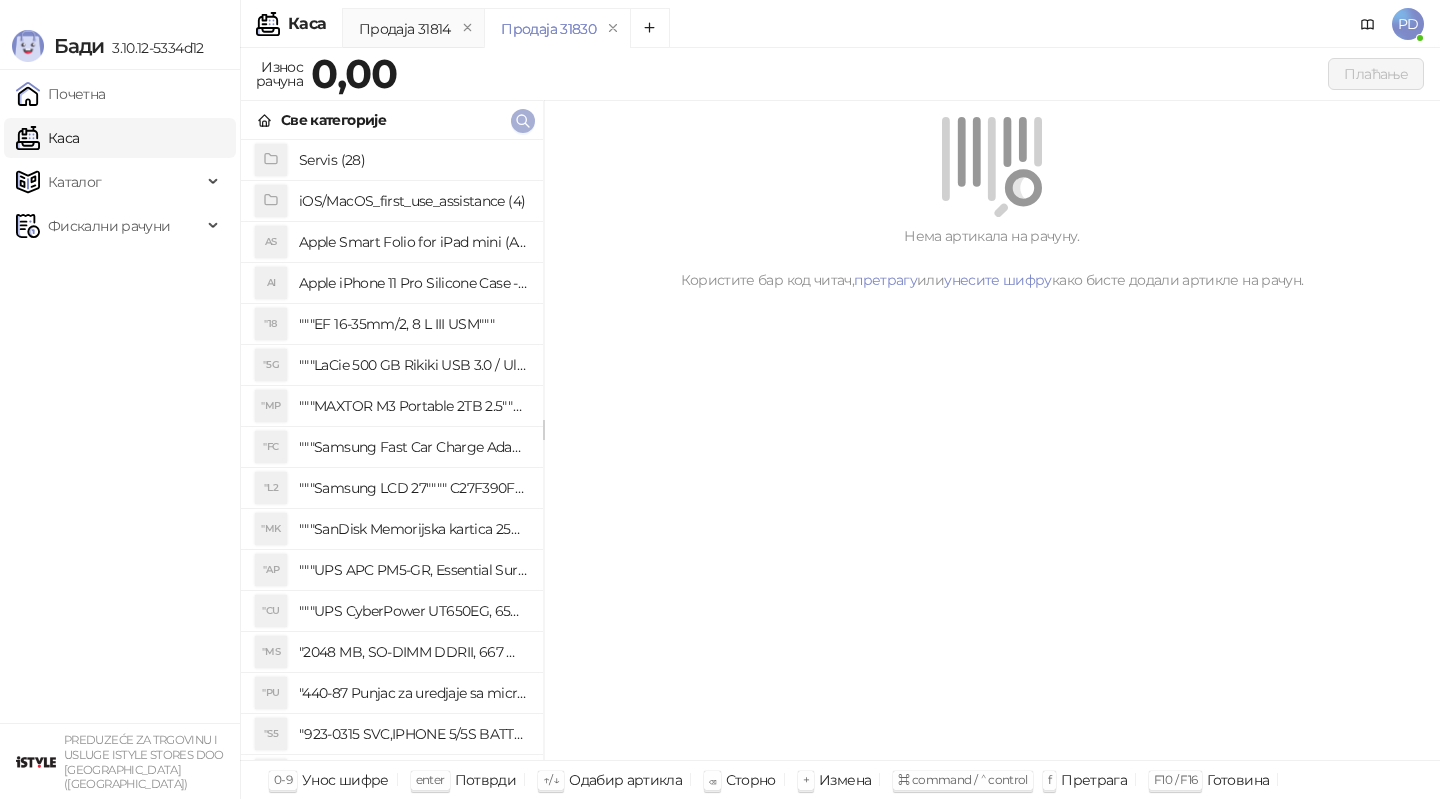 click 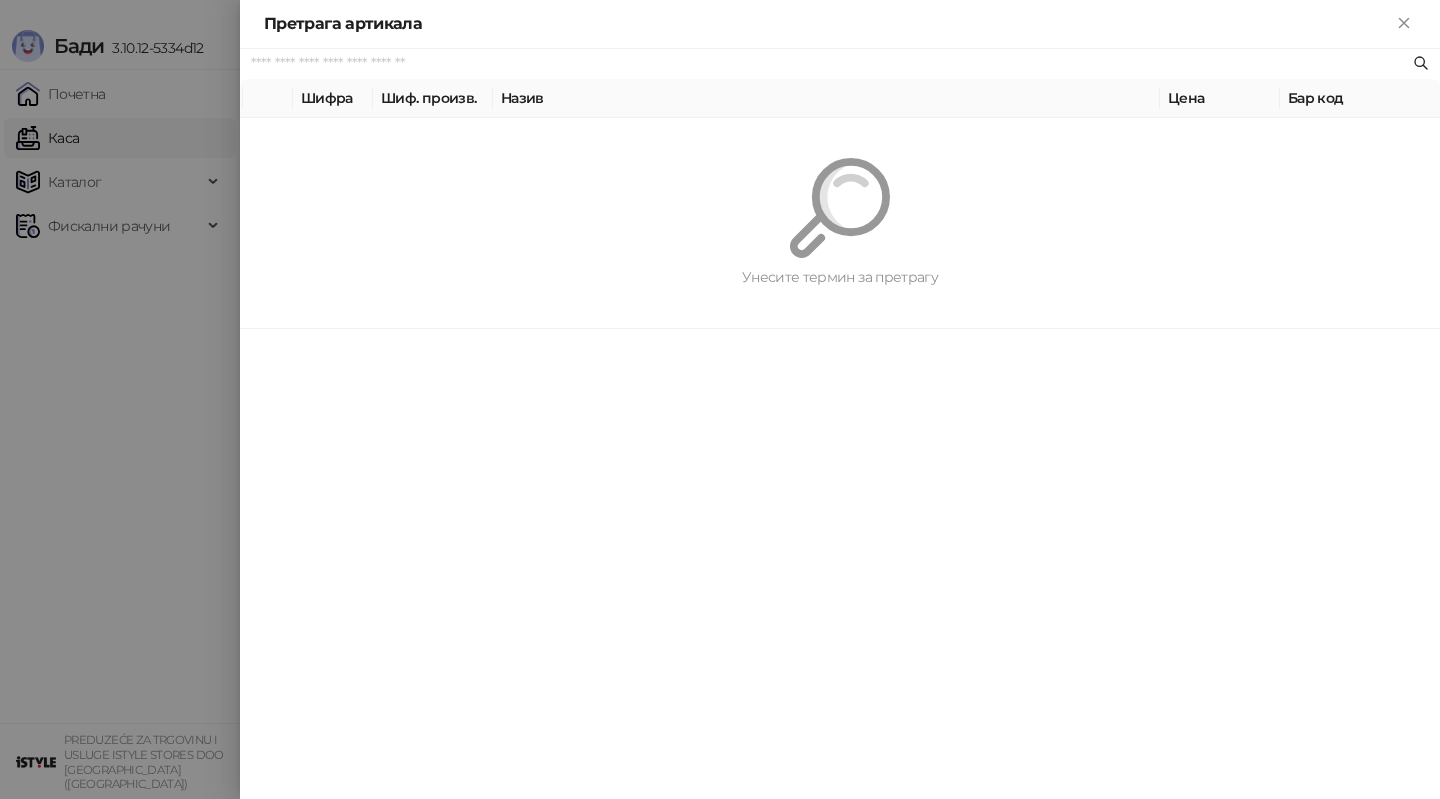 paste on "**********" 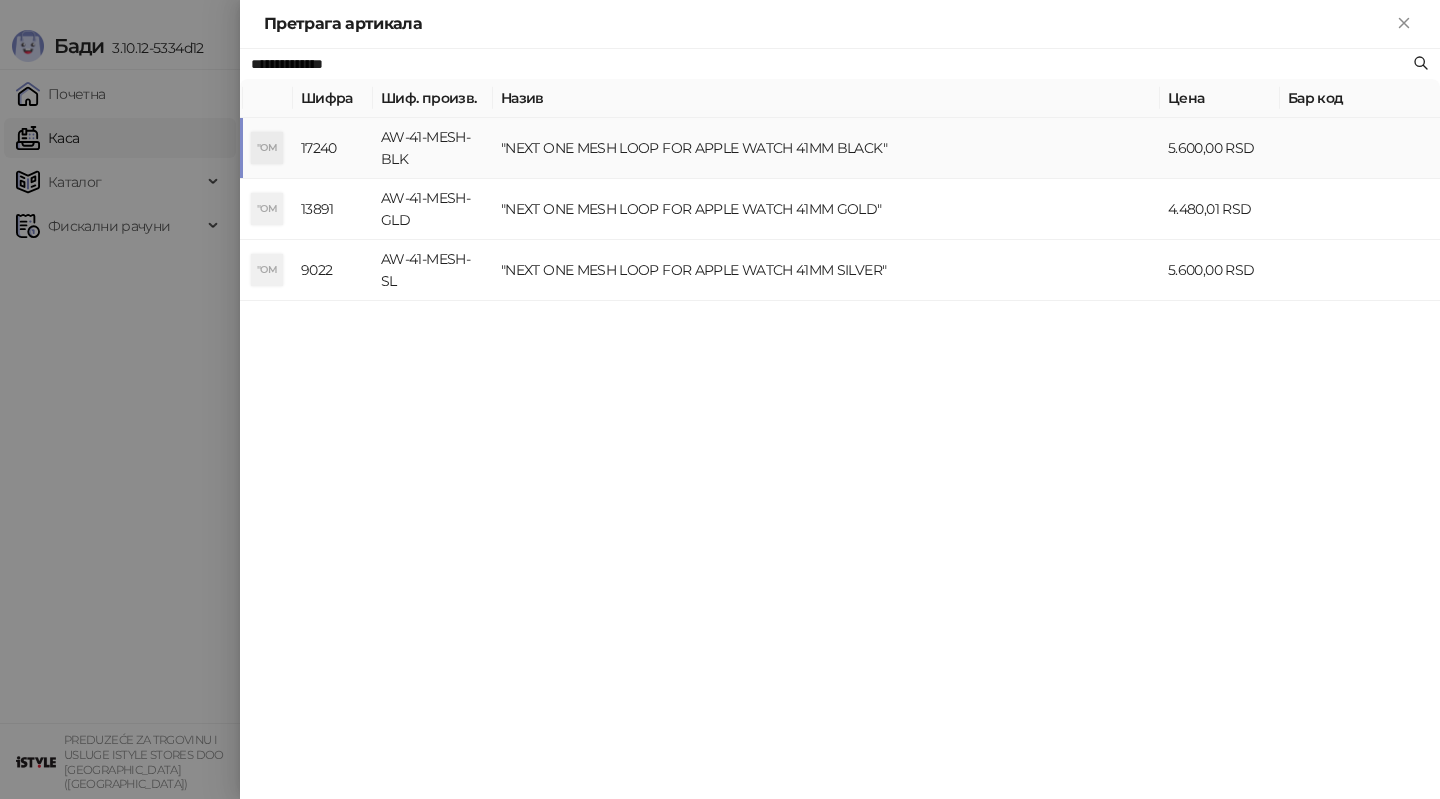 type on "**********" 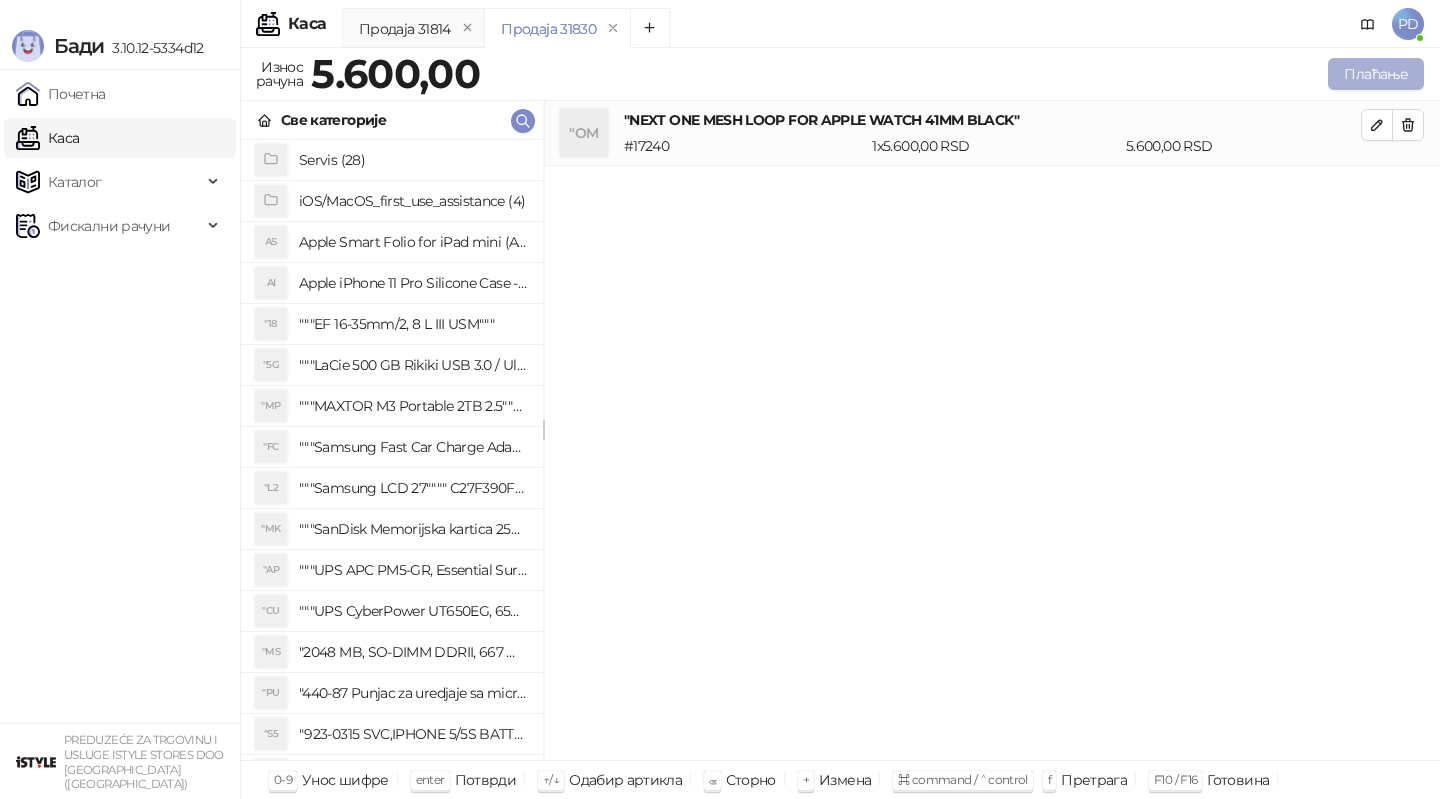 click on "Плаћање" at bounding box center [1376, 74] 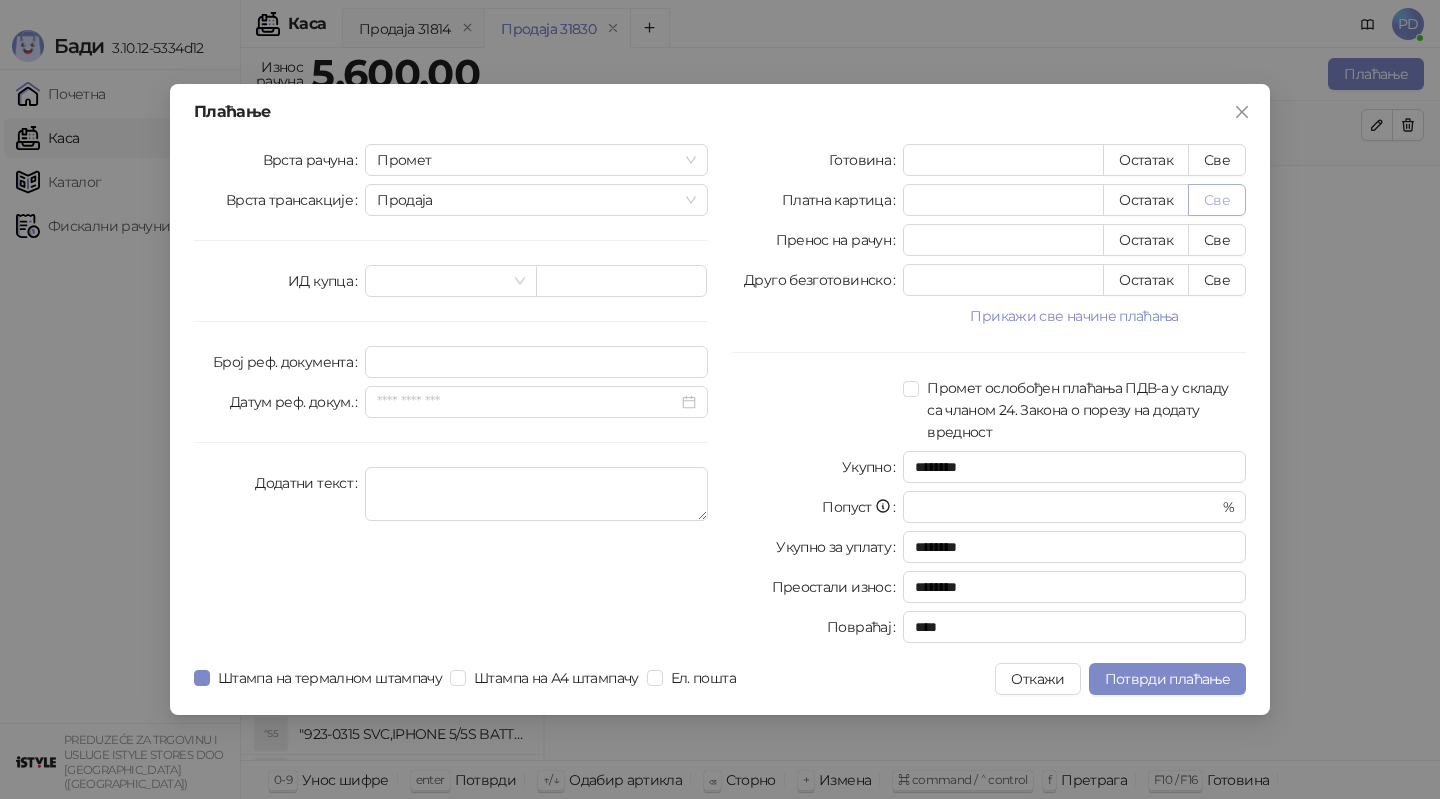 click on "Све" at bounding box center (1217, 200) 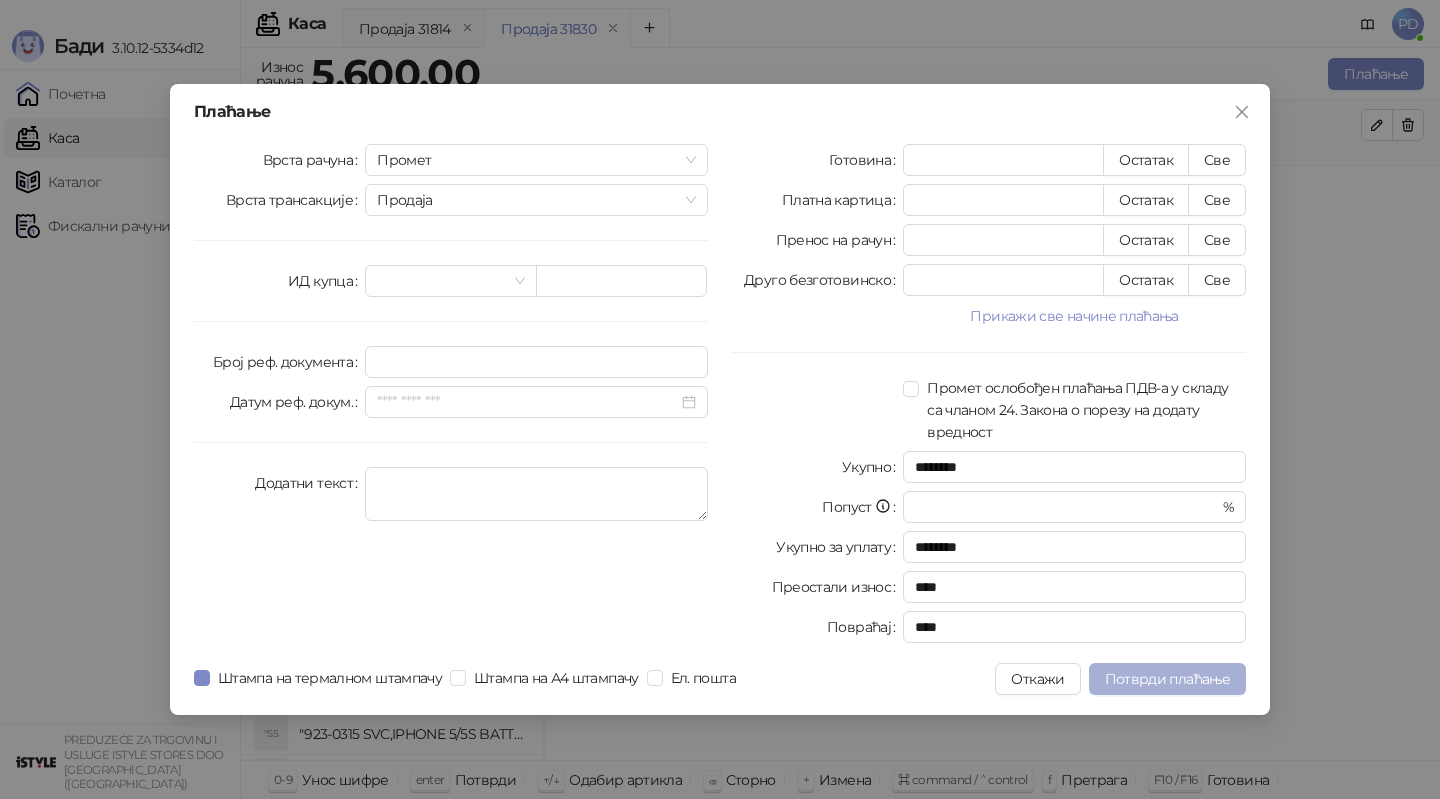 click on "Потврди плаћање" at bounding box center [1167, 679] 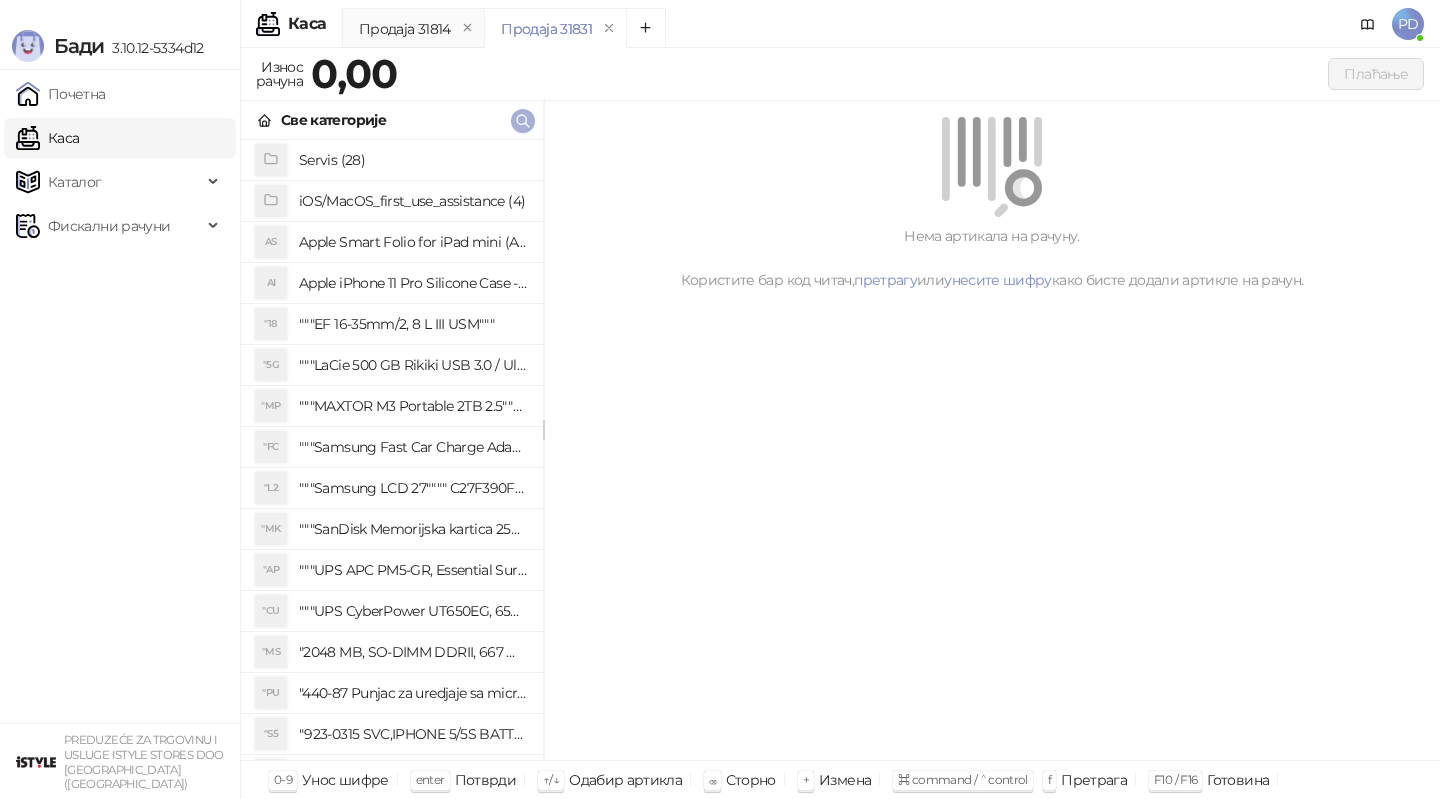 click at bounding box center [523, 121] 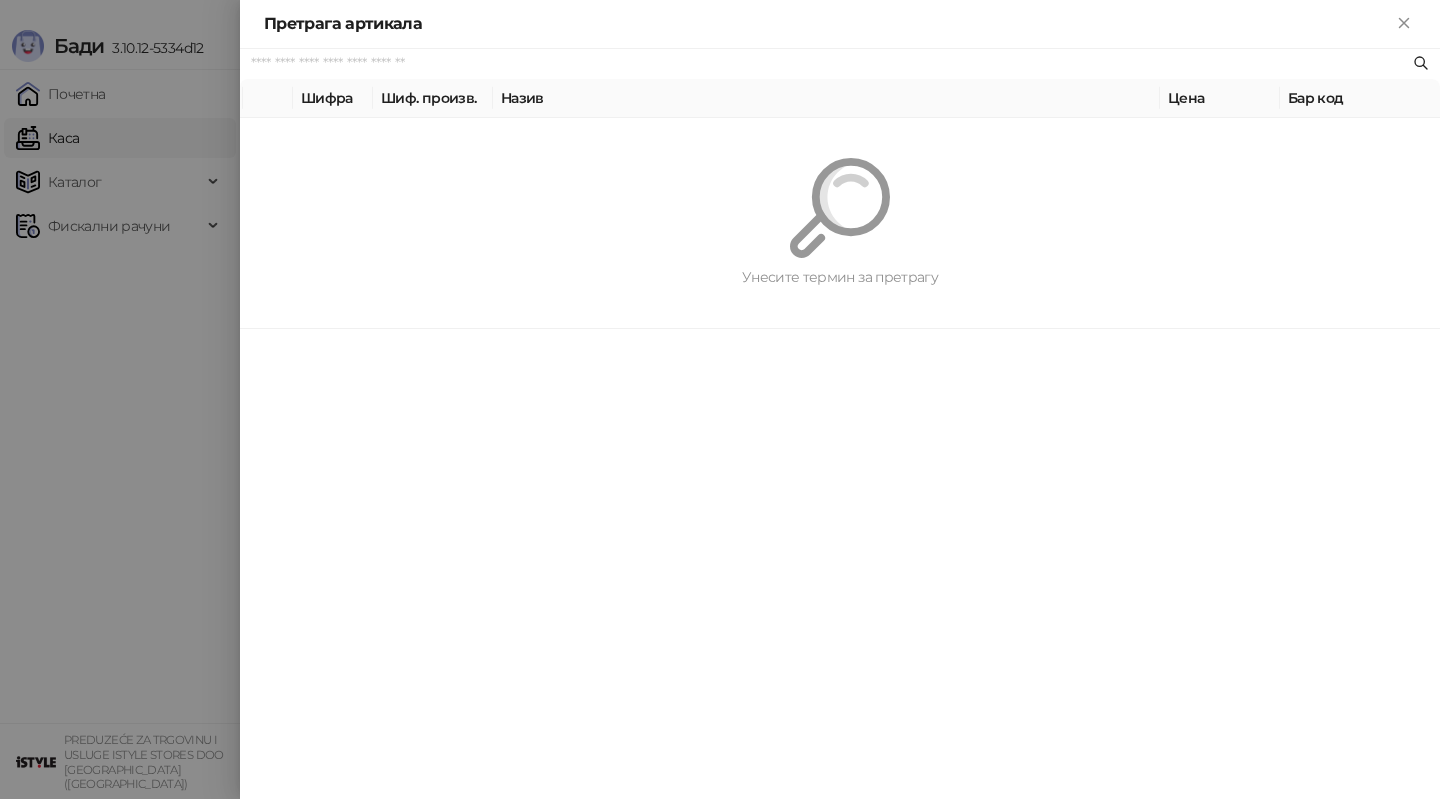 paste on "*********" 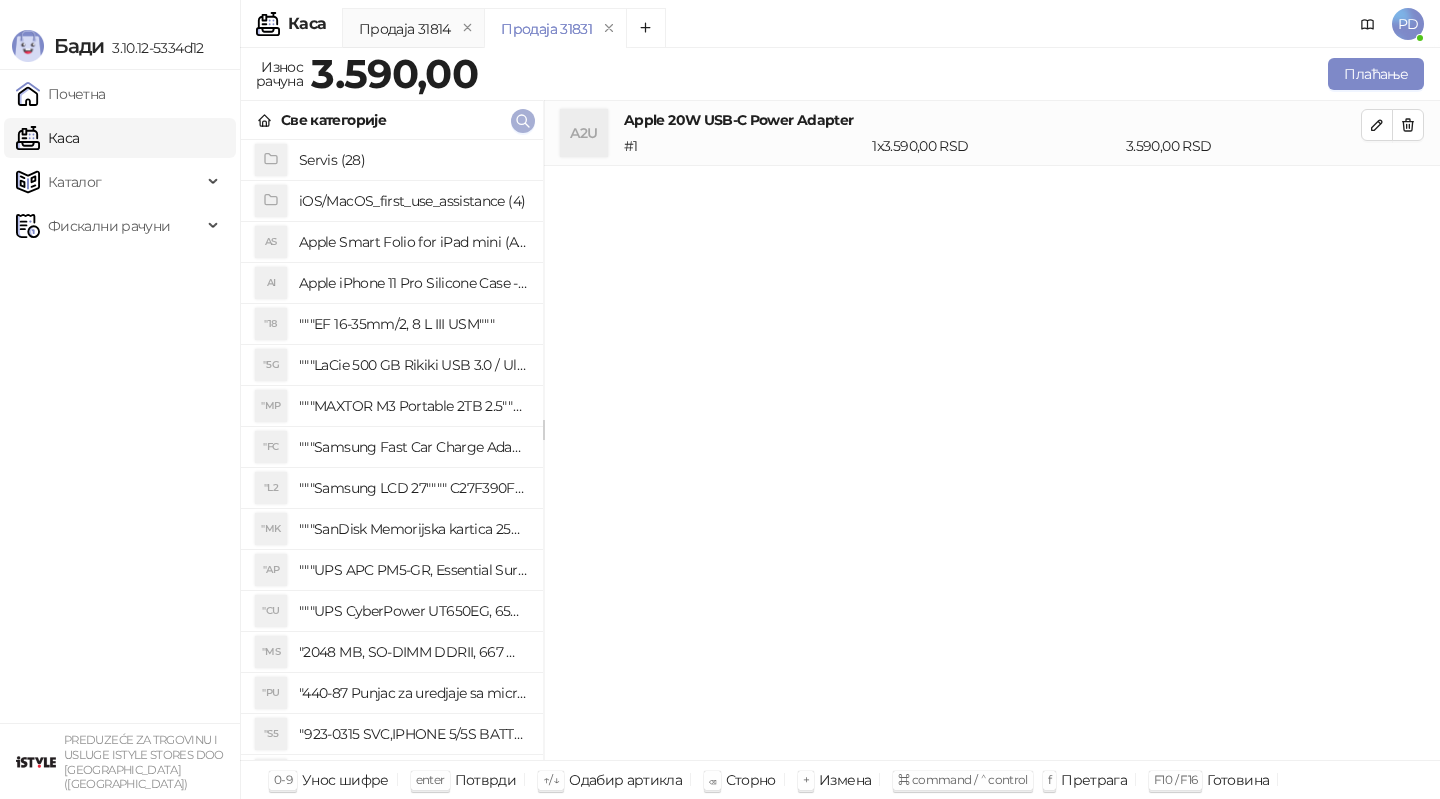 click 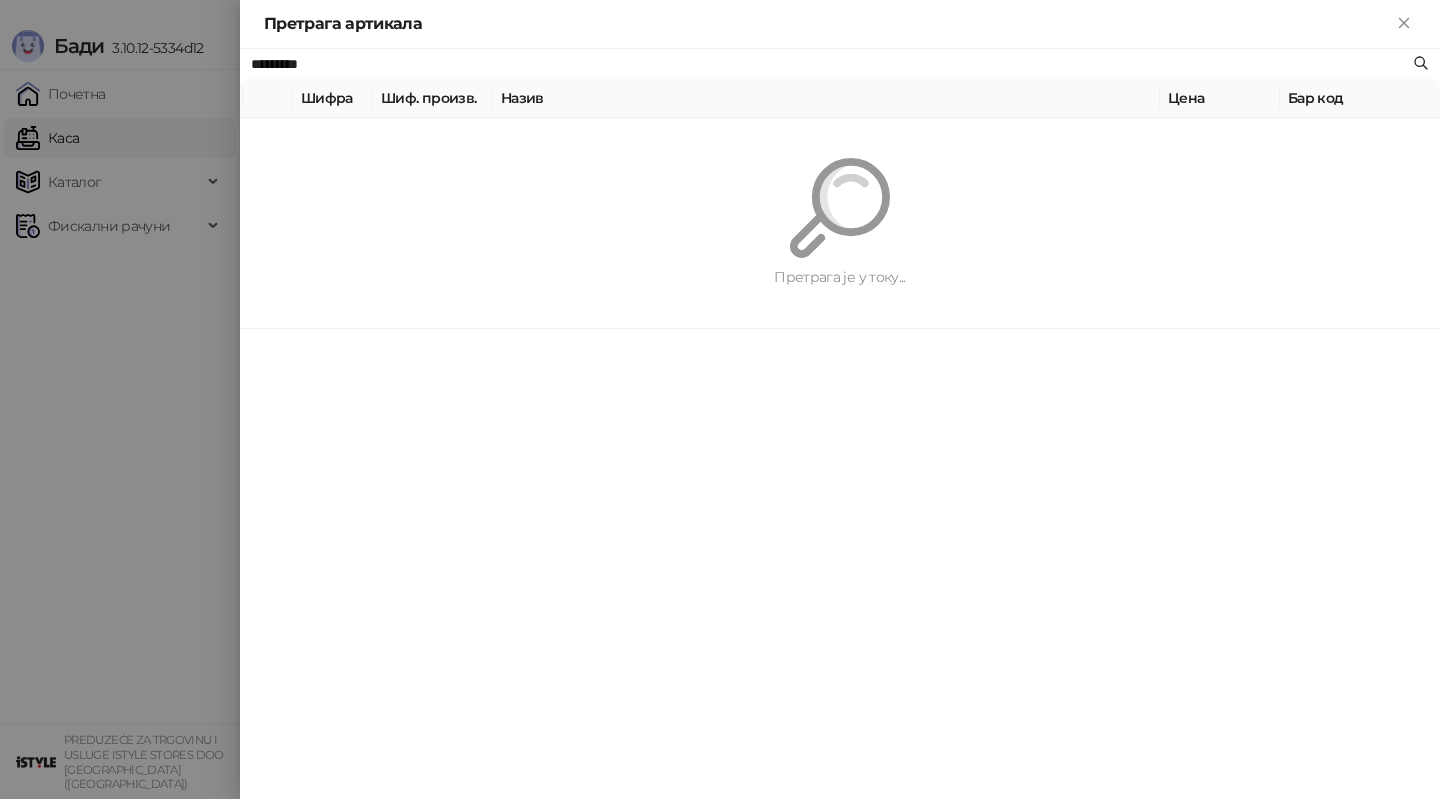 paste 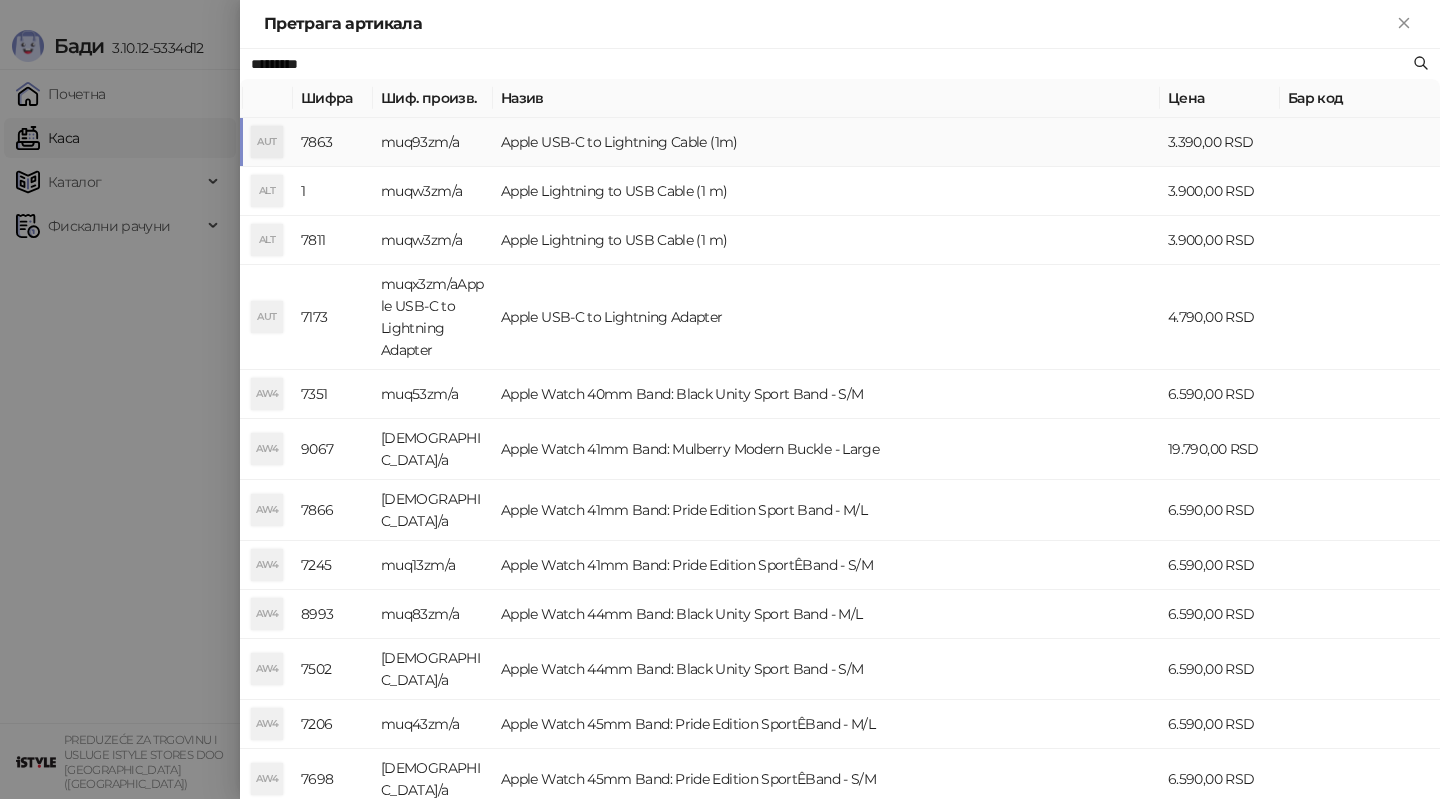 type on "*********" 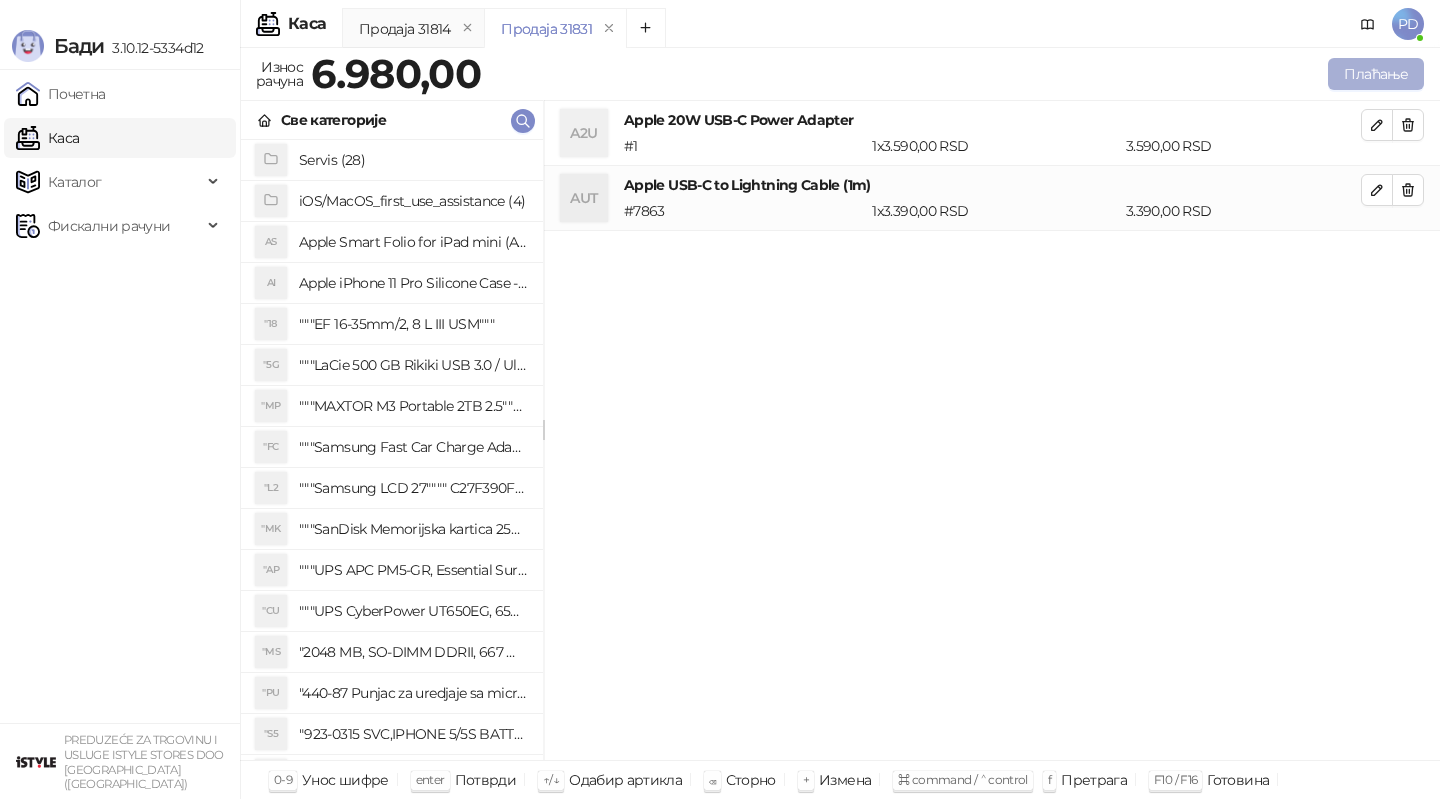 click on "Плаћање" at bounding box center (1376, 74) 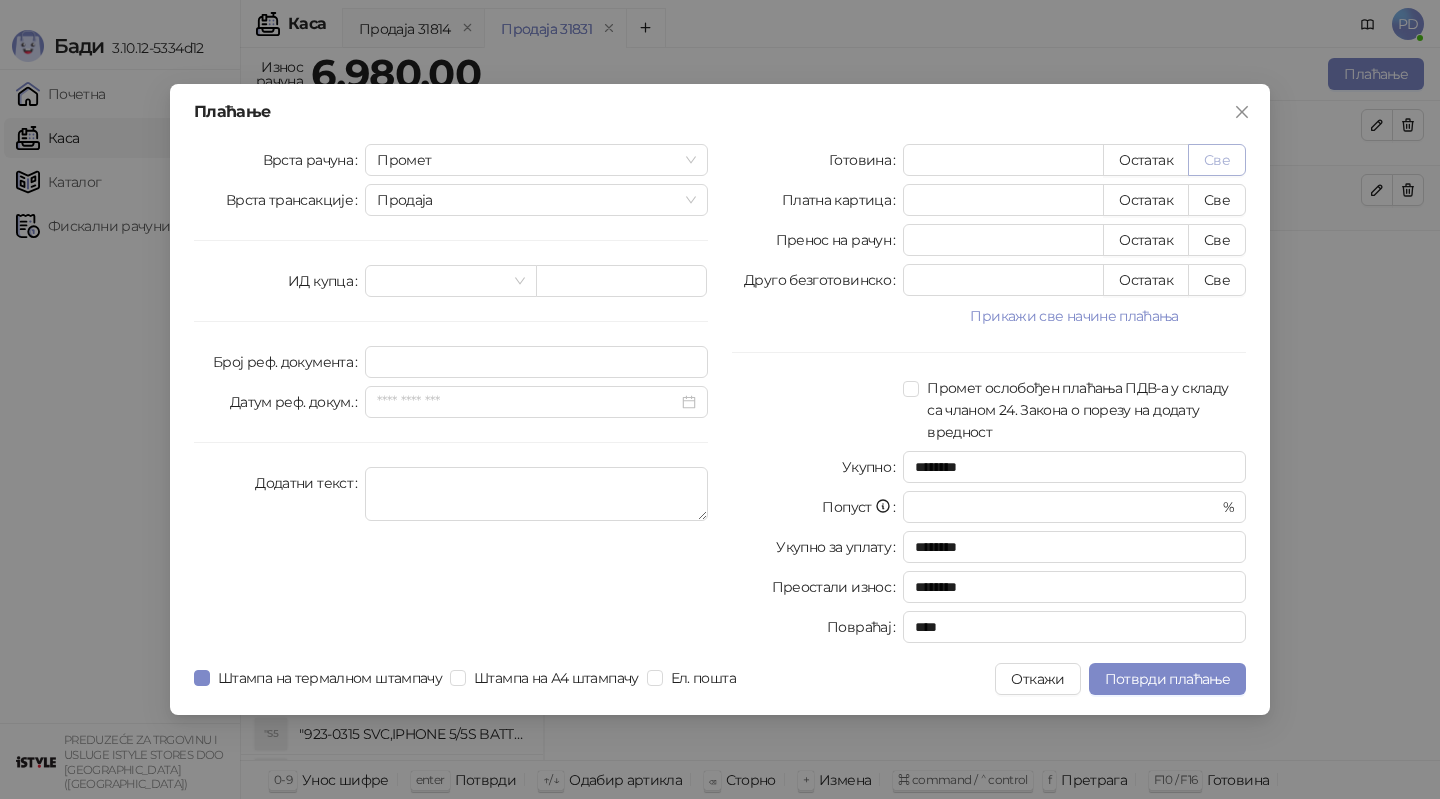 click on "Све" at bounding box center [1217, 160] 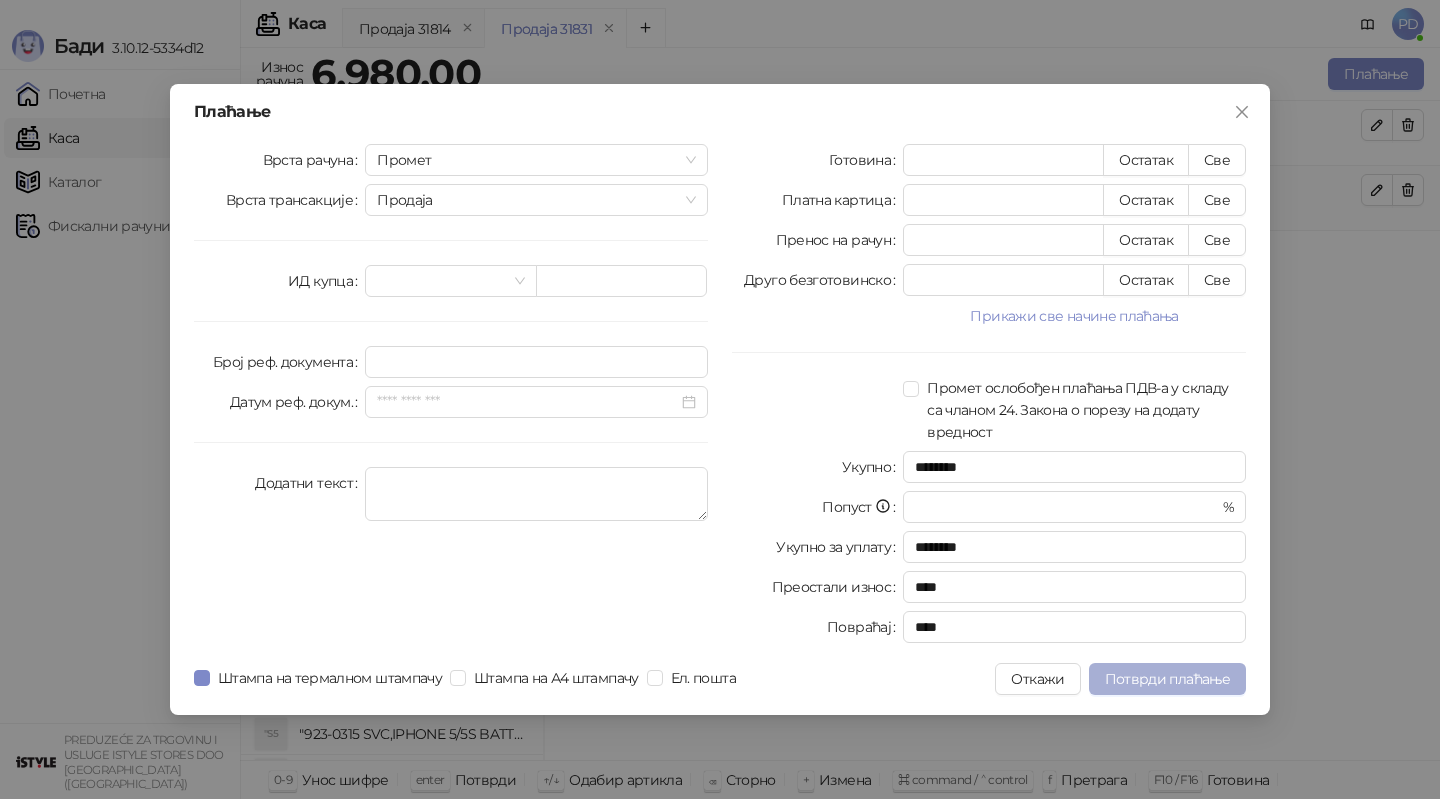 click on "Потврди плаћање" at bounding box center [1167, 679] 